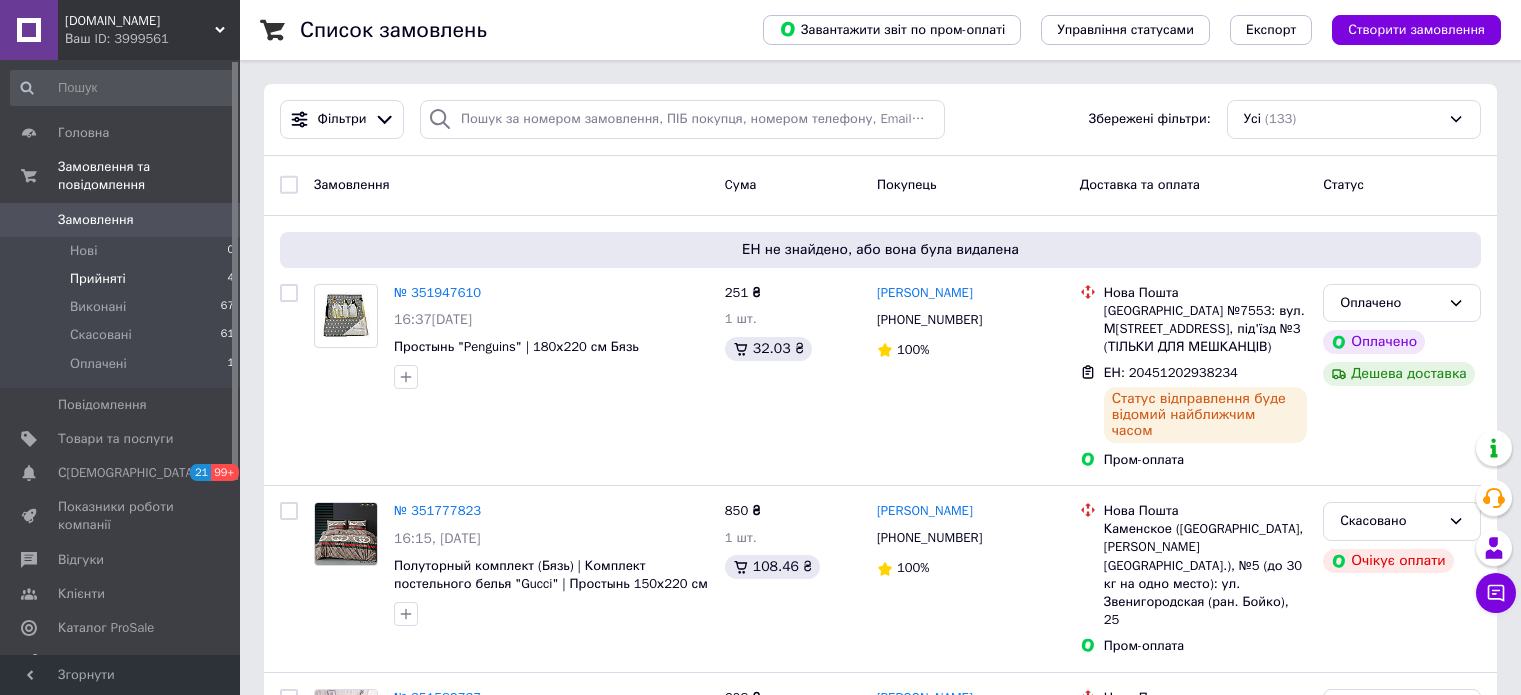 scroll, scrollTop: 0, scrollLeft: 0, axis: both 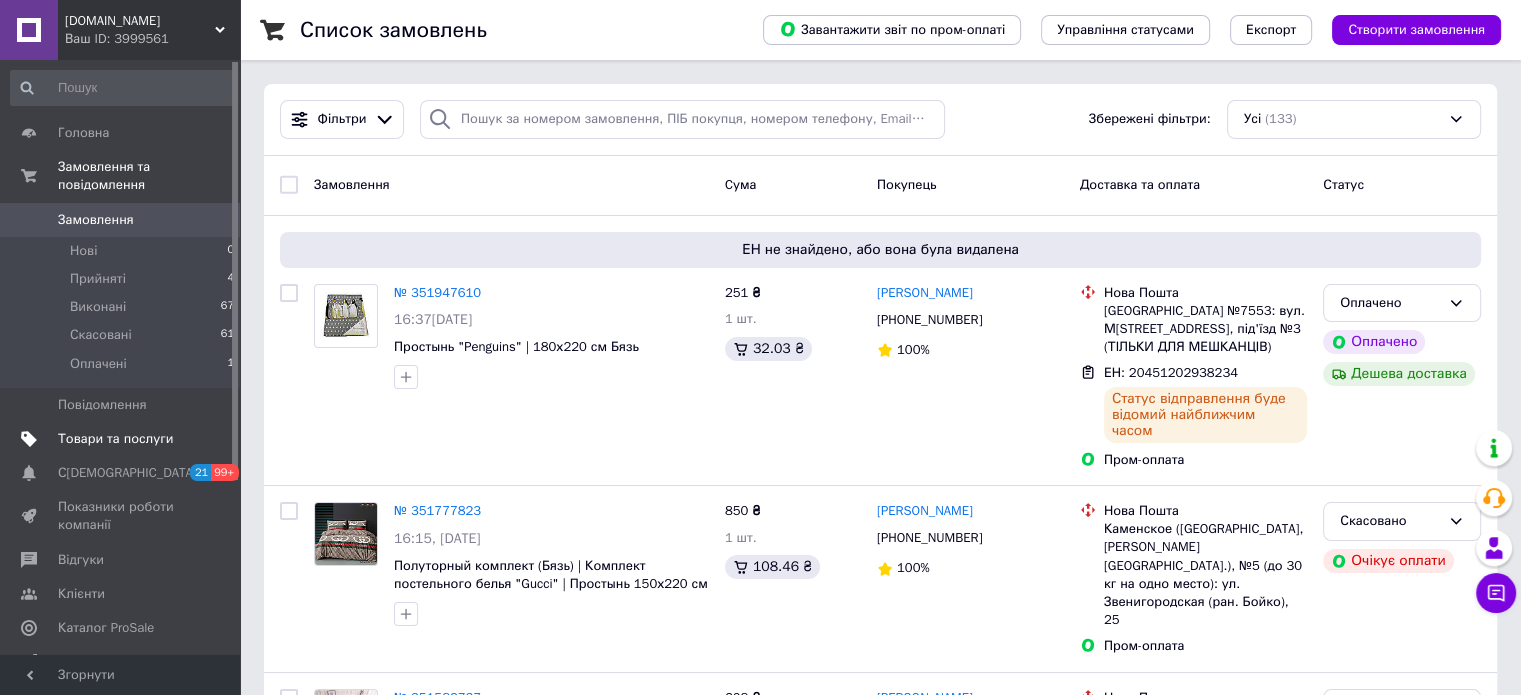 click on "Товари та послуги" at bounding box center (115, 439) 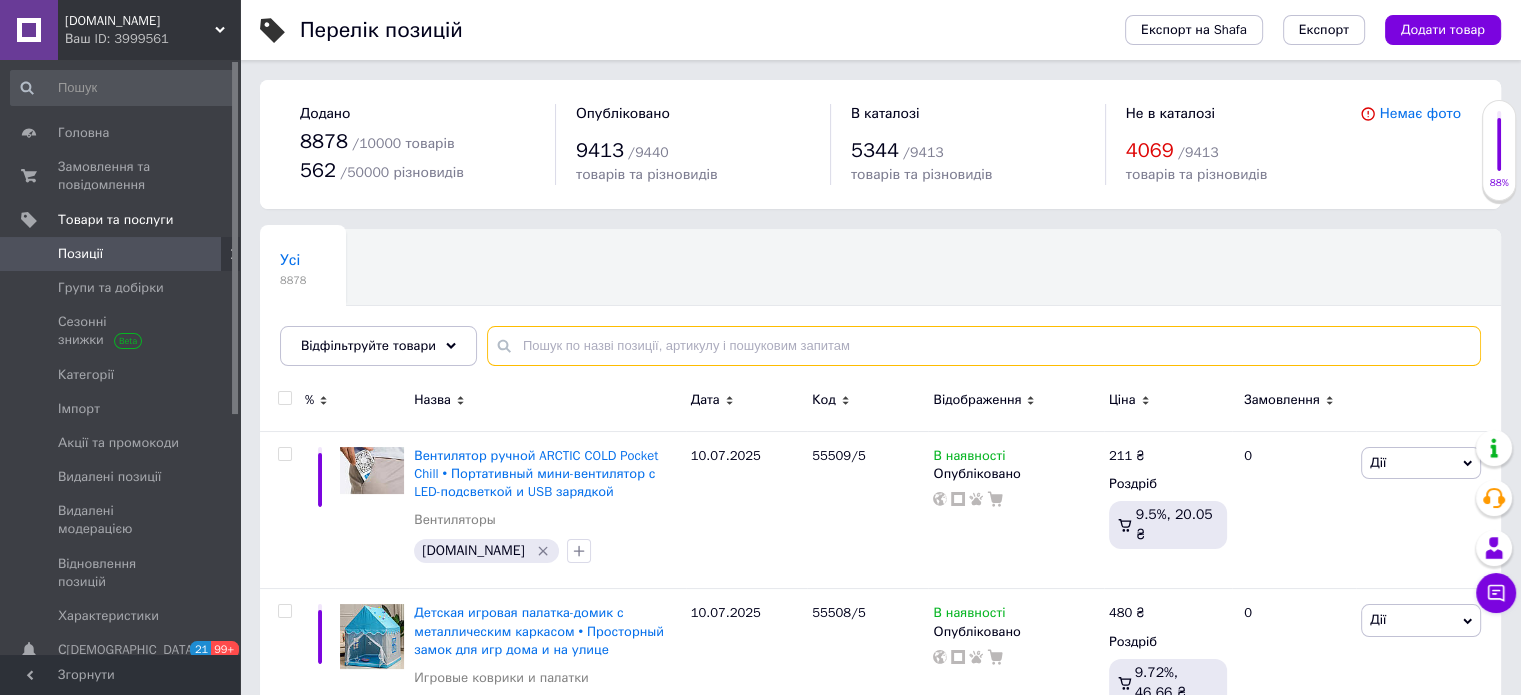 click at bounding box center [984, 346] 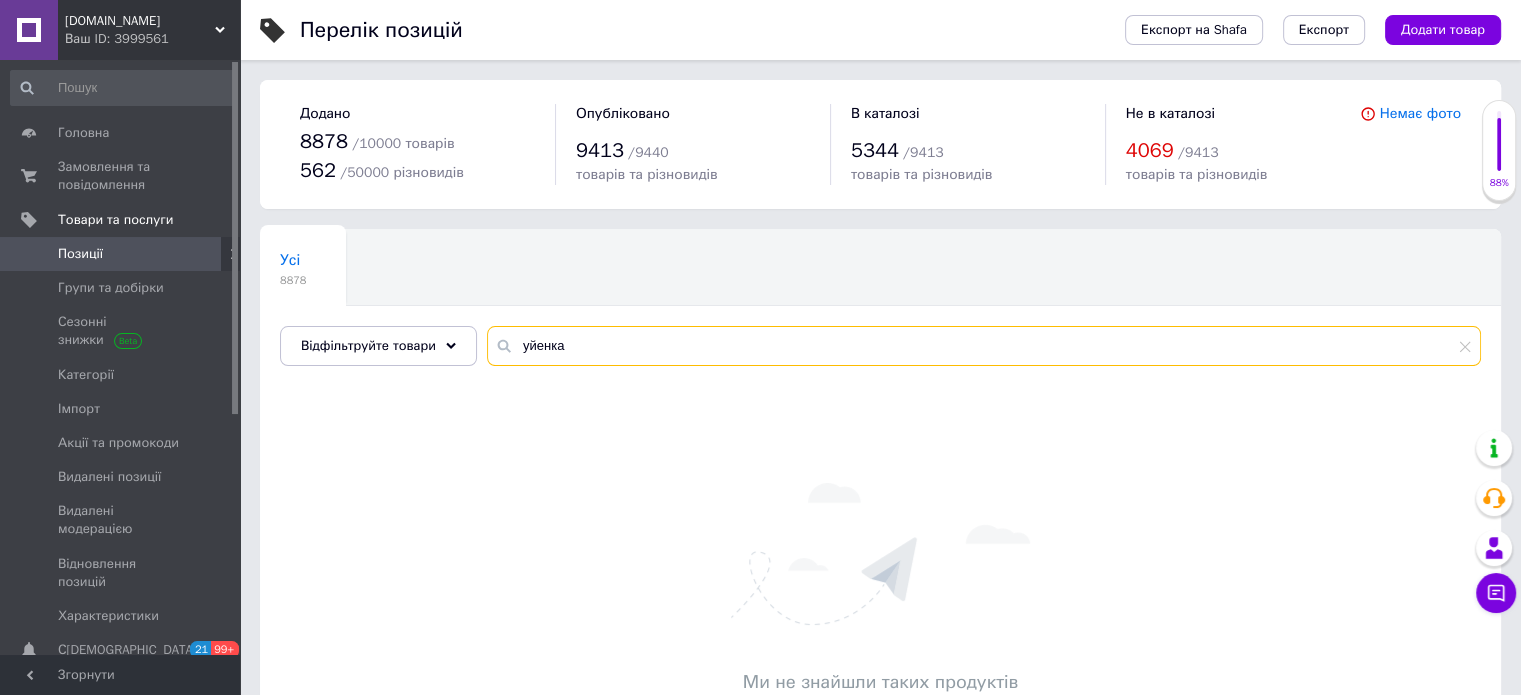 drag, startPoint x: 590, startPoint y: 346, endPoint x: 470, endPoint y: 351, distance: 120.10412 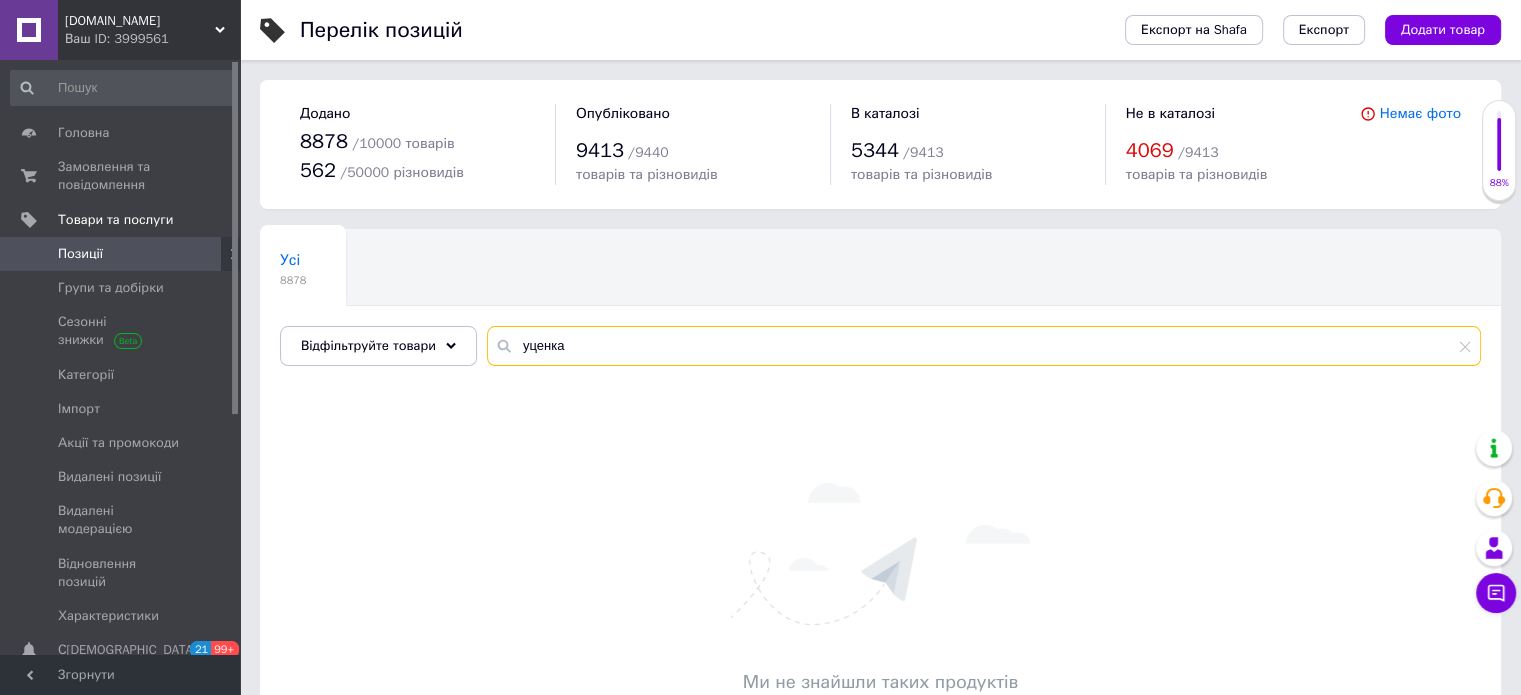 type on "уценка" 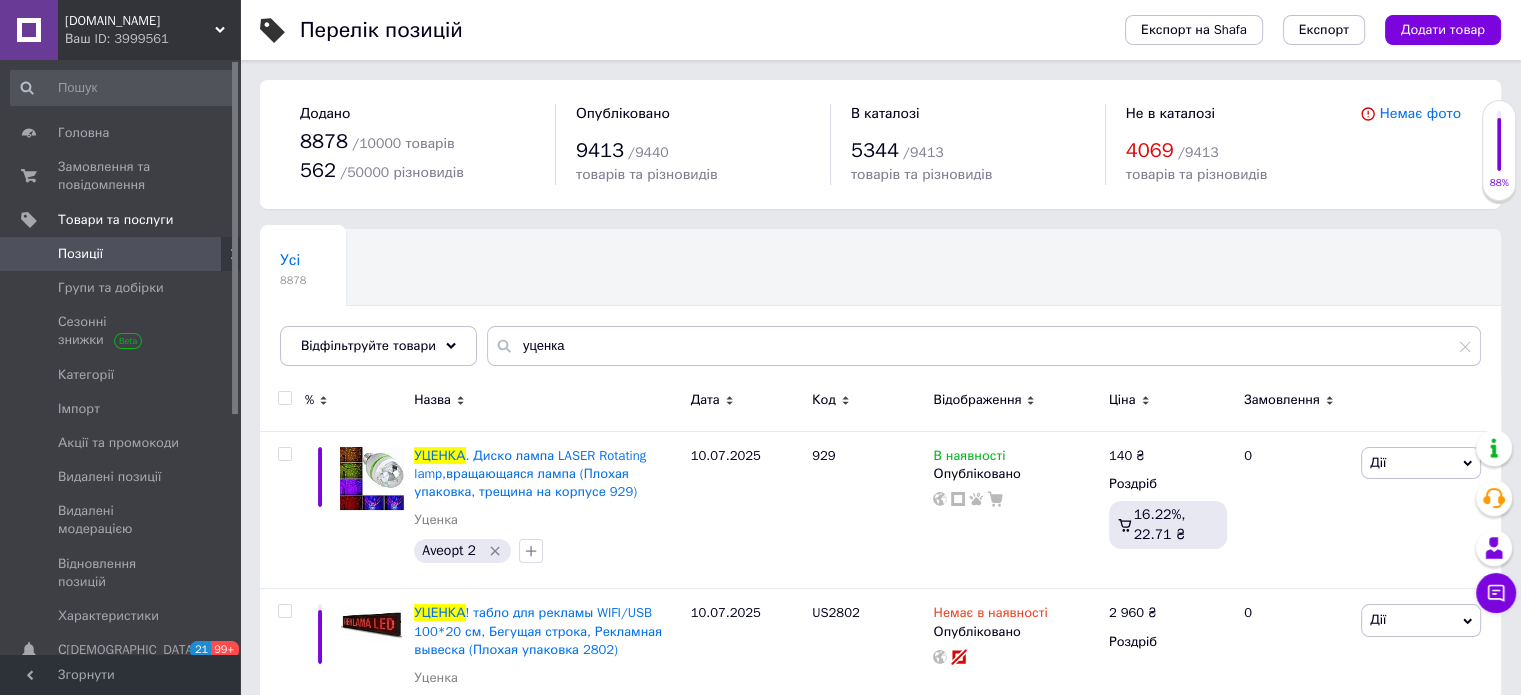 click at bounding box center (284, 398) 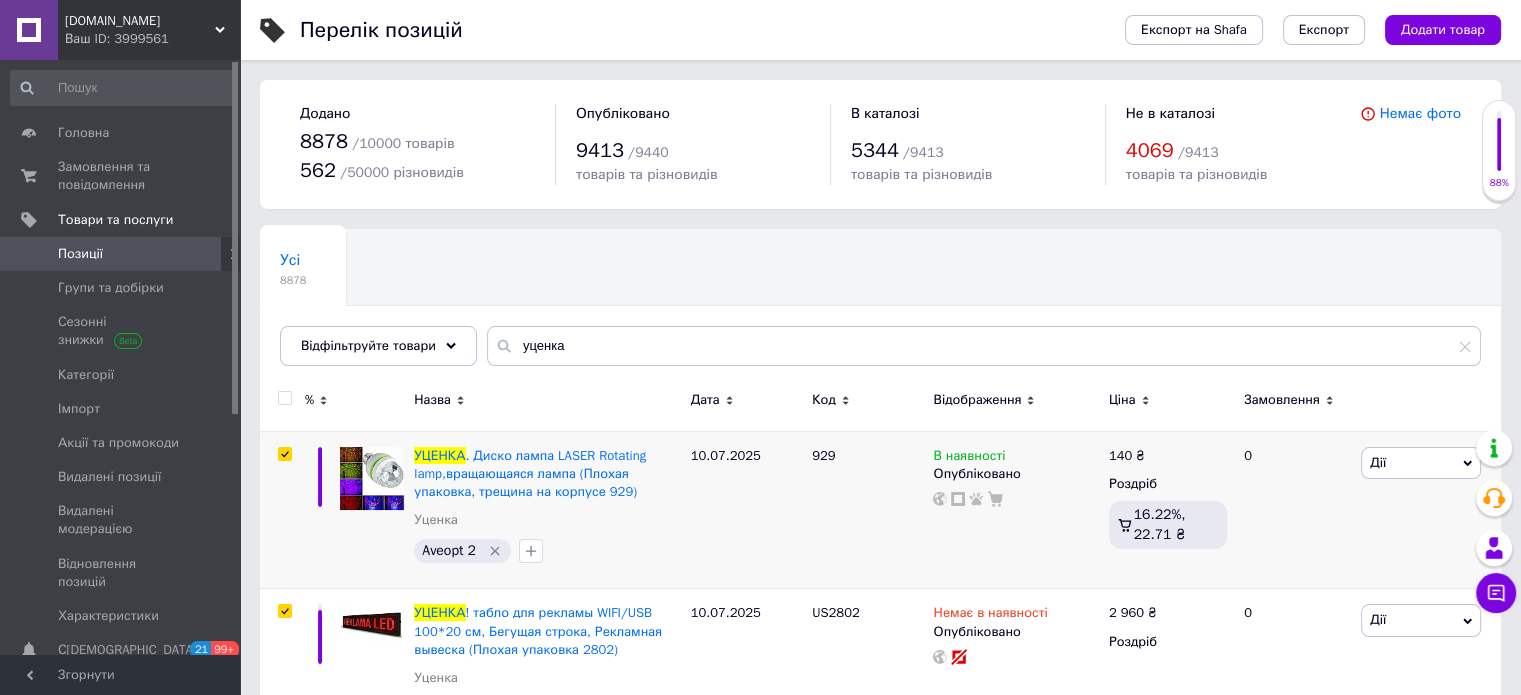 checkbox on "true" 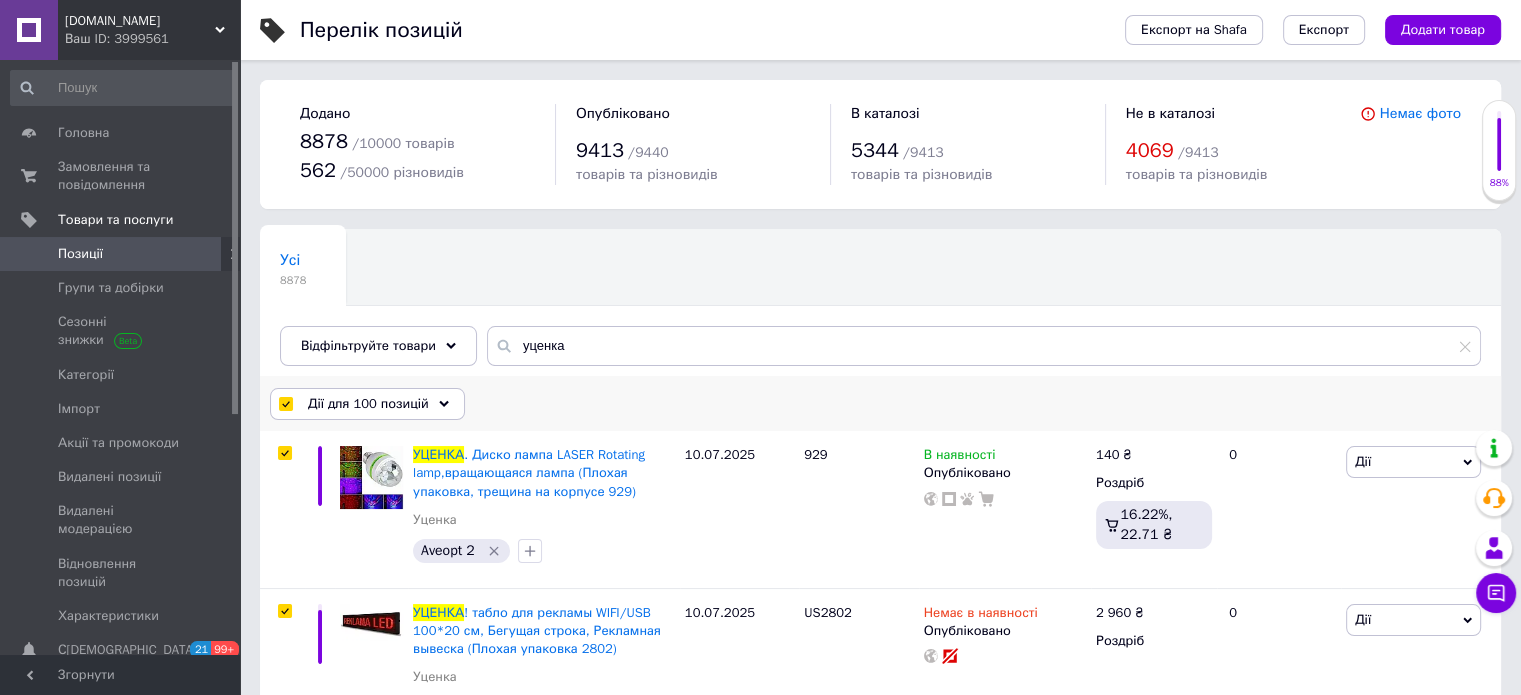 click on "Дії для 100 позицій" at bounding box center (368, 404) 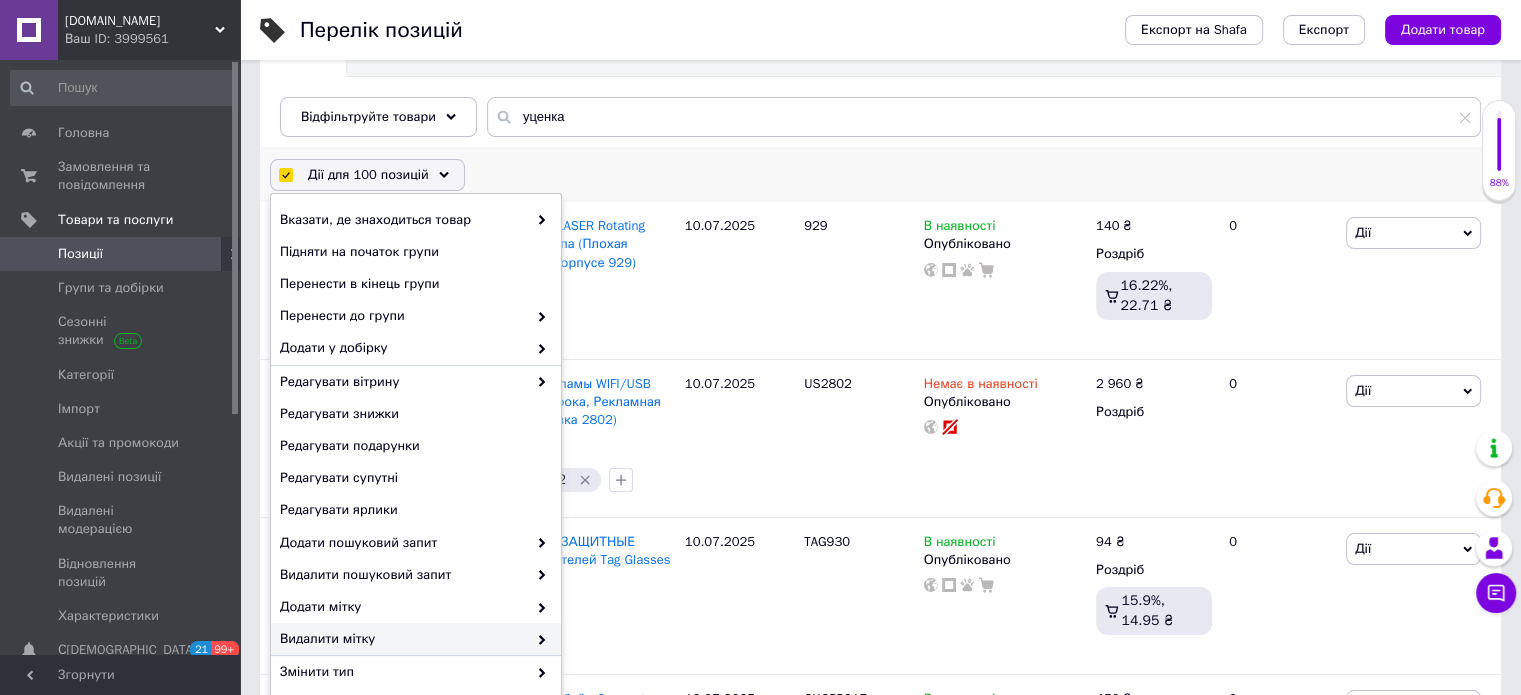 scroll, scrollTop: 400, scrollLeft: 0, axis: vertical 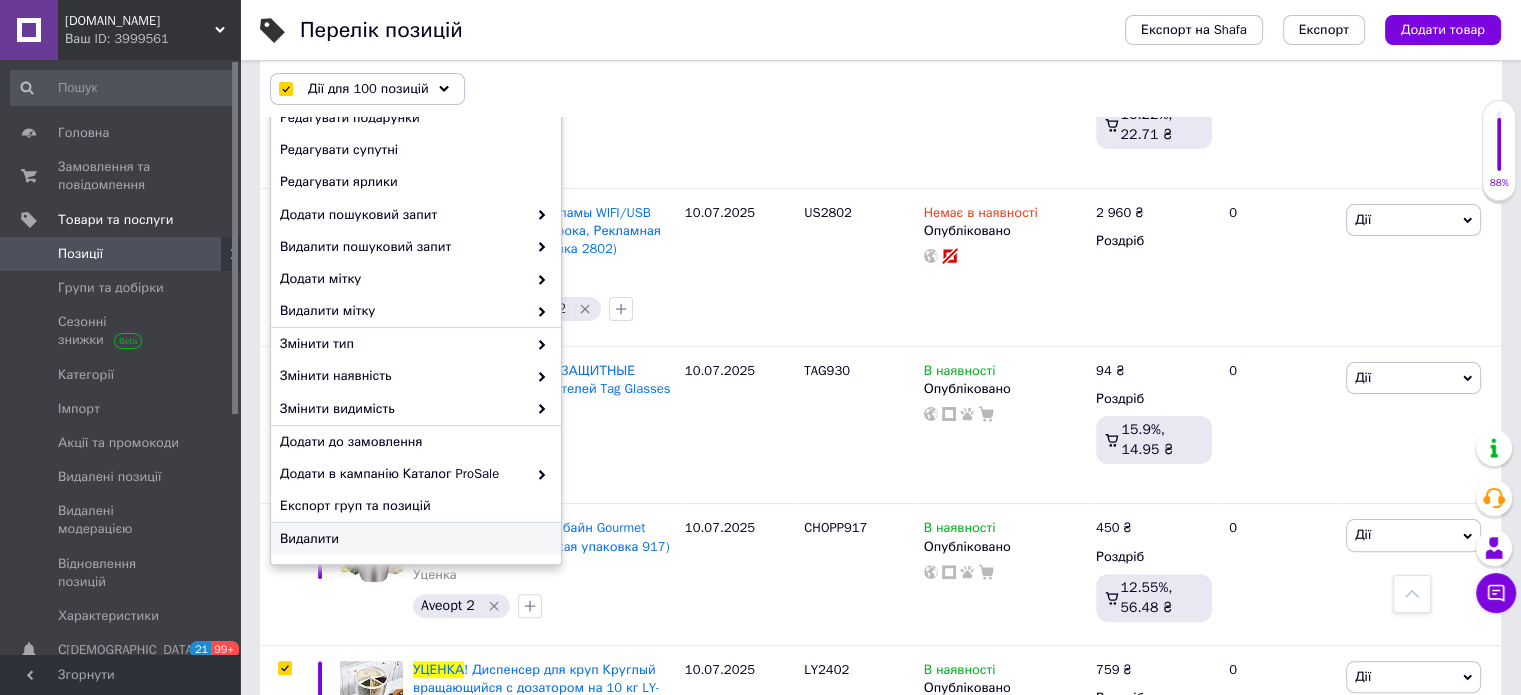 click on "Видалити" at bounding box center (413, 539) 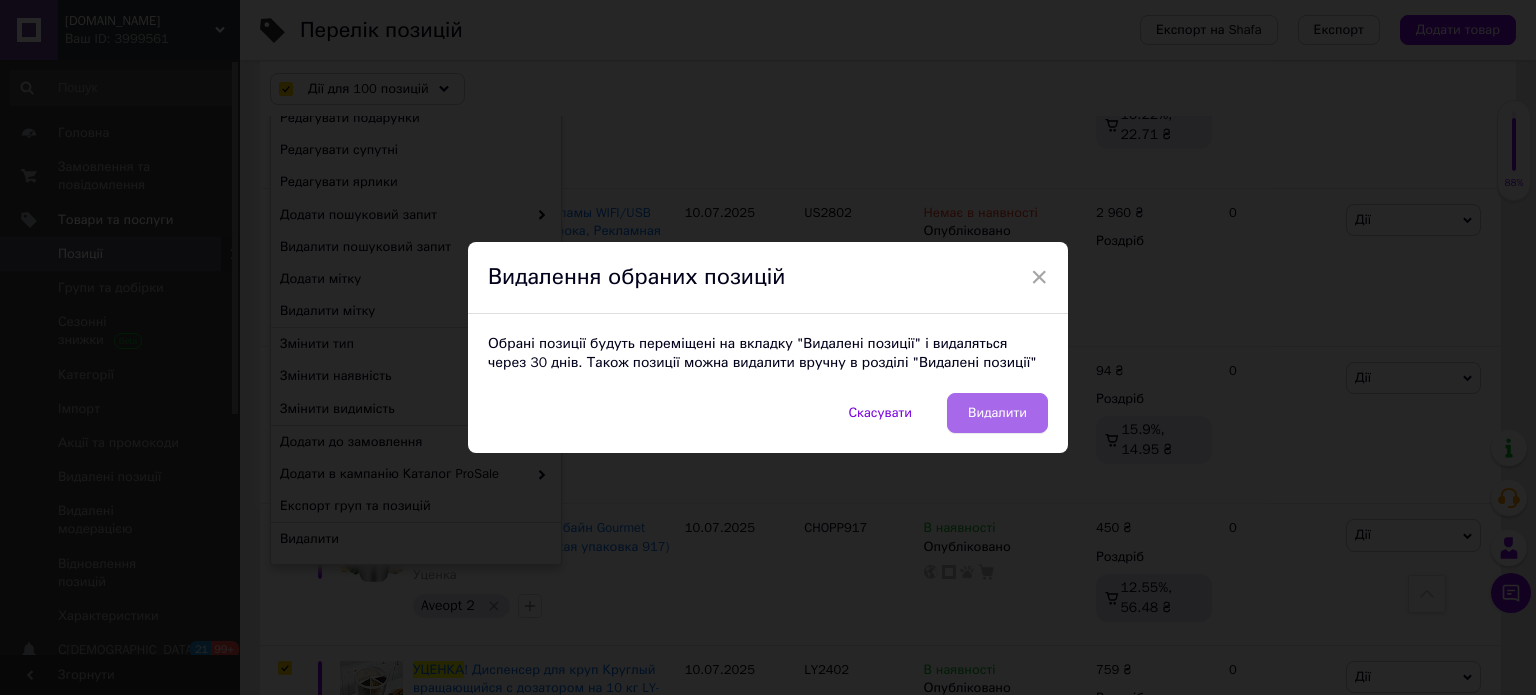 click on "Видалити" at bounding box center (997, 413) 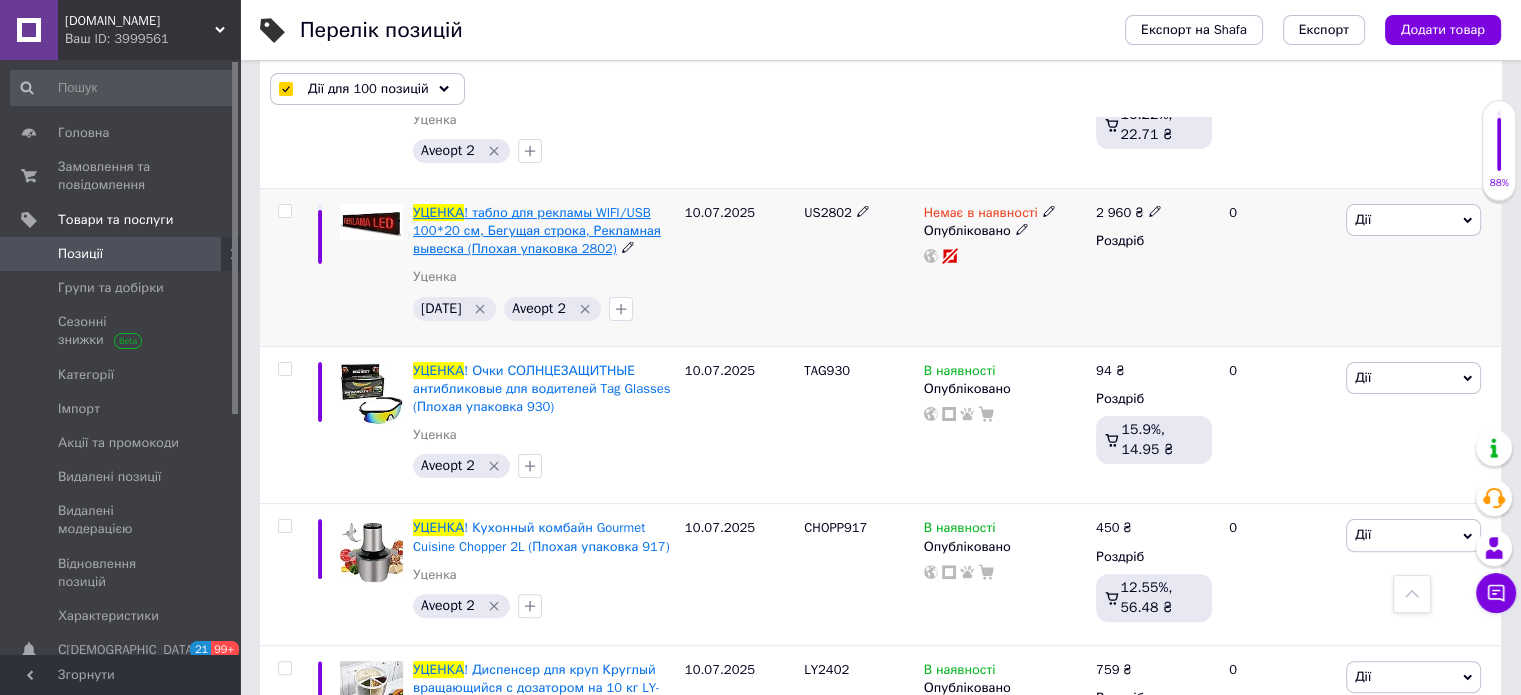 checkbox on "false" 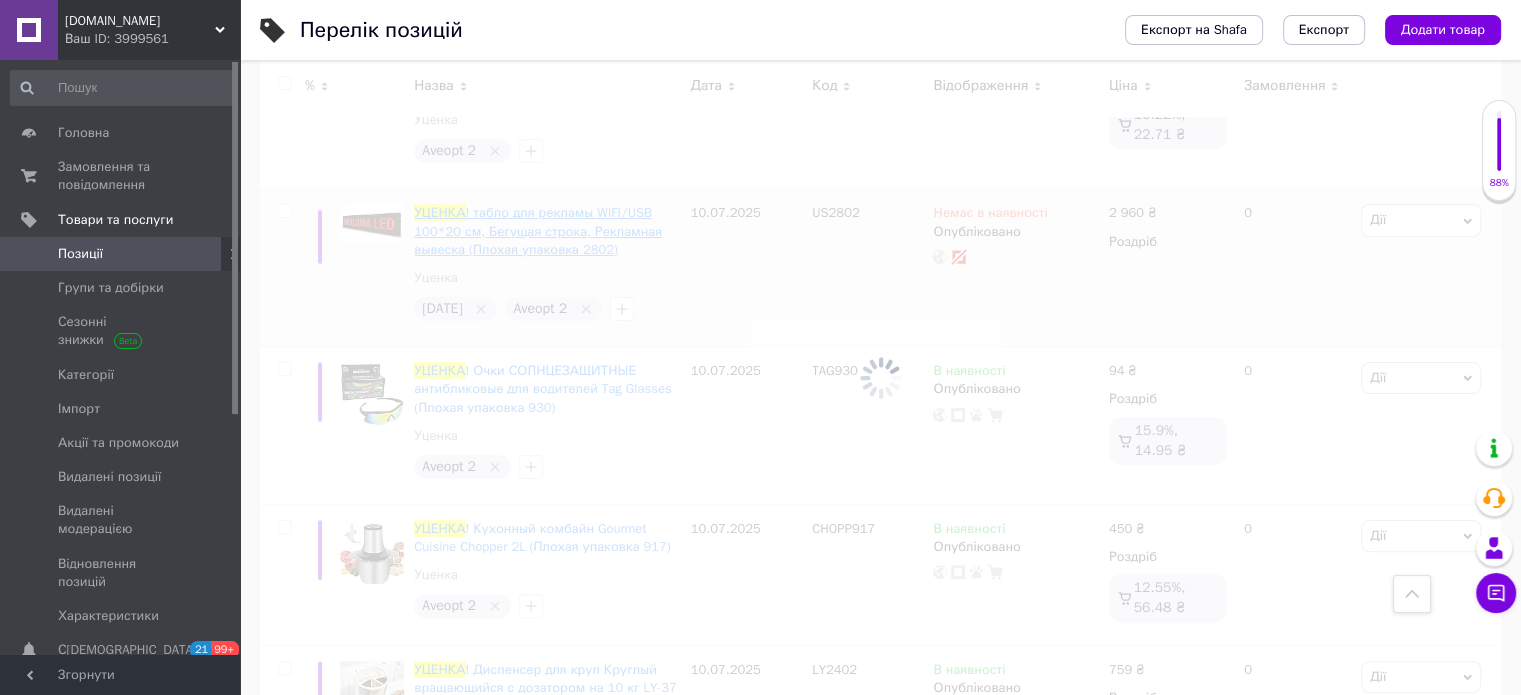 scroll, scrollTop: 100, scrollLeft: 0, axis: vertical 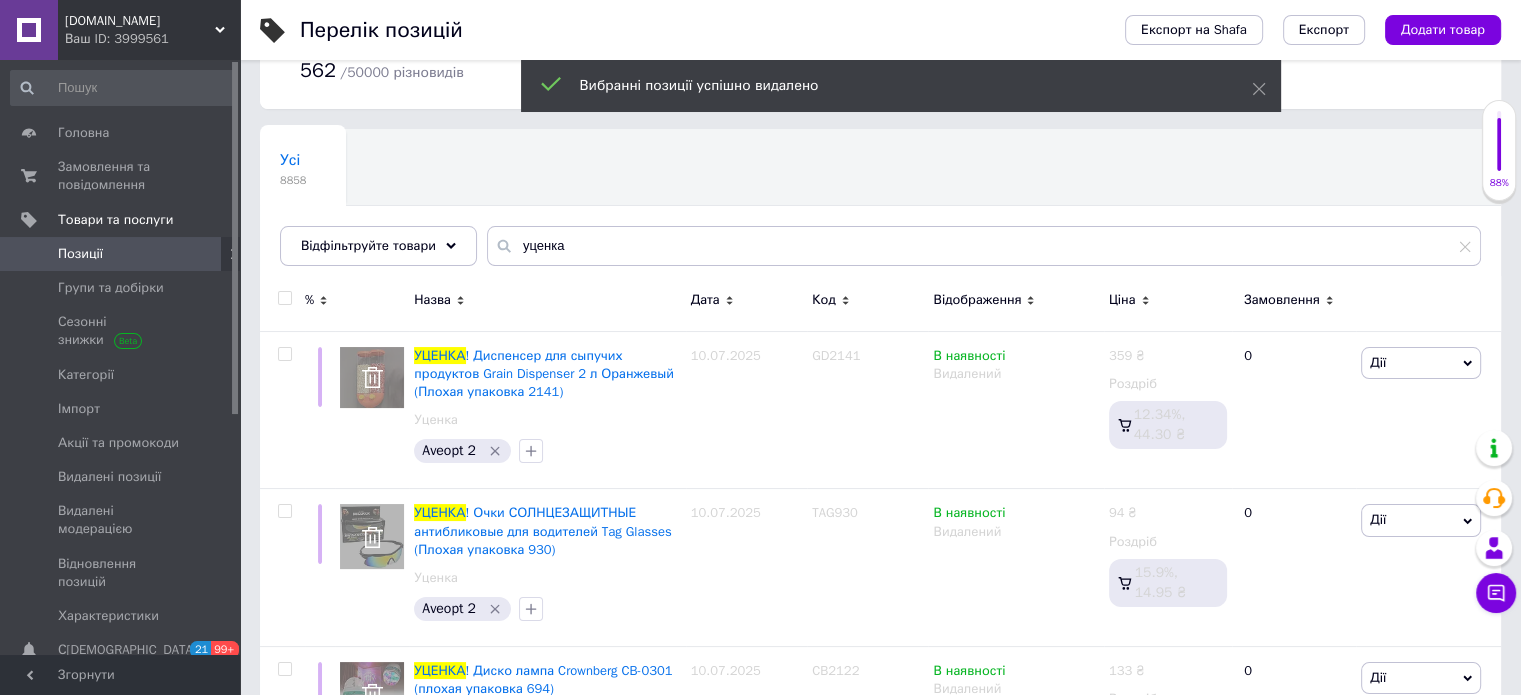 click at bounding box center (284, 298) 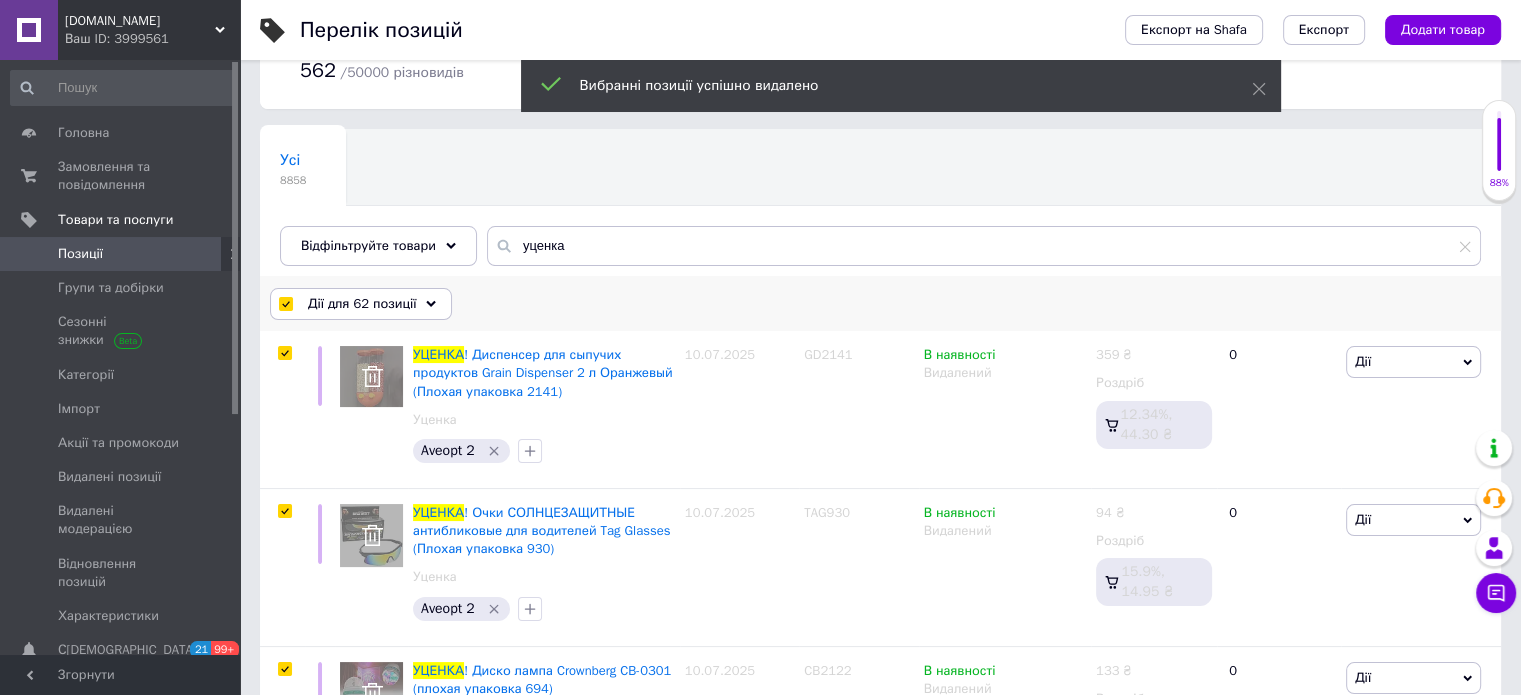 click on "Дії для 62 позиції" at bounding box center (362, 304) 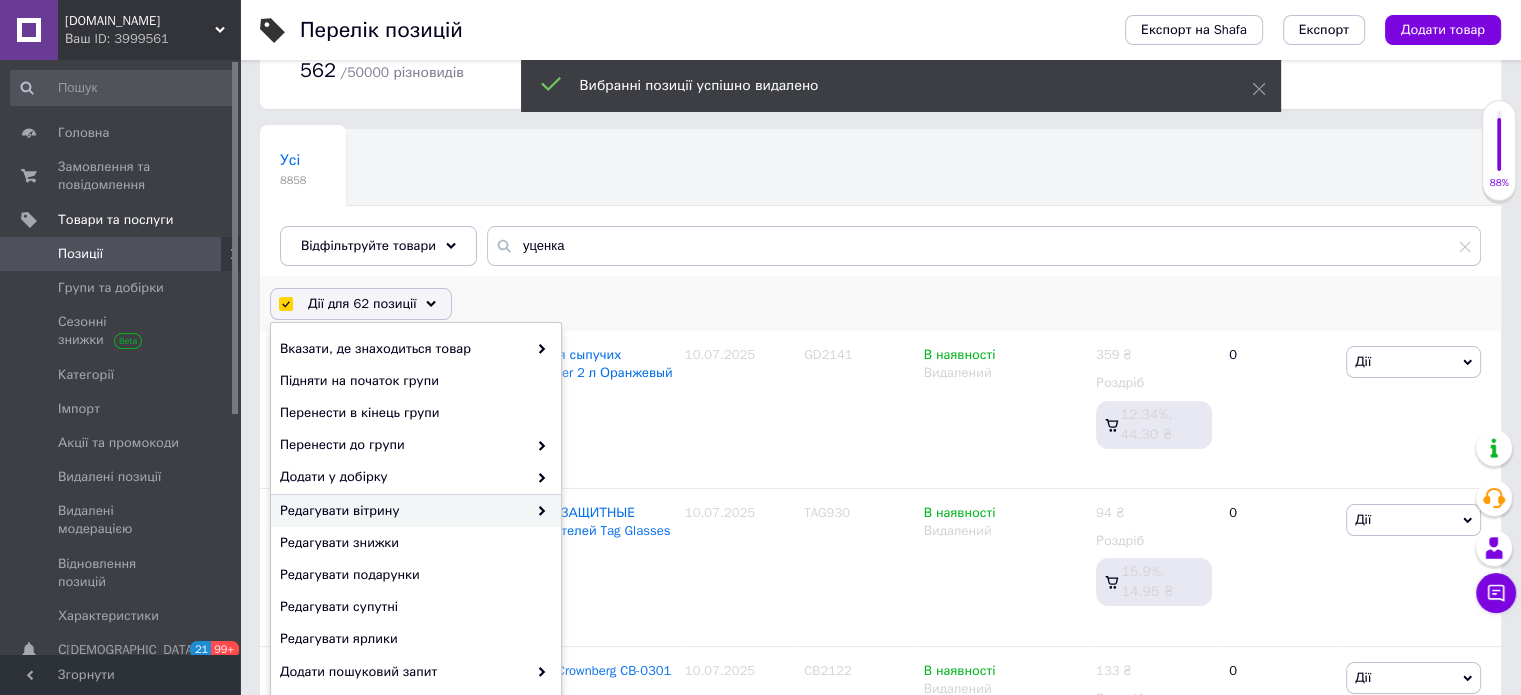 scroll, scrollTop: 157, scrollLeft: 0, axis: vertical 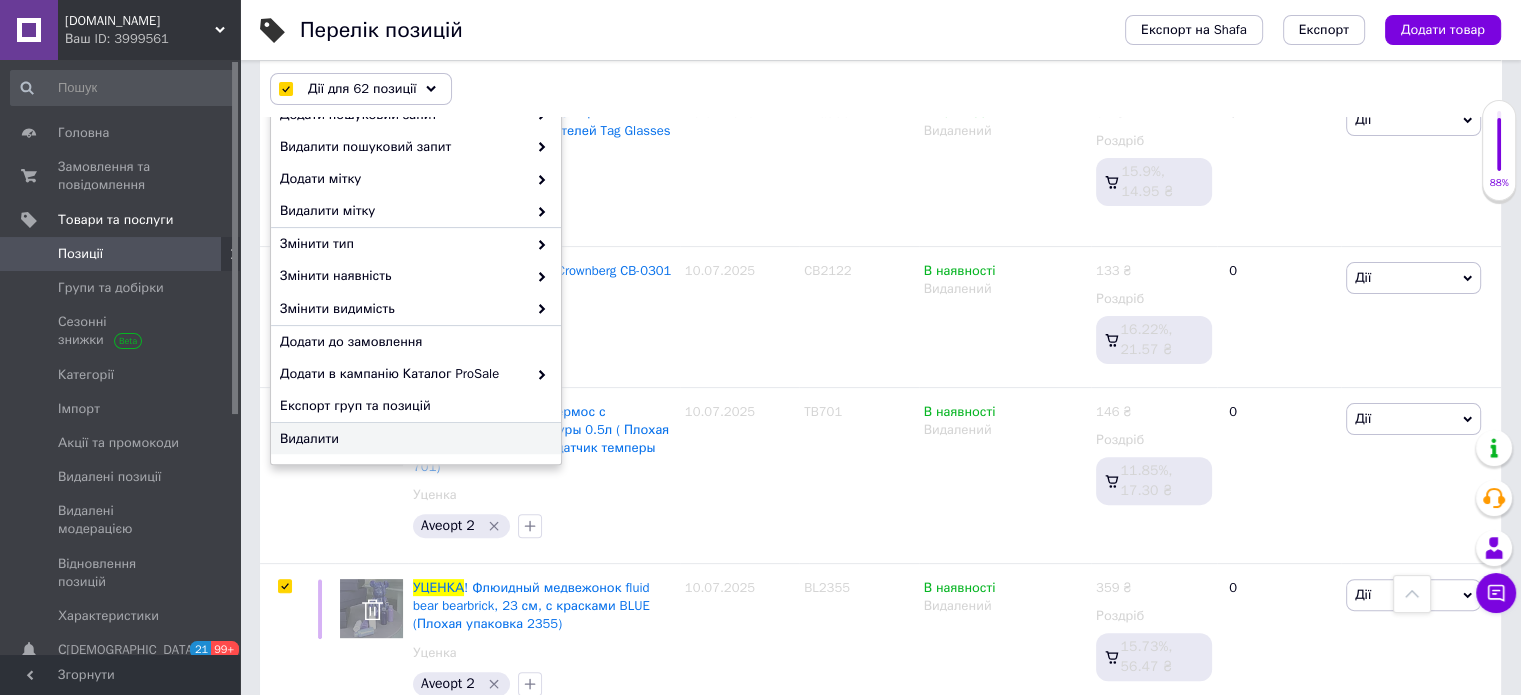 click on "Видалити" at bounding box center [413, 439] 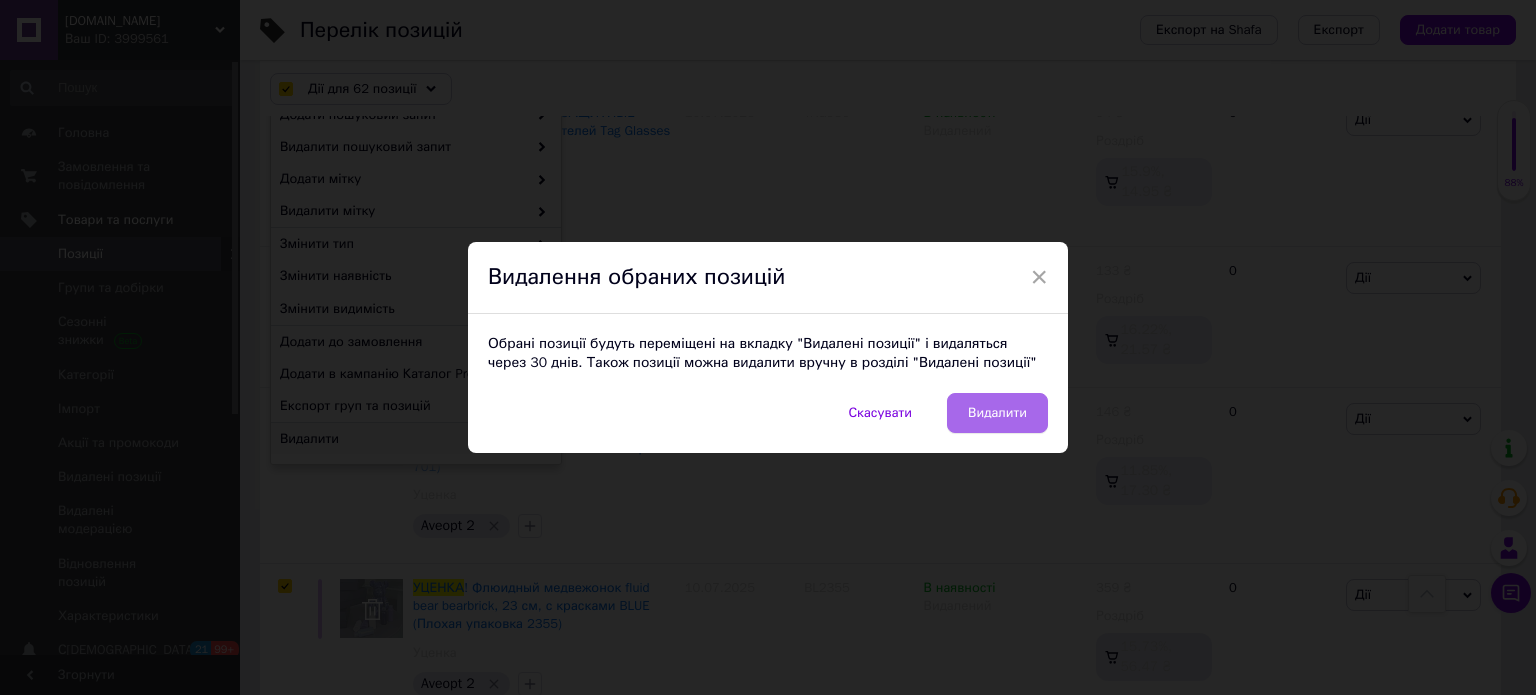click on "Видалити" at bounding box center (997, 413) 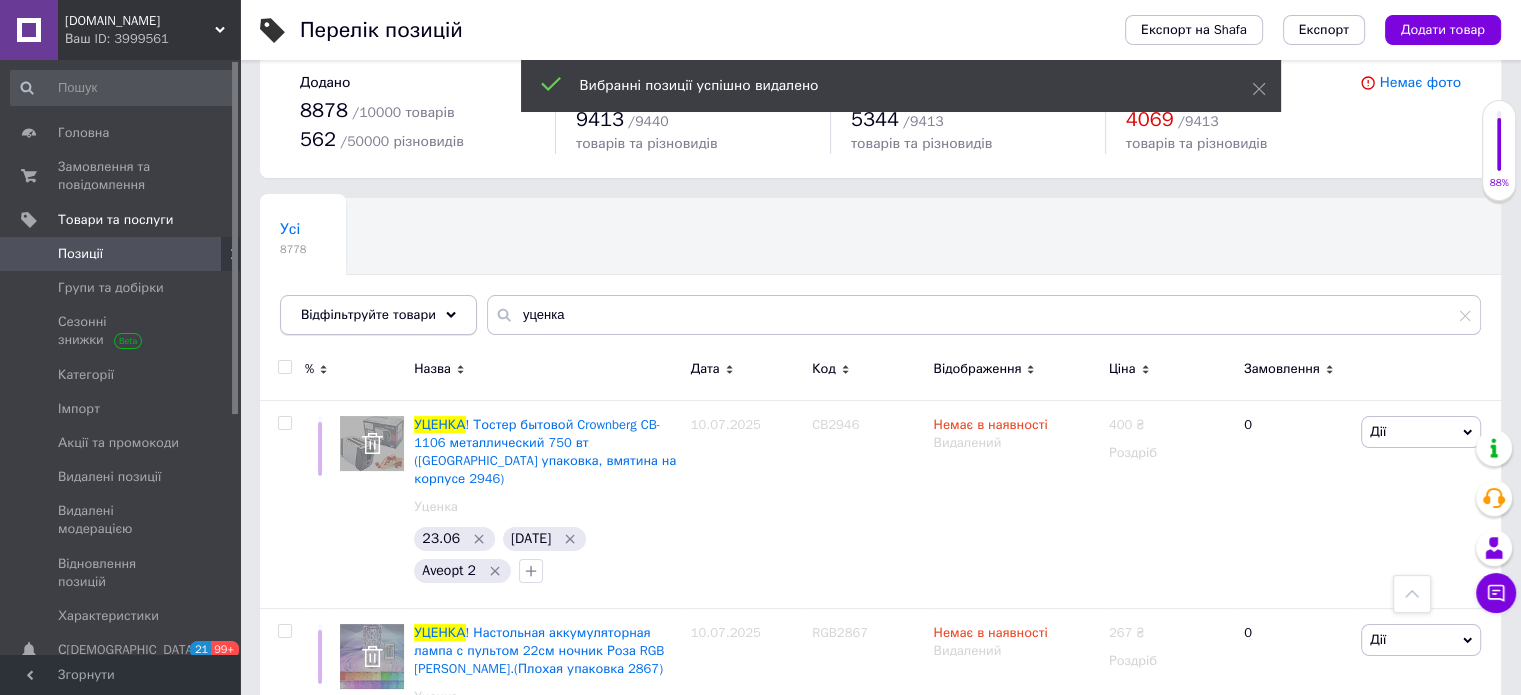 scroll, scrollTop: 0, scrollLeft: 0, axis: both 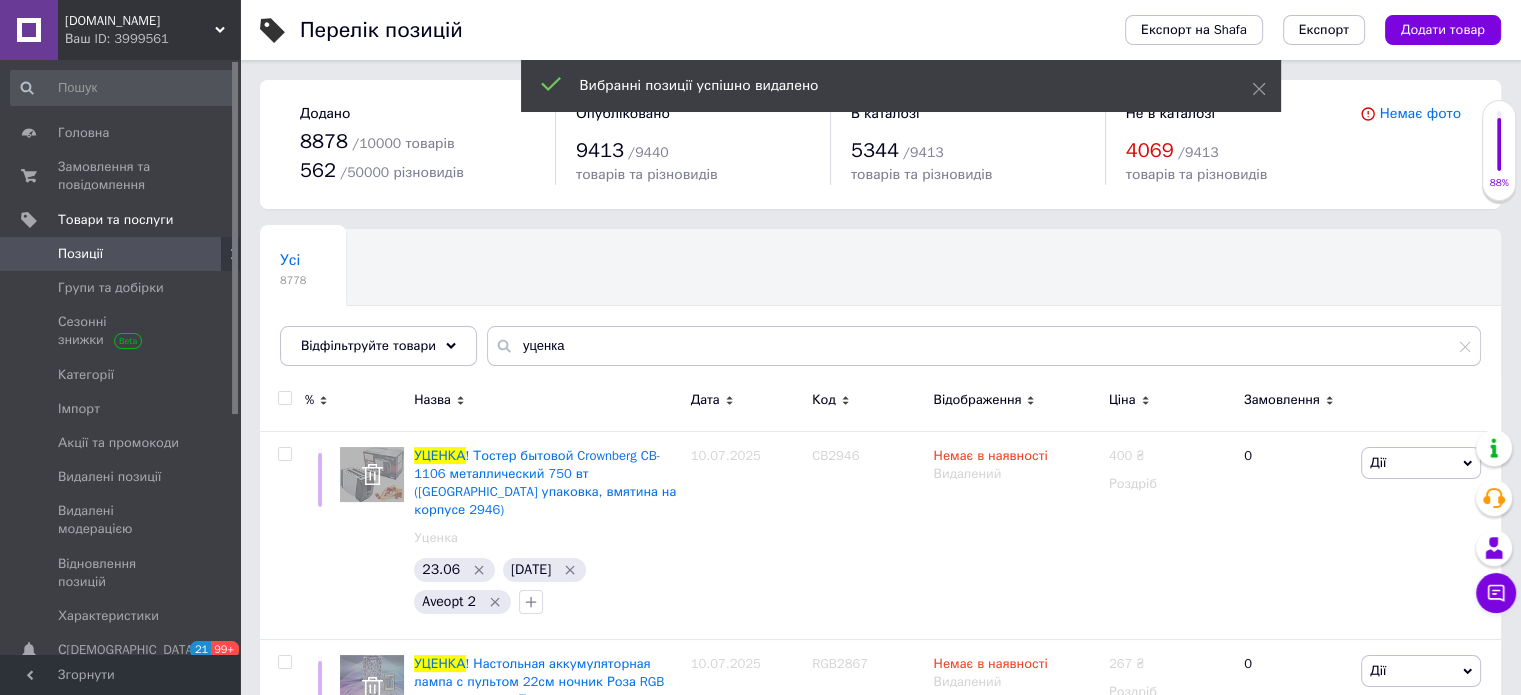 click at bounding box center (284, 398) 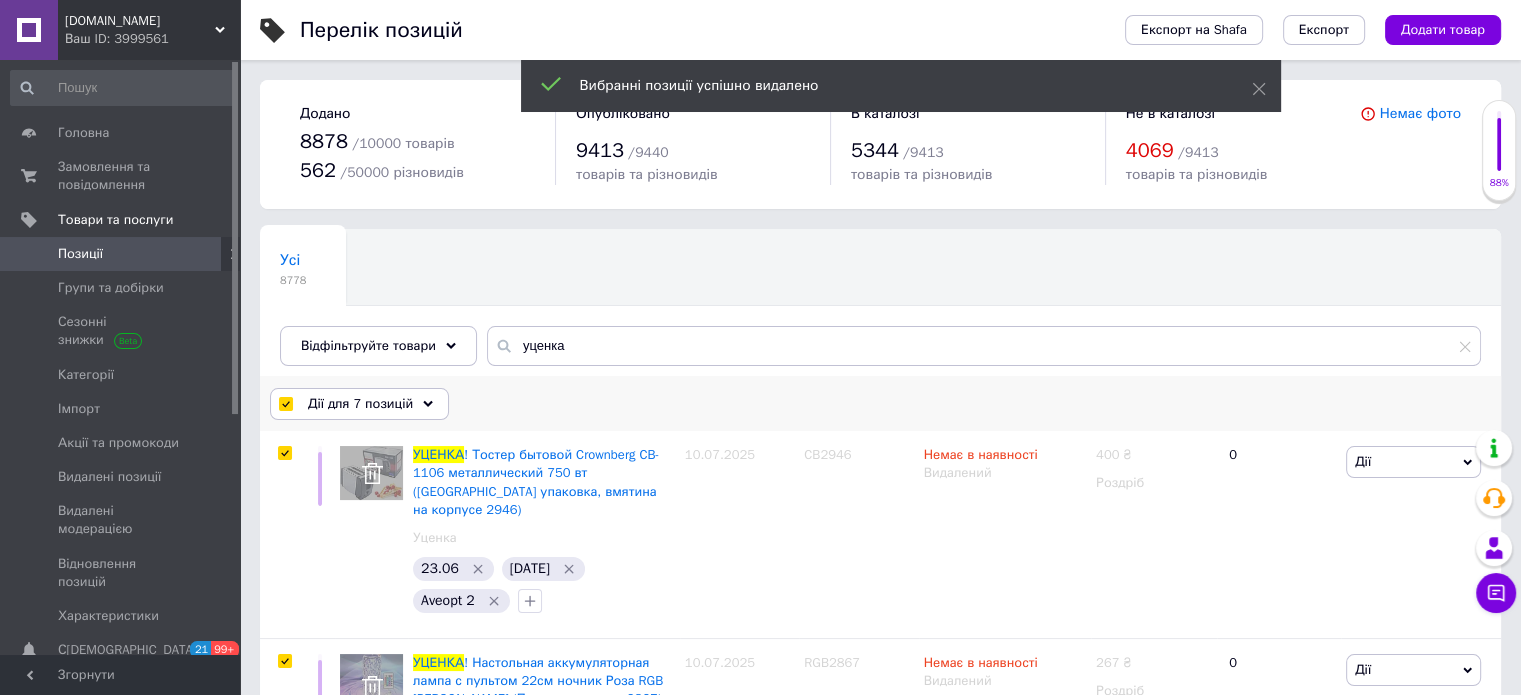click on "Дії для 7 позицій" at bounding box center (360, 404) 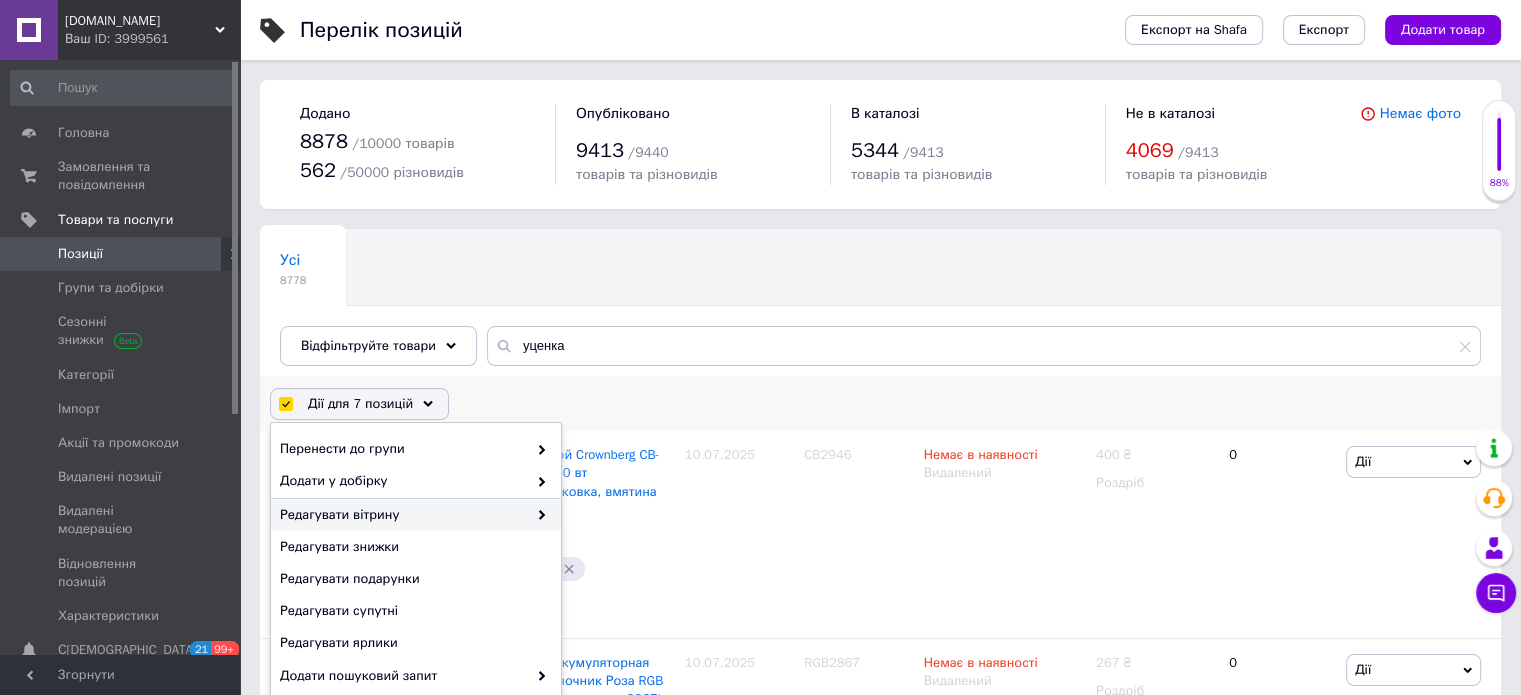scroll, scrollTop: 157, scrollLeft: 0, axis: vertical 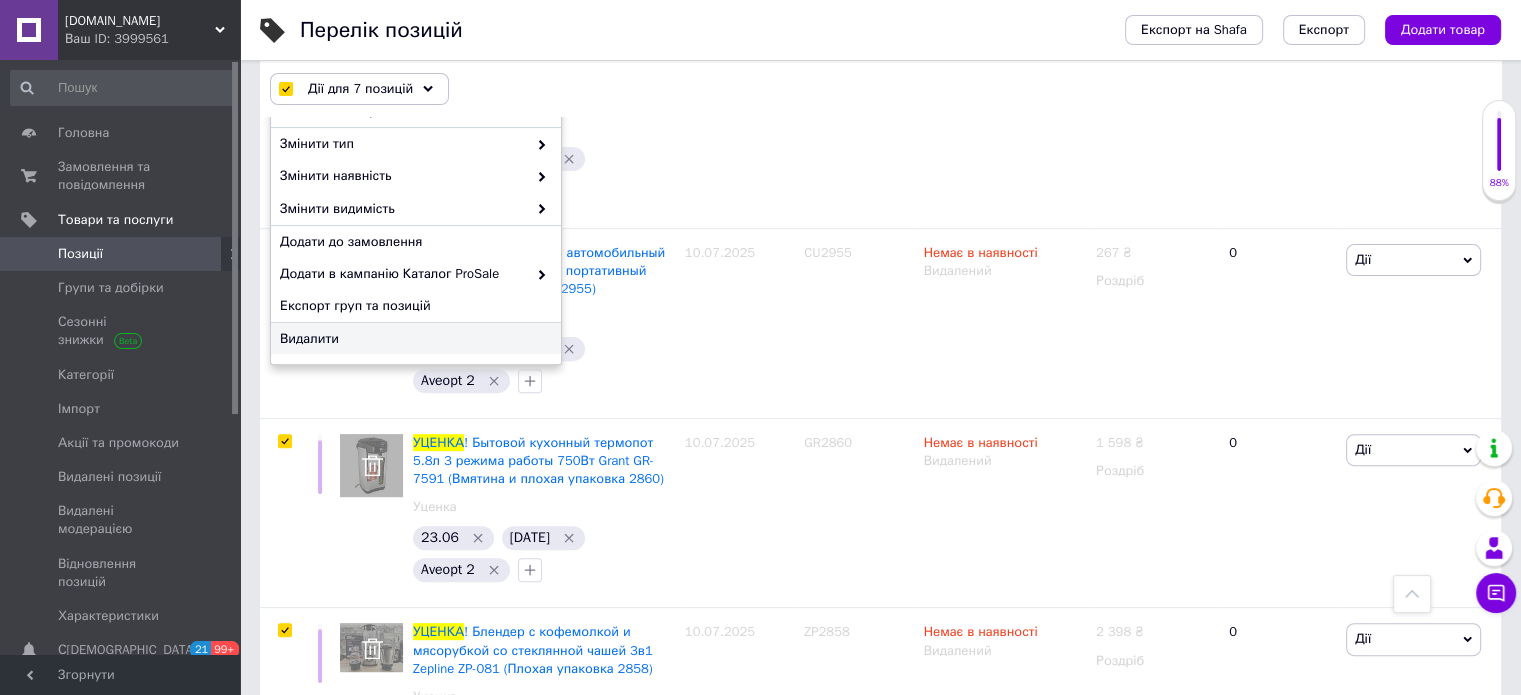click on "Видалити" at bounding box center [413, 339] 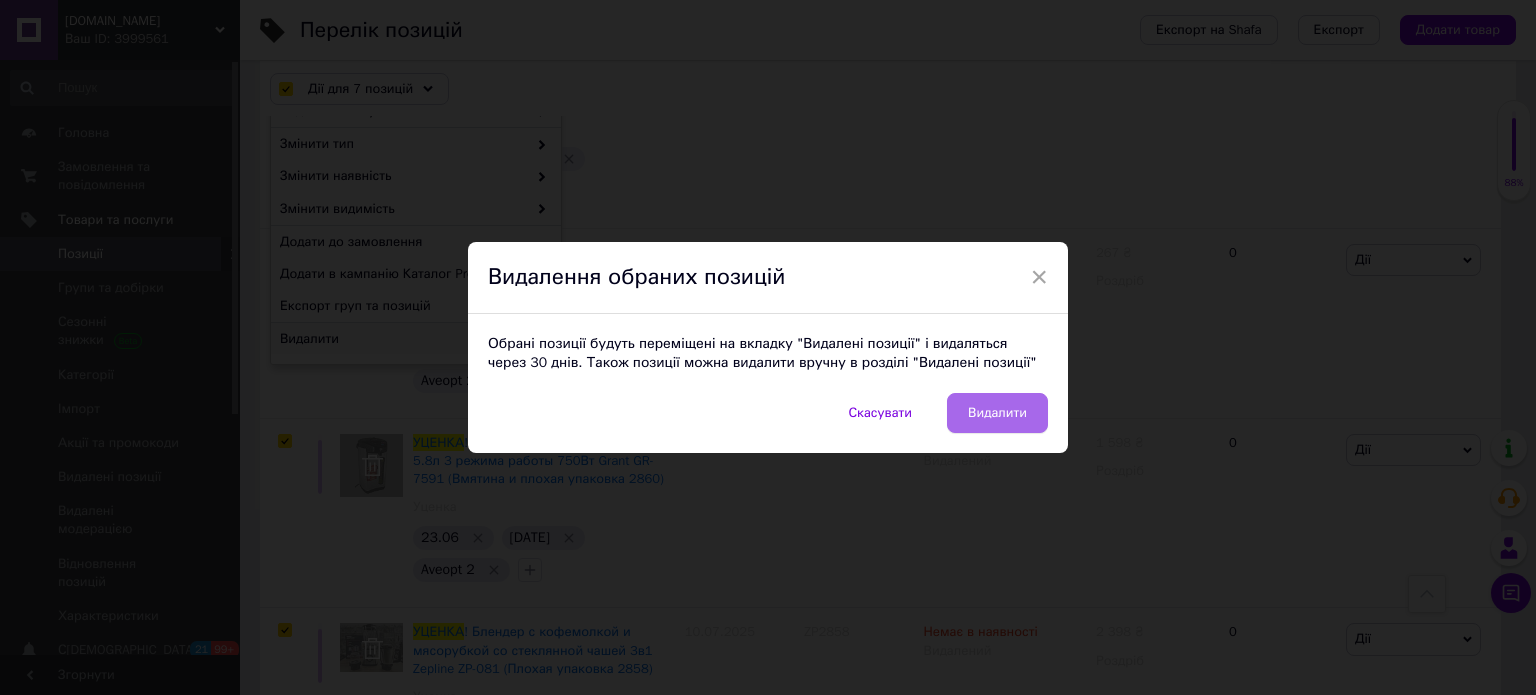 click on "Видалити" at bounding box center [997, 413] 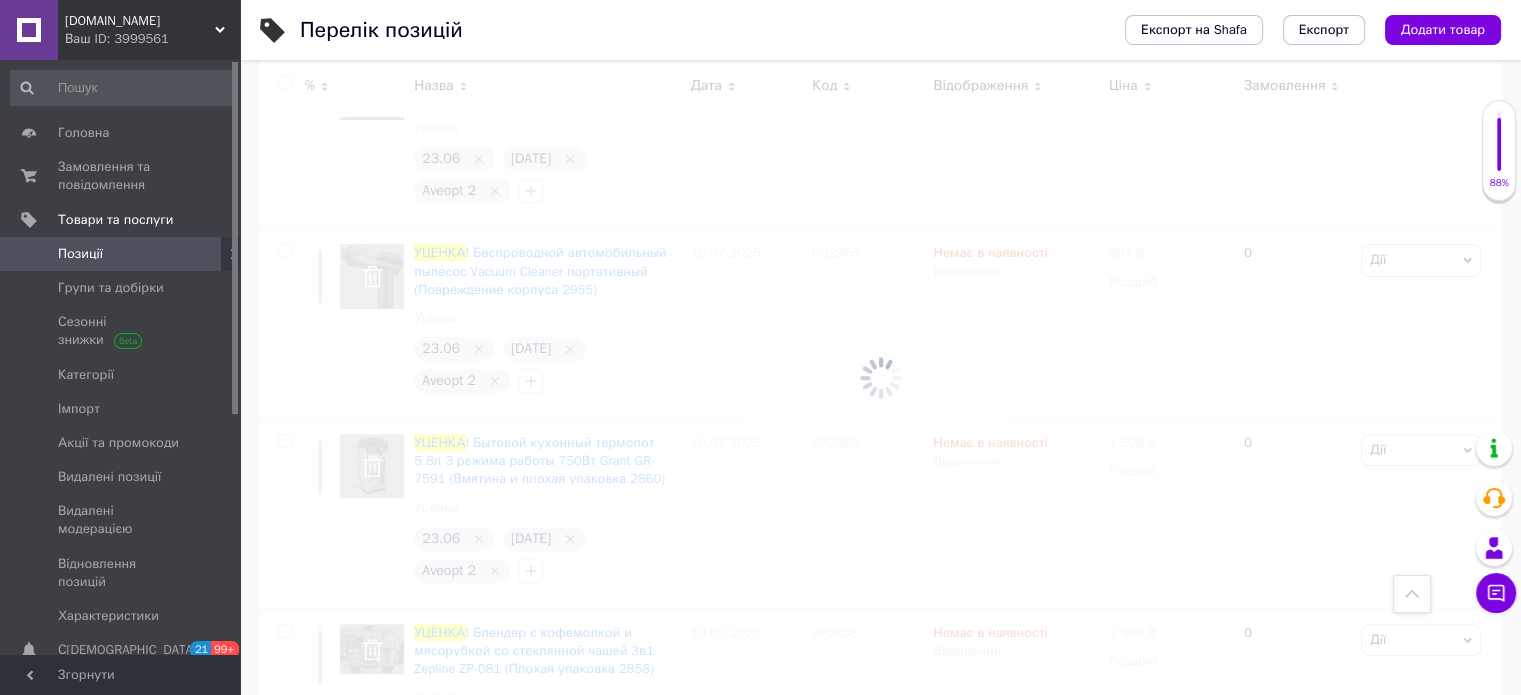 scroll, scrollTop: 150, scrollLeft: 0, axis: vertical 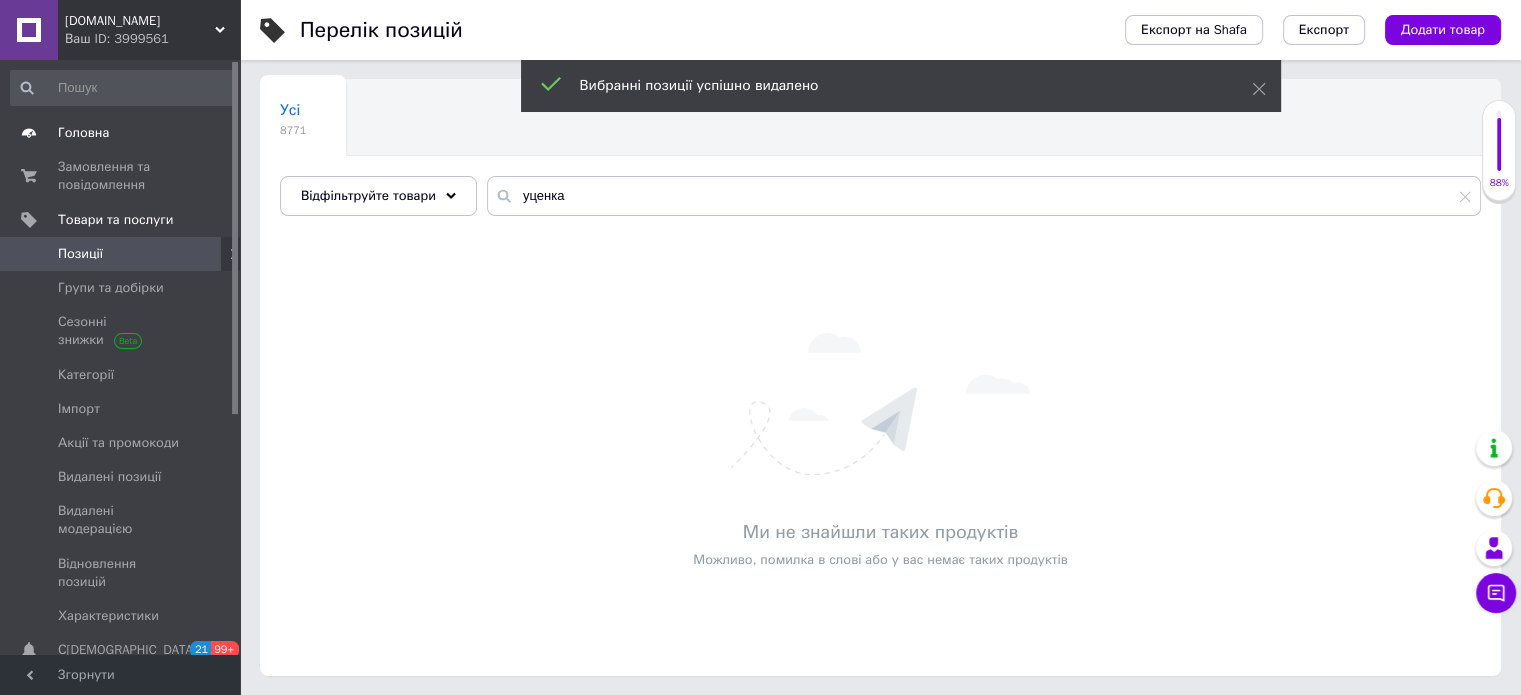 click on "Головна" at bounding box center (121, 133) 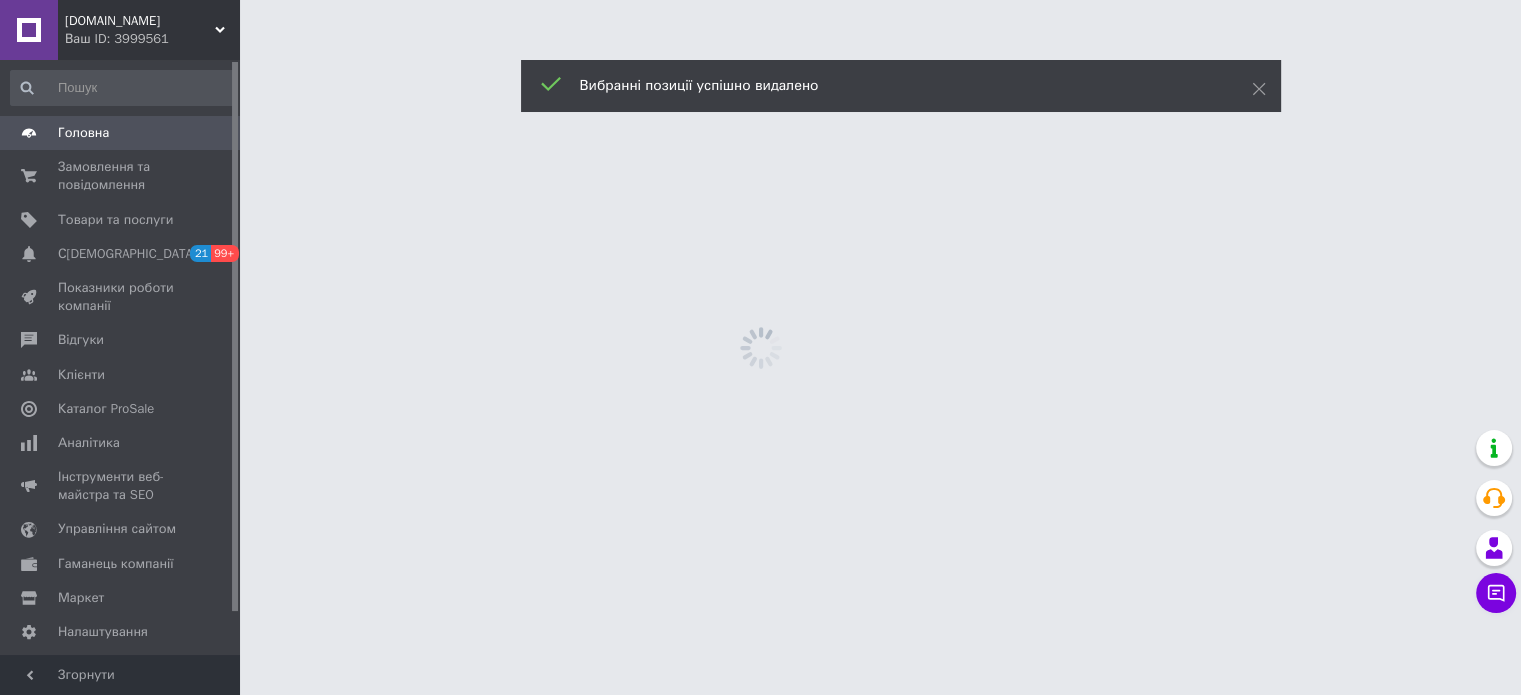 scroll, scrollTop: 0, scrollLeft: 0, axis: both 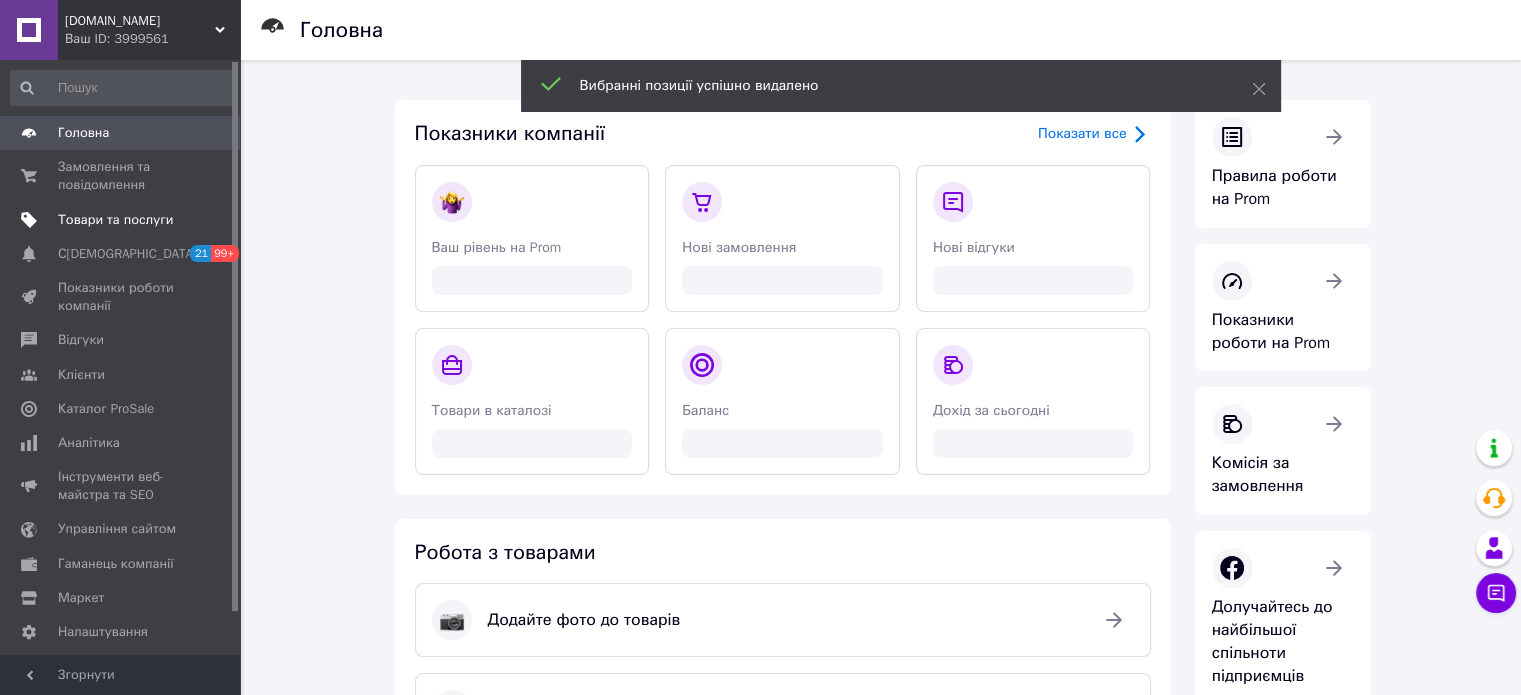 click on "Товари та послуги" at bounding box center (115, 220) 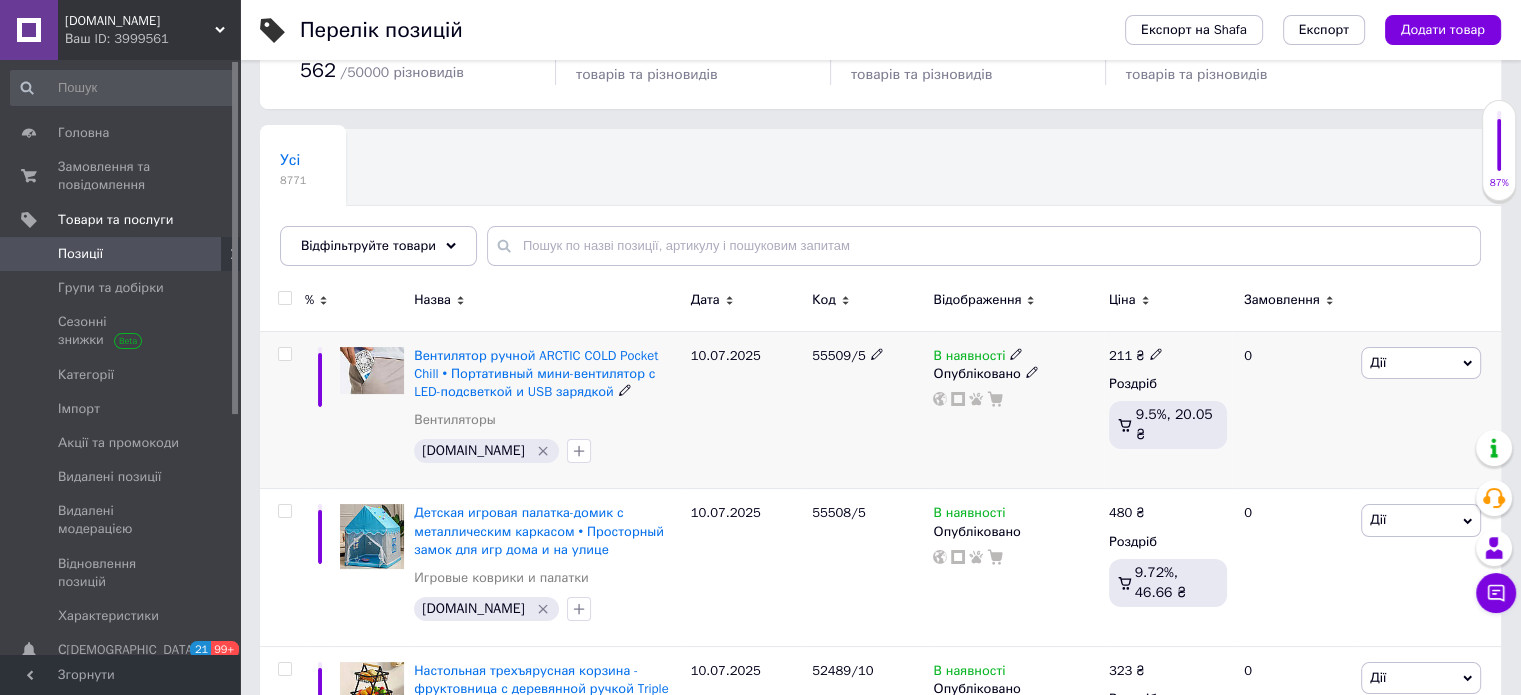 scroll, scrollTop: 200, scrollLeft: 0, axis: vertical 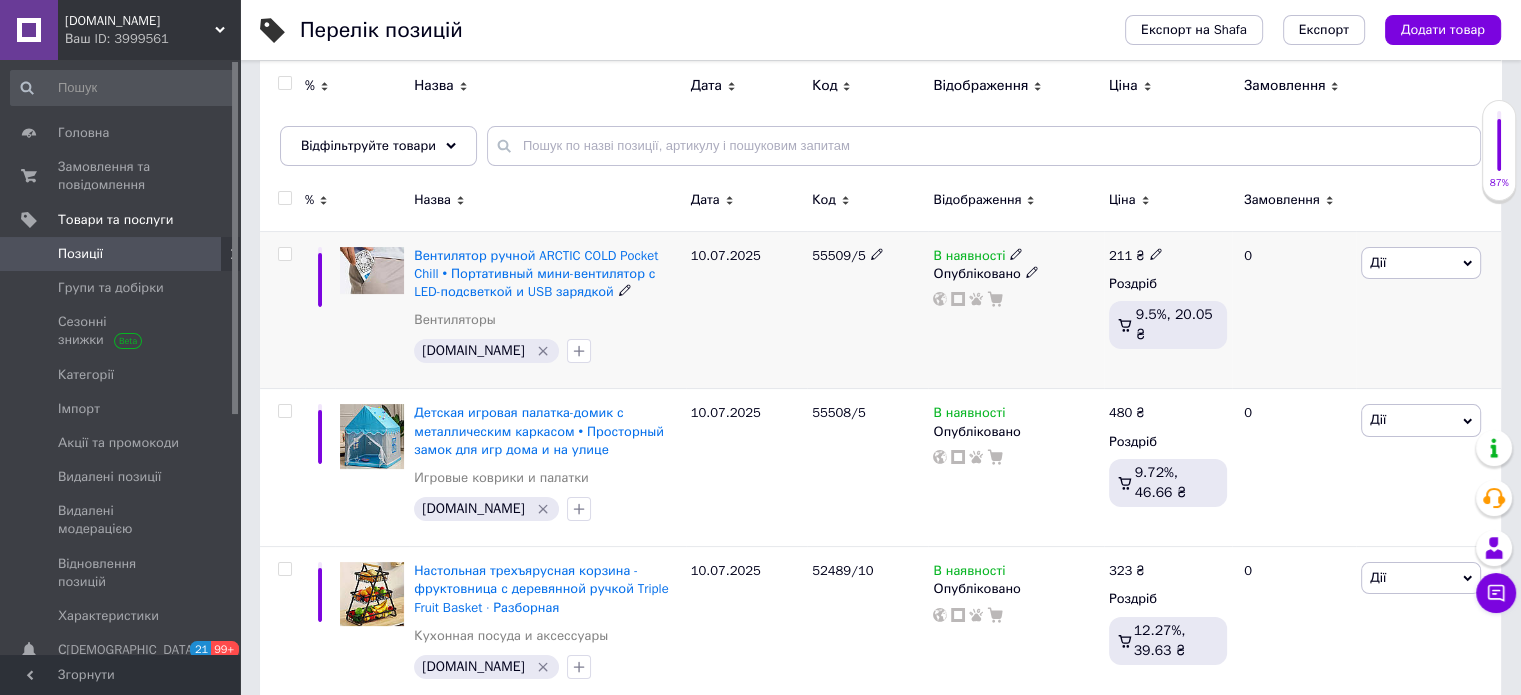 click 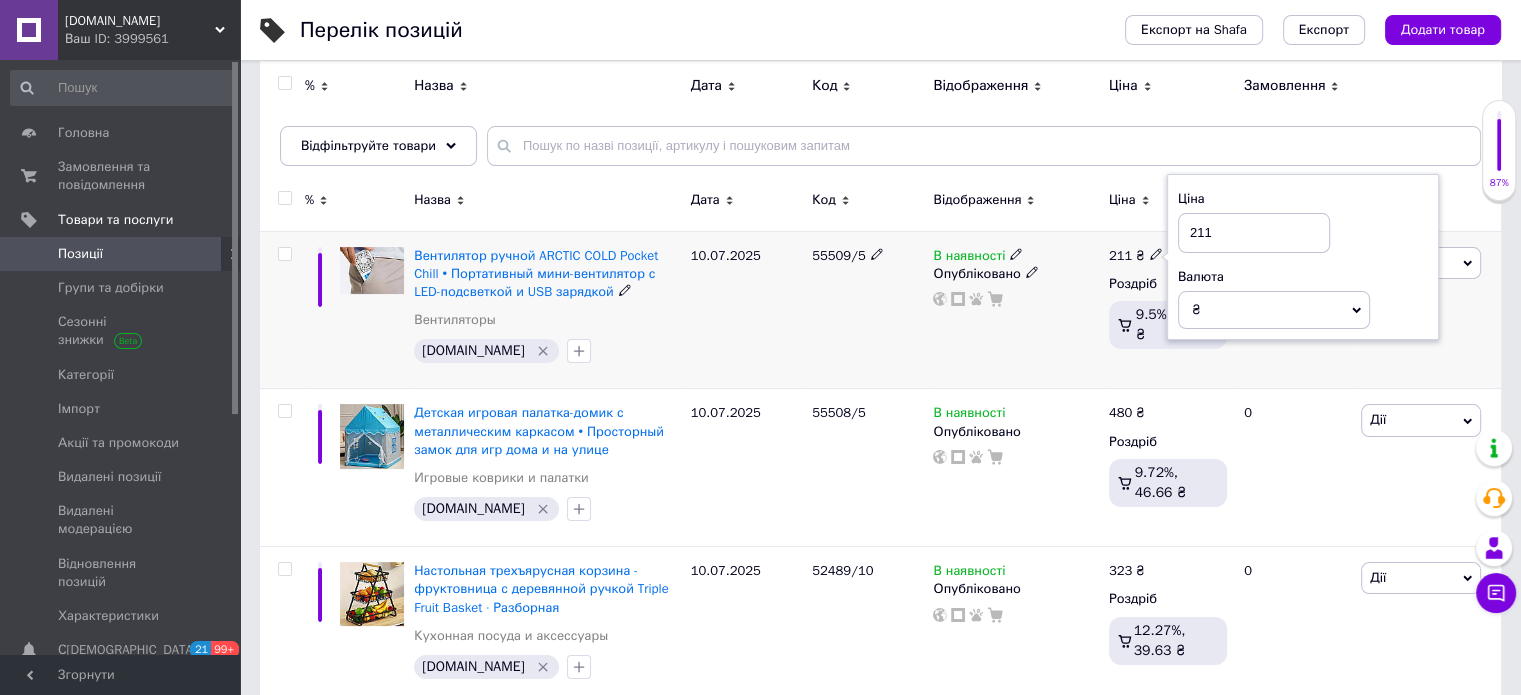 drag, startPoint x: 1240, startPoint y: 230, endPoint x: 1163, endPoint y: 243, distance: 78.08969 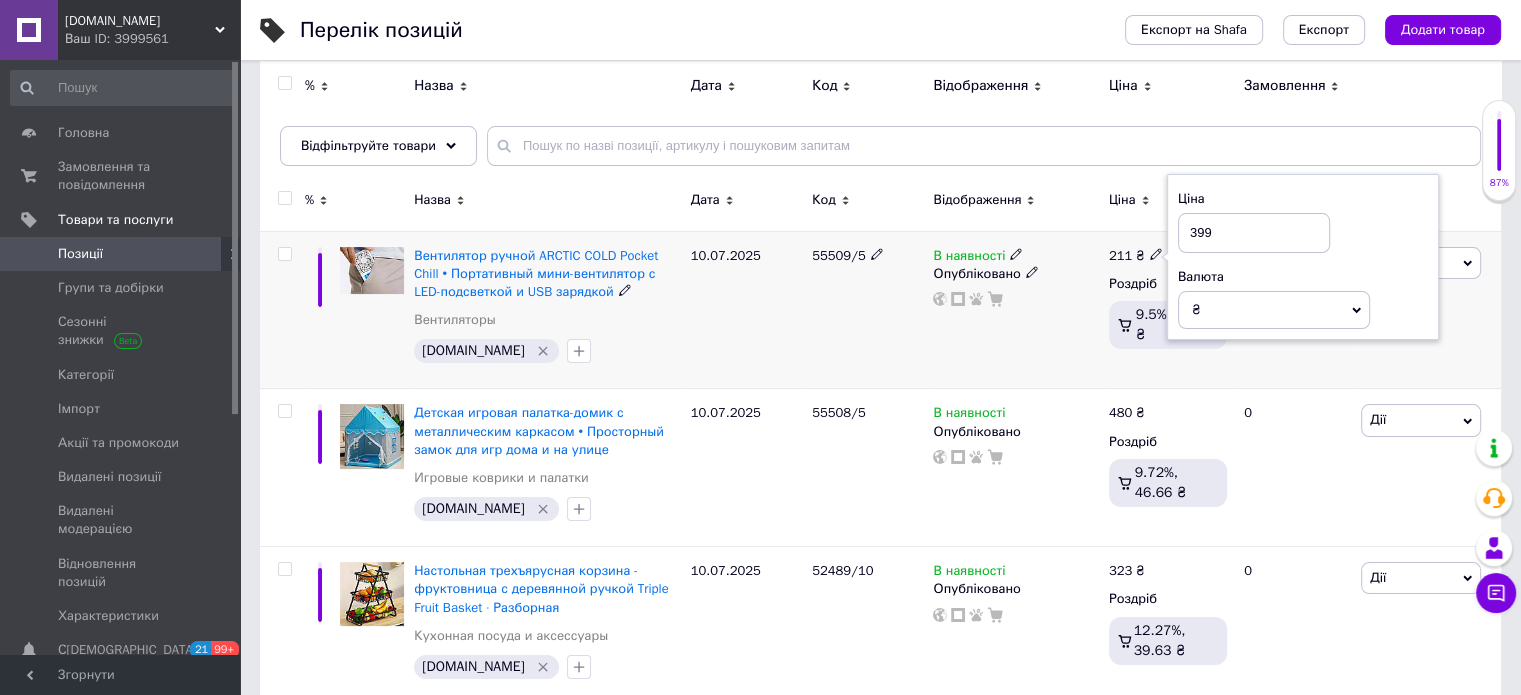click on "В наявності Опубліковано" at bounding box center (1015, 310) 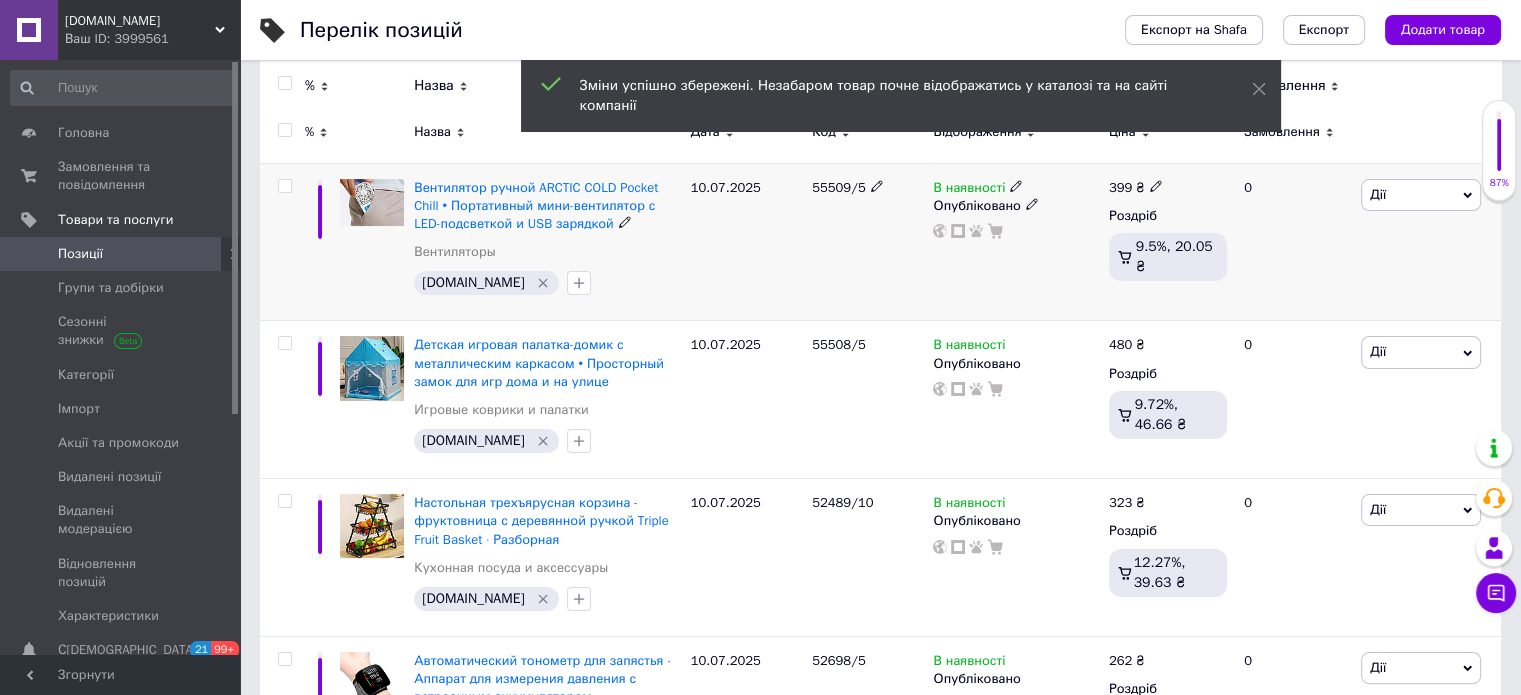 scroll, scrollTop: 400, scrollLeft: 0, axis: vertical 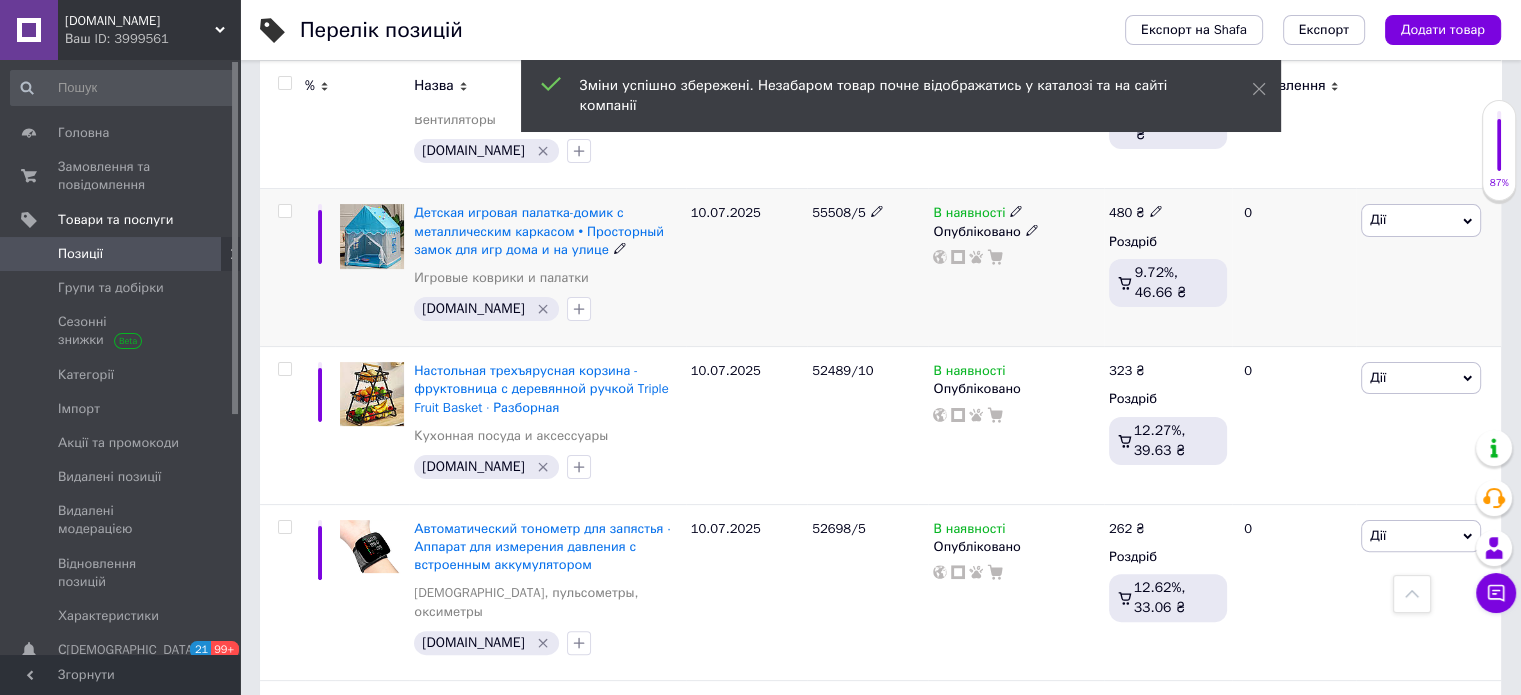 click 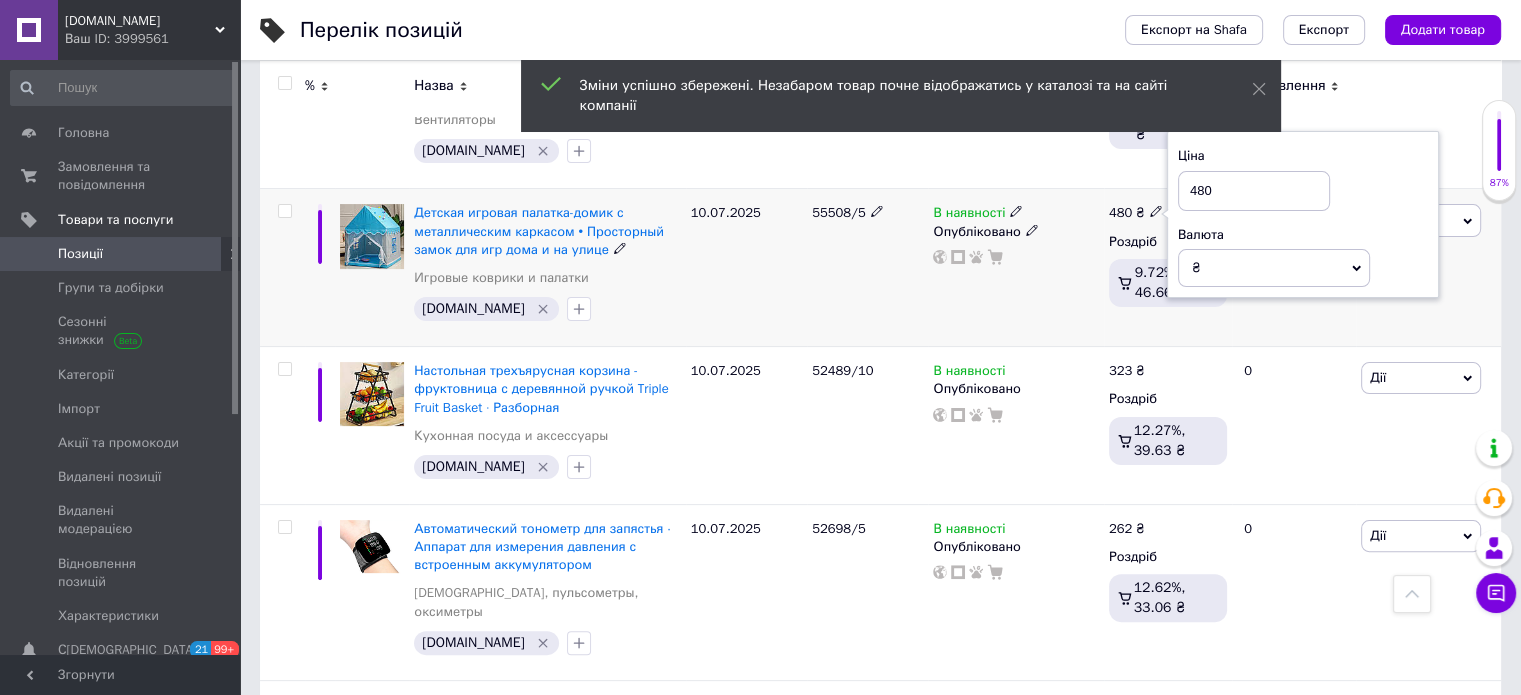 drag, startPoint x: 1229, startPoint y: 188, endPoint x: 1175, endPoint y: 191, distance: 54.08327 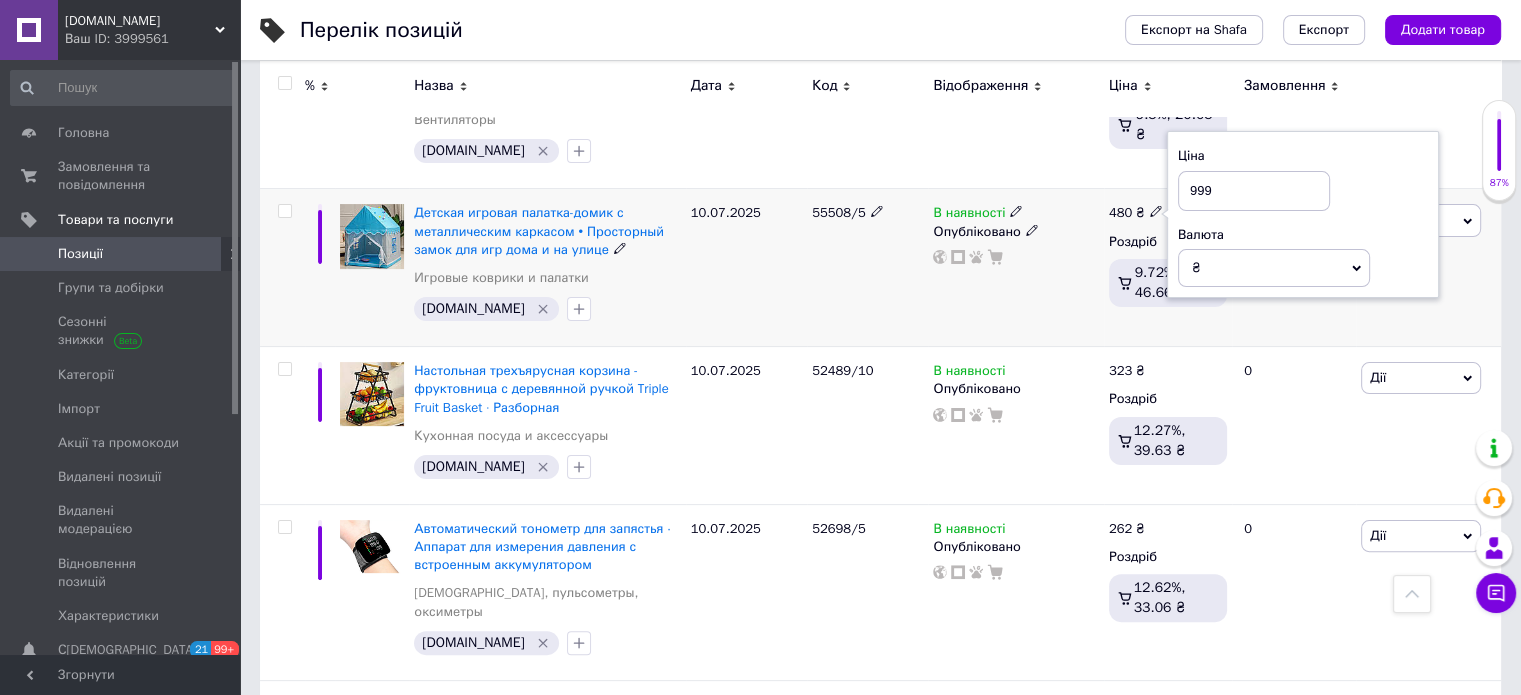 click on "В наявності Опубліковано" at bounding box center [1015, 268] 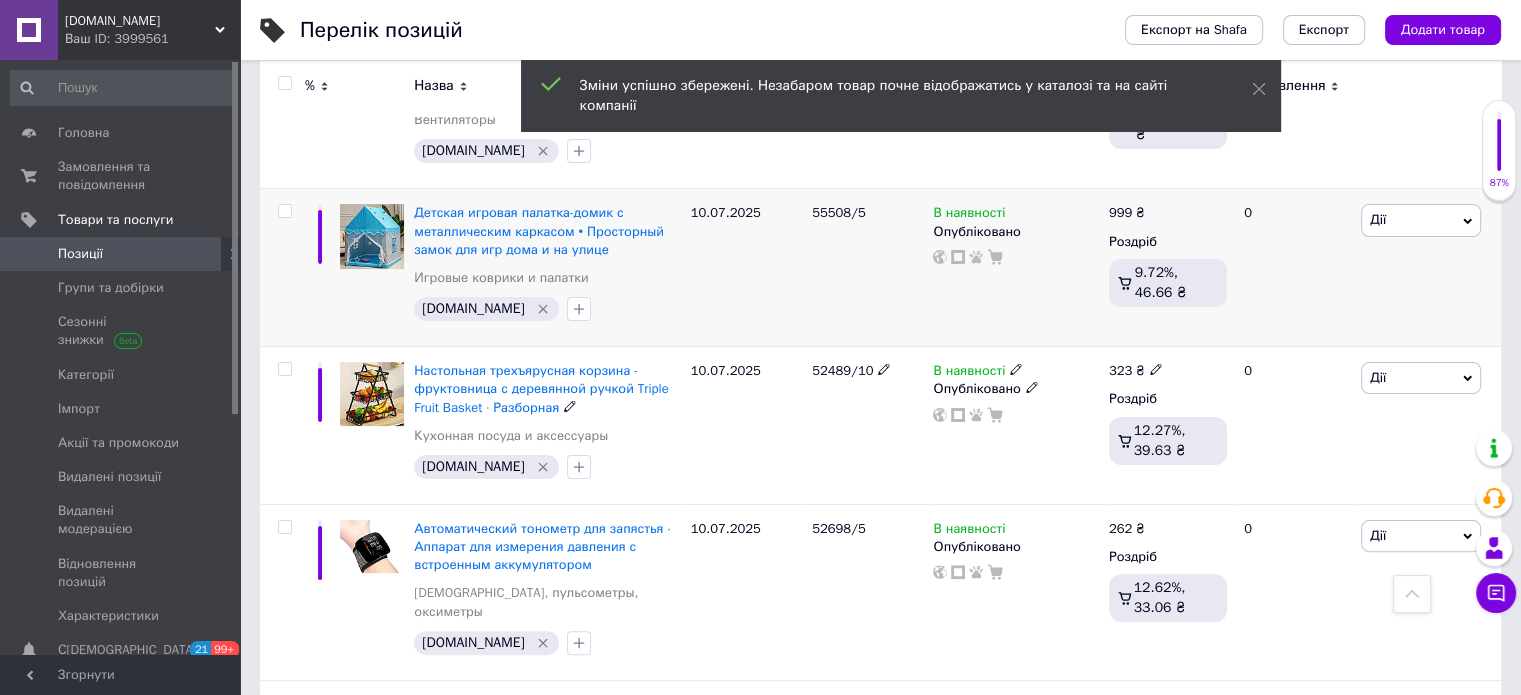 scroll, scrollTop: 500, scrollLeft: 0, axis: vertical 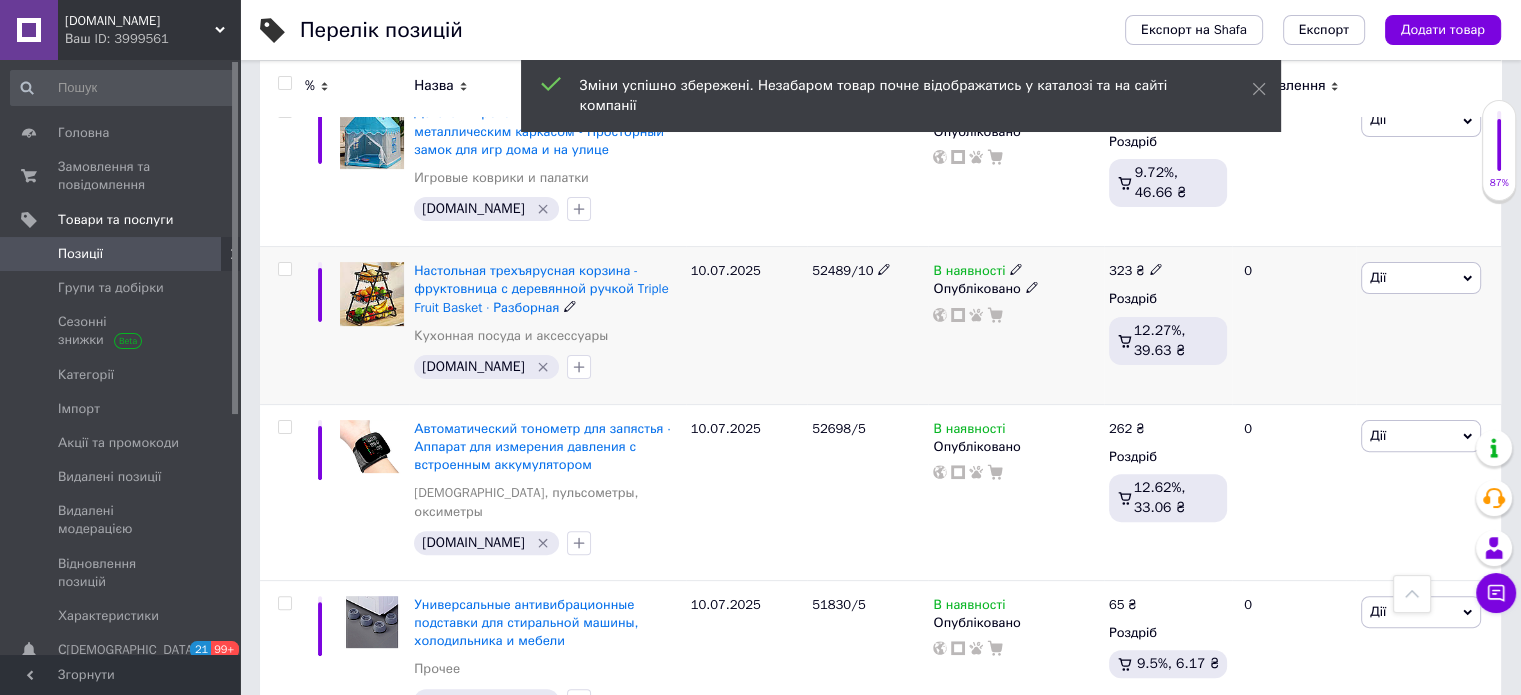 click on "323   ₴" at bounding box center [1136, 271] 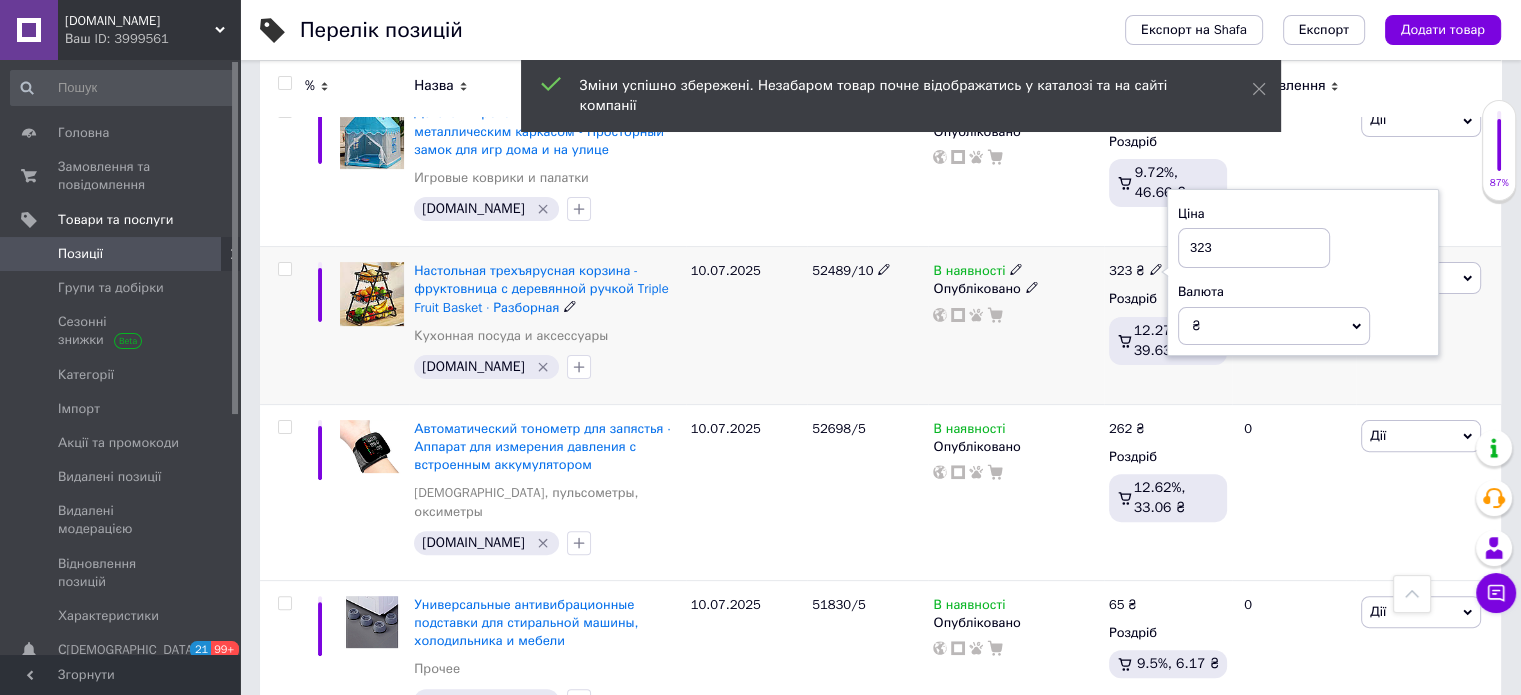 drag, startPoint x: 1221, startPoint y: 243, endPoint x: 1133, endPoint y: 257, distance: 89.106674 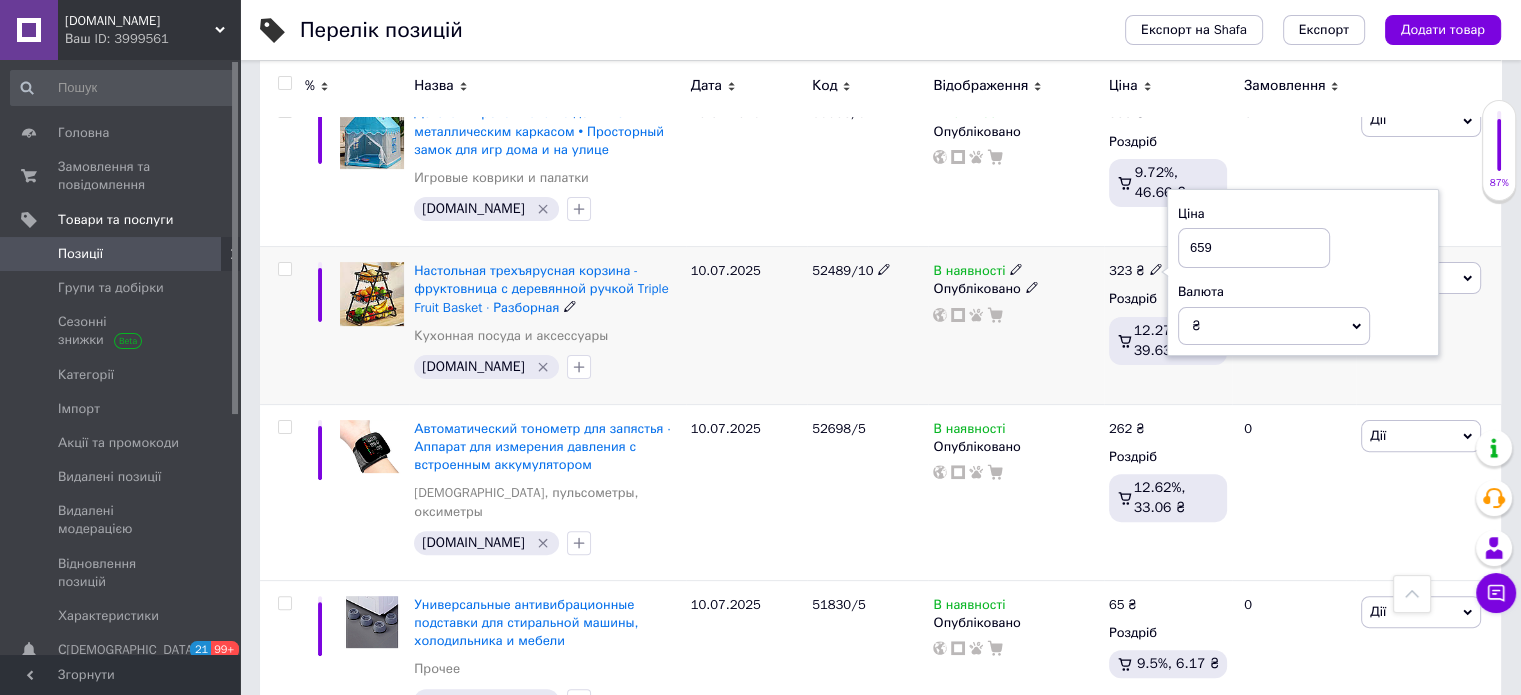 click on "В наявності Опубліковано" at bounding box center [1015, 326] 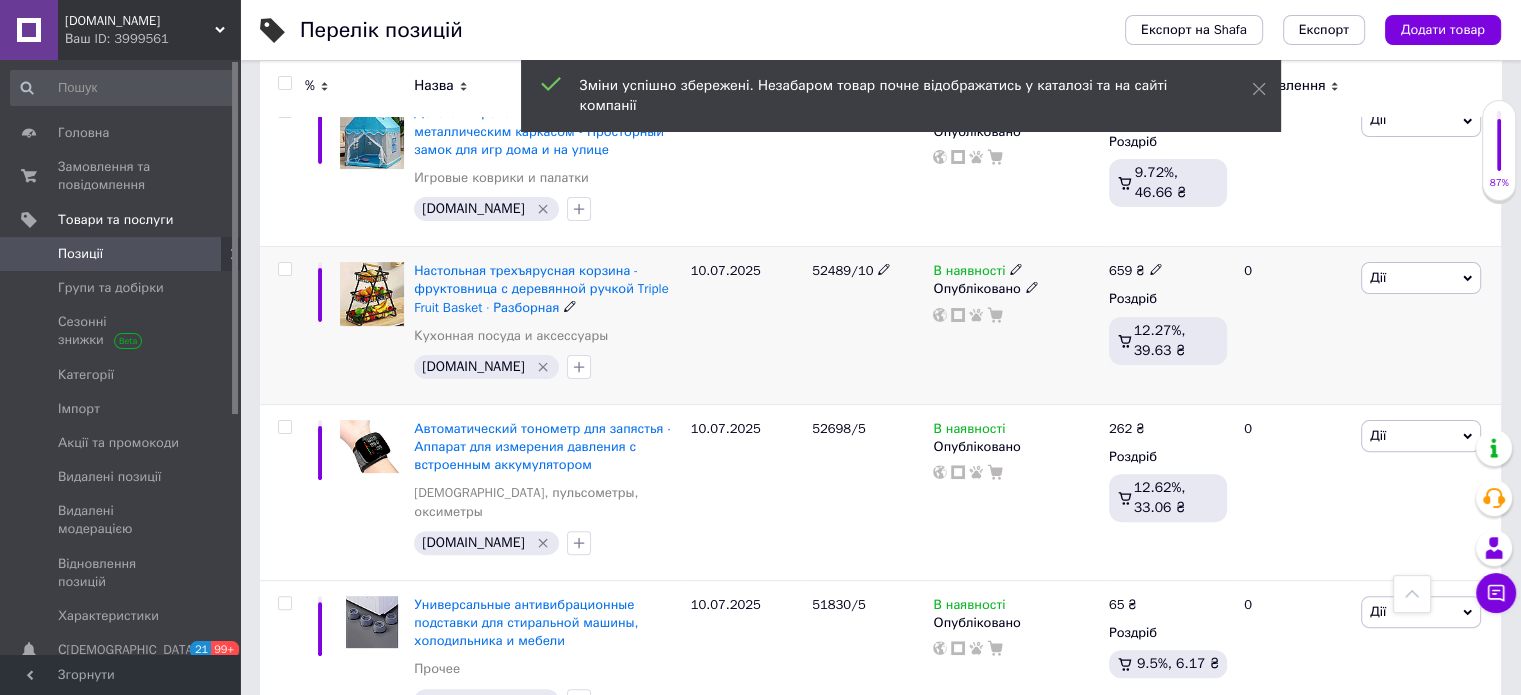scroll, scrollTop: 700, scrollLeft: 0, axis: vertical 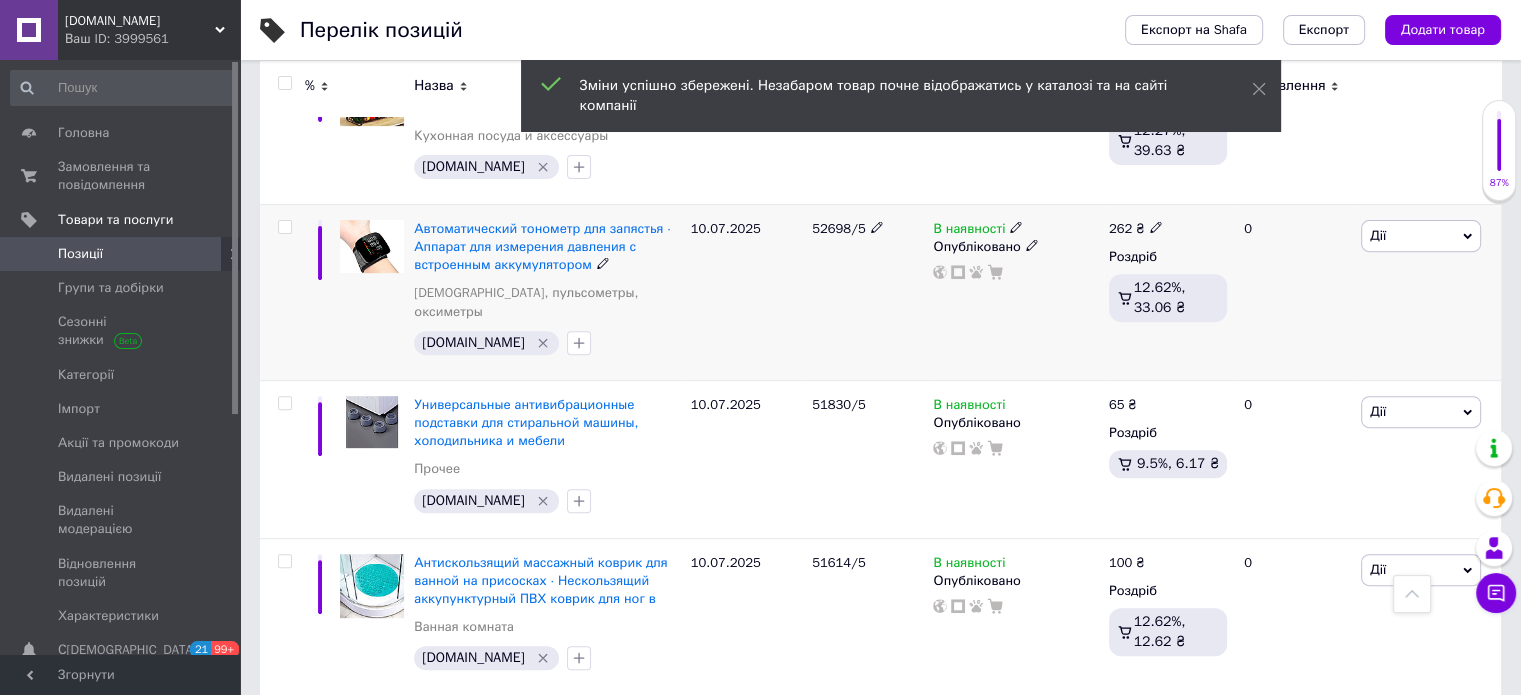 click on "262   ₴" at bounding box center [1136, 229] 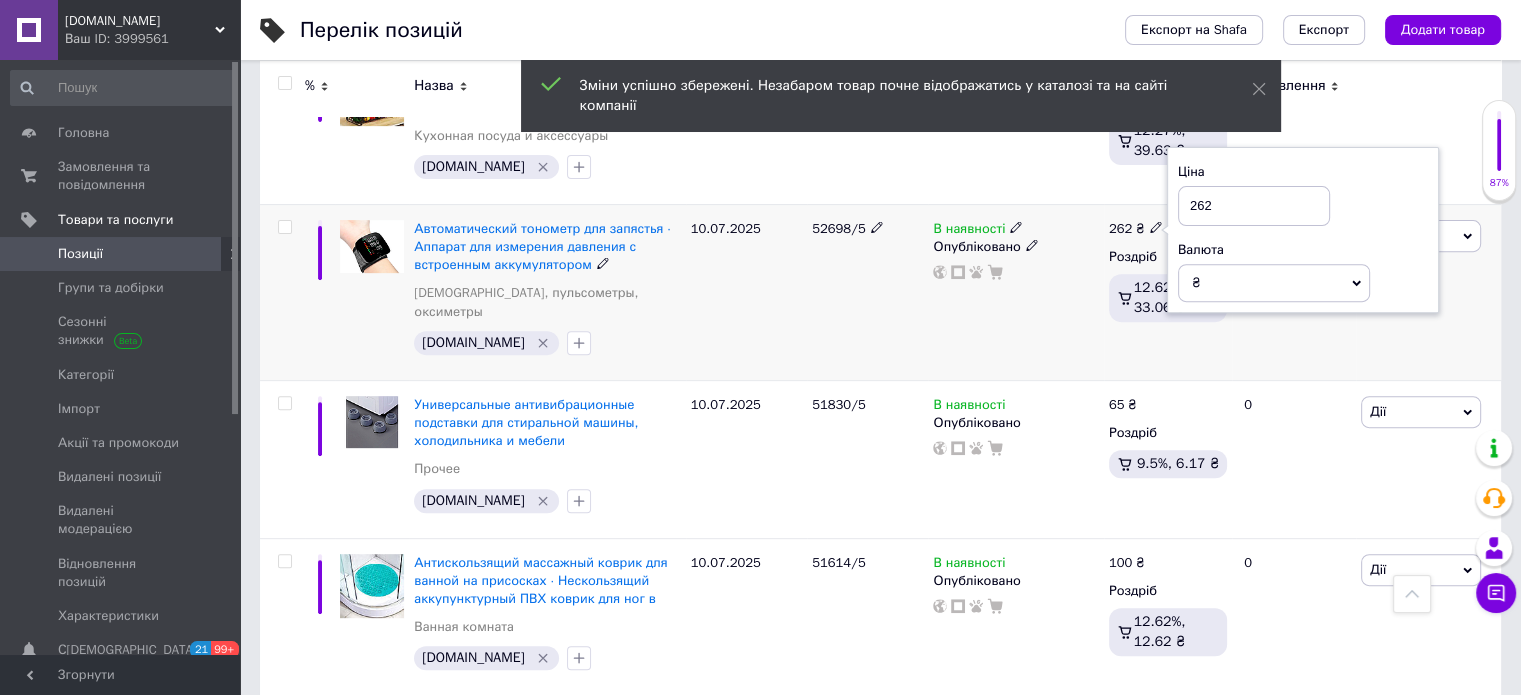 drag, startPoint x: 1238, startPoint y: 200, endPoint x: 1176, endPoint y: 207, distance: 62.39391 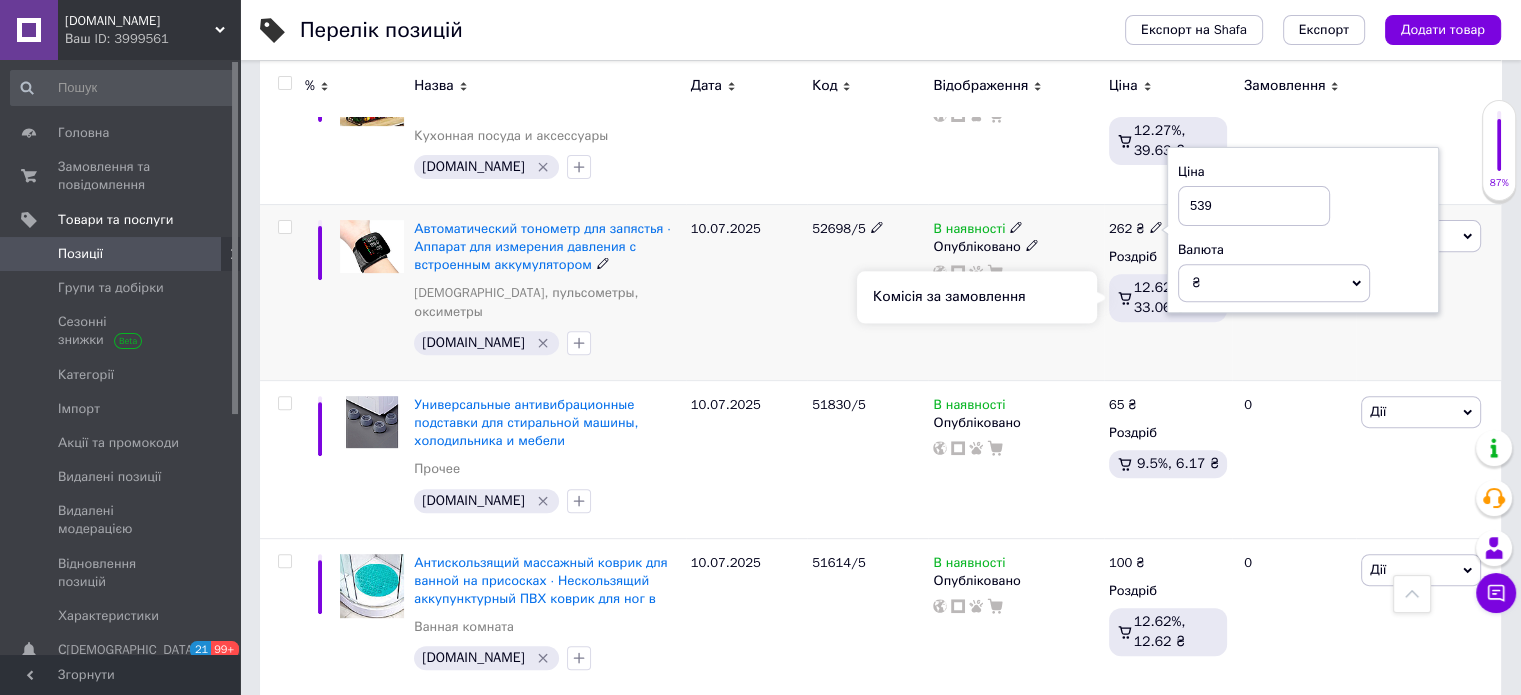 click on "Комісія за замовлення" at bounding box center (977, 297) 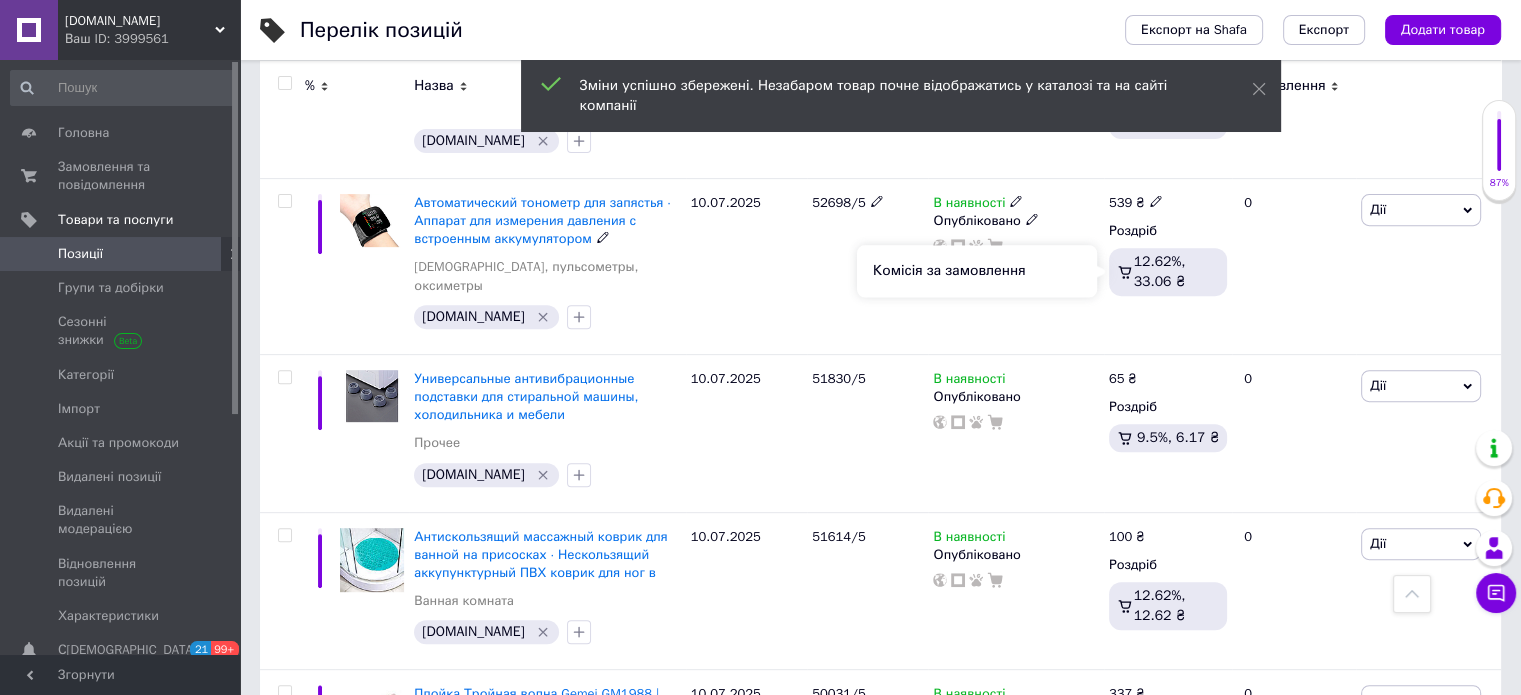 scroll, scrollTop: 800, scrollLeft: 0, axis: vertical 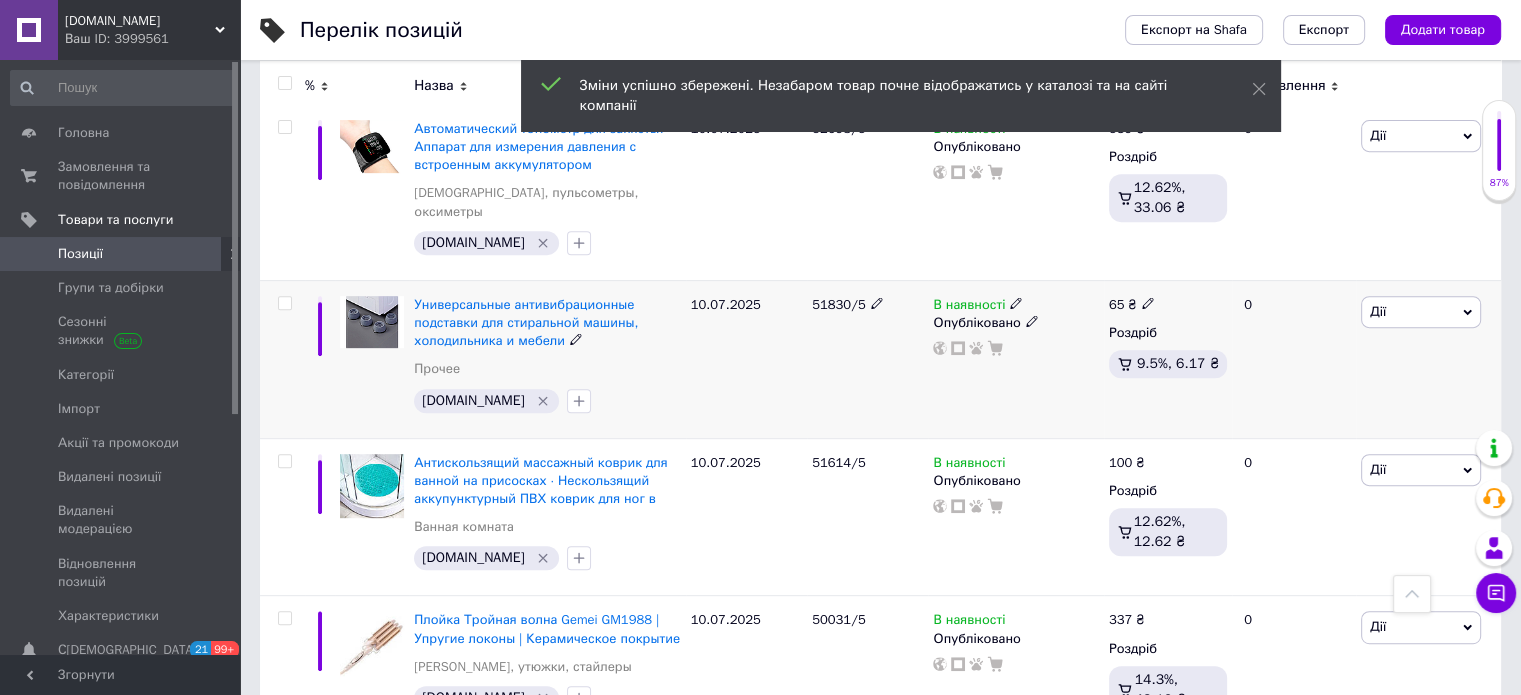 click on "65   ₴" at bounding box center [1168, 305] 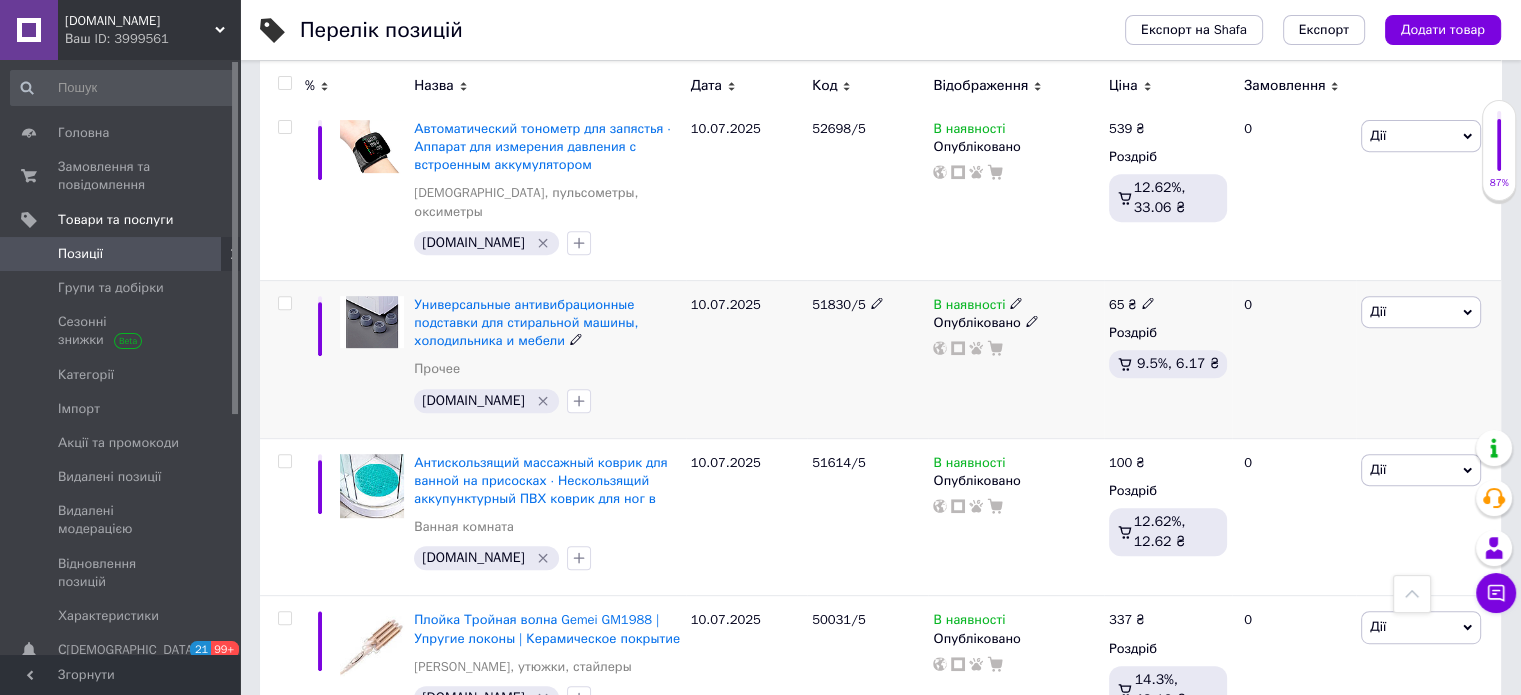 click 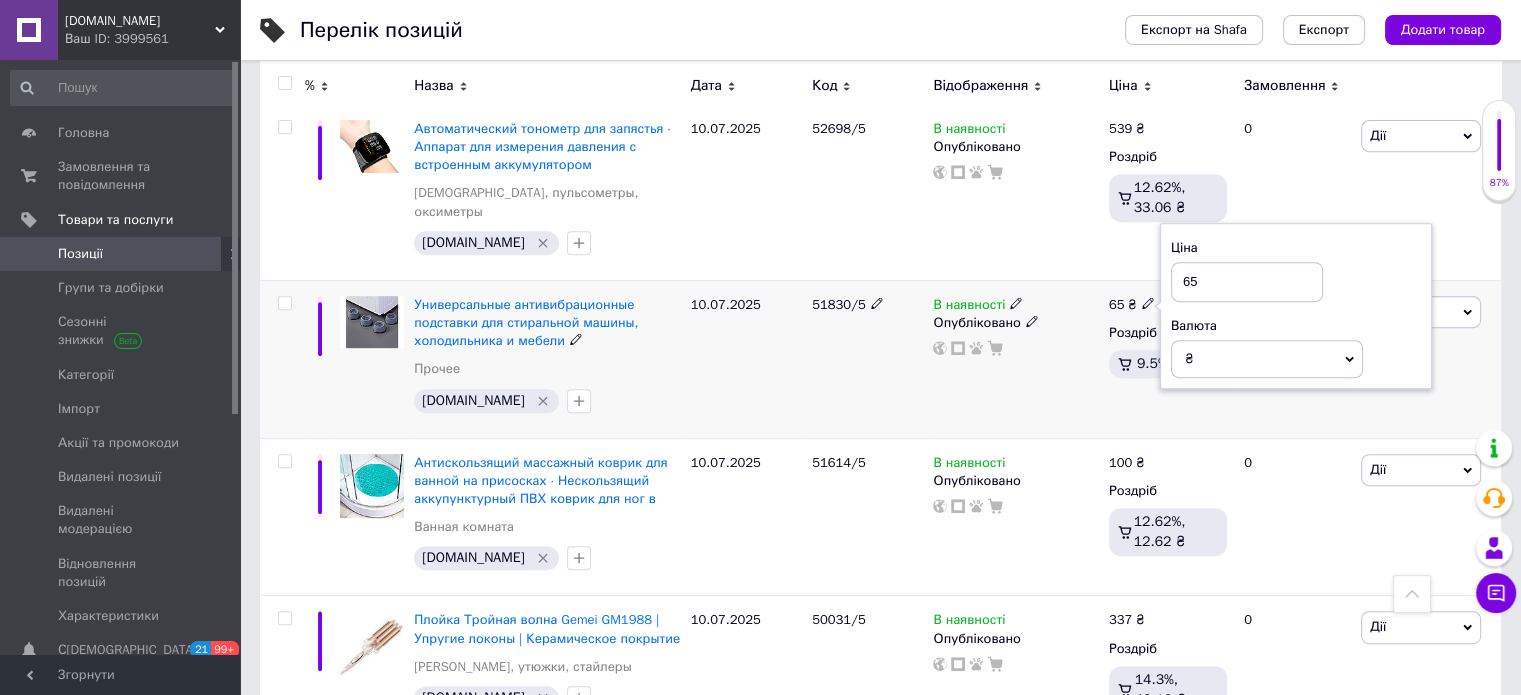 drag, startPoint x: 1216, startPoint y: 263, endPoint x: 1139, endPoint y: 264, distance: 77.00649 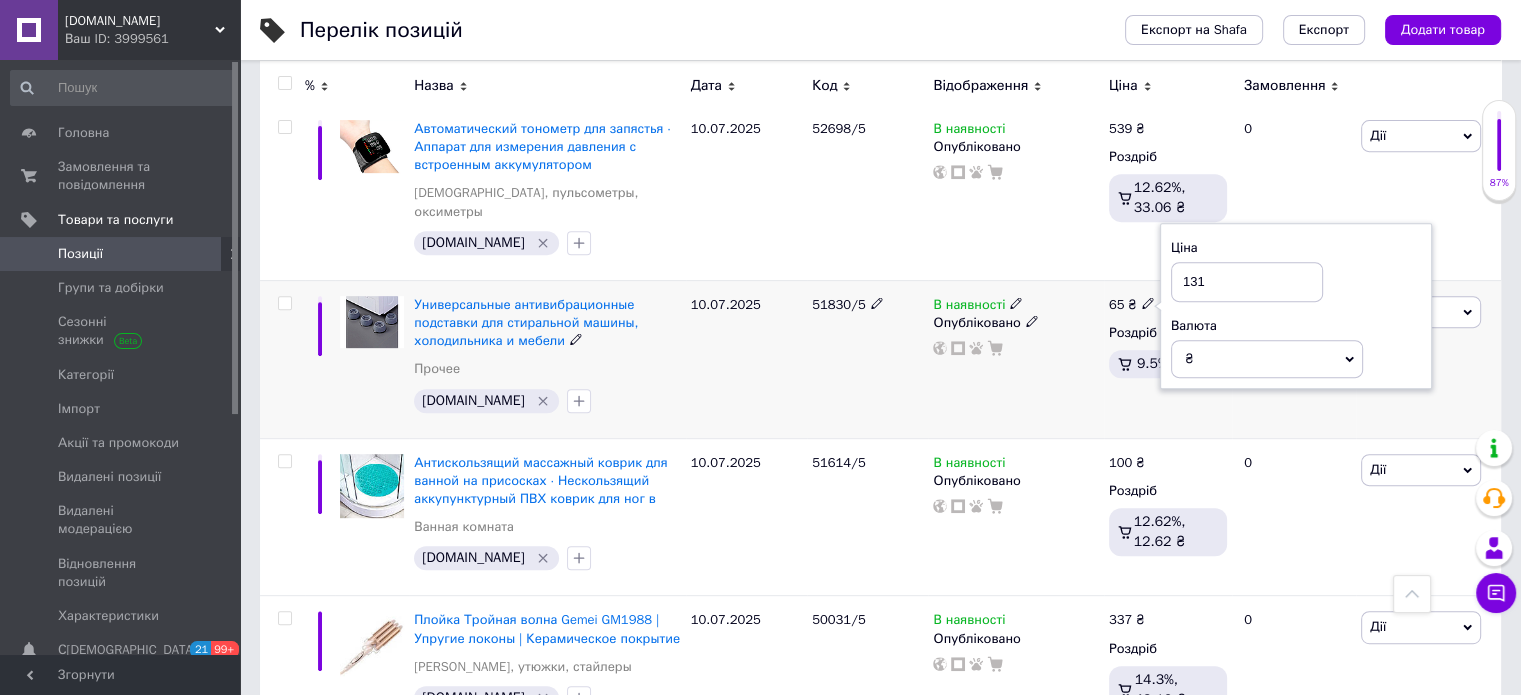 click on "В наявності Опубліковано" at bounding box center [1015, 359] 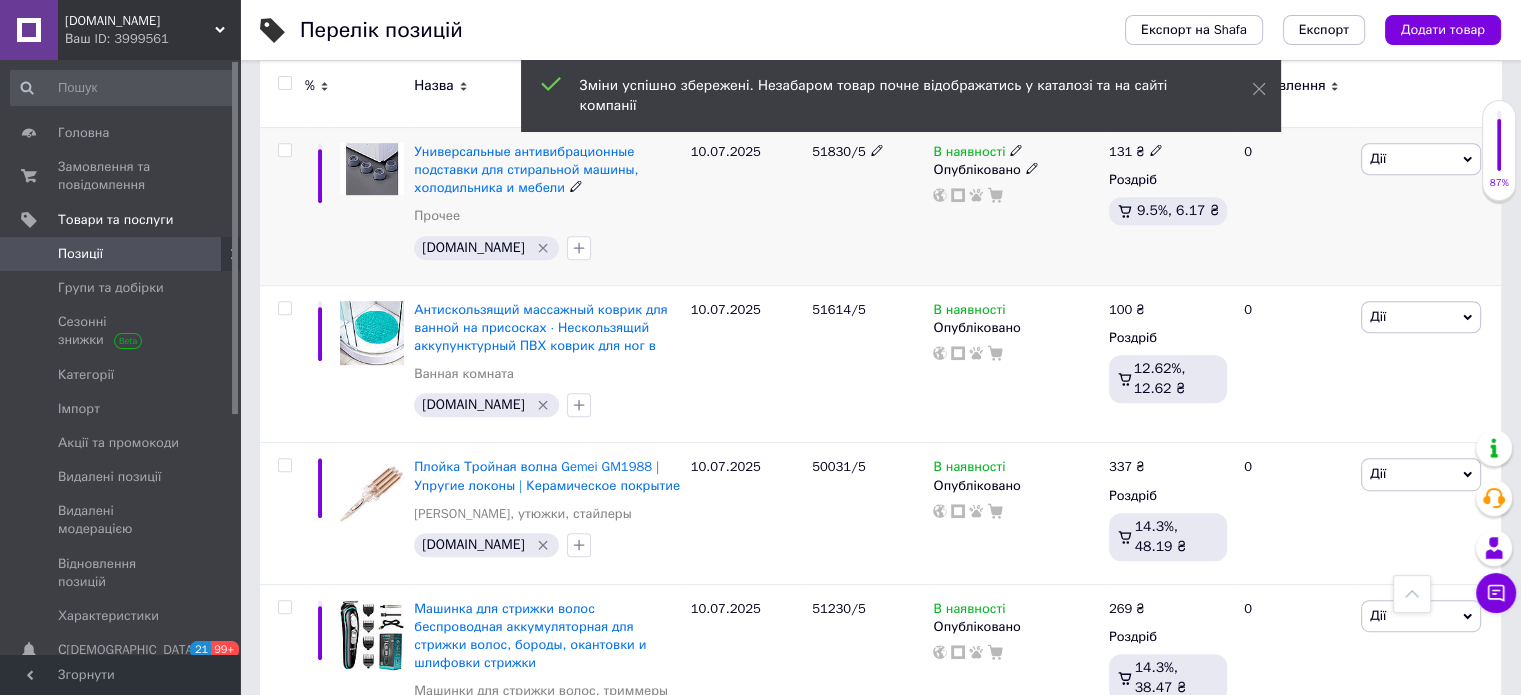 scroll, scrollTop: 1000, scrollLeft: 0, axis: vertical 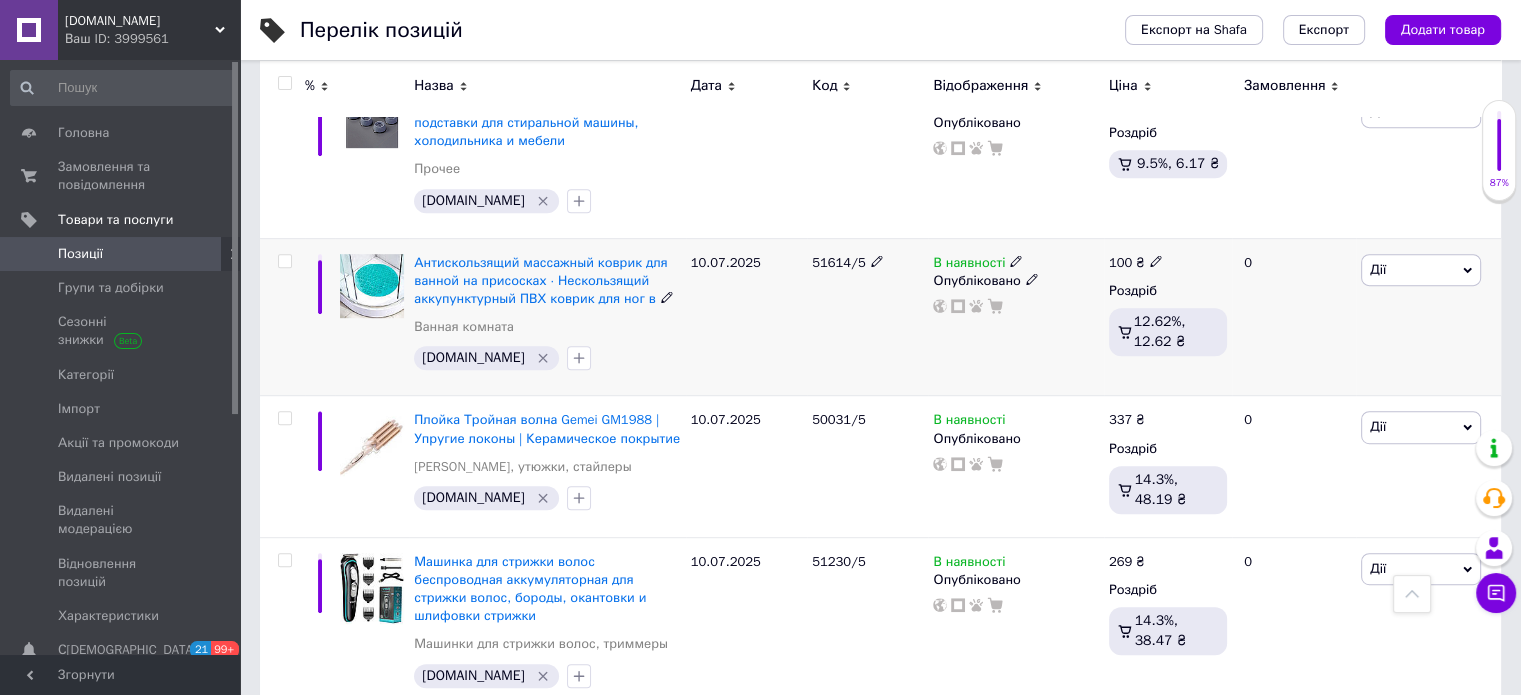 click 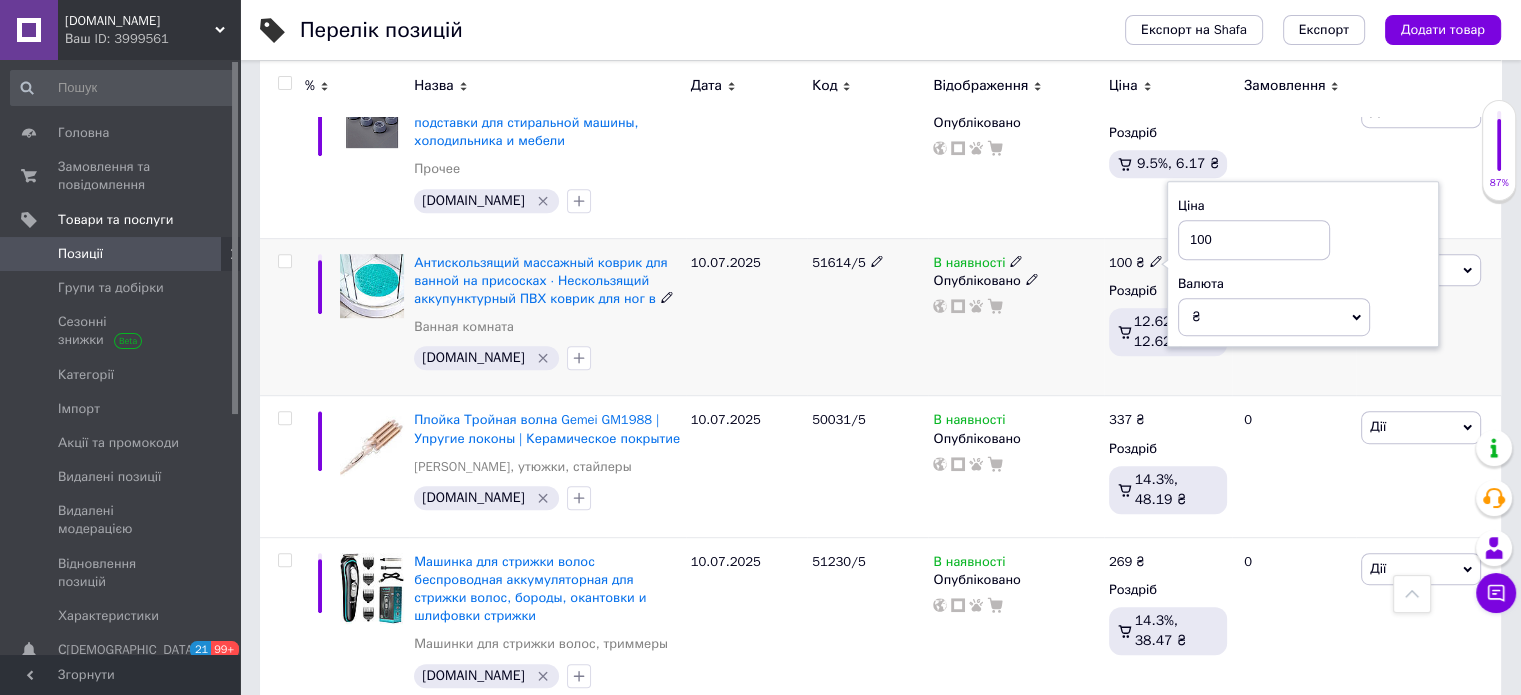 drag, startPoint x: 1227, startPoint y: 227, endPoint x: 1172, endPoint y: 231, distance: 55.145264 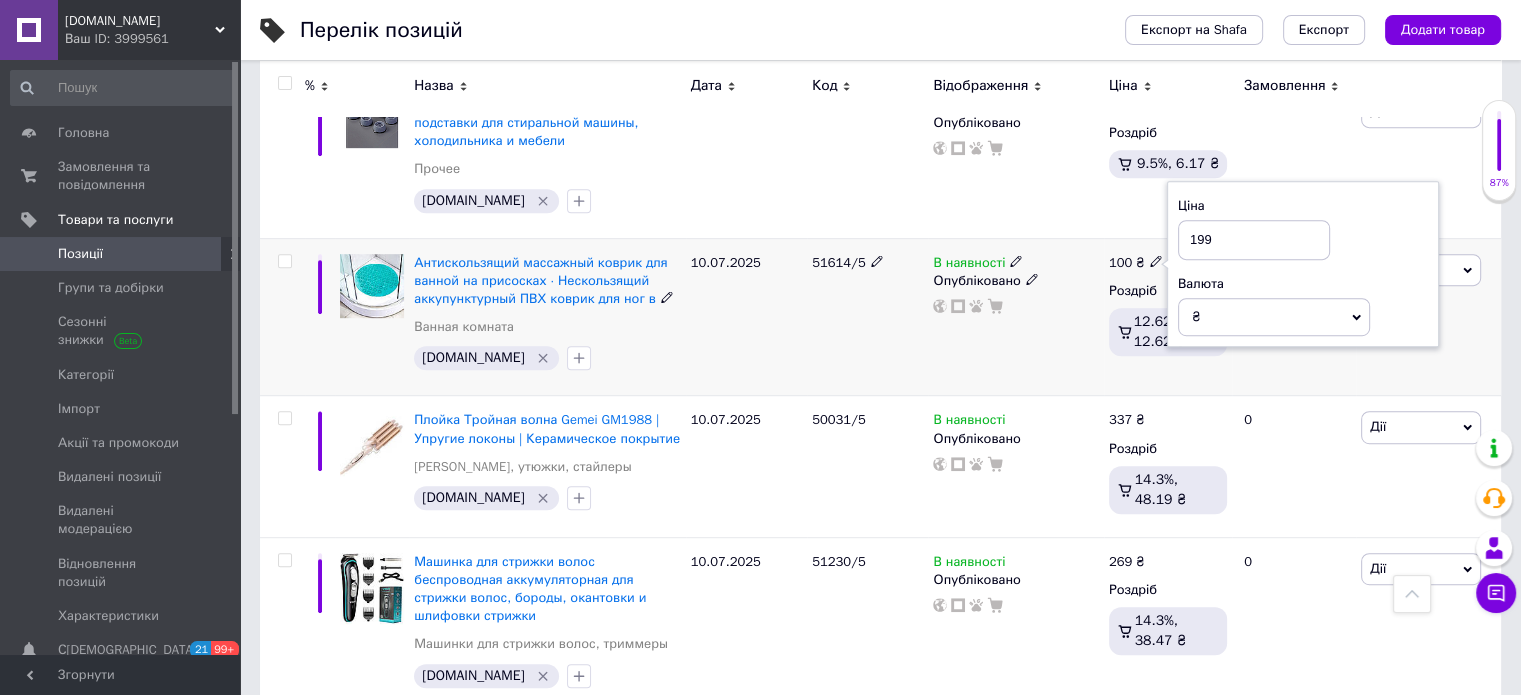 drag, startPoint x: 1219, startPoint y: 218, endPoint x: 1176, endPoint y: 223, distance: 43.289722 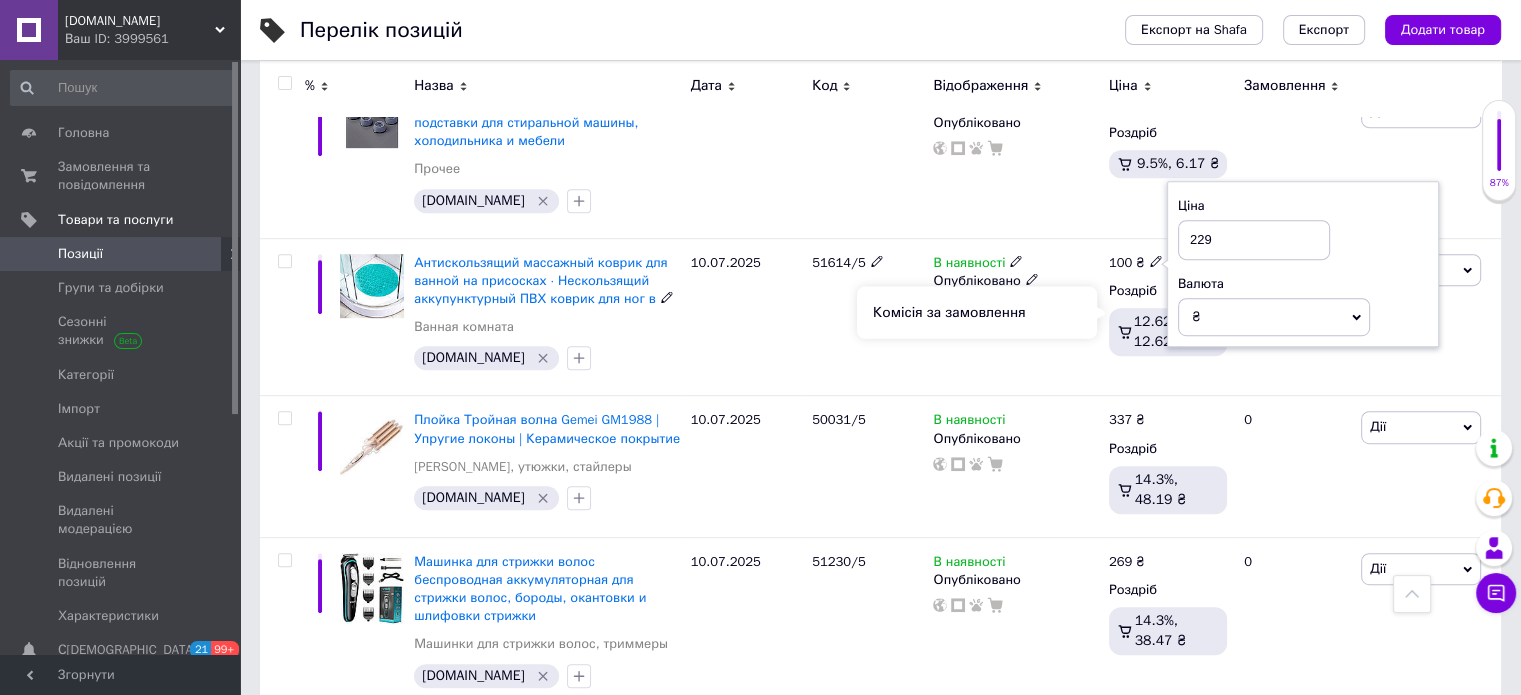 click on "Комісія за замовлення" at bounding box center [977, 312] 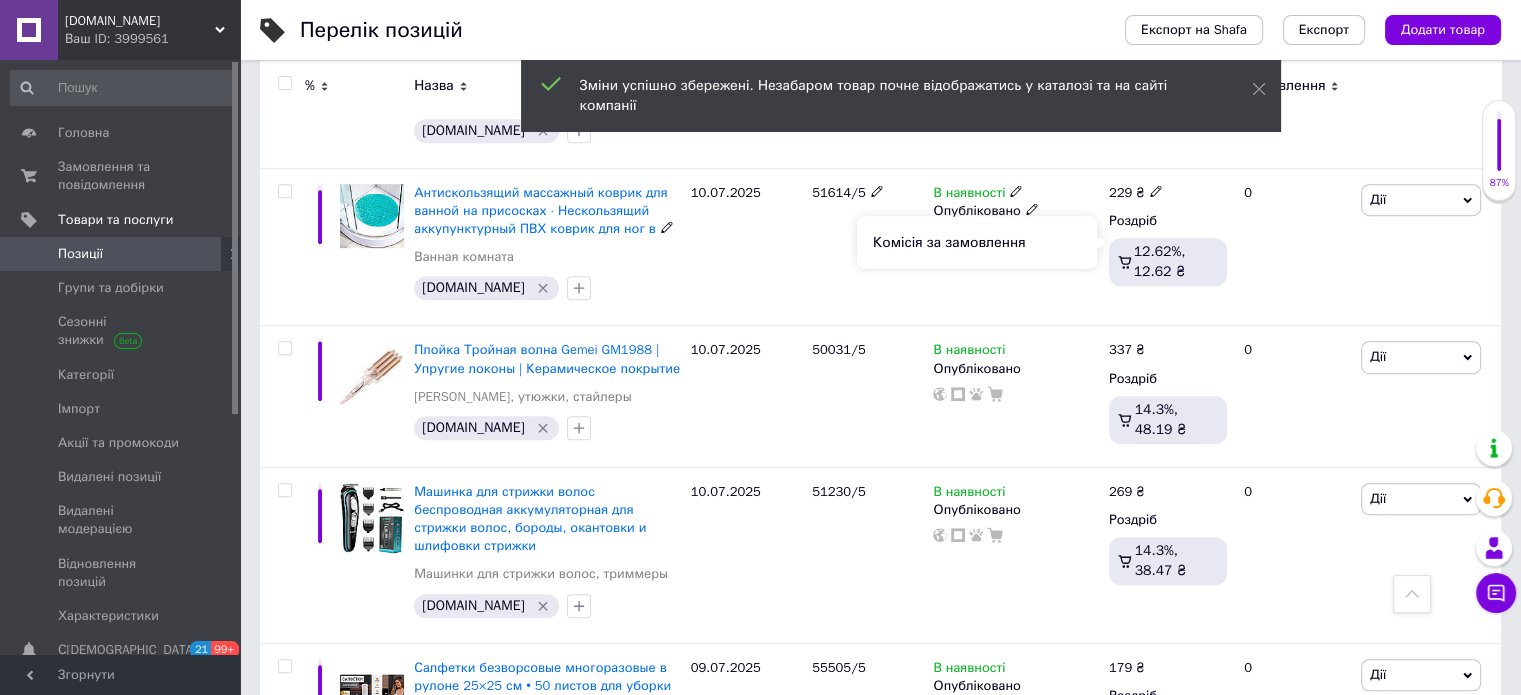 scroll, scrollTop: 1100, scrollLeft: 0, axis: vertical 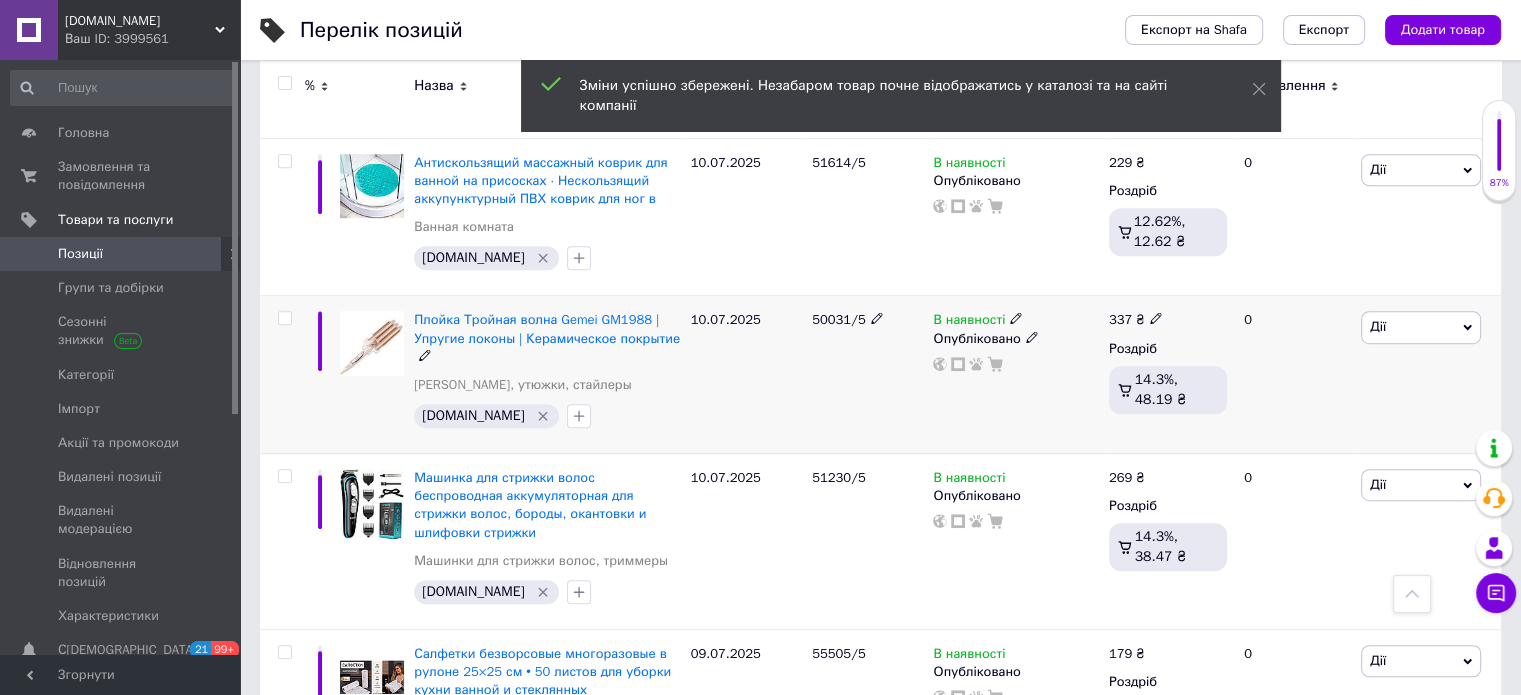click on "337   ₴" at bounding box center [1168, 320] 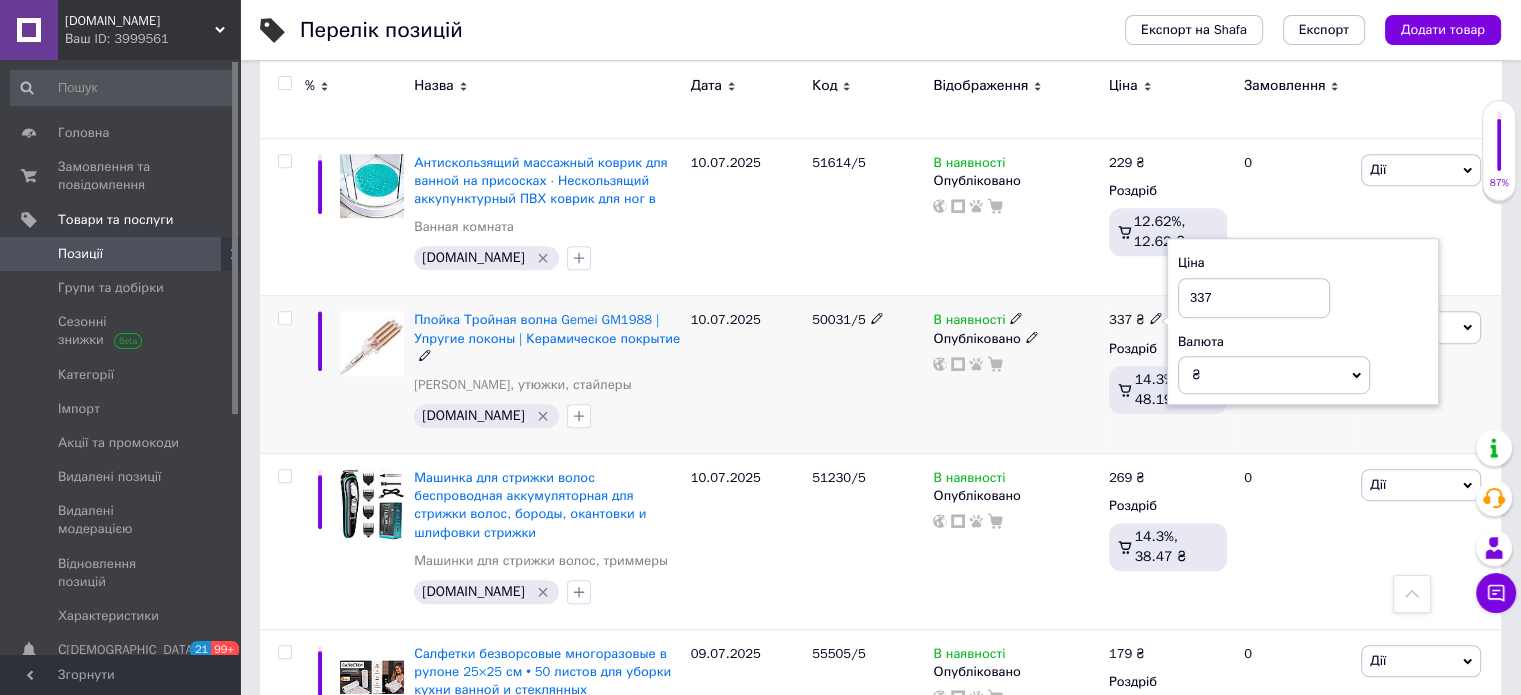 drag, startPoint x: 1220, startPoint y: 270, endPoint x: 1178, endPoint y: 281, distance: 43.416588 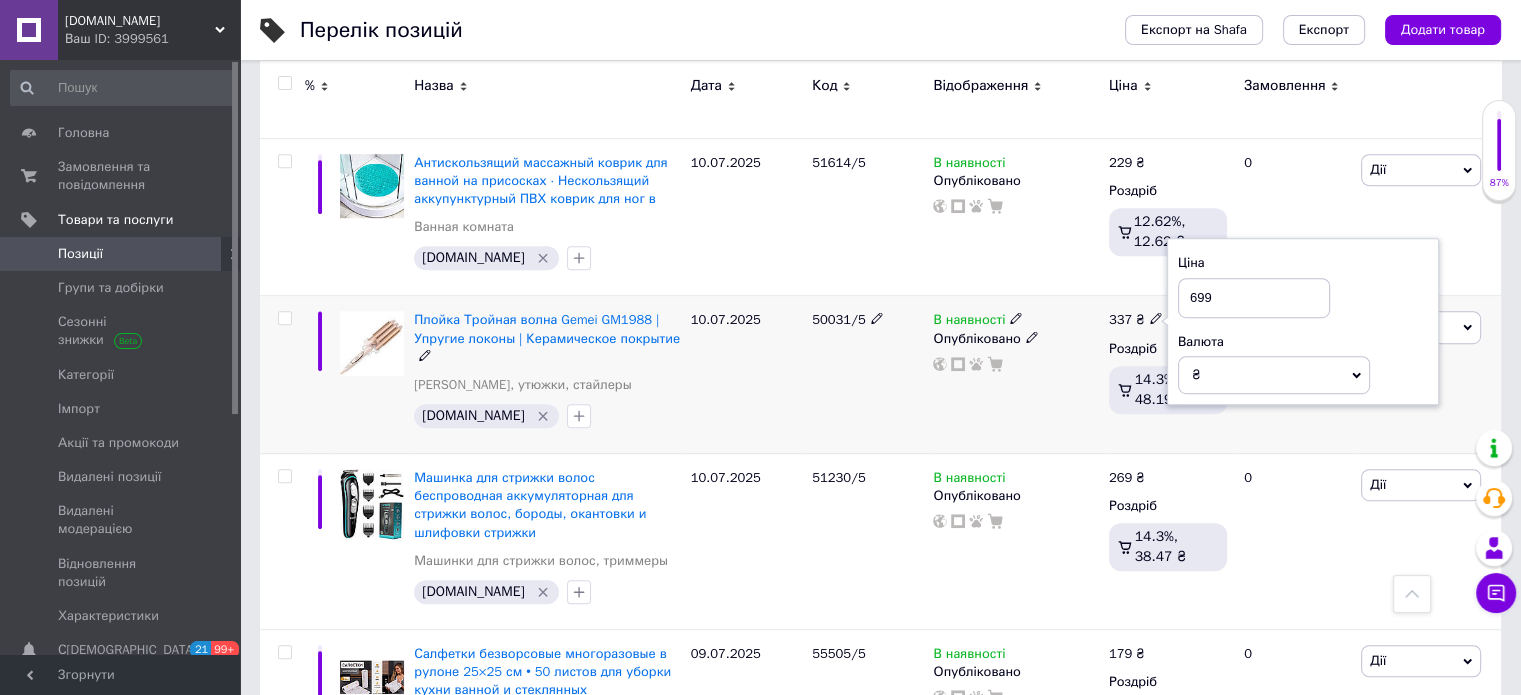 click on "В наявності Опубліковано" at bounding box center (1015, 375) 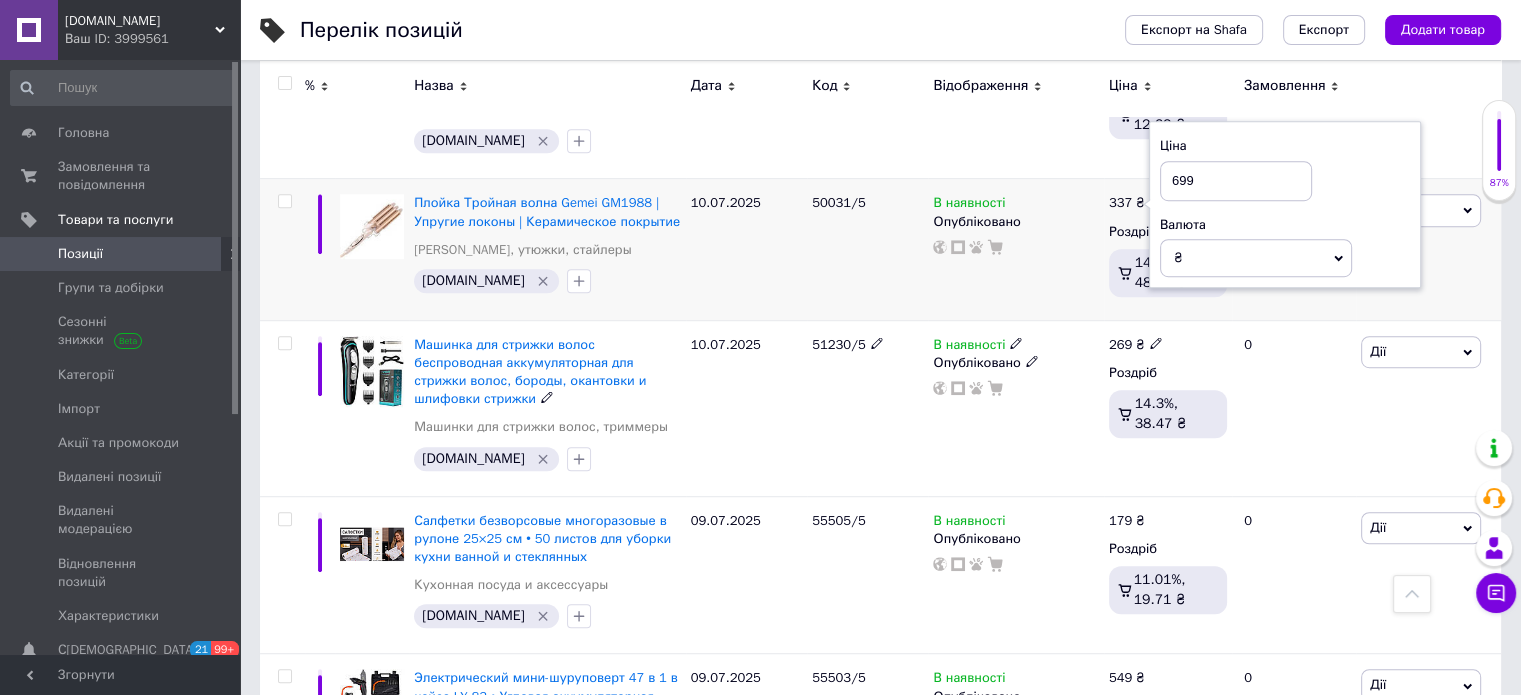 scroll, scrollTop: 1100, scrollLeft: 0, axis: vertical 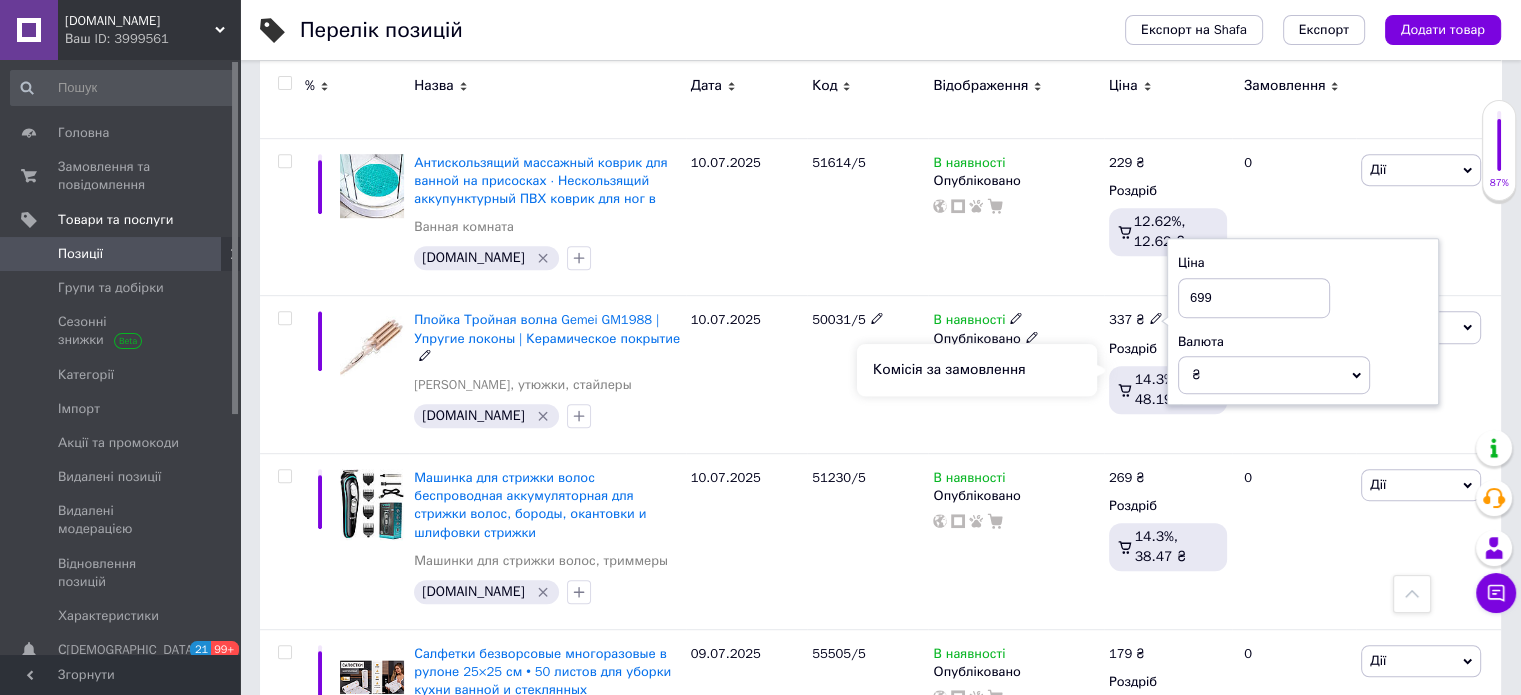 click on "Комісія за замовлення" at bounding box center [977, 370] 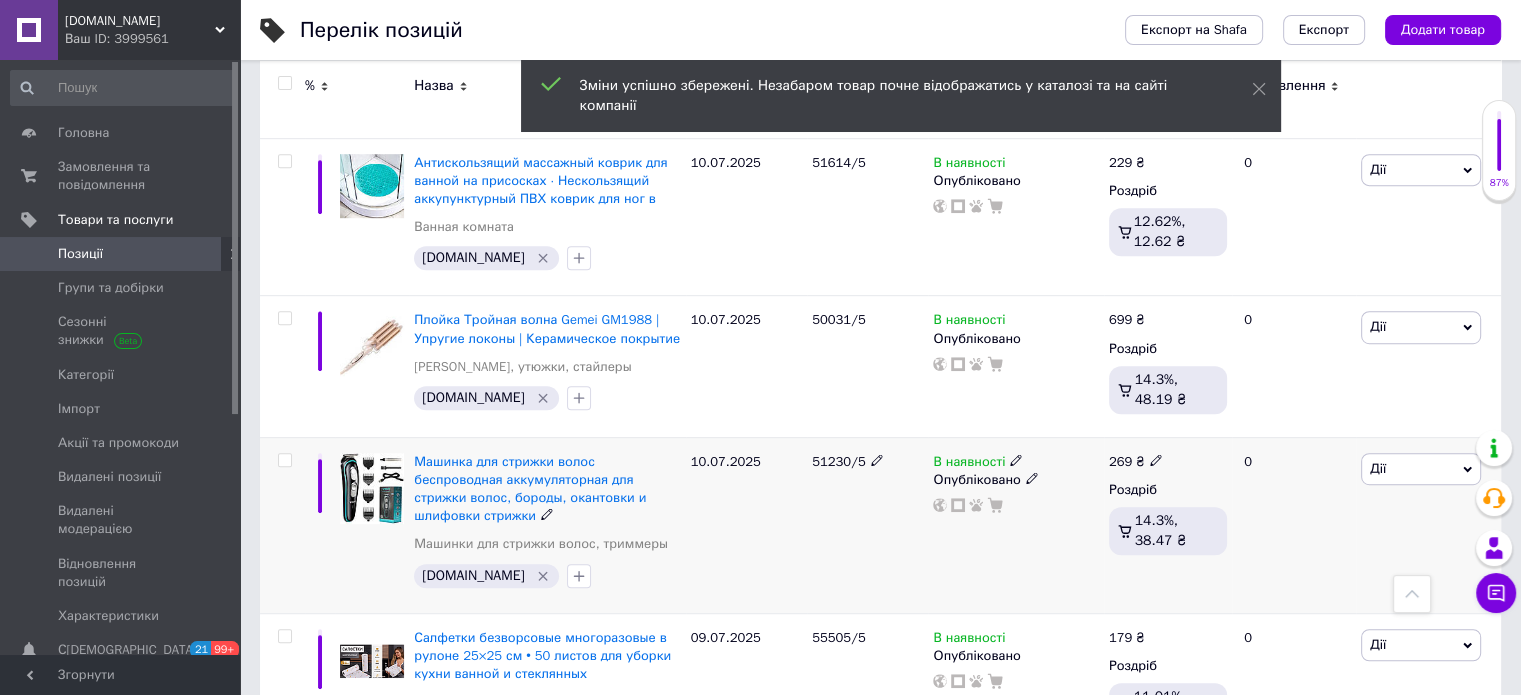 click on "269   ₴" at bounding box center [1136, 462] 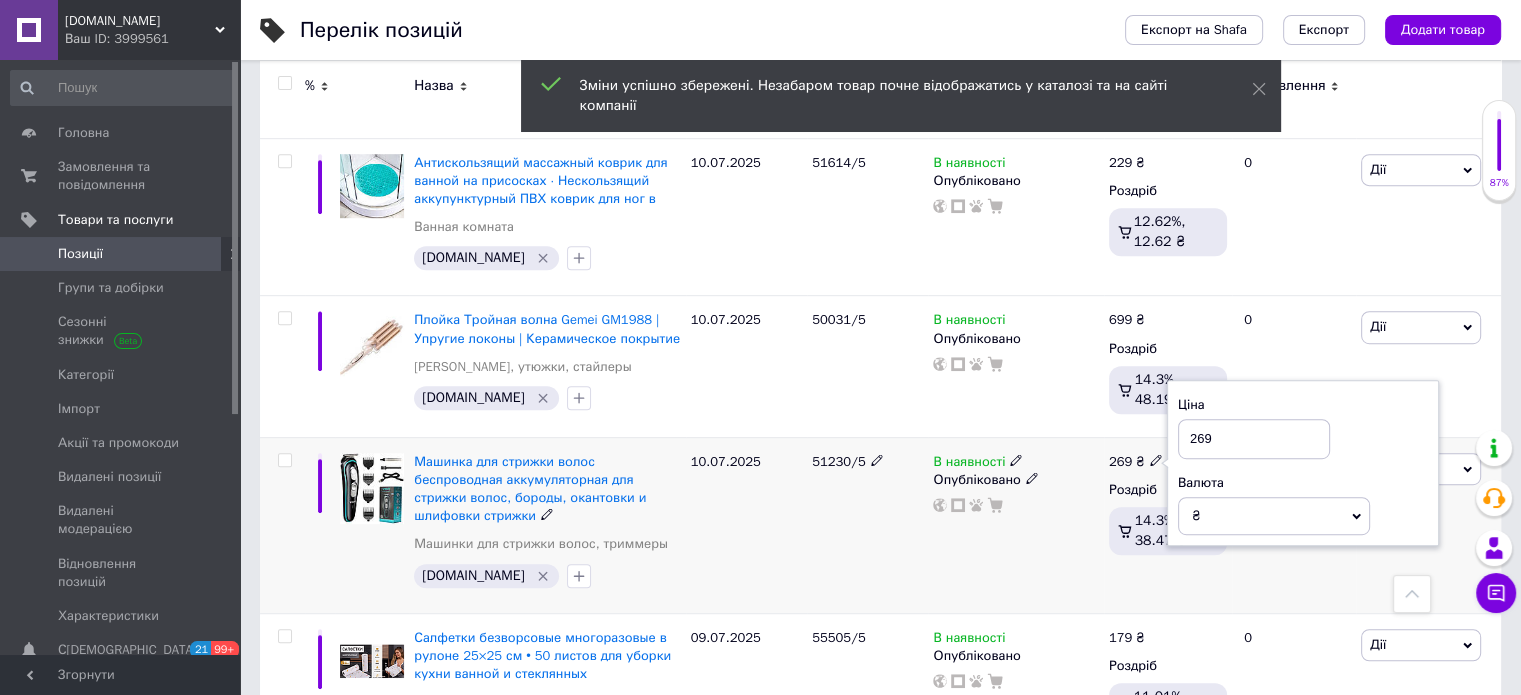 click 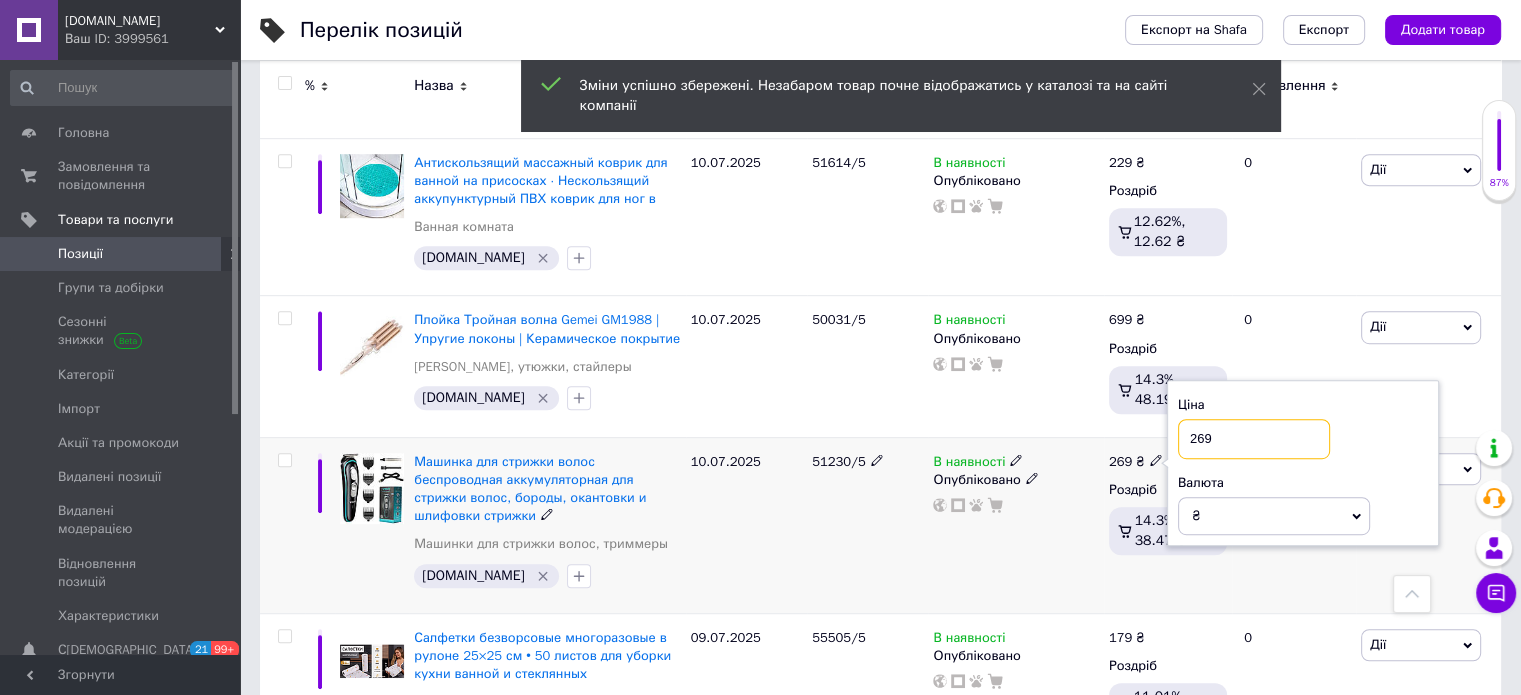 drag, startPoint x: 1220, startPoint y: 411, endPoint x: 1190, endPoint y: 423, distance: 32.31099 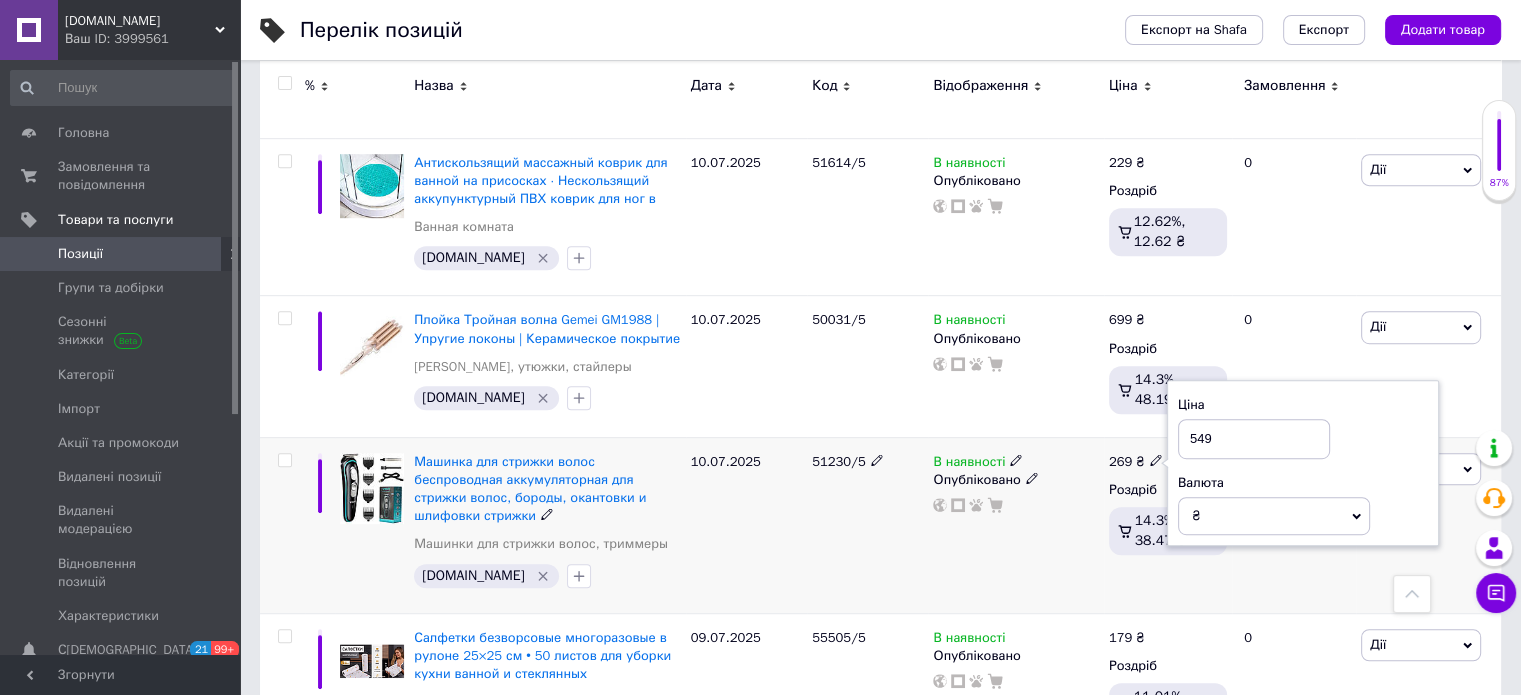 click on "В наявності Опубліковано" at bounding box center [1015, 525] 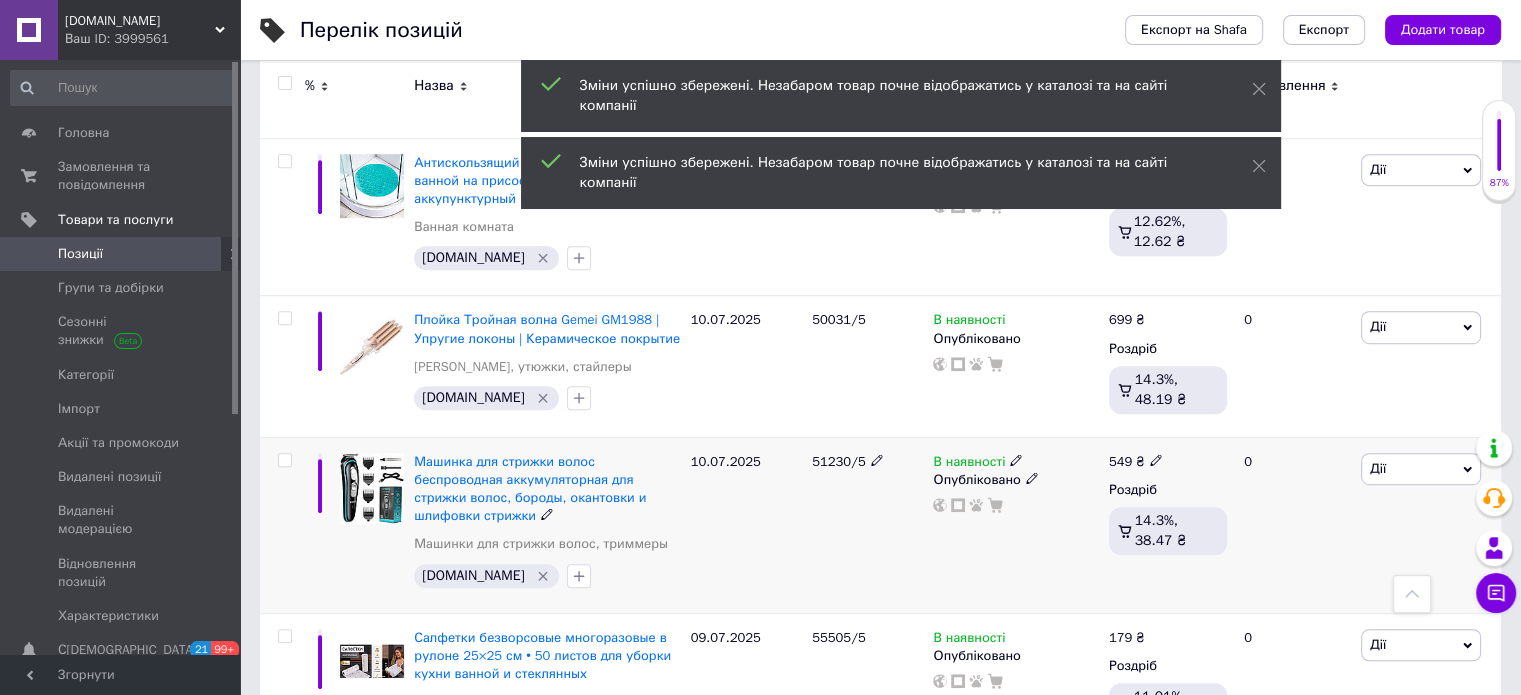 click 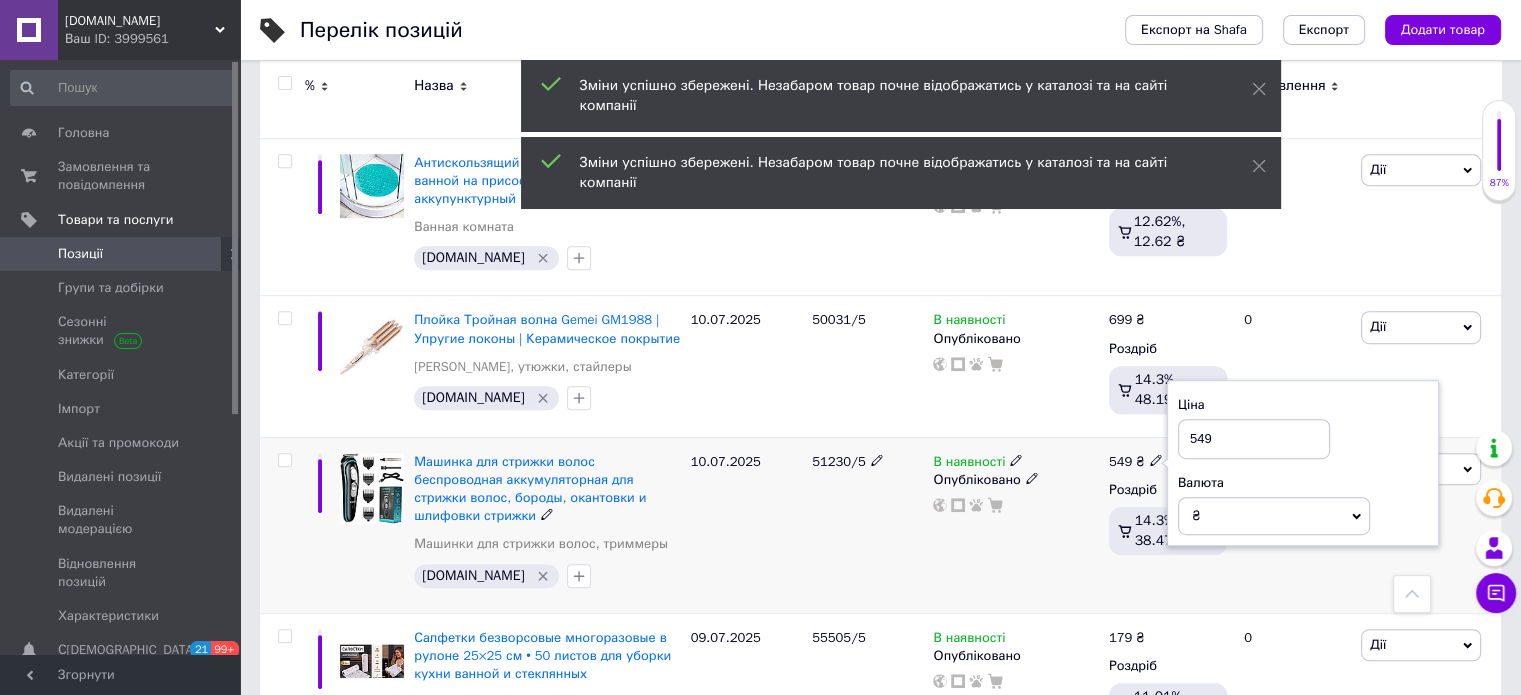 drag, startPoint x: 1200, startPoint y: 423, endPoint x: 1162, endPoint y: 427, distance: 38.209946 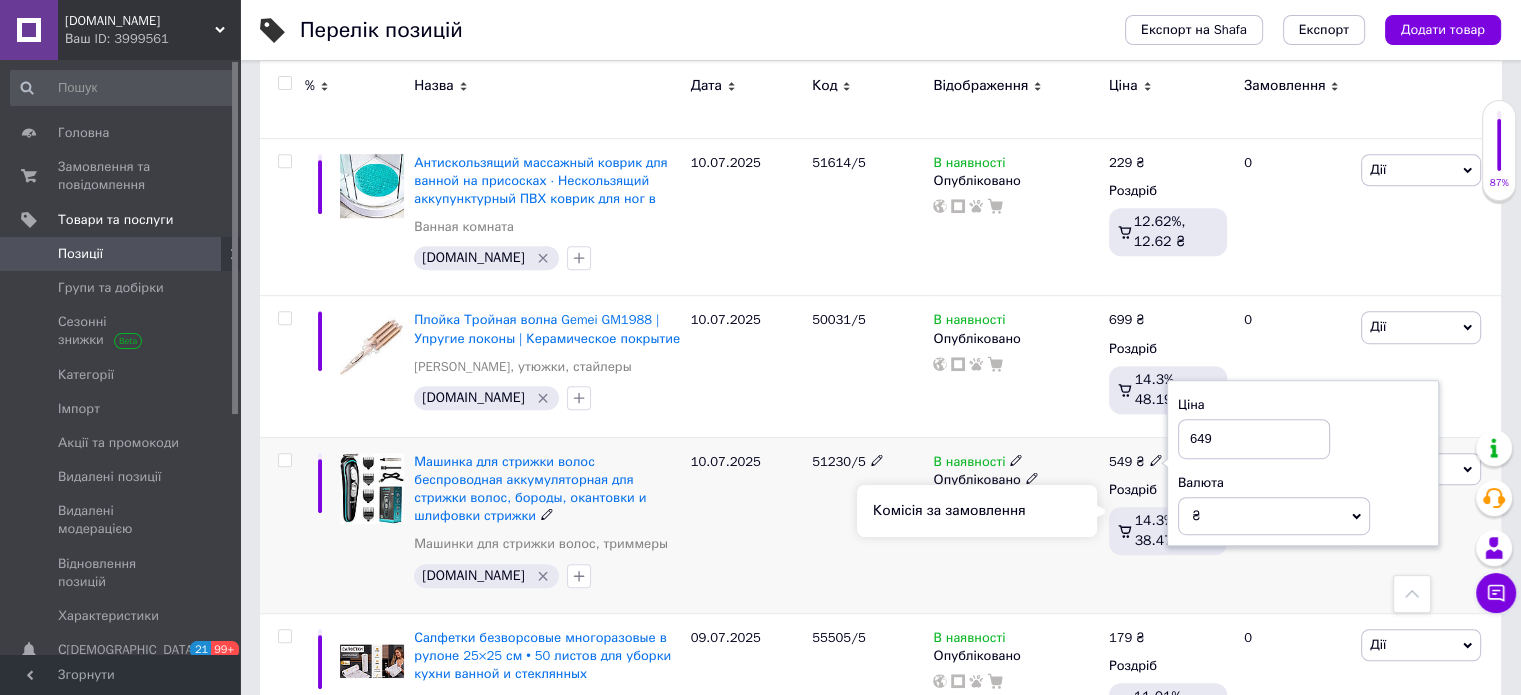 click on "В наявності Опубліковано" at bounding box center (1015, 525) 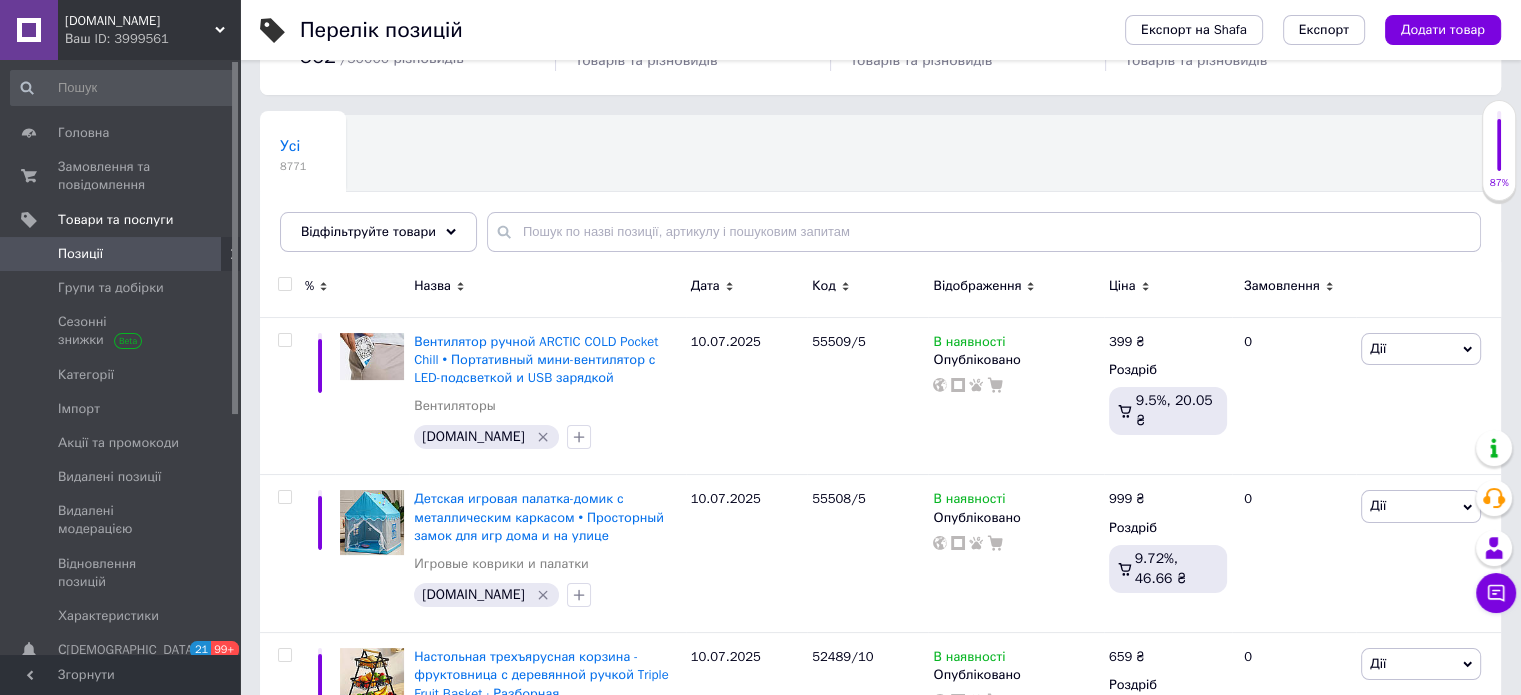 scroll, scrollTop: 200, scrollLeft: 0, axis: vertical 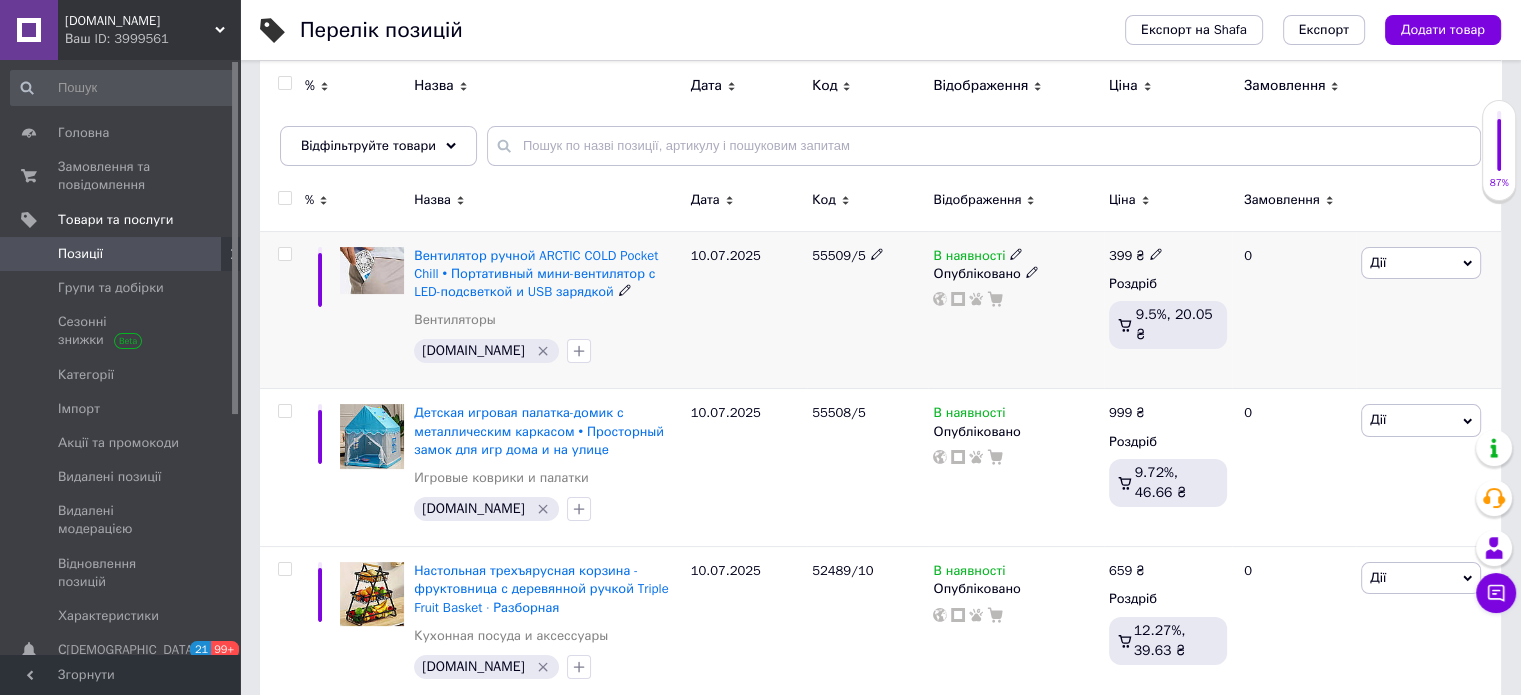 click at bounding box center [284, 254] 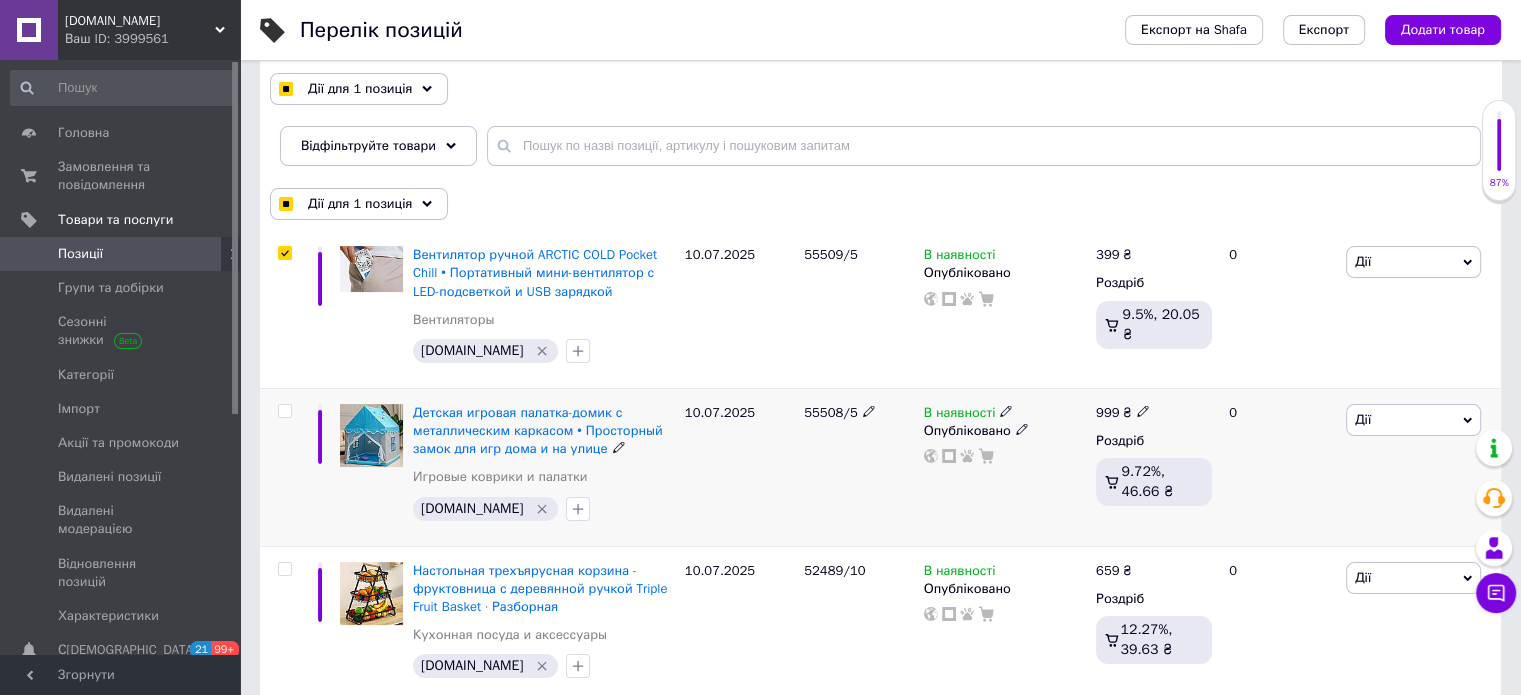 click at bounding box center [285, 411] 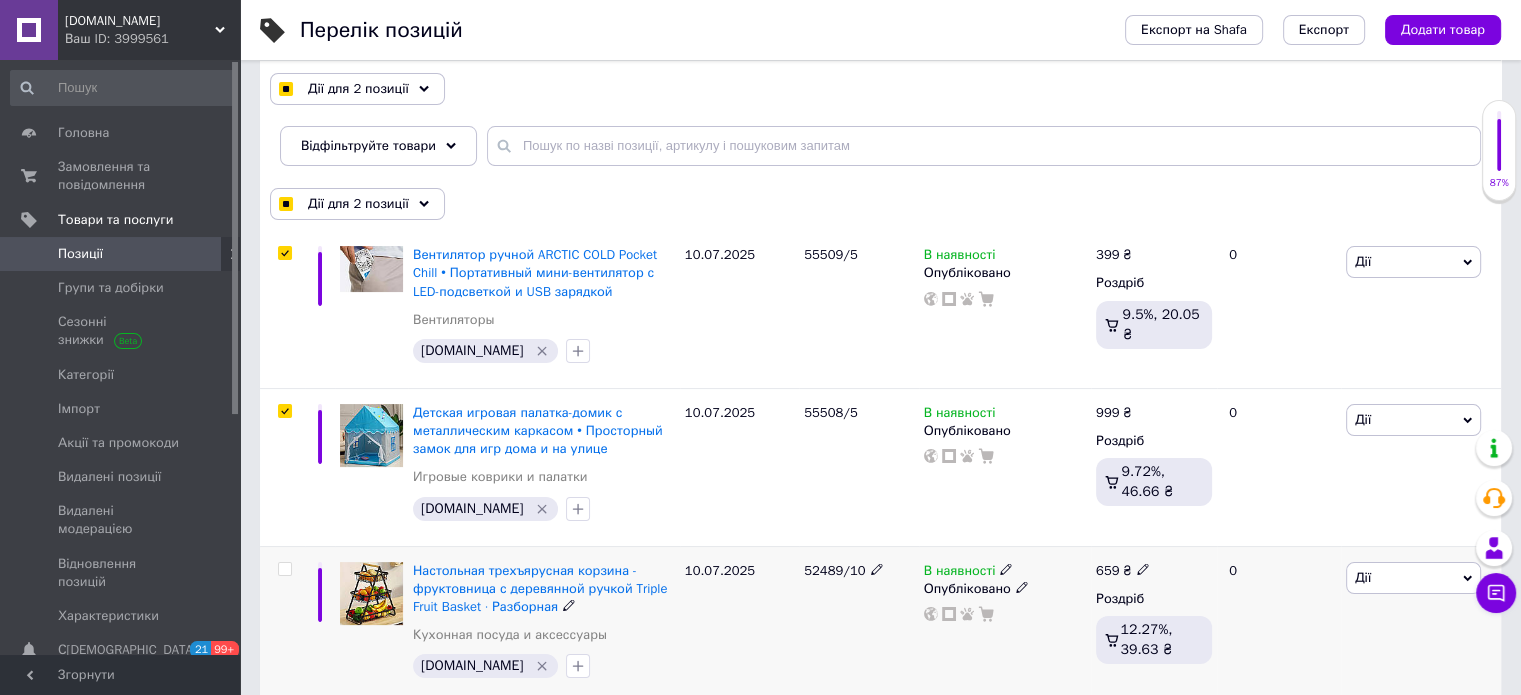 click at bounding box center [284, 569] 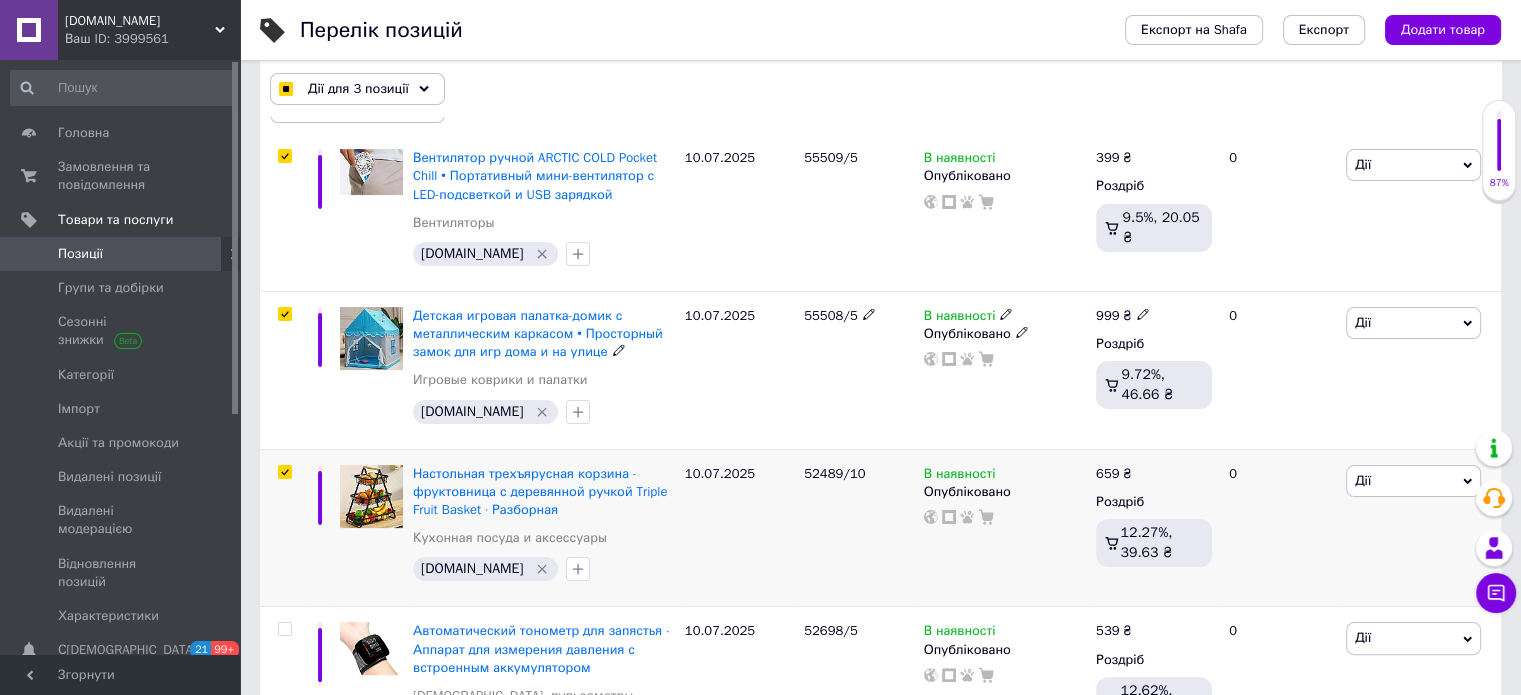 scroll, scrollTop: 500, scrollLeft: 0, axis: vertical 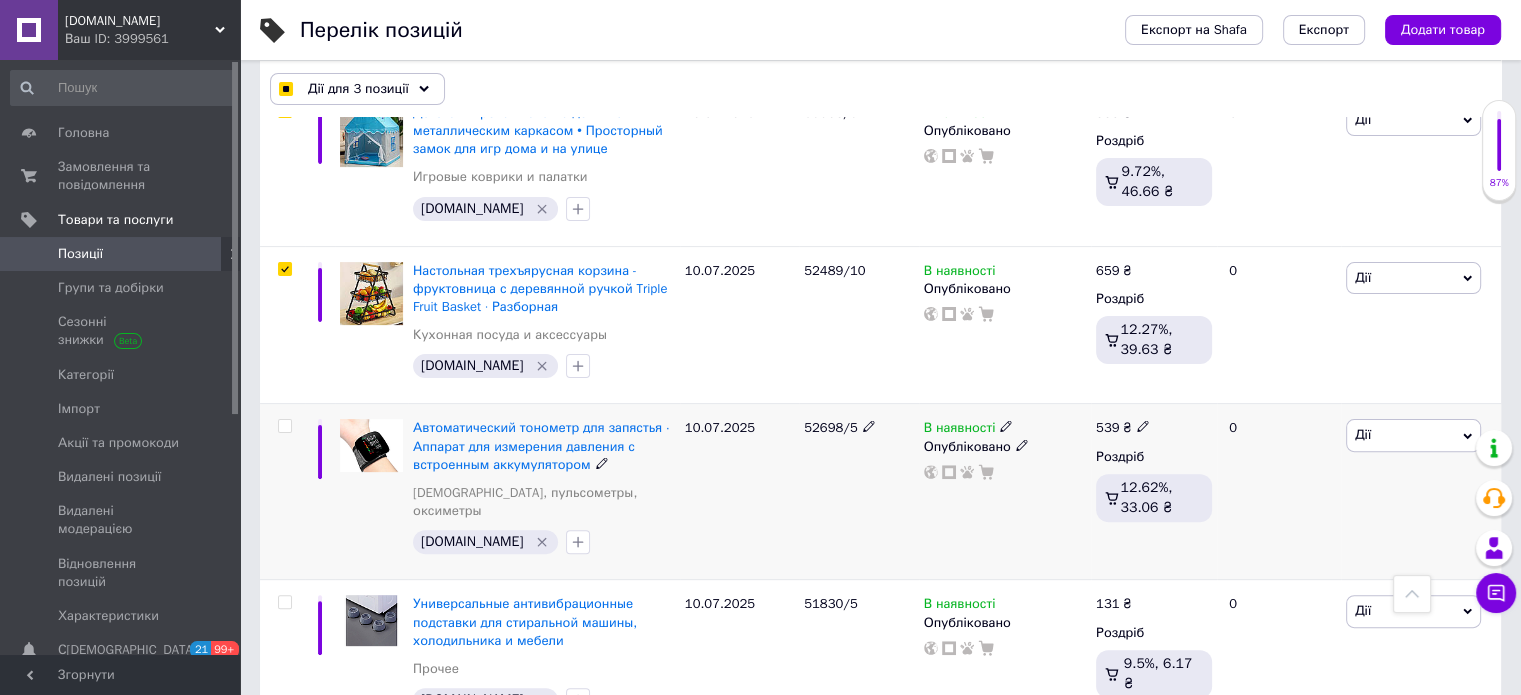 click at bounding box center (284, 426) 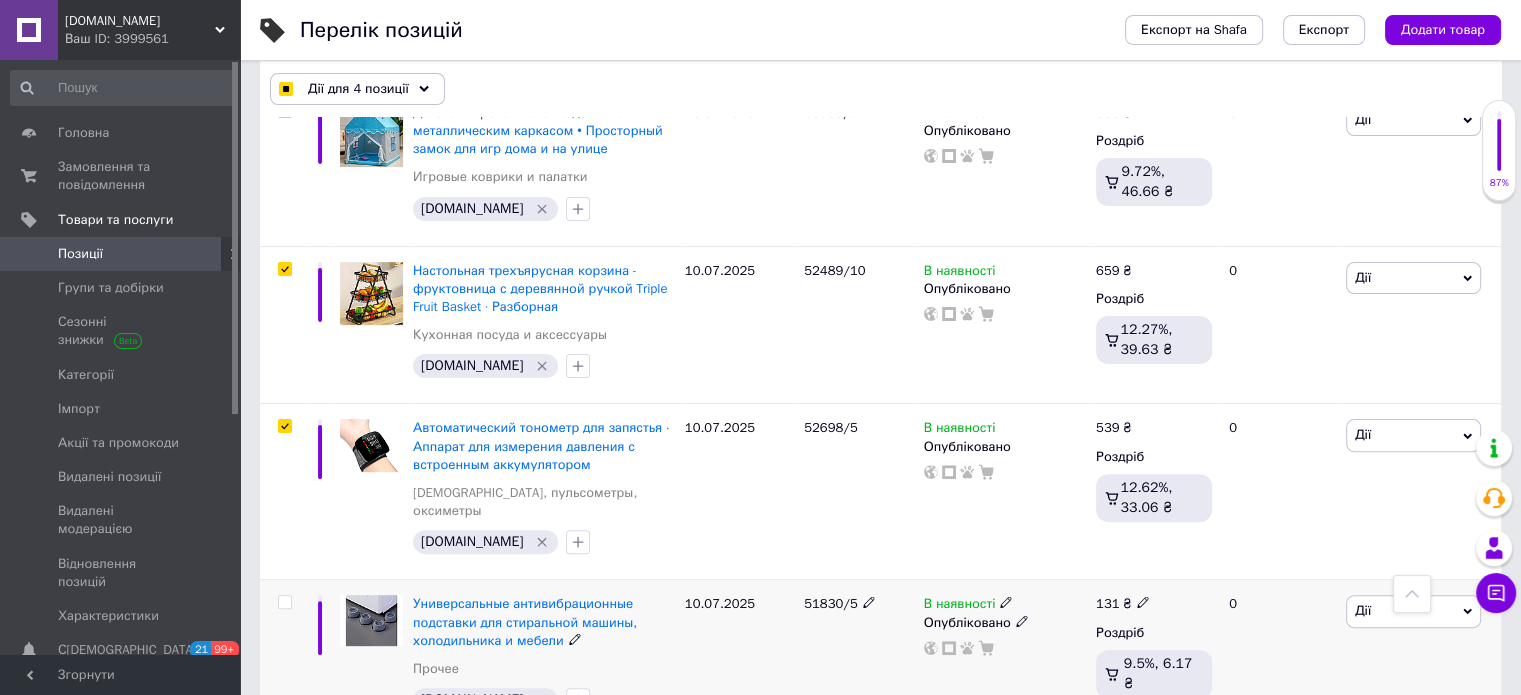 click at bounding box center (285, 602) 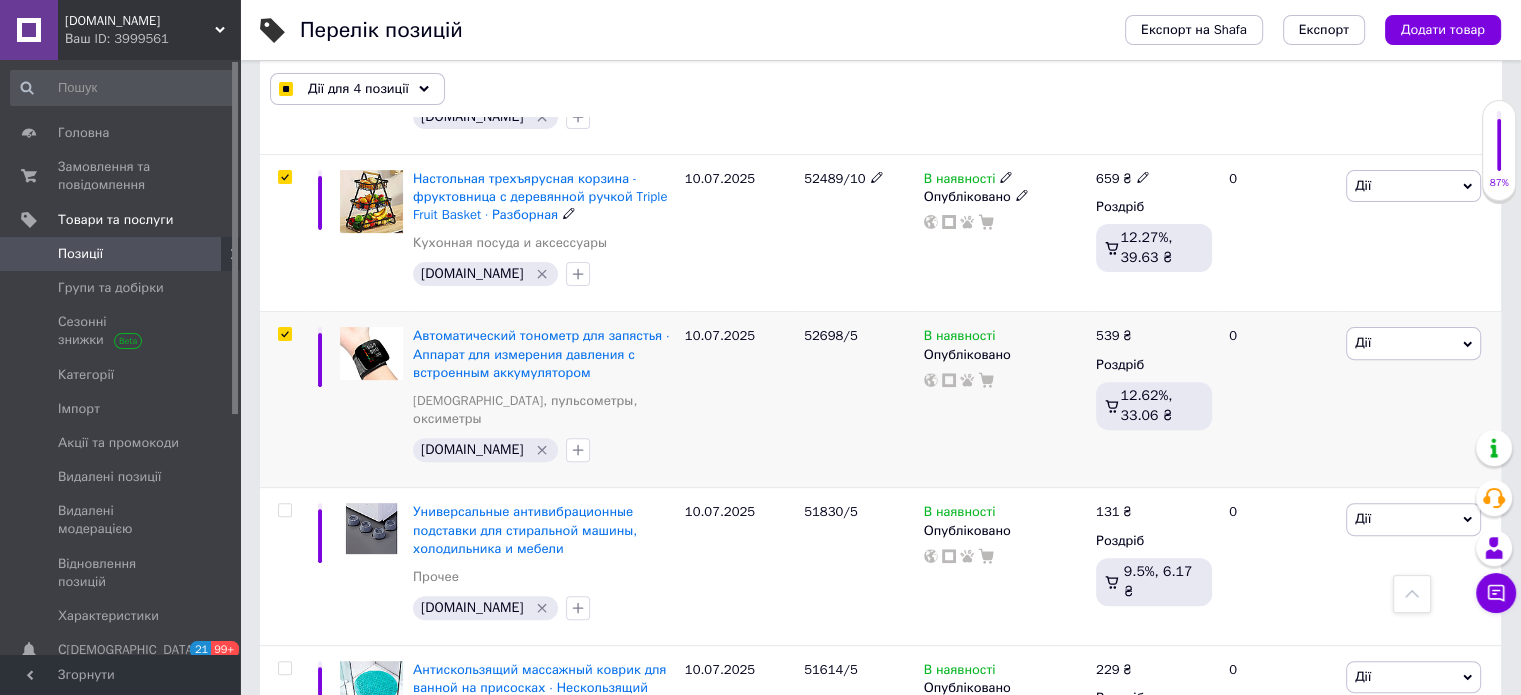 scroll, scrollTop: 700, scrollLeft: 0, axis: vertical 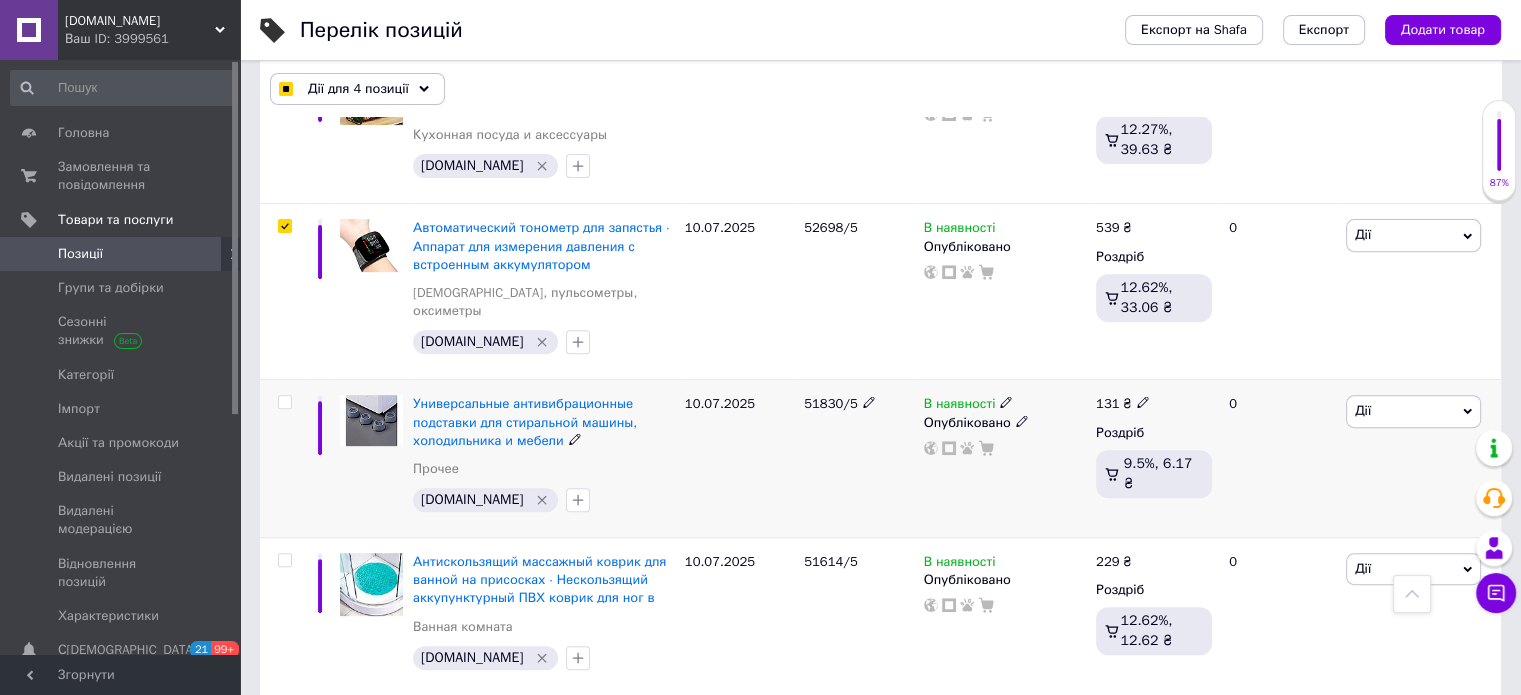 click at bounding box center (284, 402) 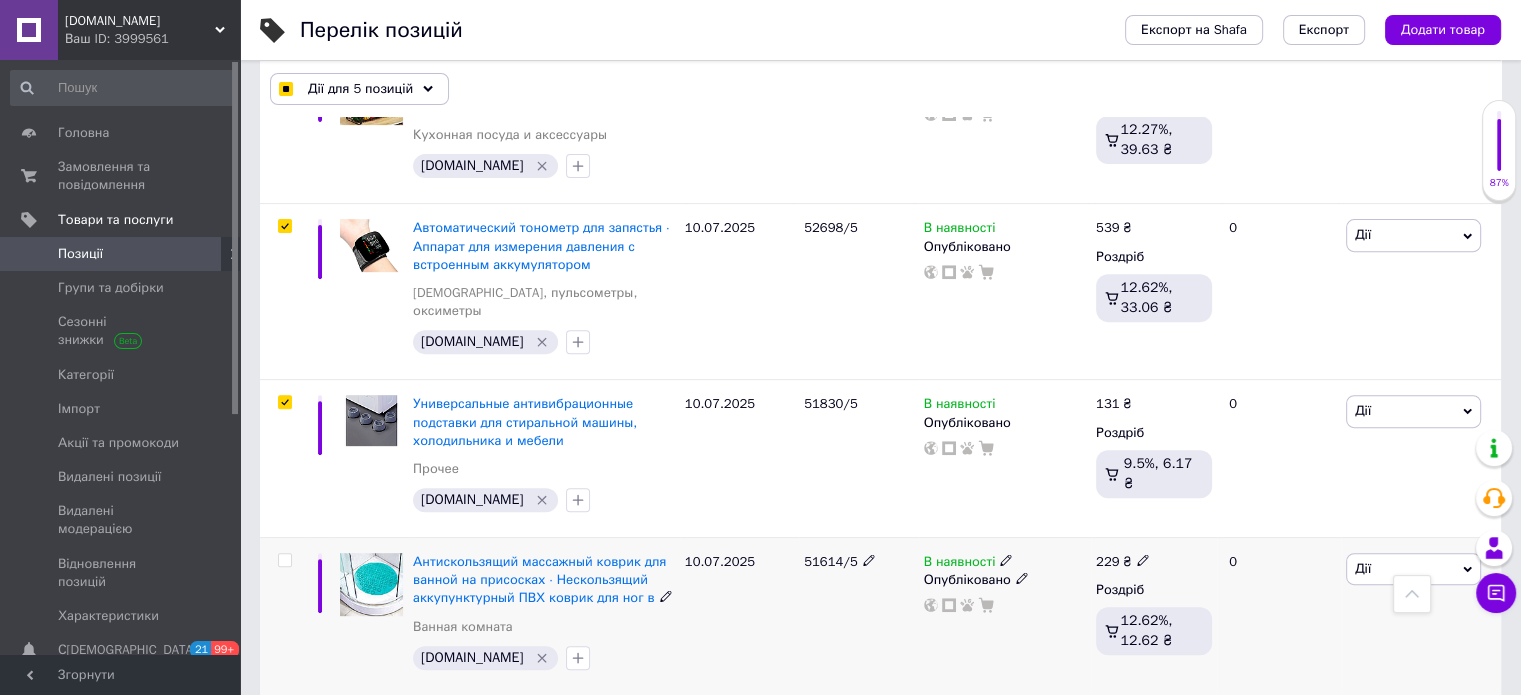 click at bounding box center [282, 617] 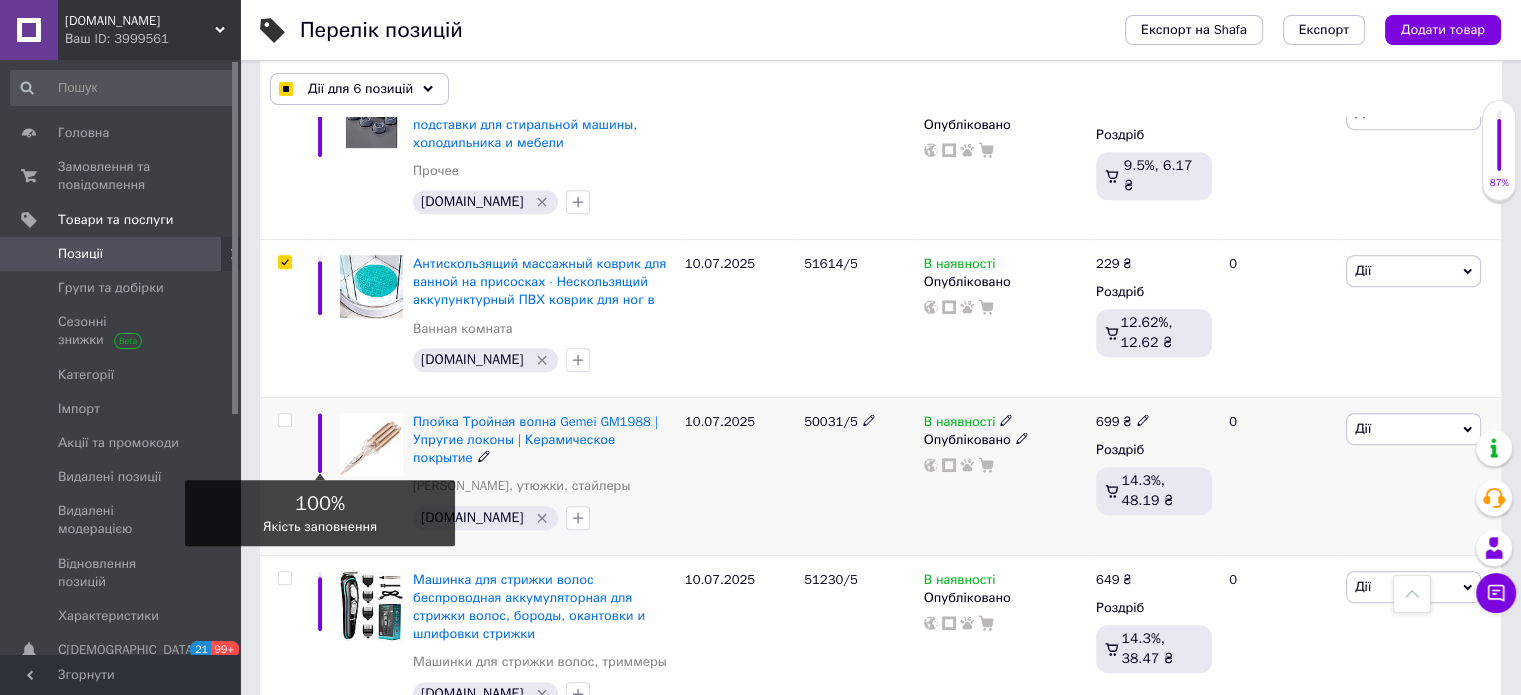 scroll, scrollTop: 1000, scrollLeft: 0, axis: vertical 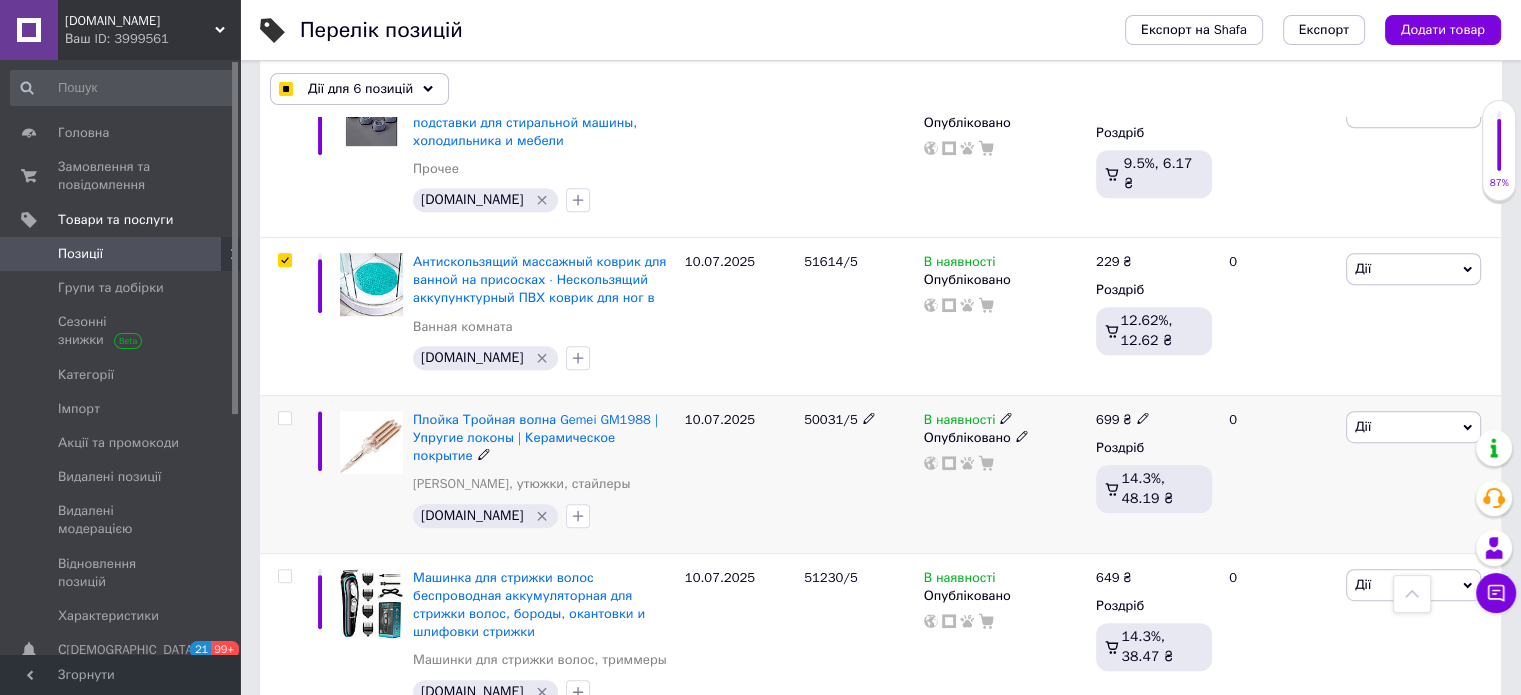 click at bounding box center (284, 418) 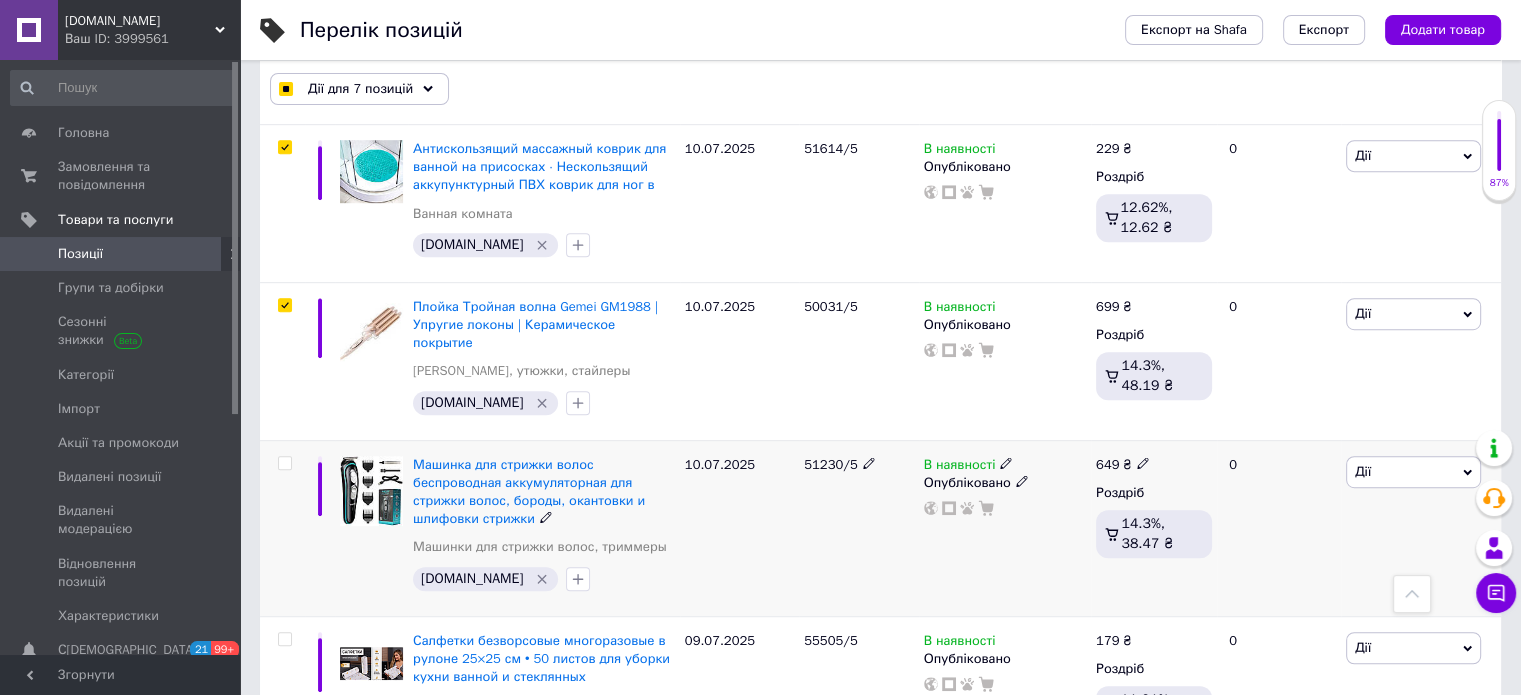 scroll, scrollTop: 1200, scrollLeft: 0, axis: vertical 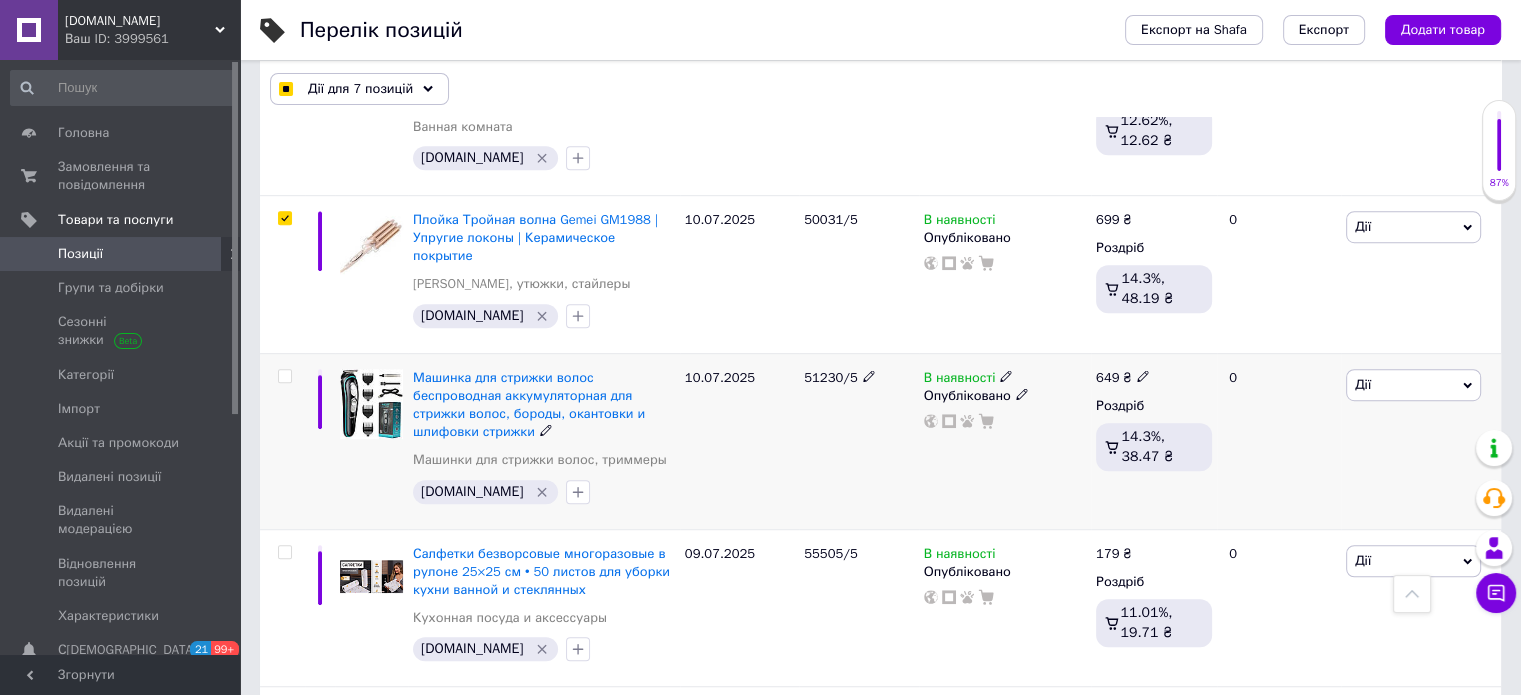 click at bounding box center [285, 376] 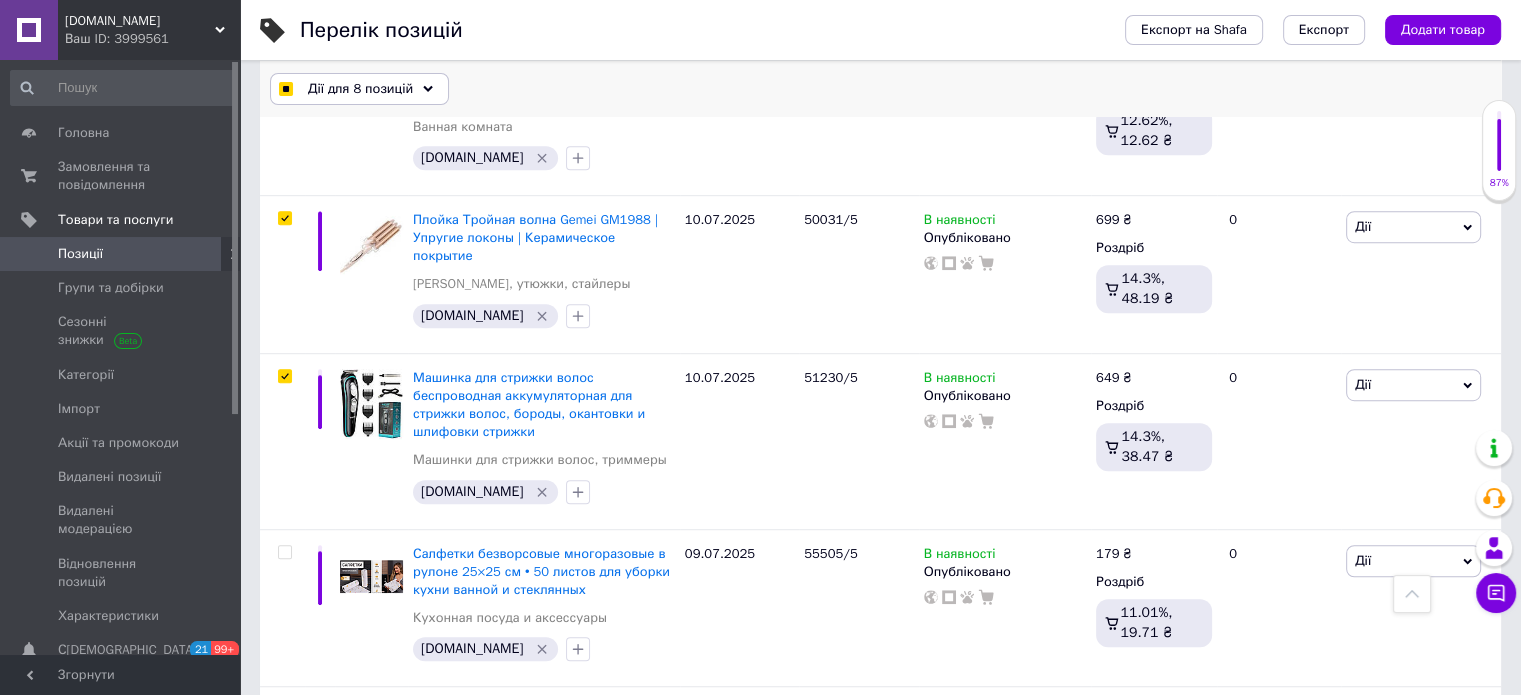 click on "Дії для 8 позицій" at bounding box center [360, 89] 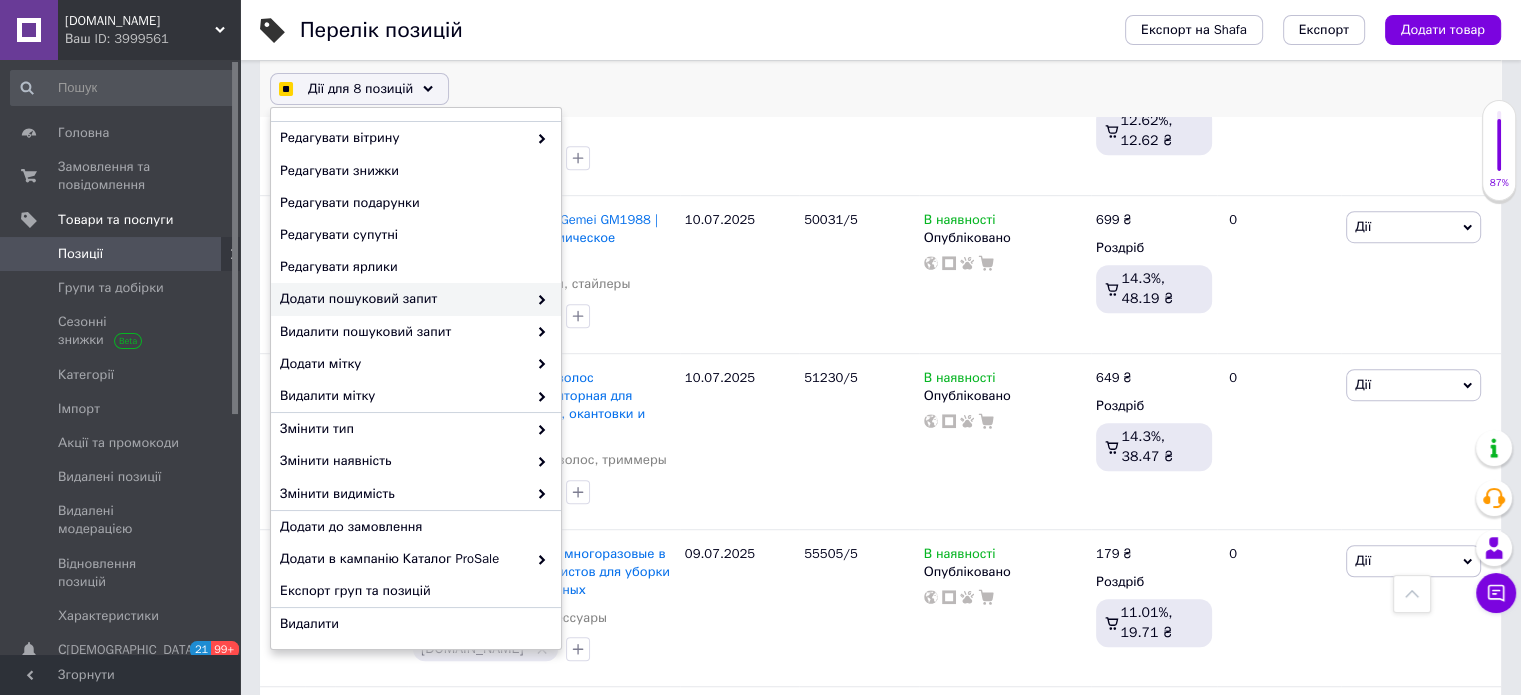 scroll, scrollTop: 0, scrollLeft: 0, axis: both 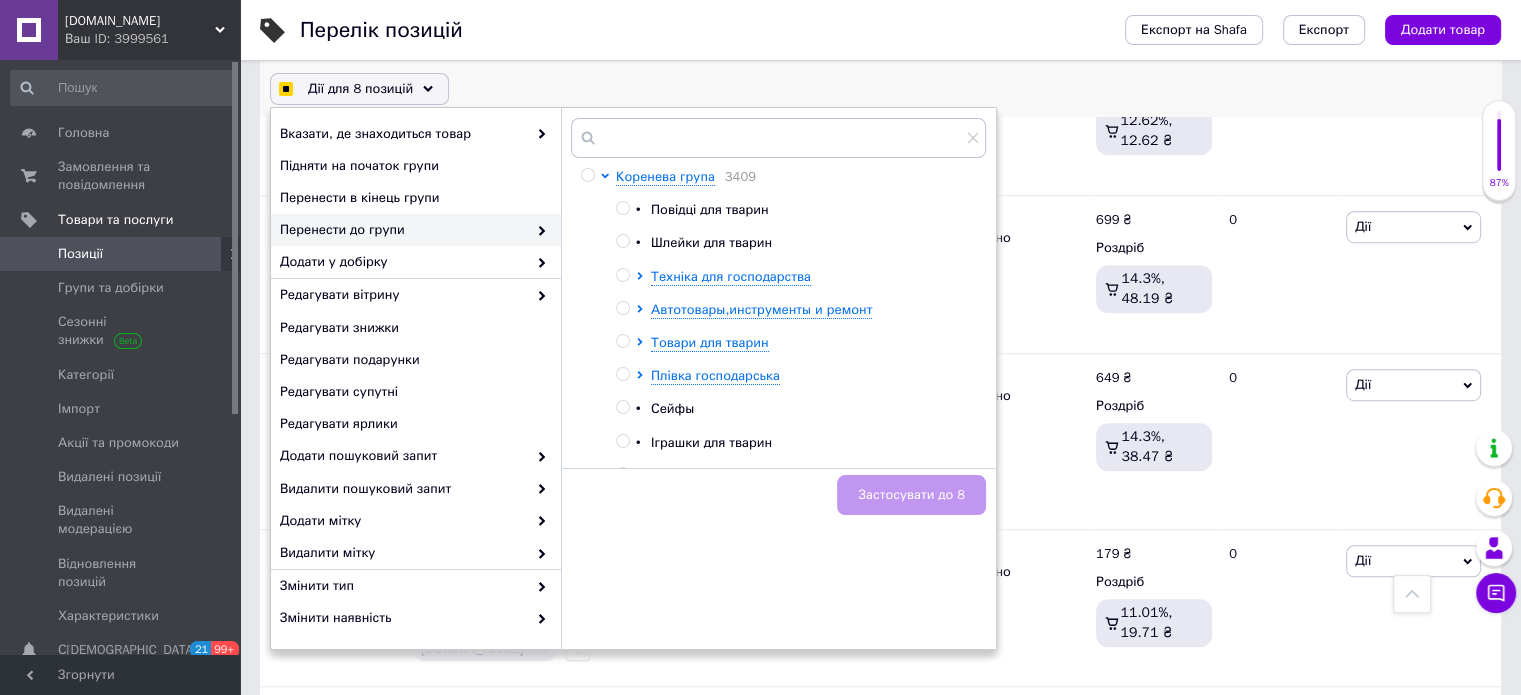 click at bounding box center [587, 175] 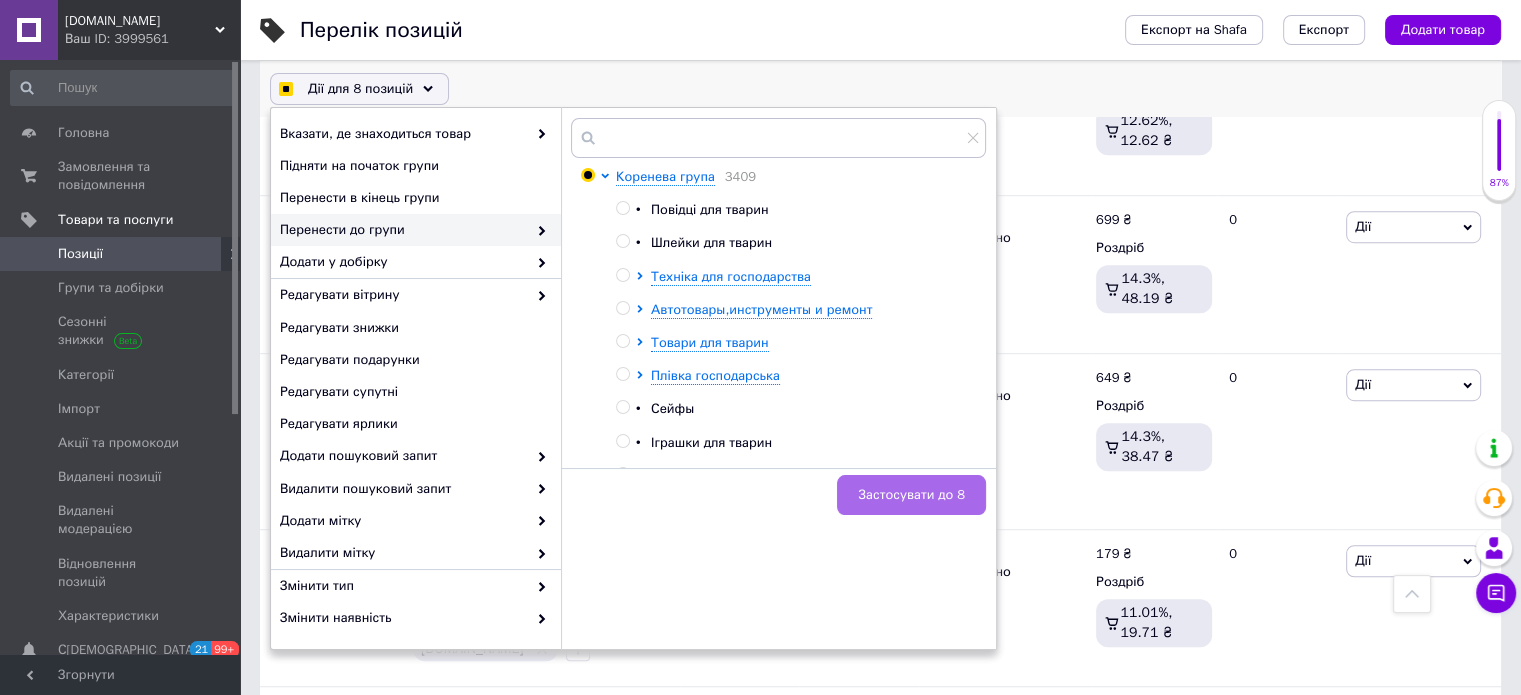 click on "Застосувати до 8" at bounding box center (911, 495) 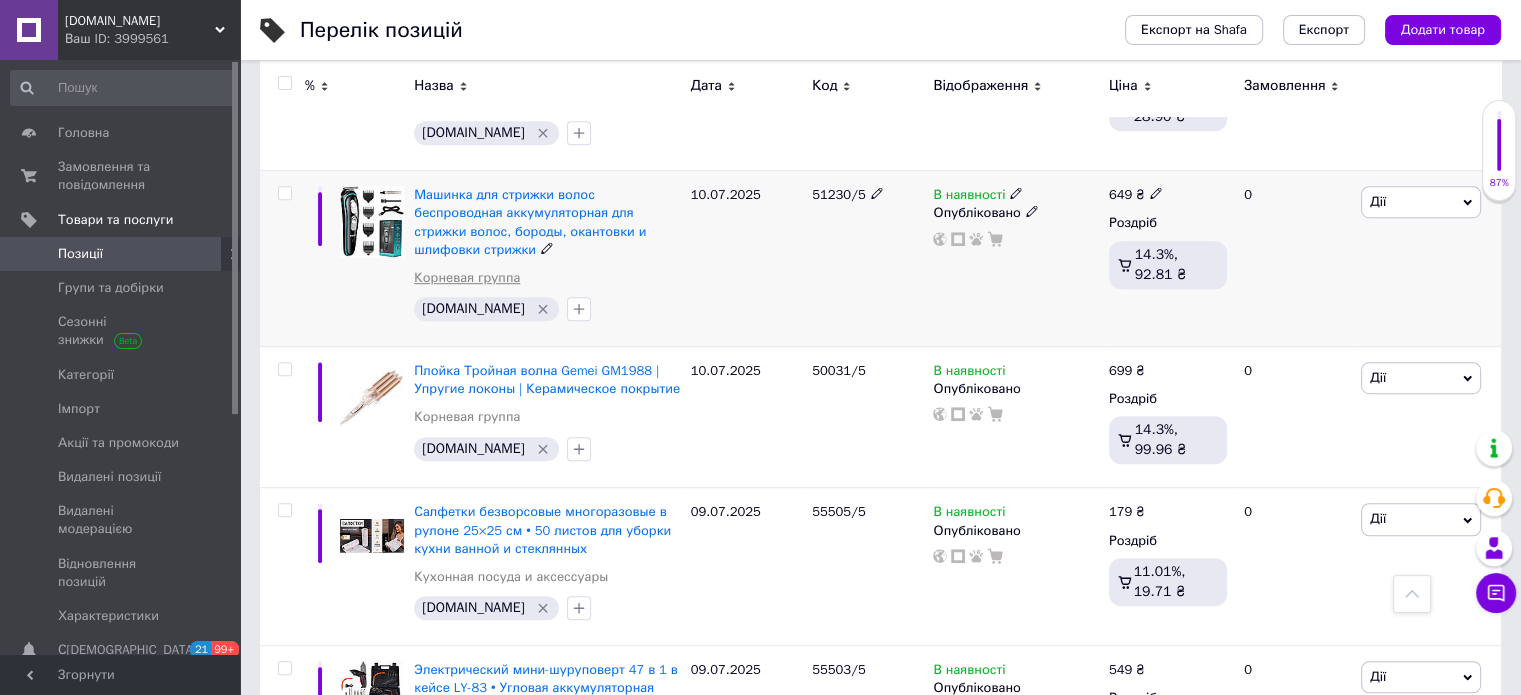 scroll, scrollTop: 1400, scrollLeft: 0, axis: vertical 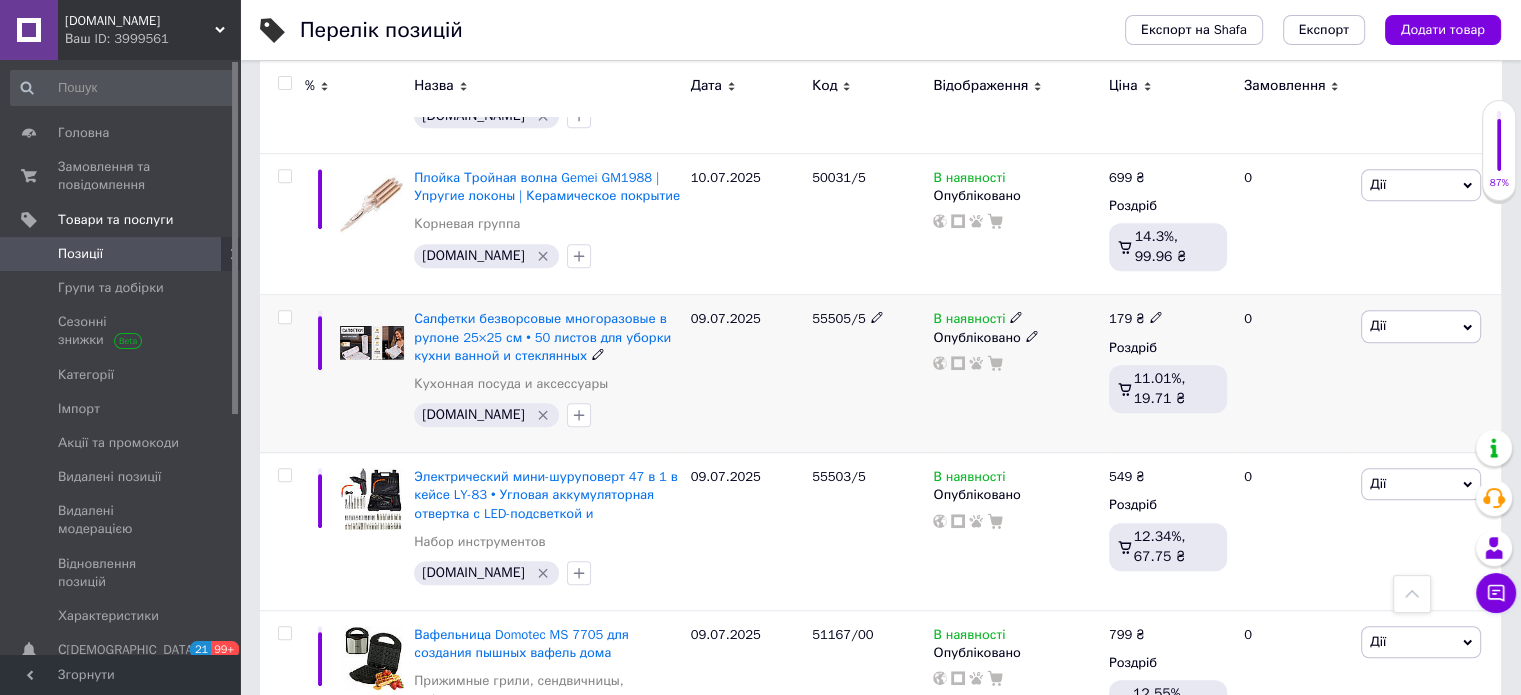click at bounding box center [284, 317] 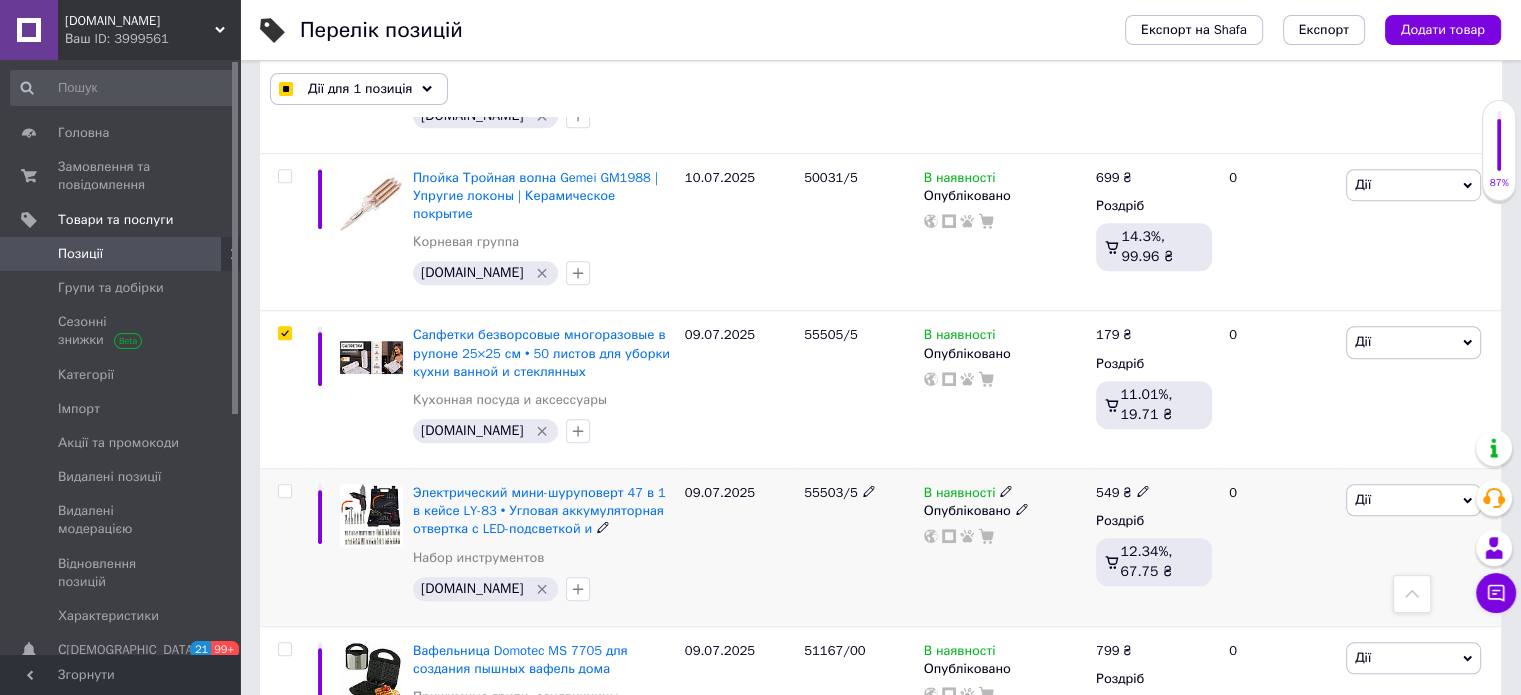 click at bounding box center (284, 491) 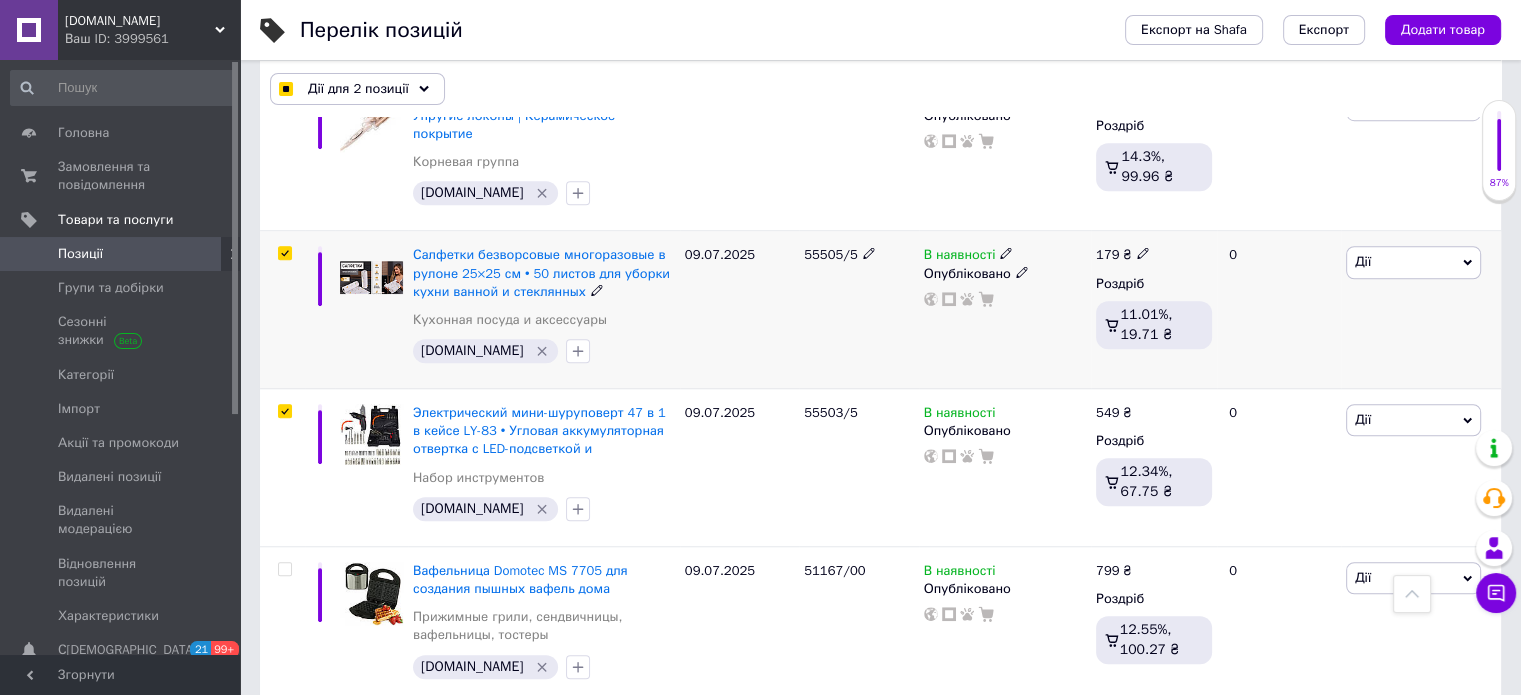 scroll, scrollTop: 1600, scrollLeft: 0, axis: vertical 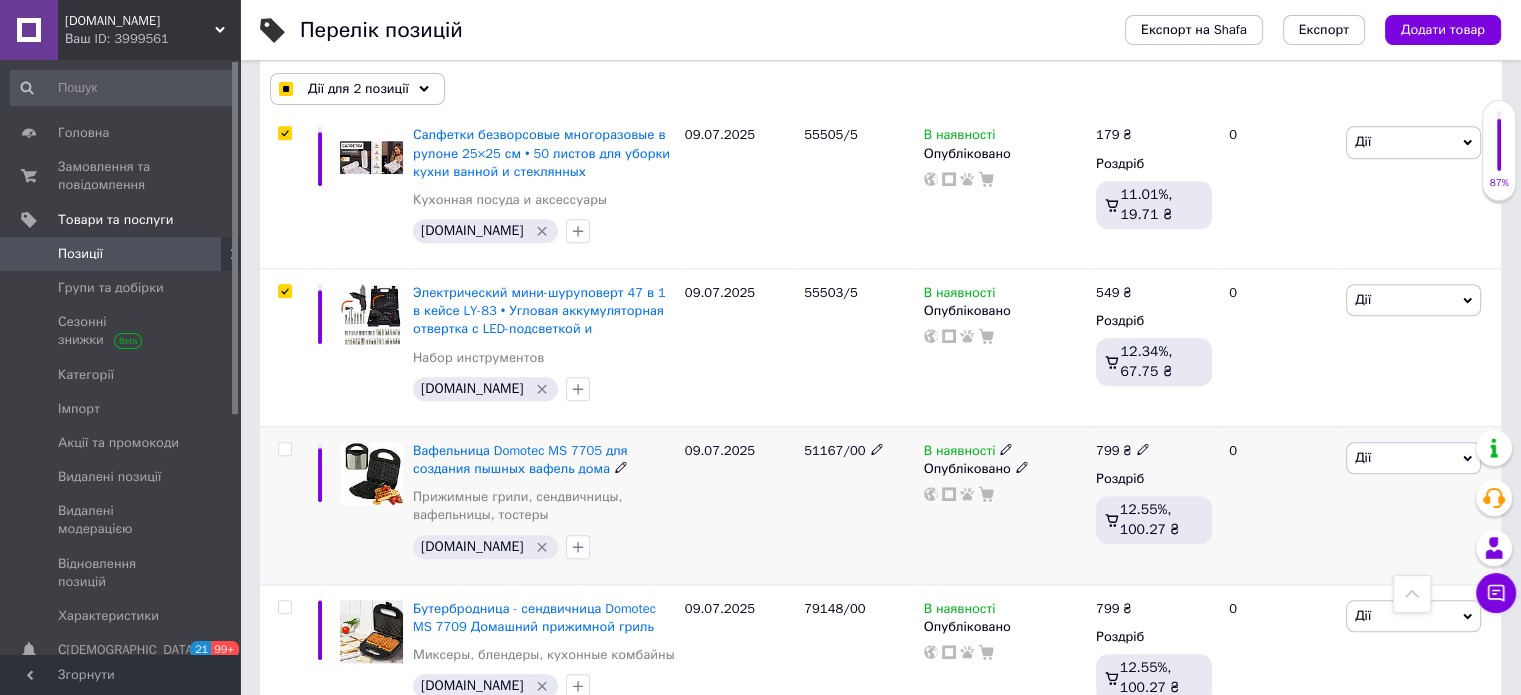click at bounding box center [284, 449] 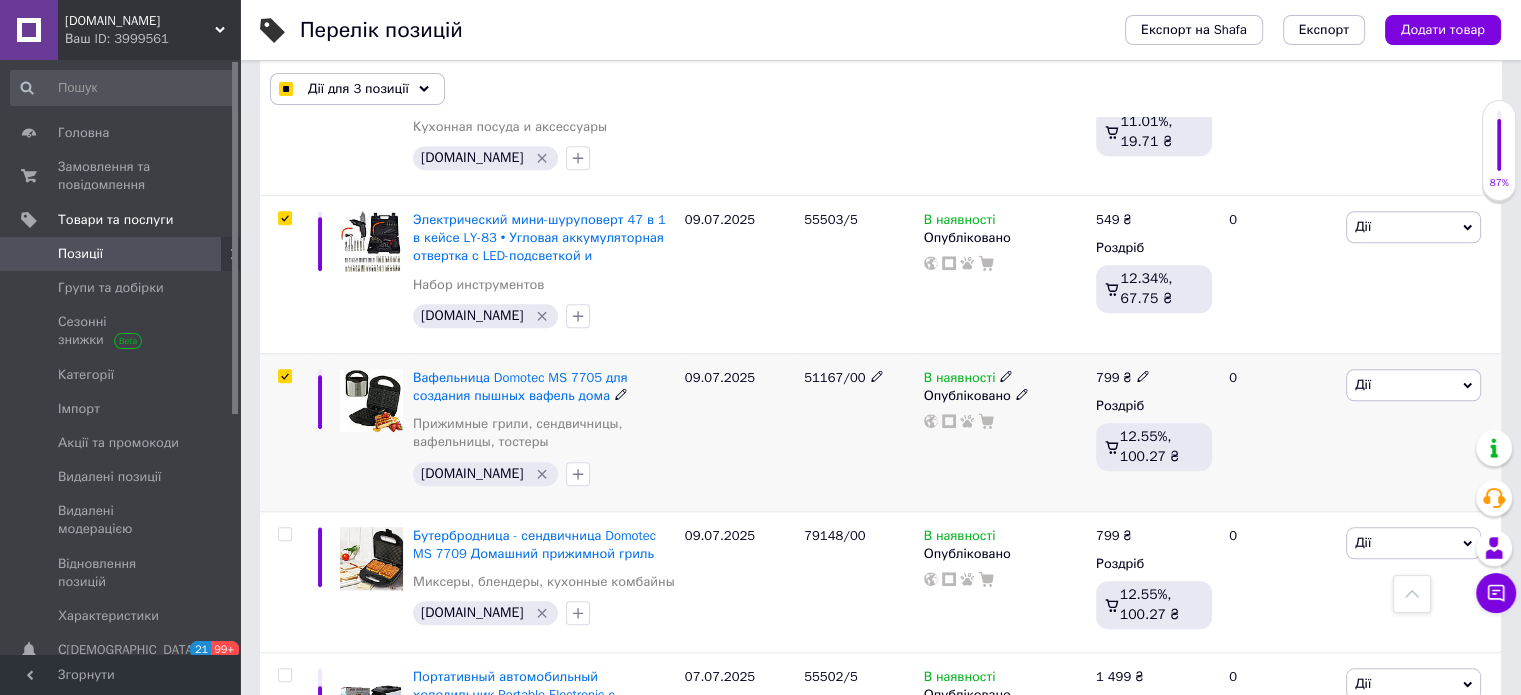 scroll, scrollTop: 1800, scrollLeft: 0, axis: vertical 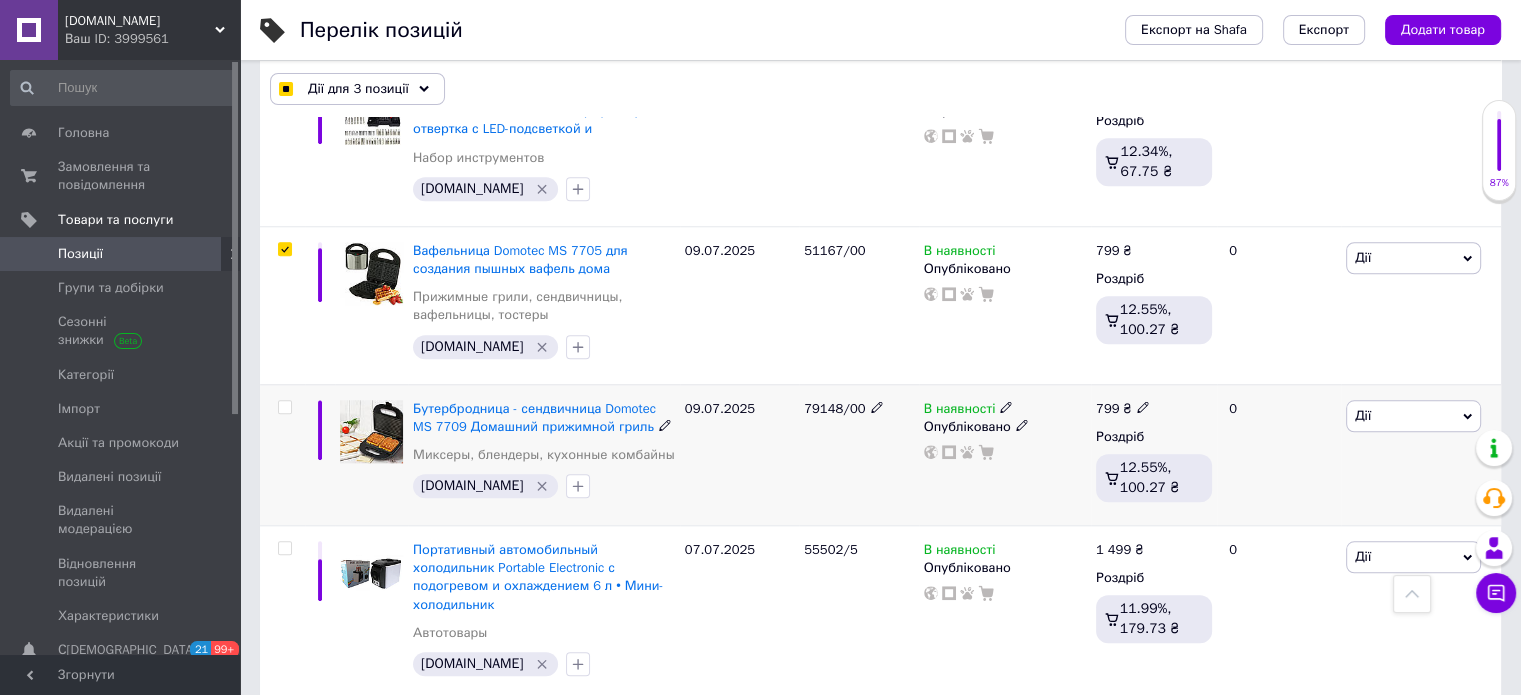 click at bounding box center (284, 407) 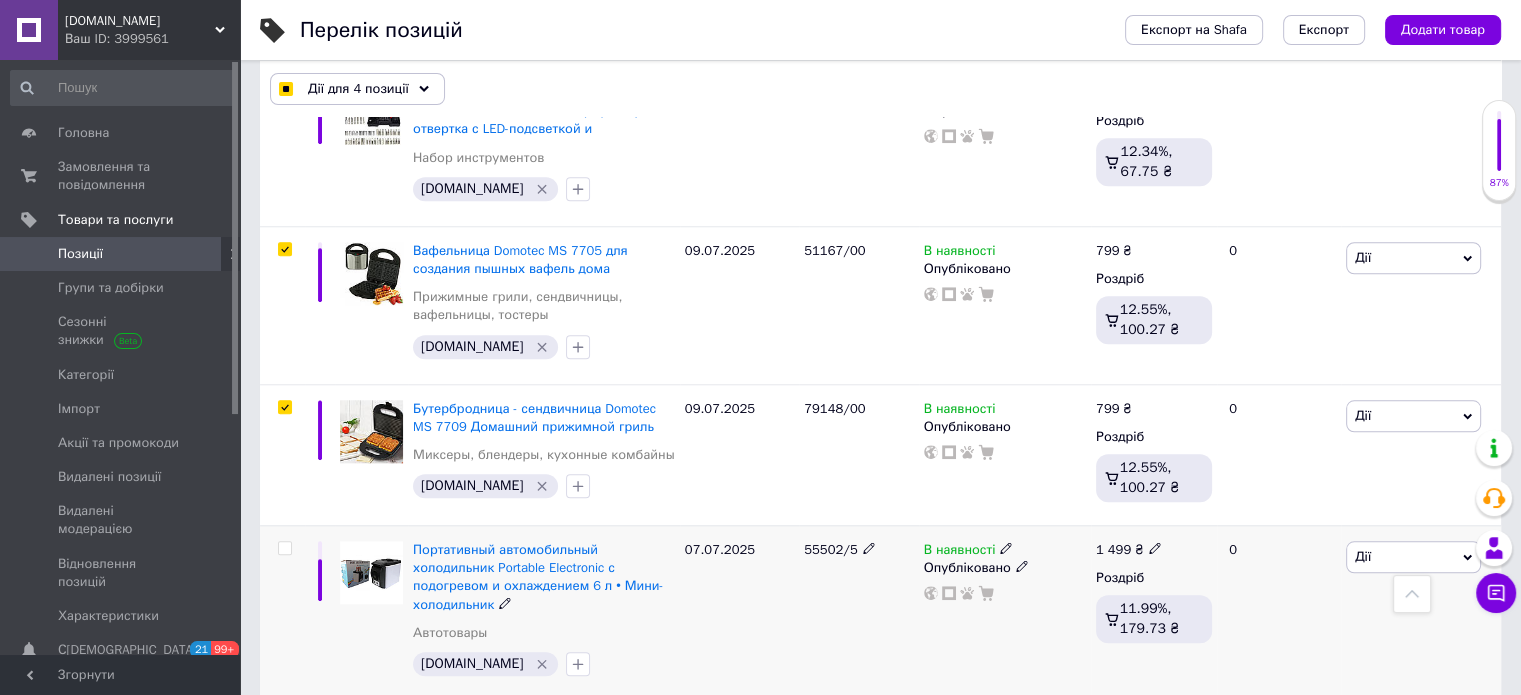 click at bounding box center (284, 548) 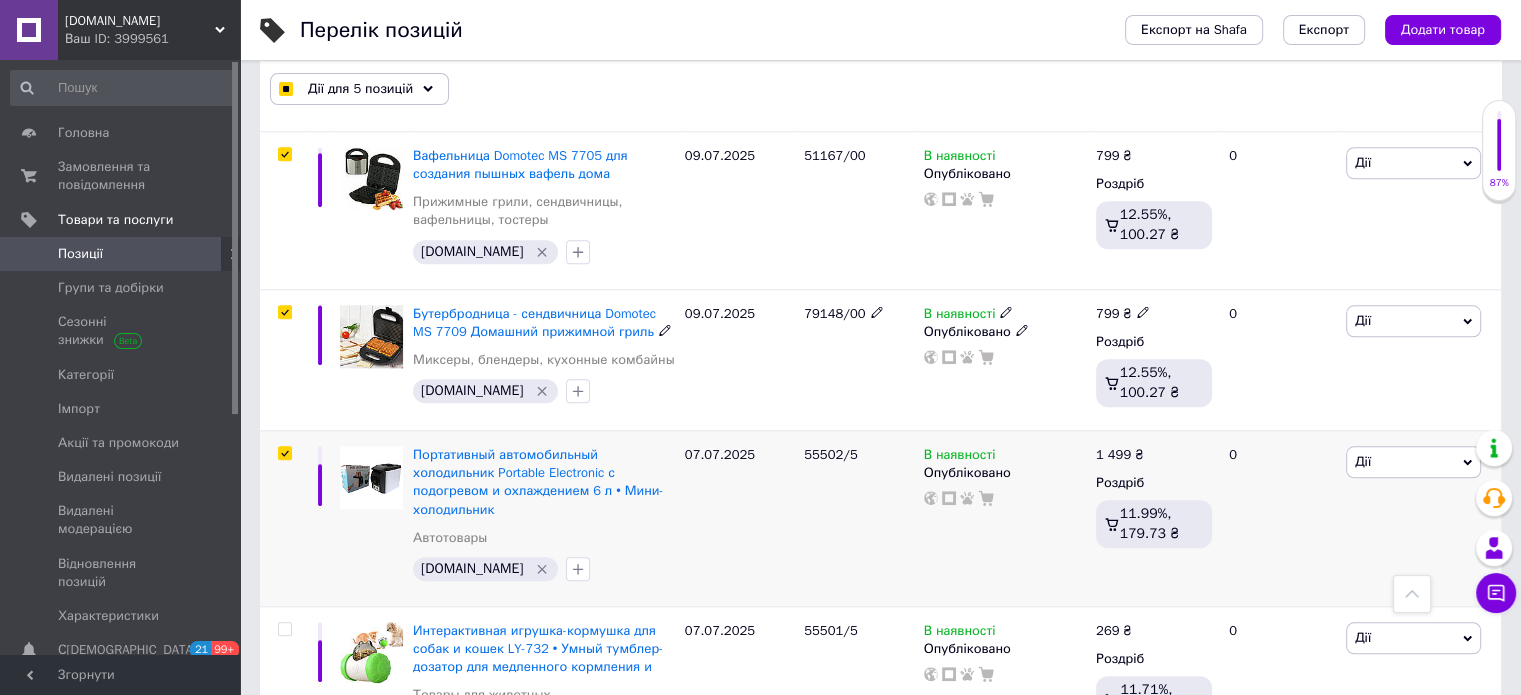 scroll, scrollTop: 2000, scrollLeft: 0, axis: vertical 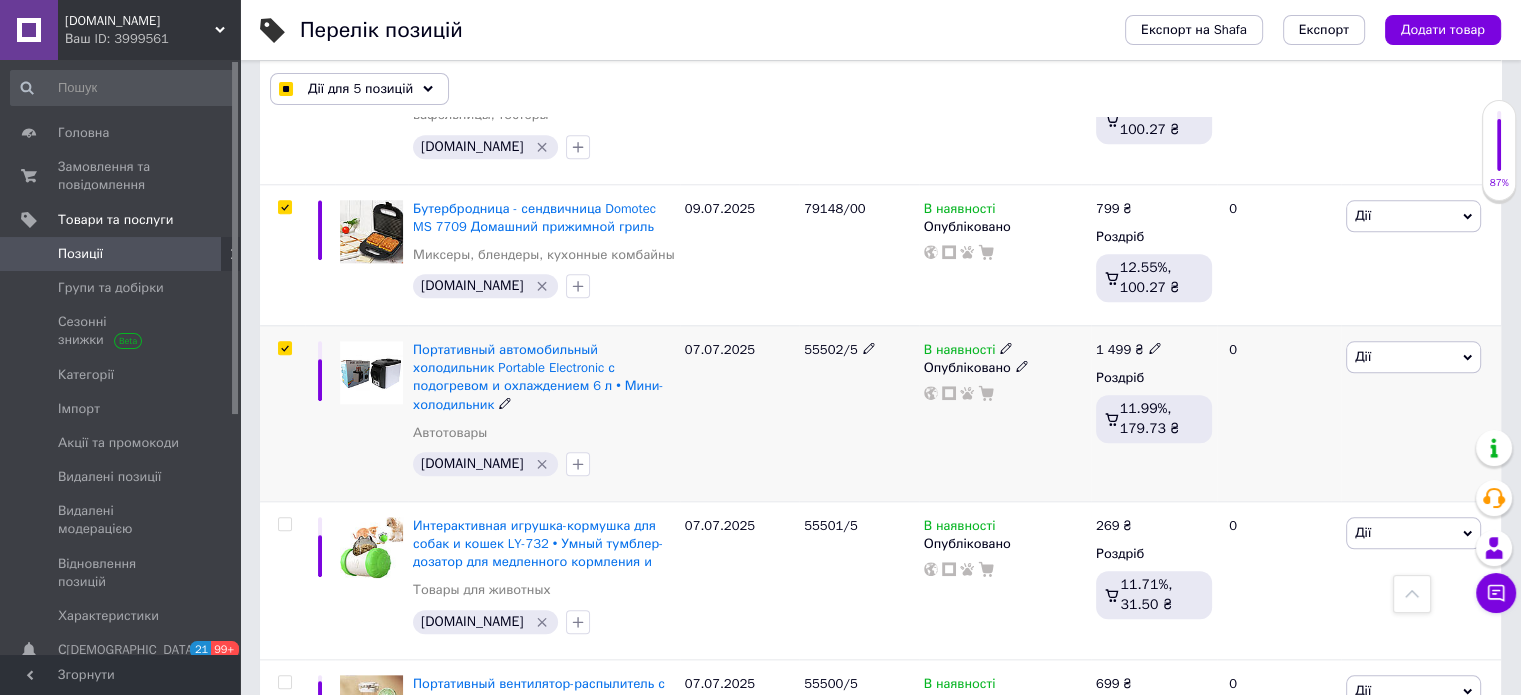 click at bounding box center [284, 348] 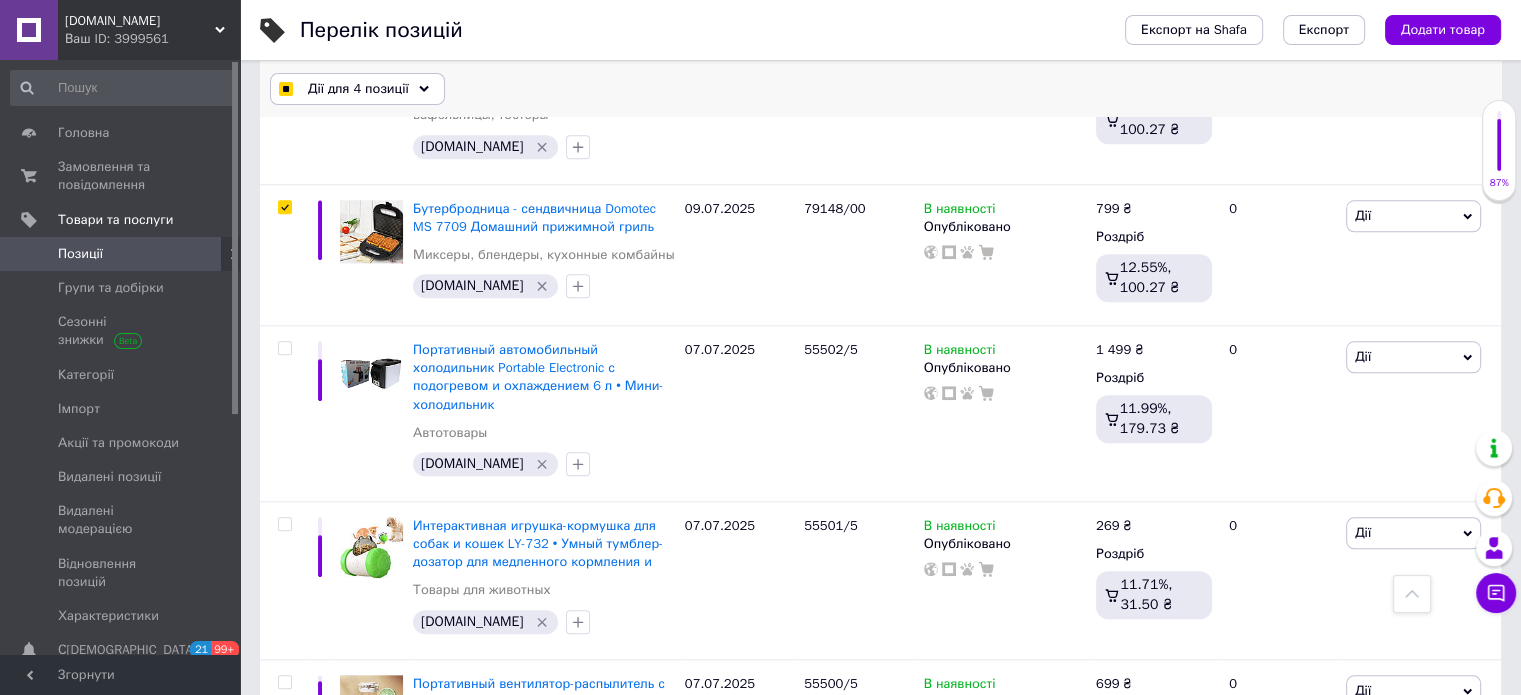 click on "Дії для 4 позиції" at bounding box center (357, 89) 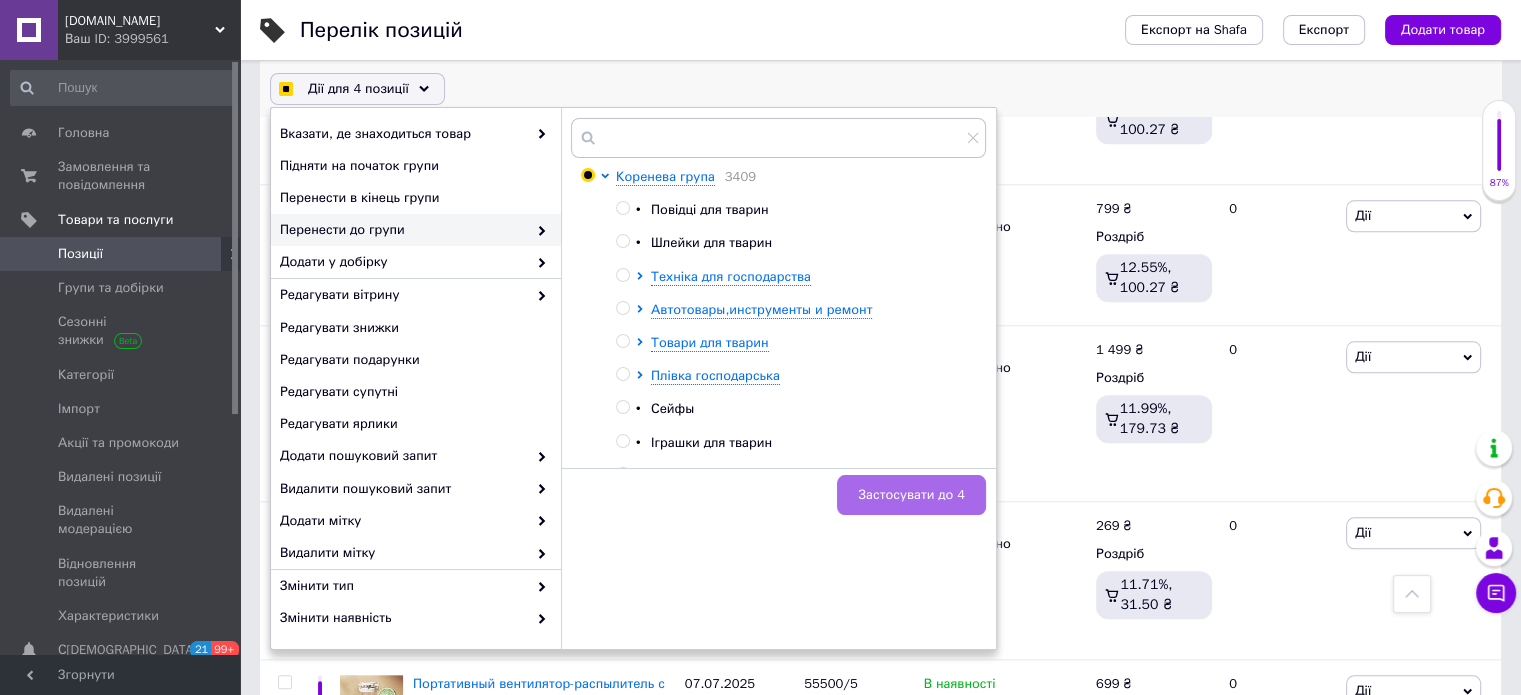 click on "Застосувати до 4" at bounding box center (911, 495) 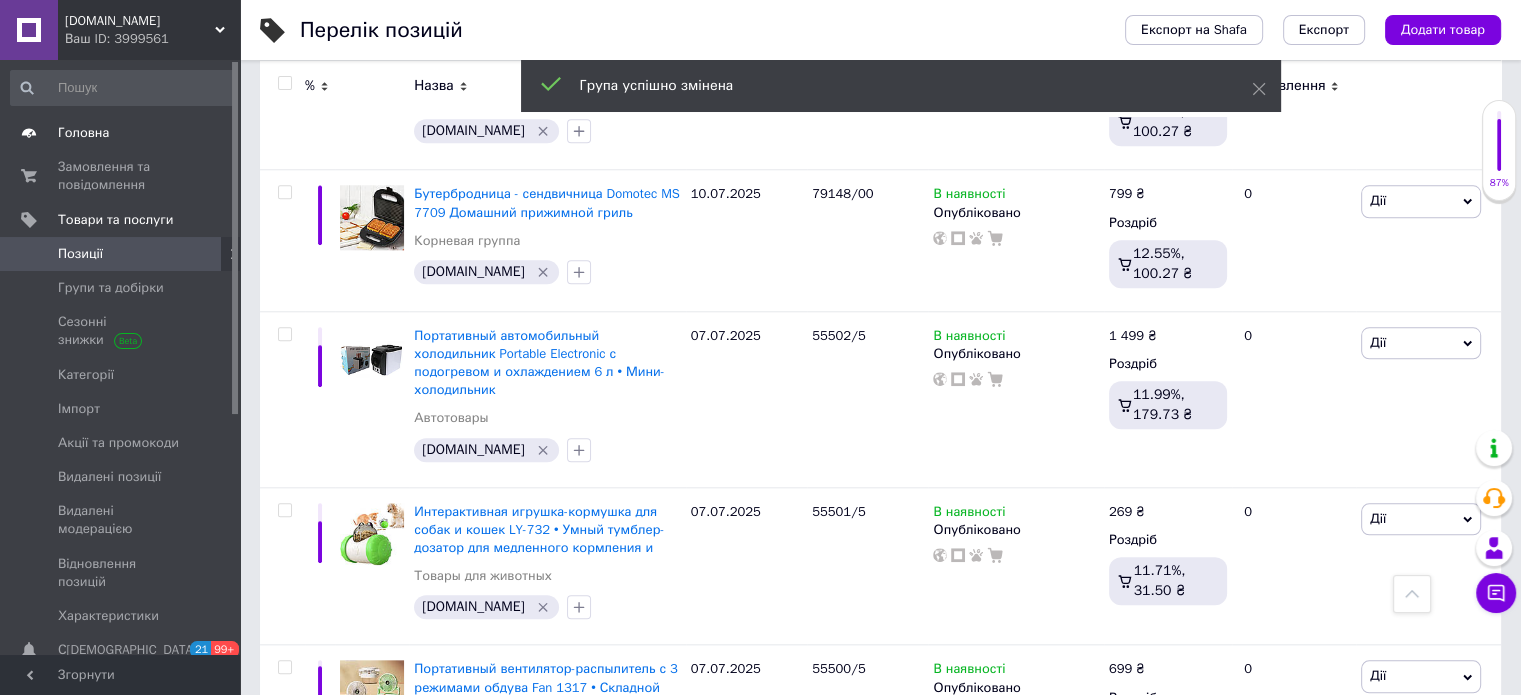 click on "Головна" at bounding box center (121, 133) 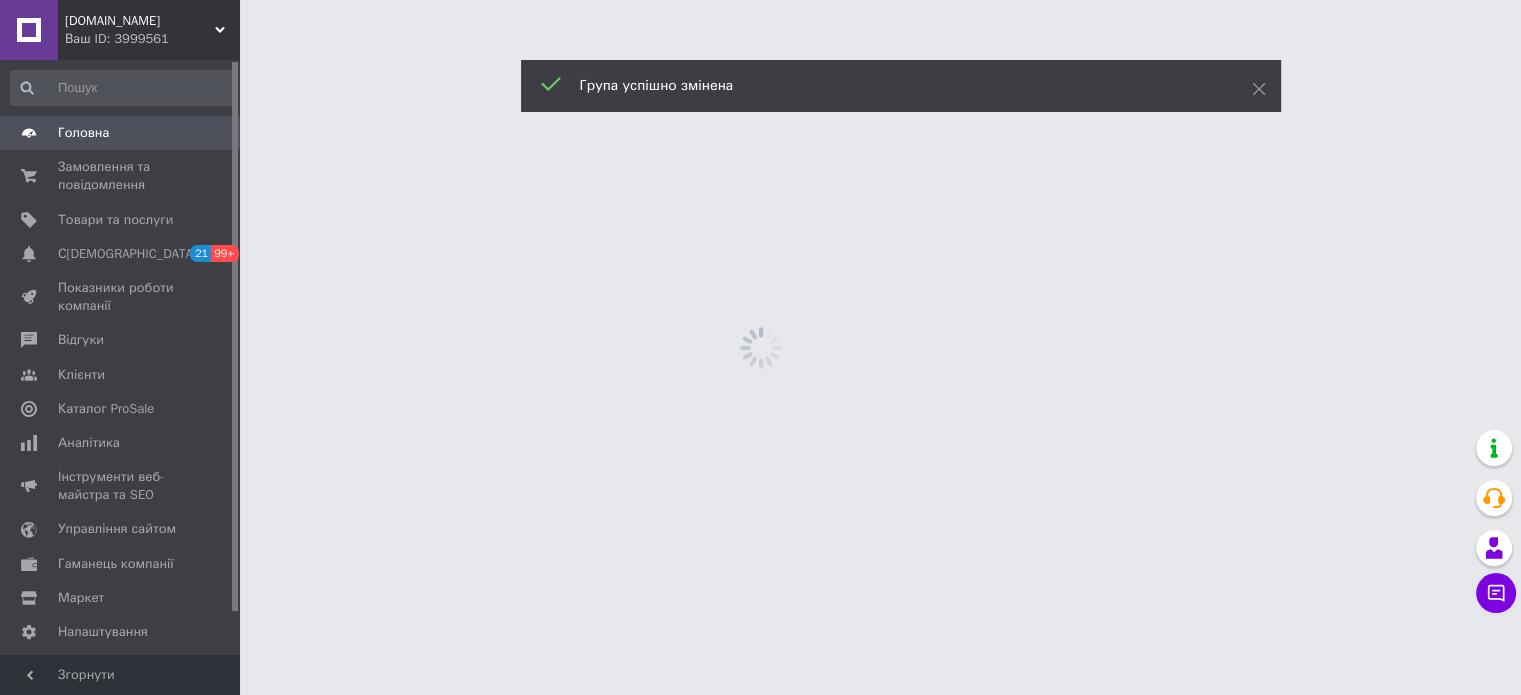 scroll, scrollTop: 0, scrollLeft: 0, axis: both 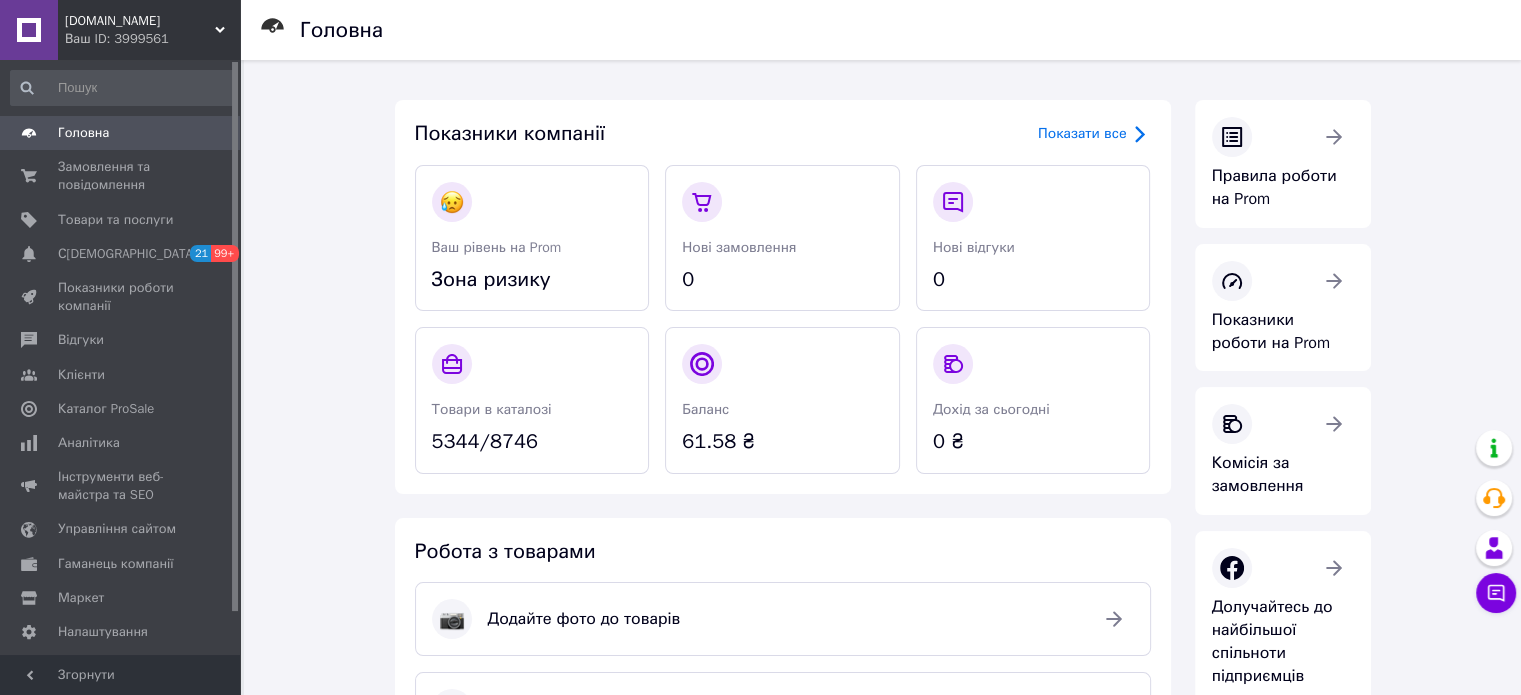 click on "Головна Замовлення та повідомлення 0 0 Товари та послуги Сповіщення 21 99+ Показники роботи компанії Відгуки Клієнти Каталог ProSale Аналітика Інструменти веб-майстра та SEO Управління сайтом Гаманець компанії [PERSON_NAME] Тарифи та рахунки Prom мікс 10 000" at bounding box center [123, 360] 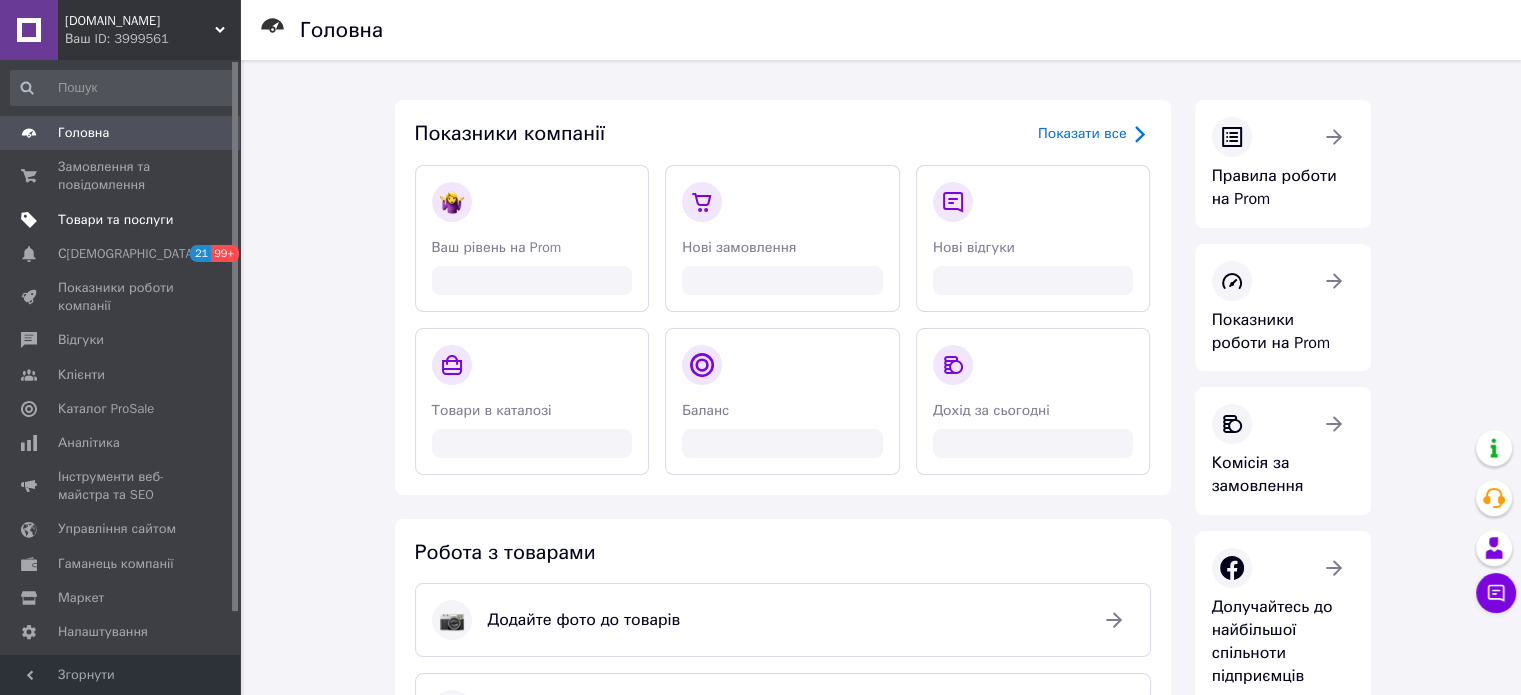 click on "Товари та послуги" at bounding box center [115, 220] 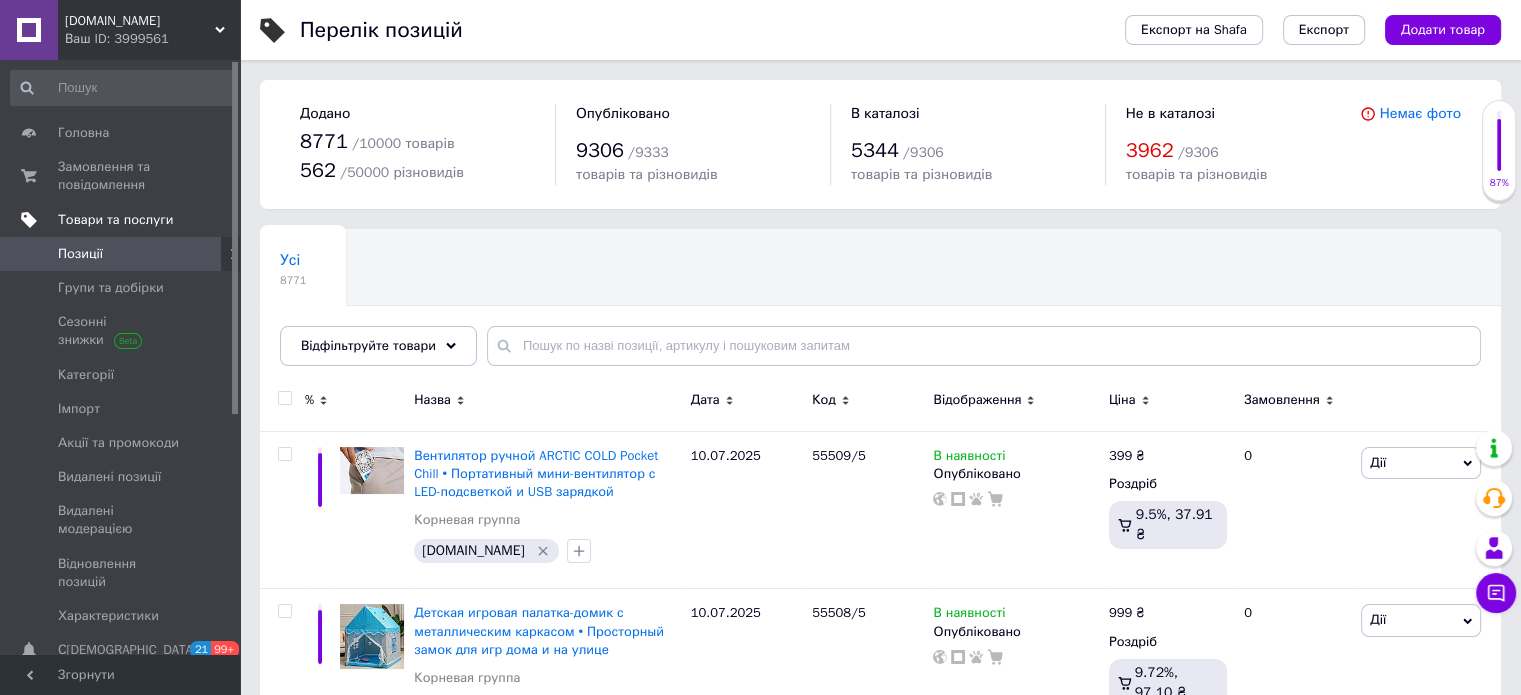 click on "Товари та послуги" at bounding box center [115, 220] 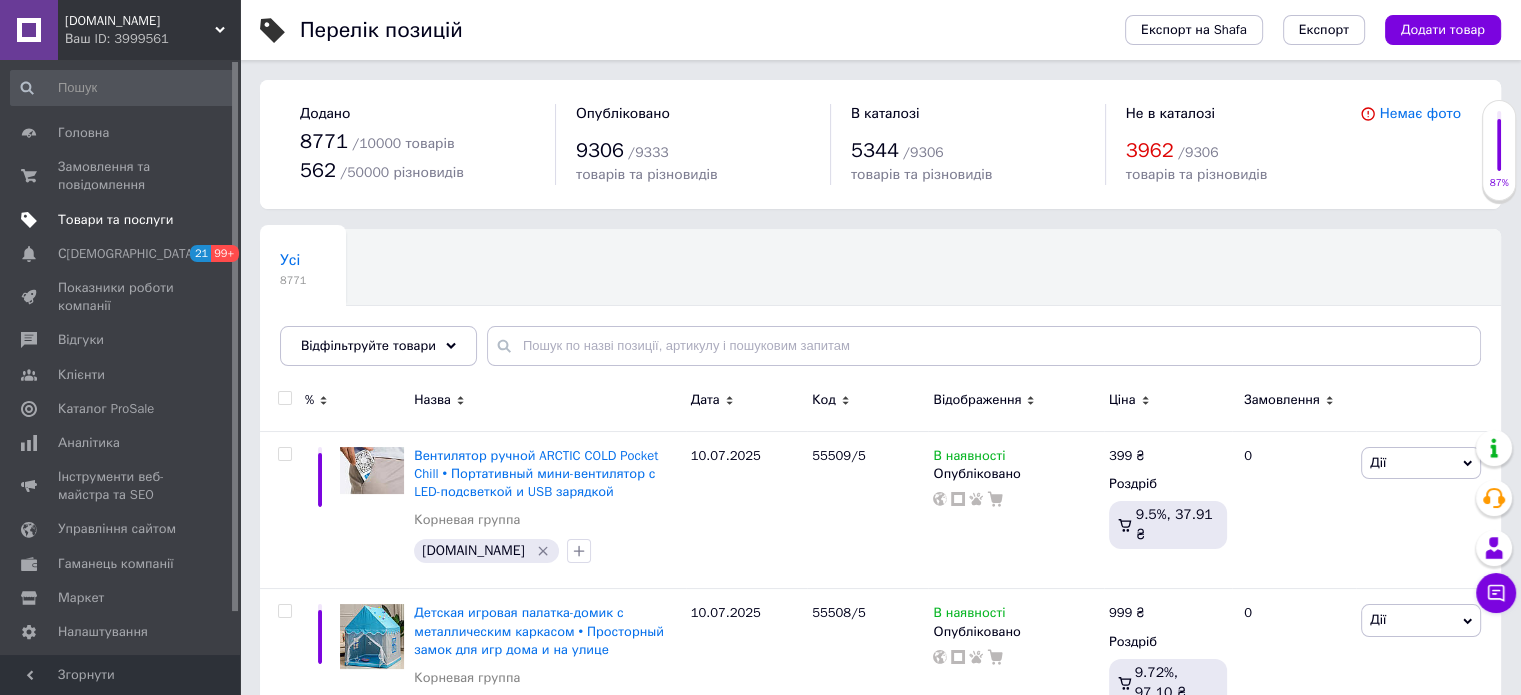 click on "Товари та послуги" at bounding box center [115, 220] 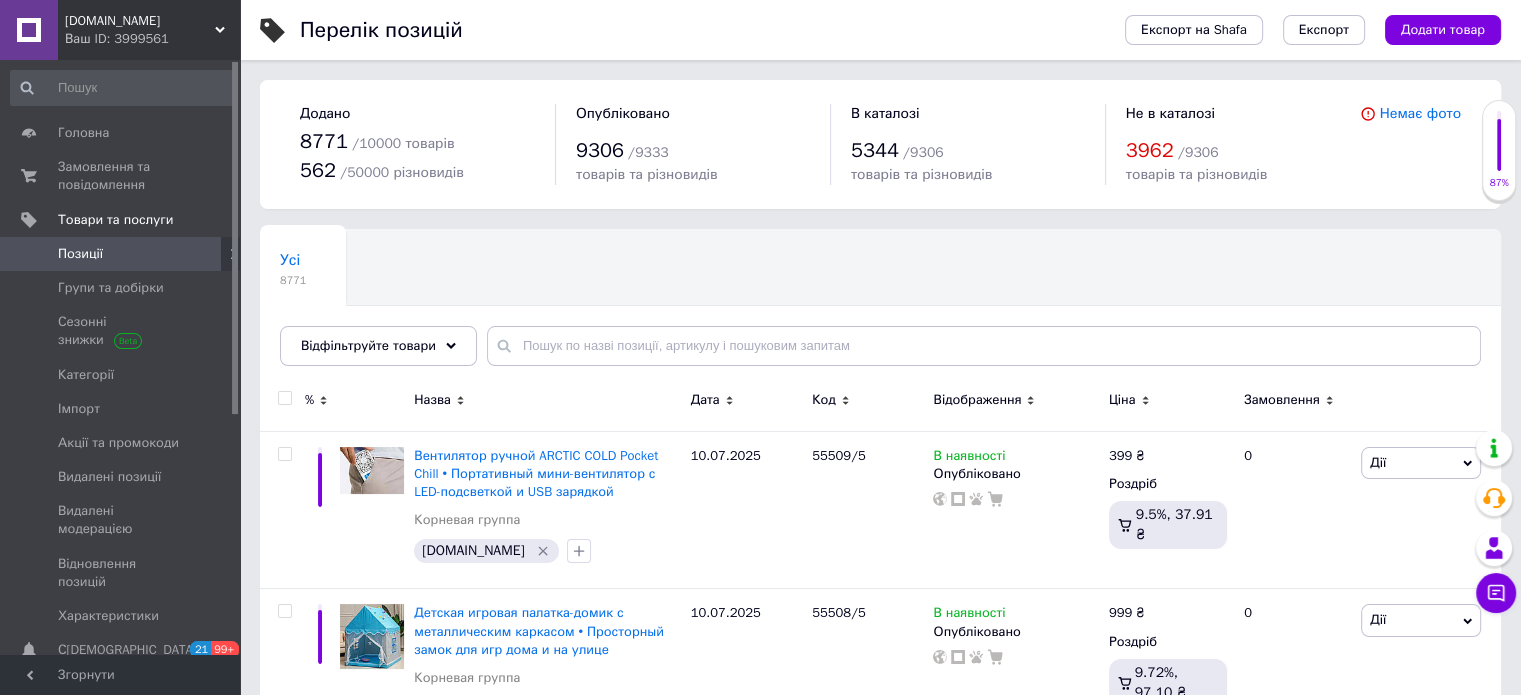 click on "Позиції" at bounding box center (121, 254) 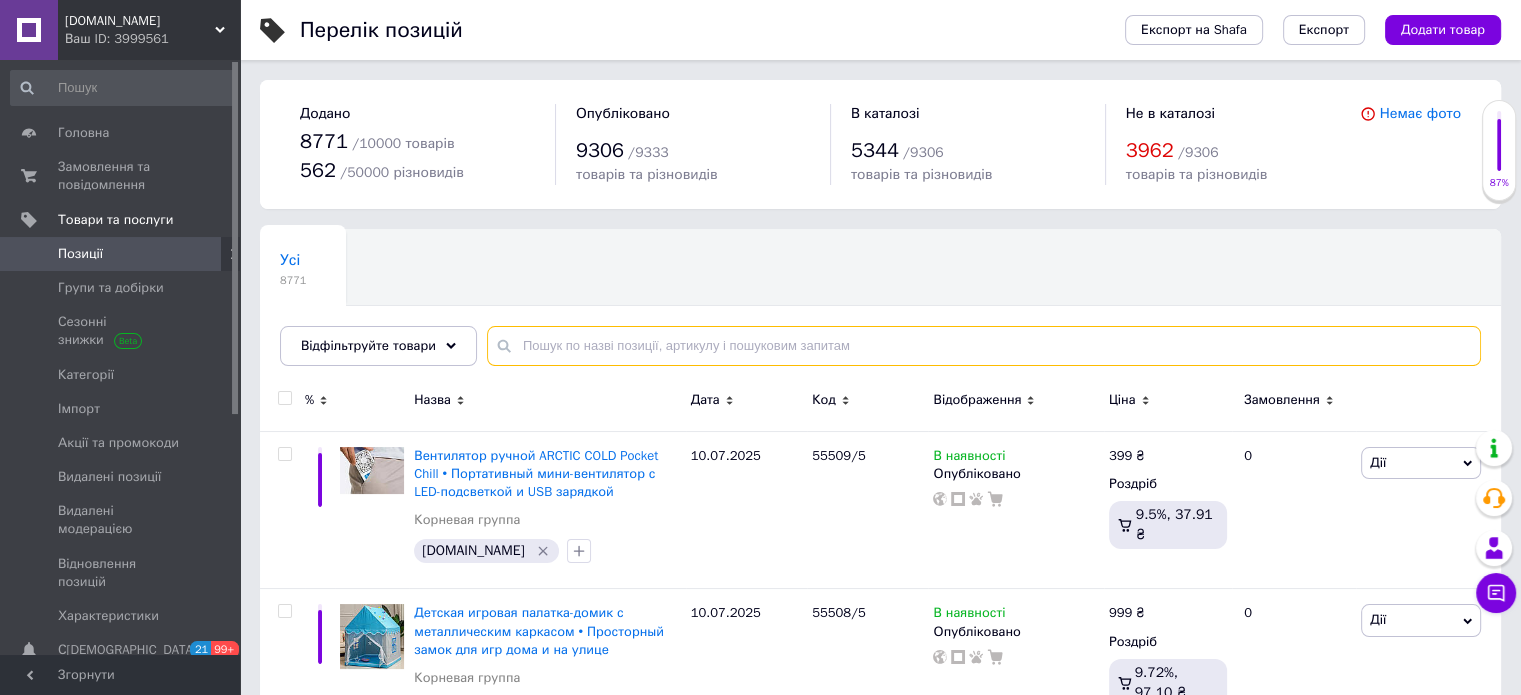 click at bounding box center (984, 346) 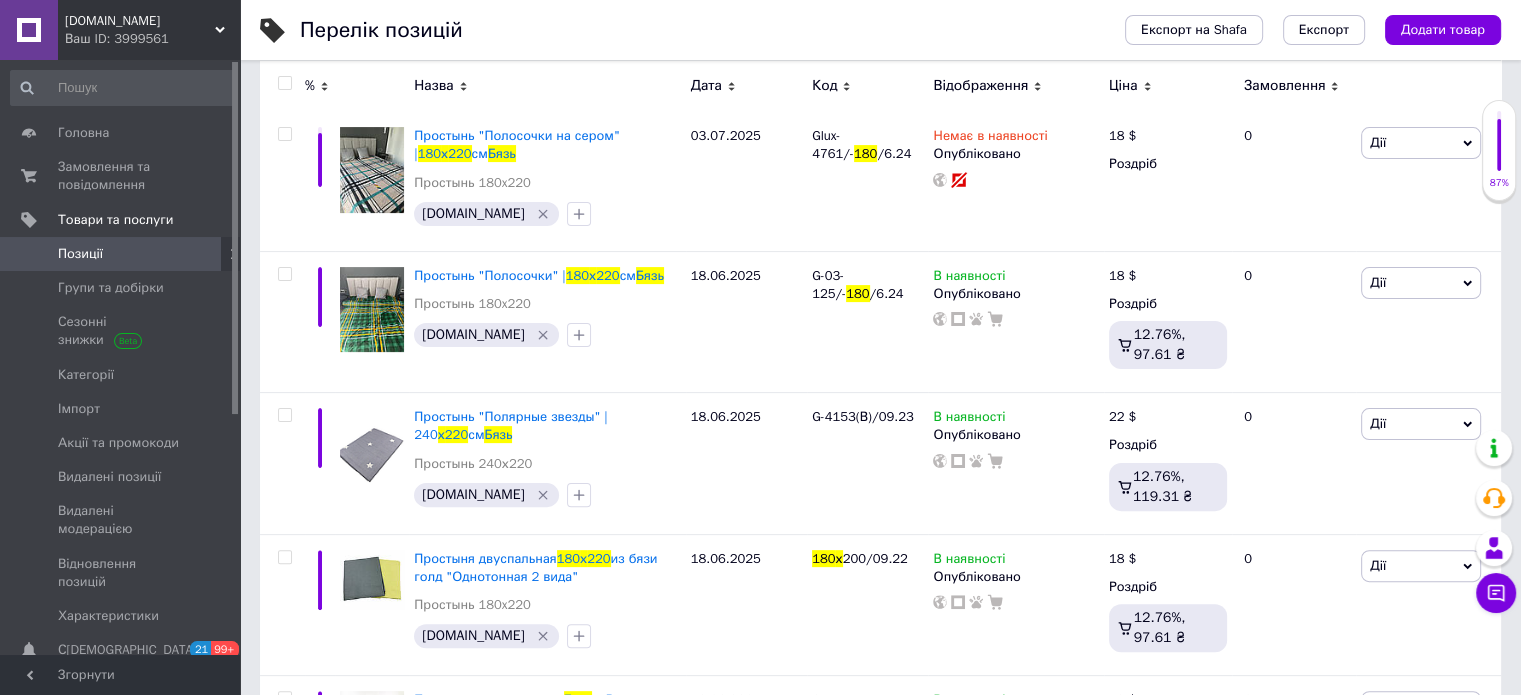 scroll, scrollTop: 500, scrollLeft: 0, axis: vertical 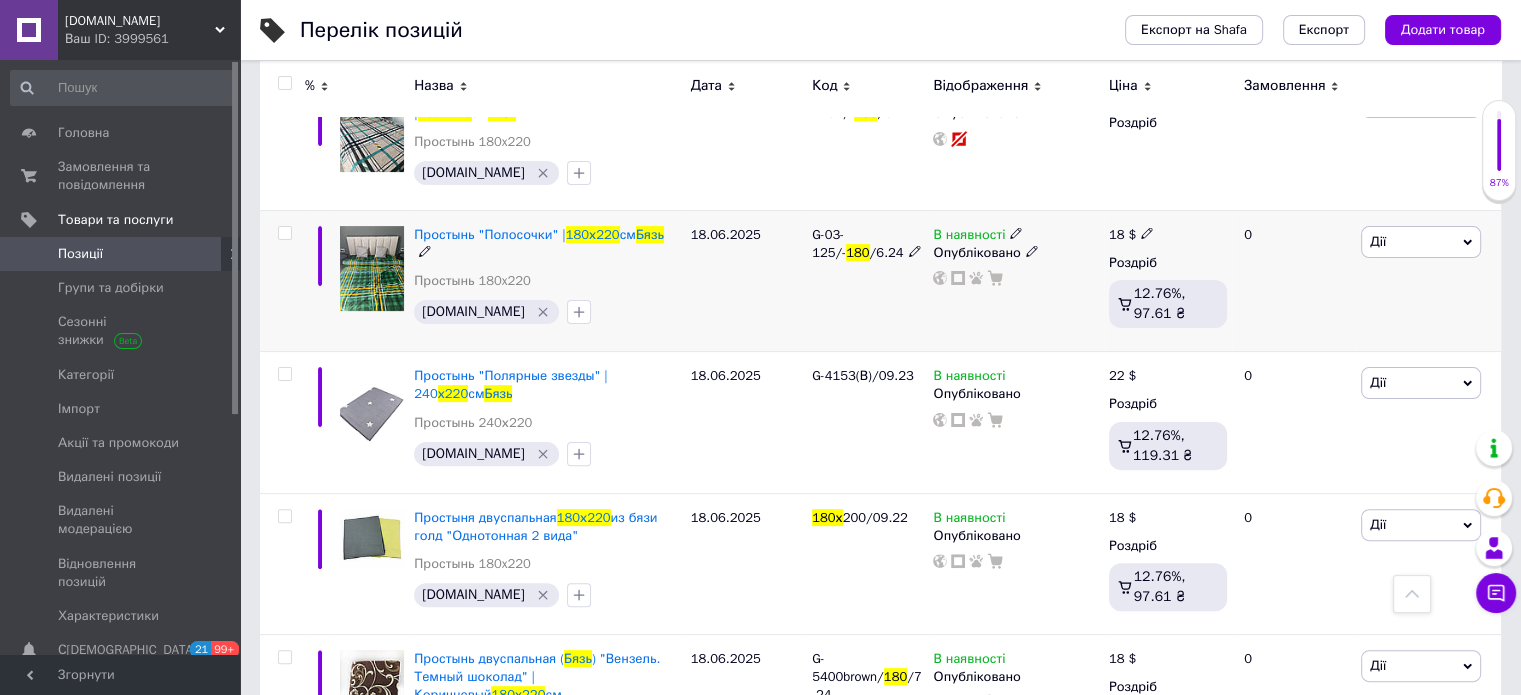 click 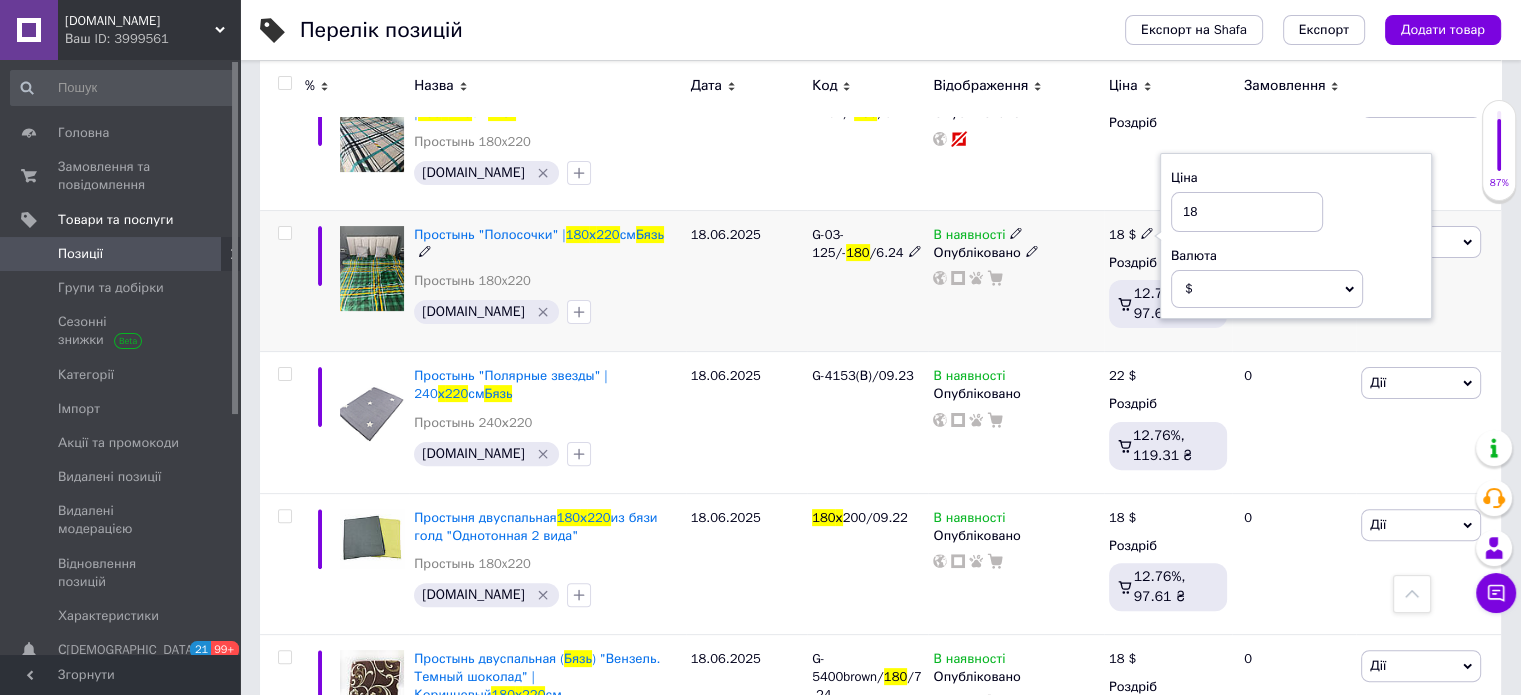 drag, startPoint x: 1207, startPoint y: 218, endPoint x: 1173, endPoint y: 221, distance: 34.132095 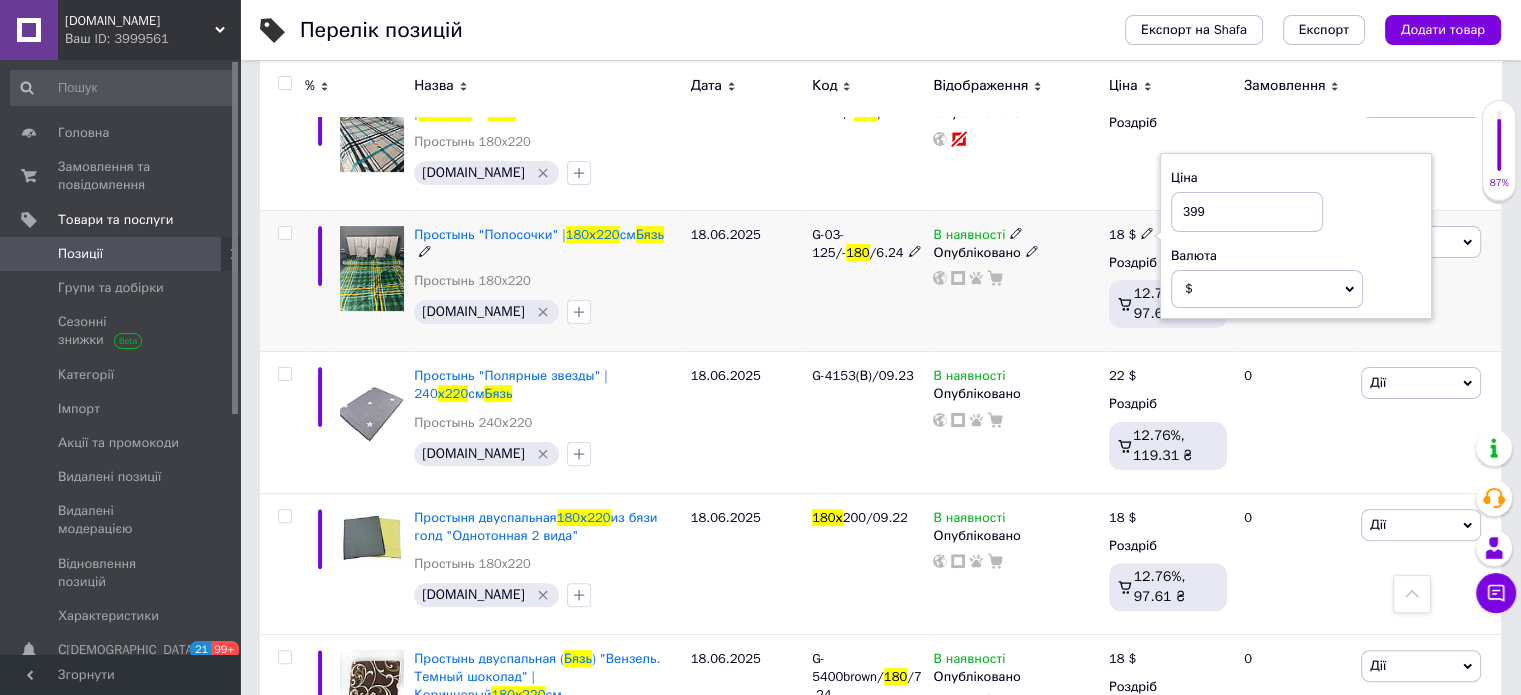 click on "$" at bounding box center (1267, 289) 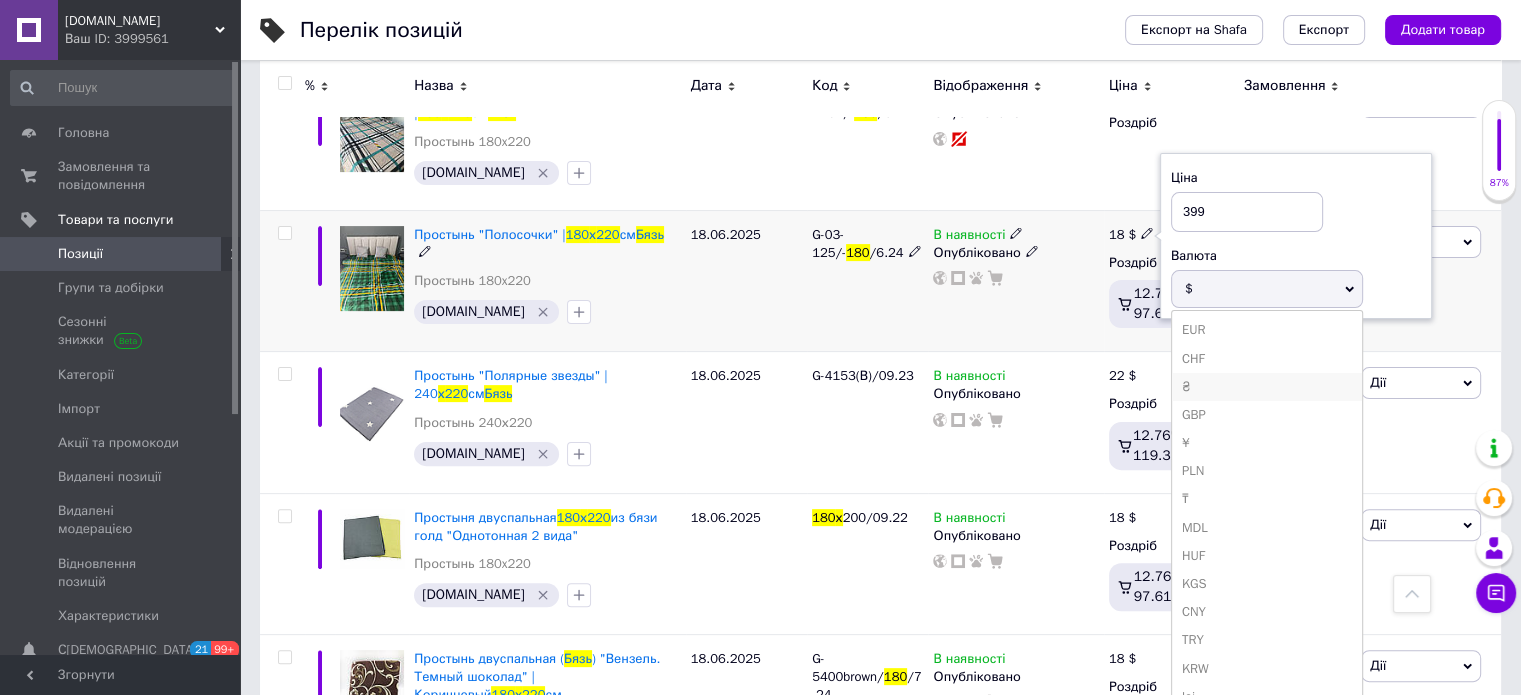 click on "₴" at bounding box center (1267, 387) 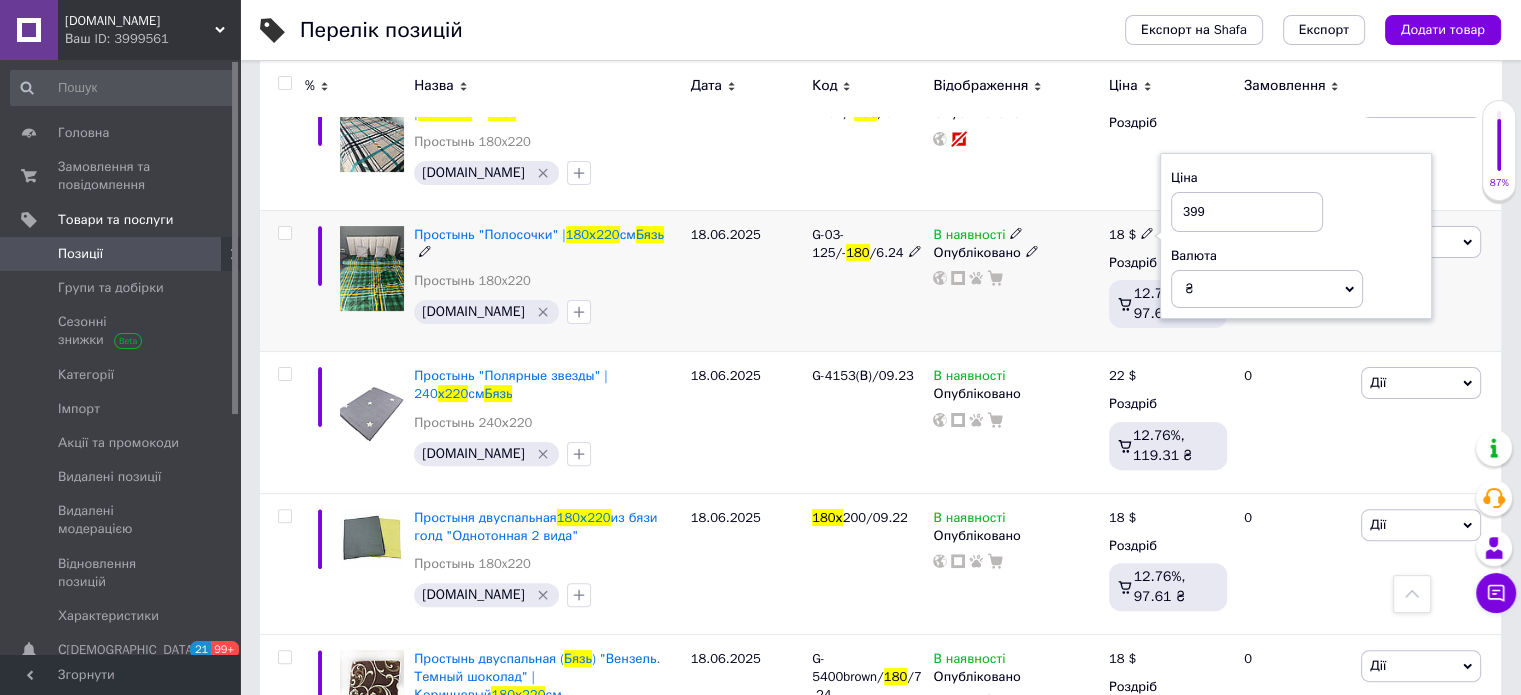 click on "G-03-125/- 180 /6.24" at bounding box center (867, 280) 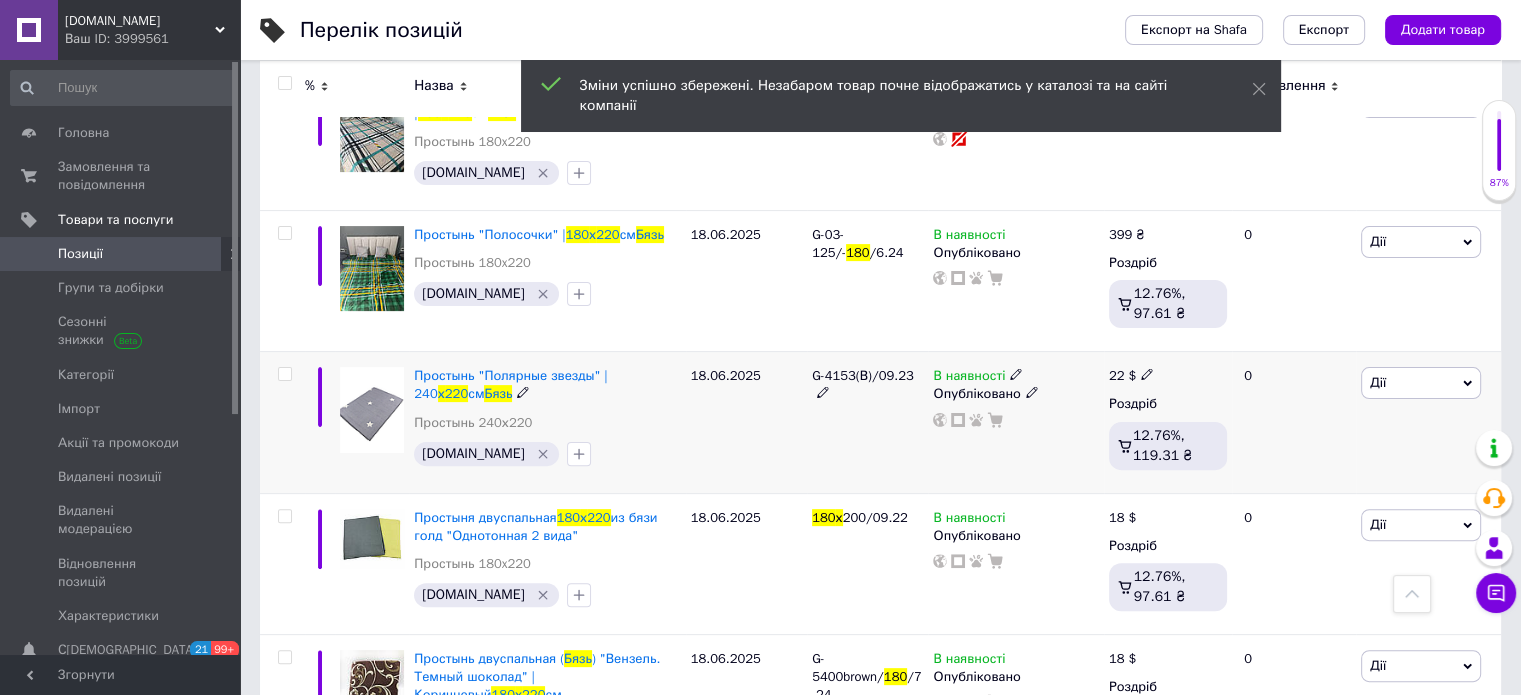 click 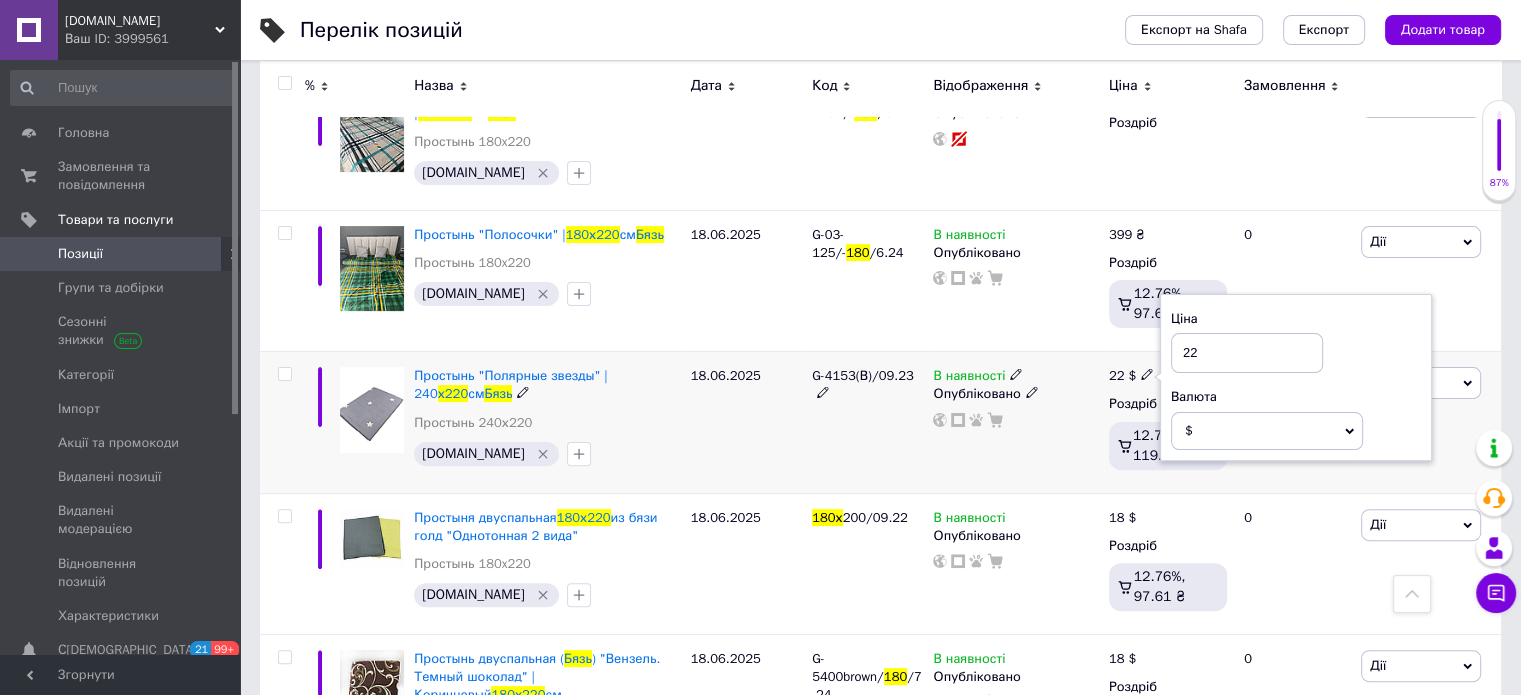 drag, startPoint x: 1215, startPoint y: 351, endPoint x: 1166, endPoint y: 355, distance: 49.162994 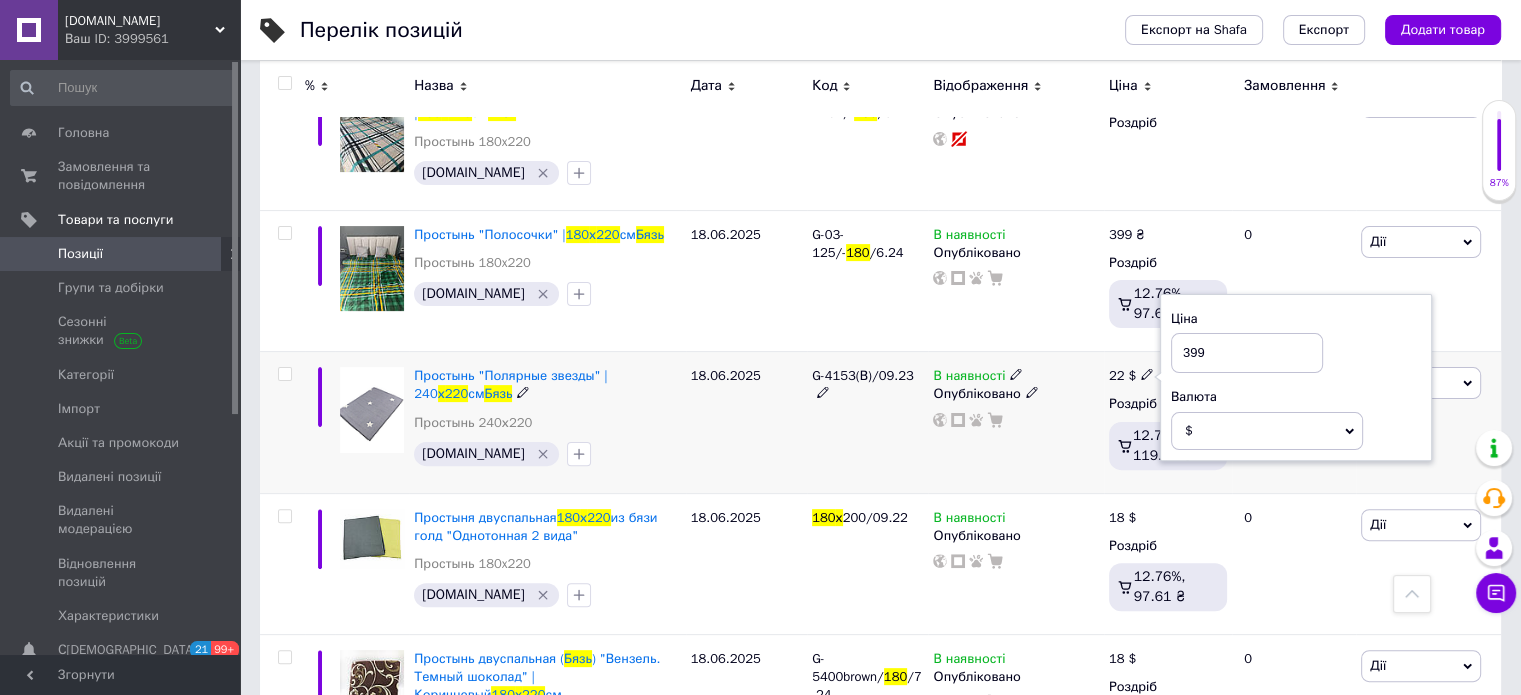 click on "$" at bounding box center [1189, 430] 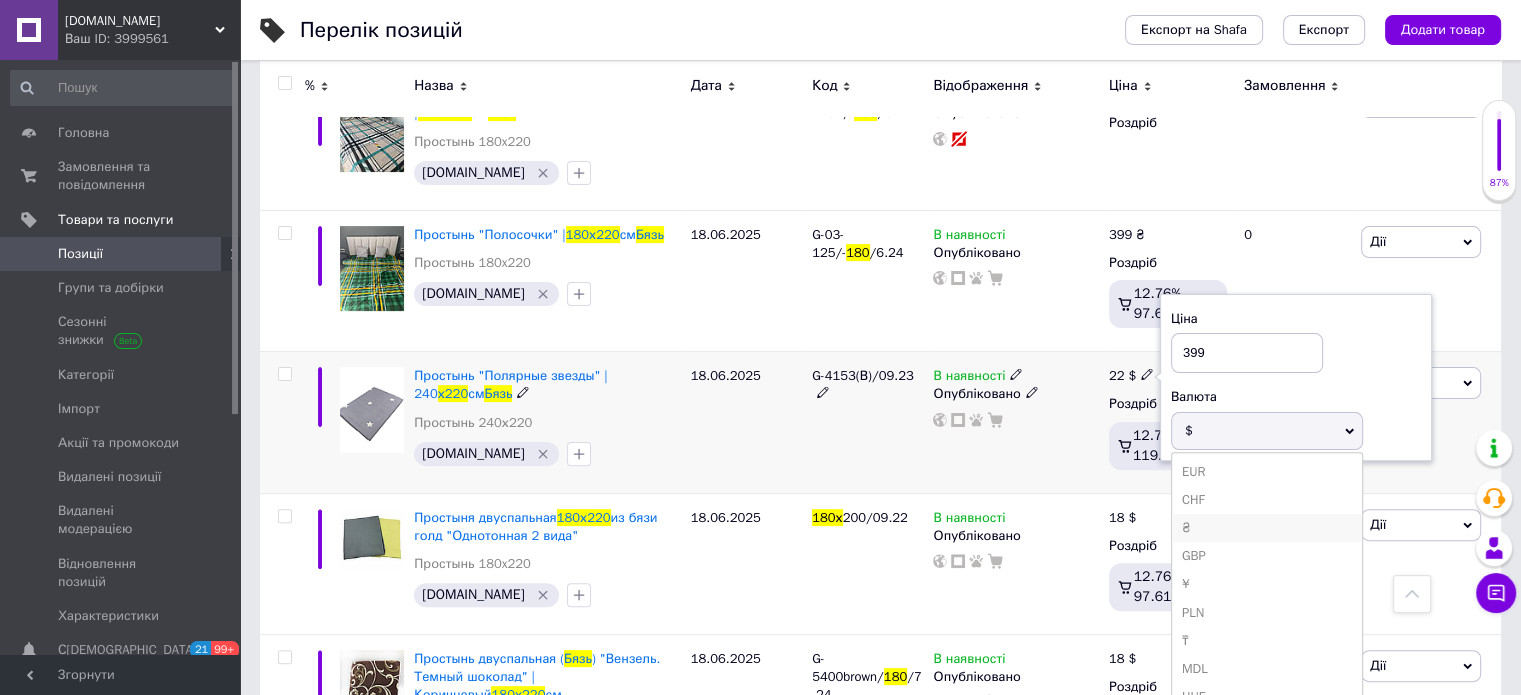 click on "₴" at bounding box center (1267, 528) 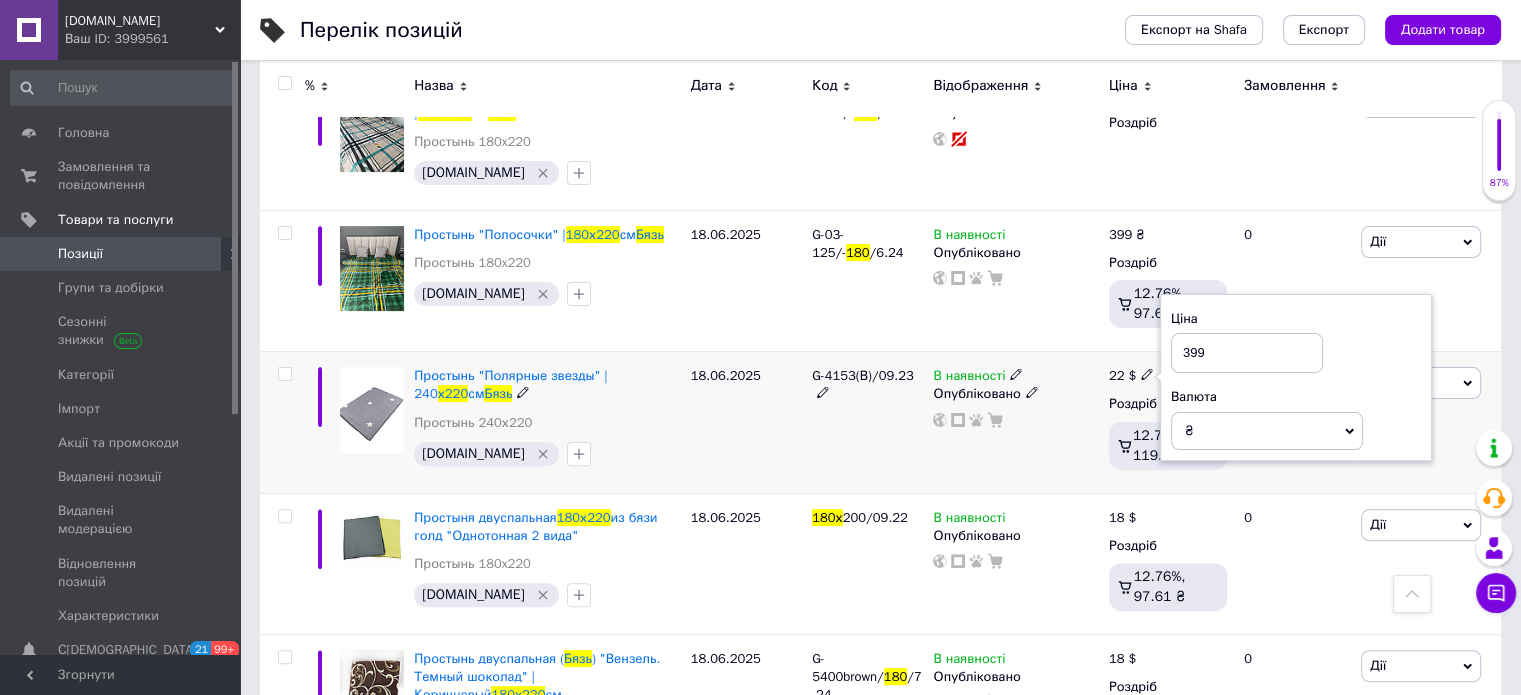 click on "В наявності Опубліковано" at bounding box center (1015, 422) 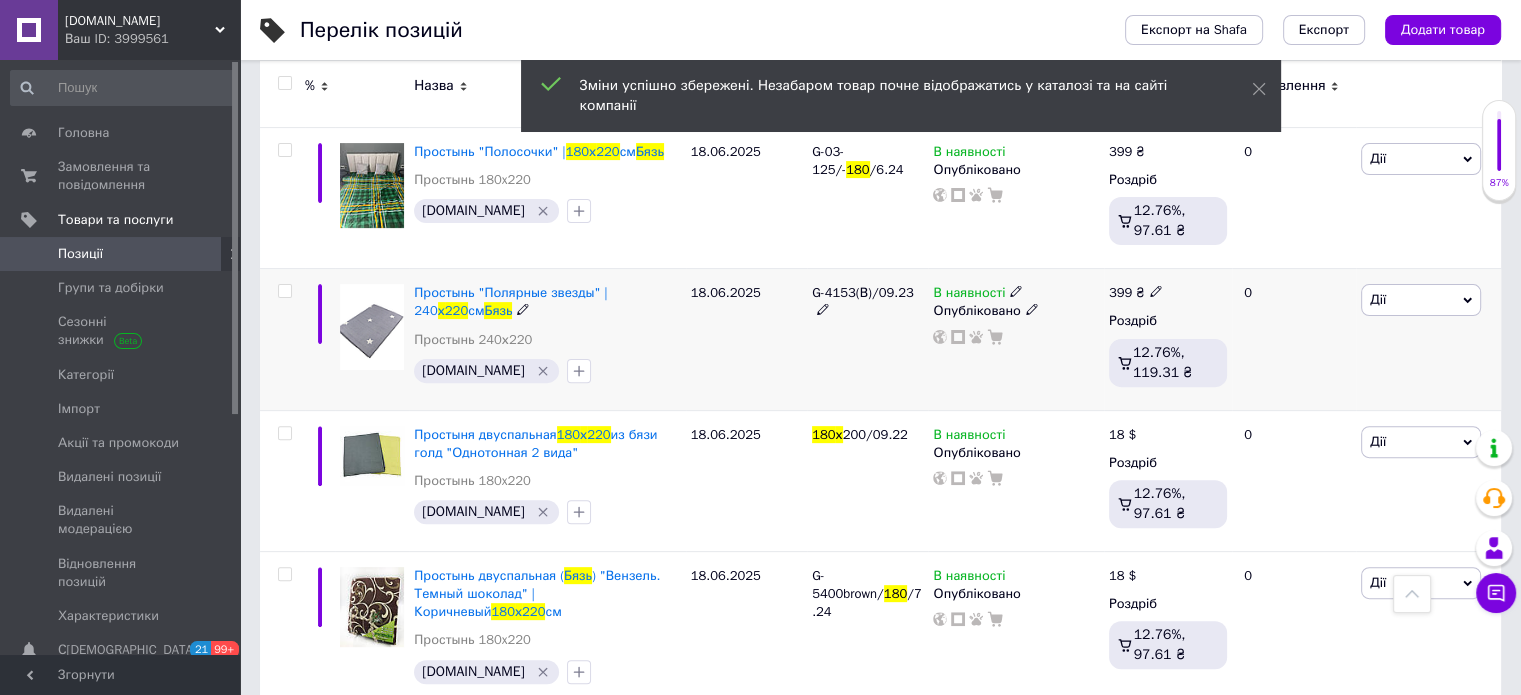 scroll, scrollTop: 700, scrollLeft: 0, axis: vertical 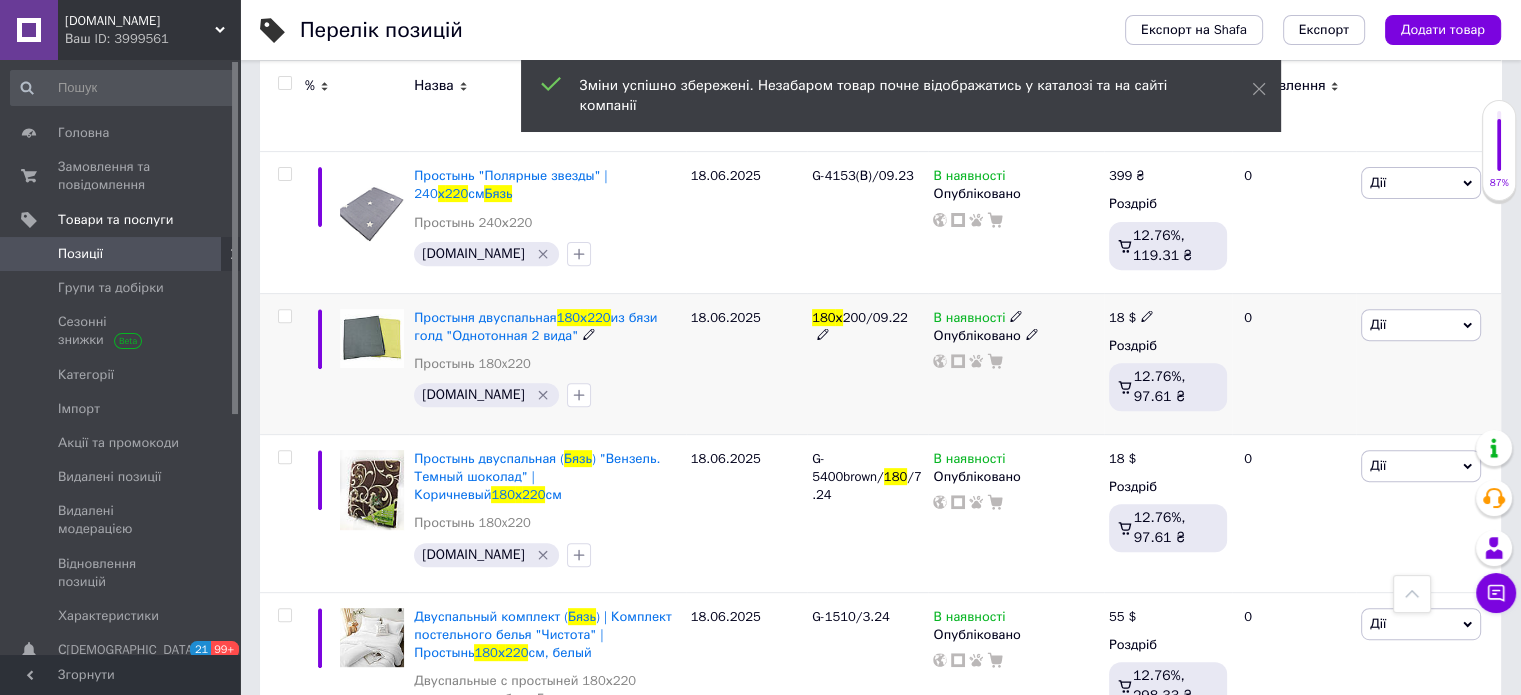 click on "18   $" at bounding box center [1168, 318] 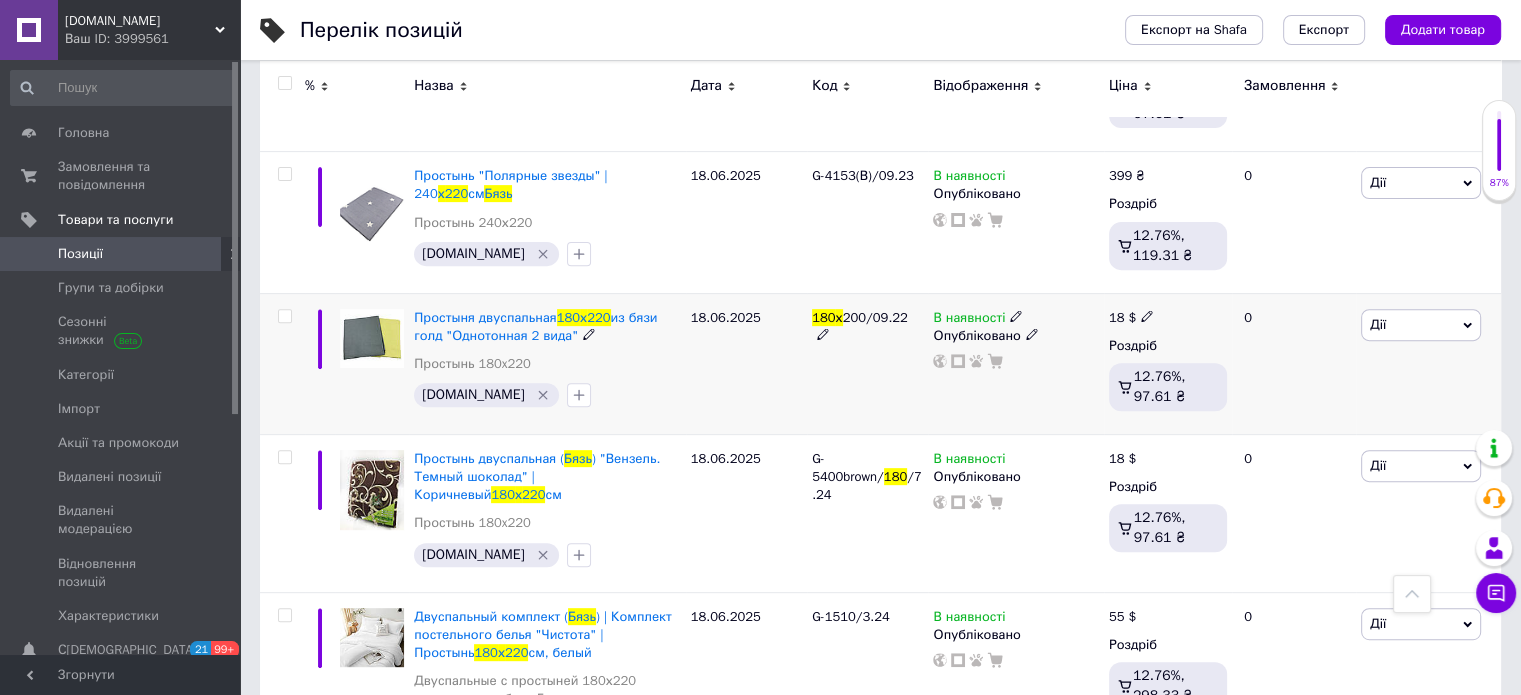 click 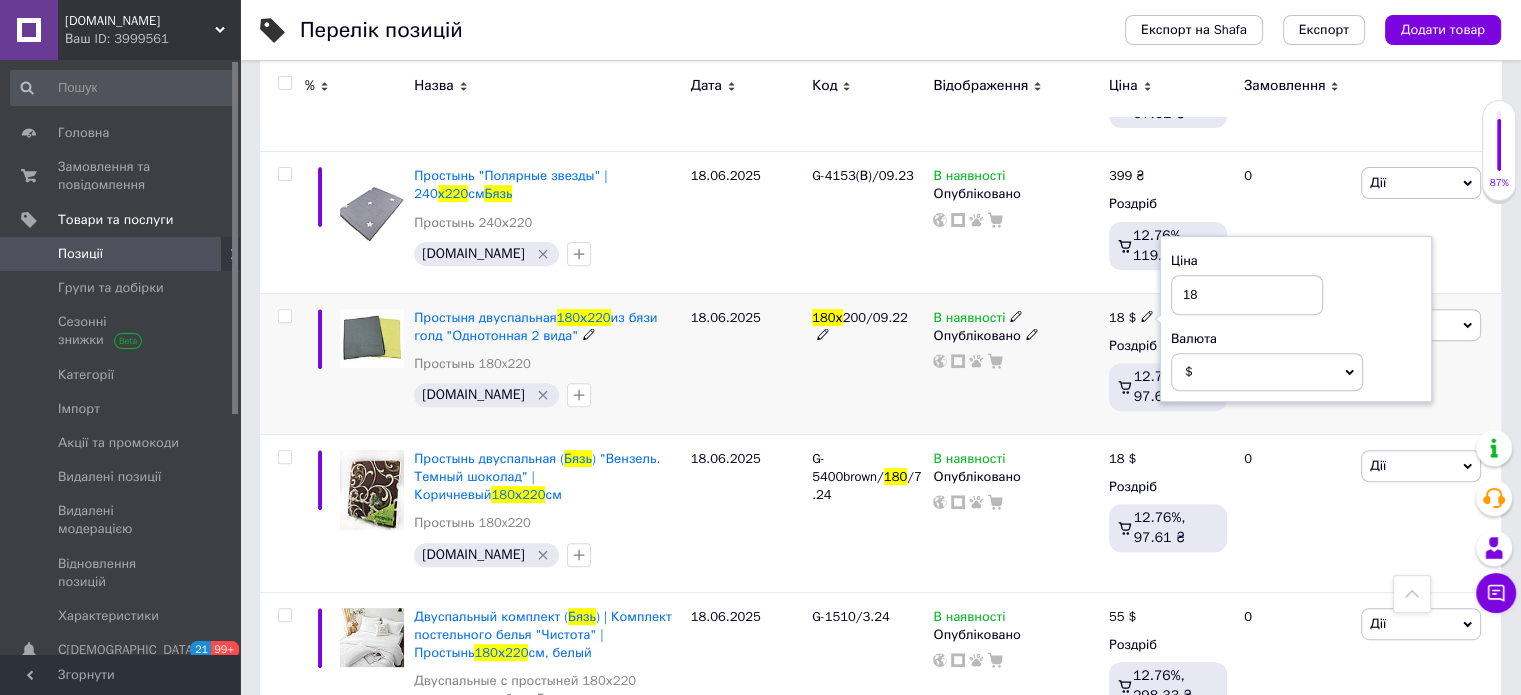 drag, startPoint x: 1220, startPoint y: 295, endPoint x: 1182, endPoint y: 304, distance: 39.051247 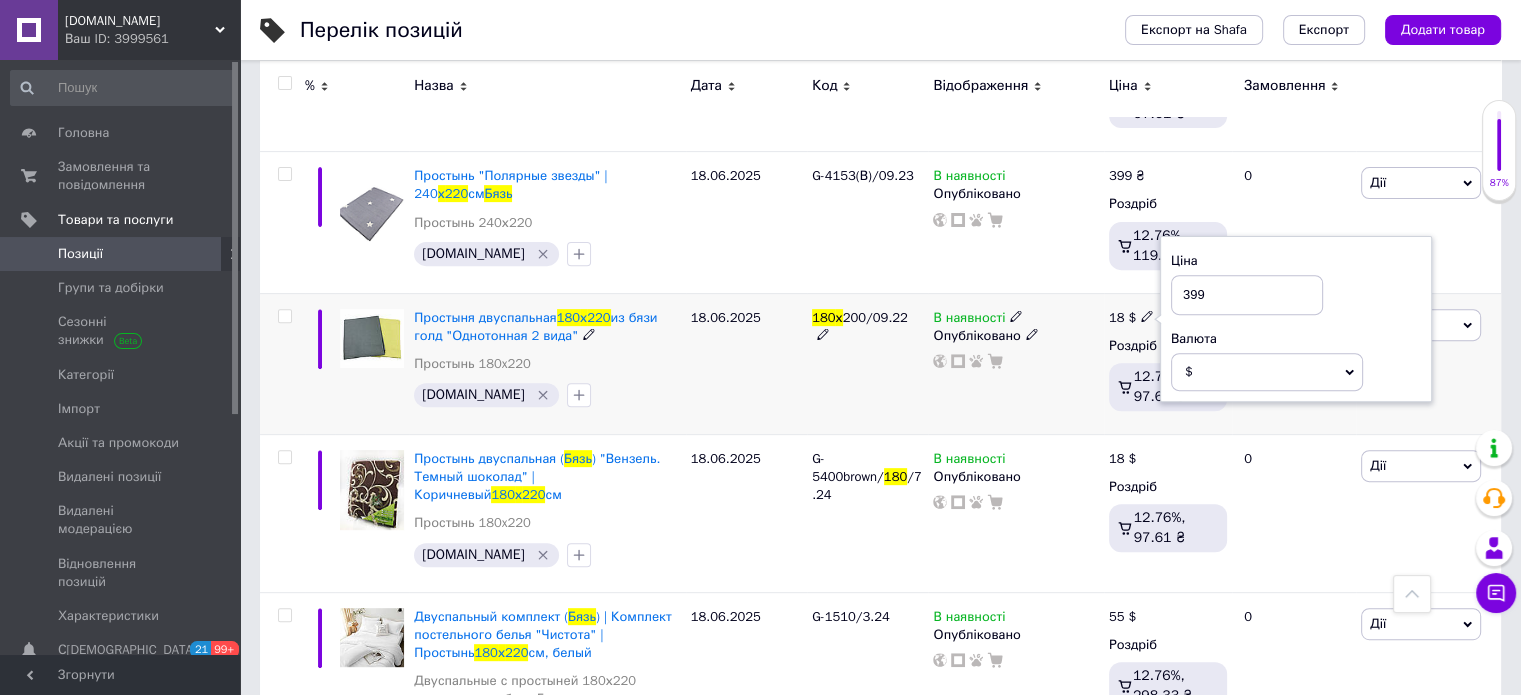click on "$" at bounding box center (1189, 371) 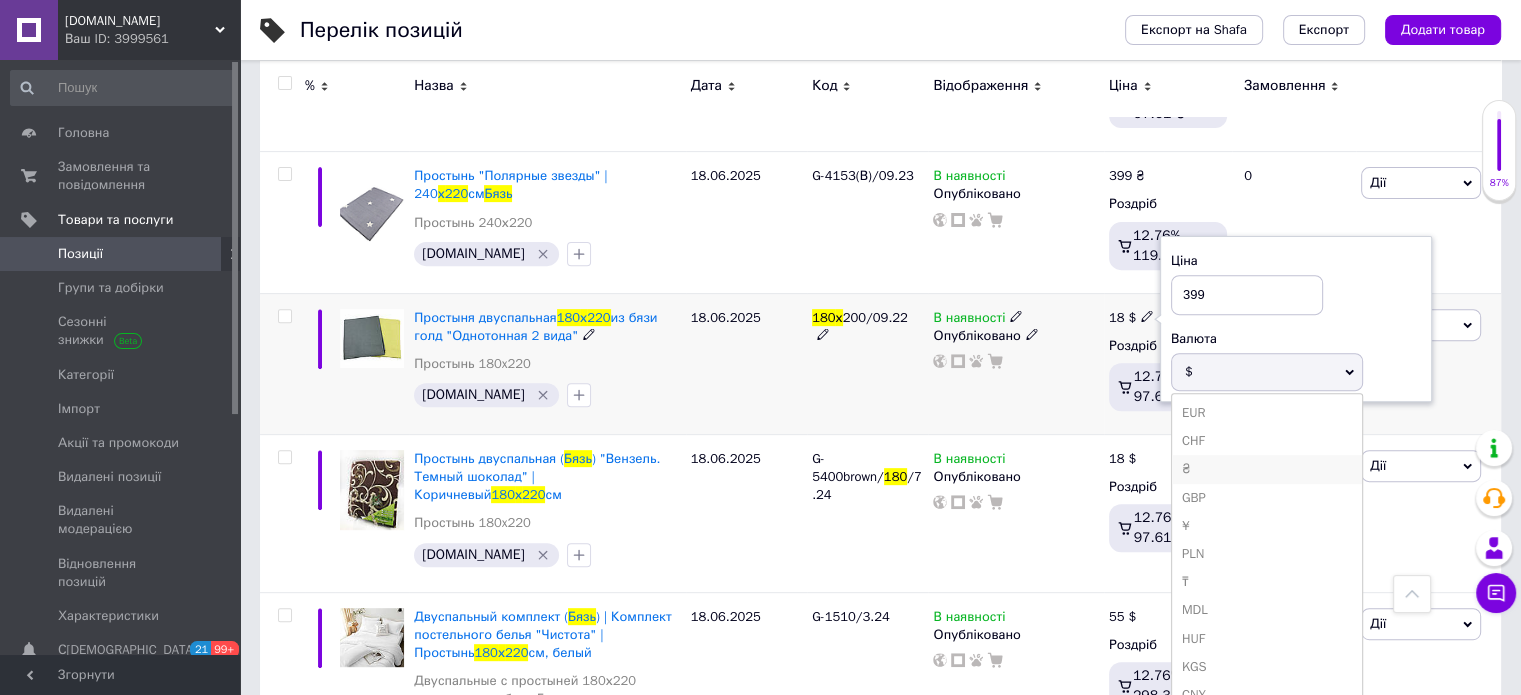 click on "₴" at bounding box center [1267, 469] 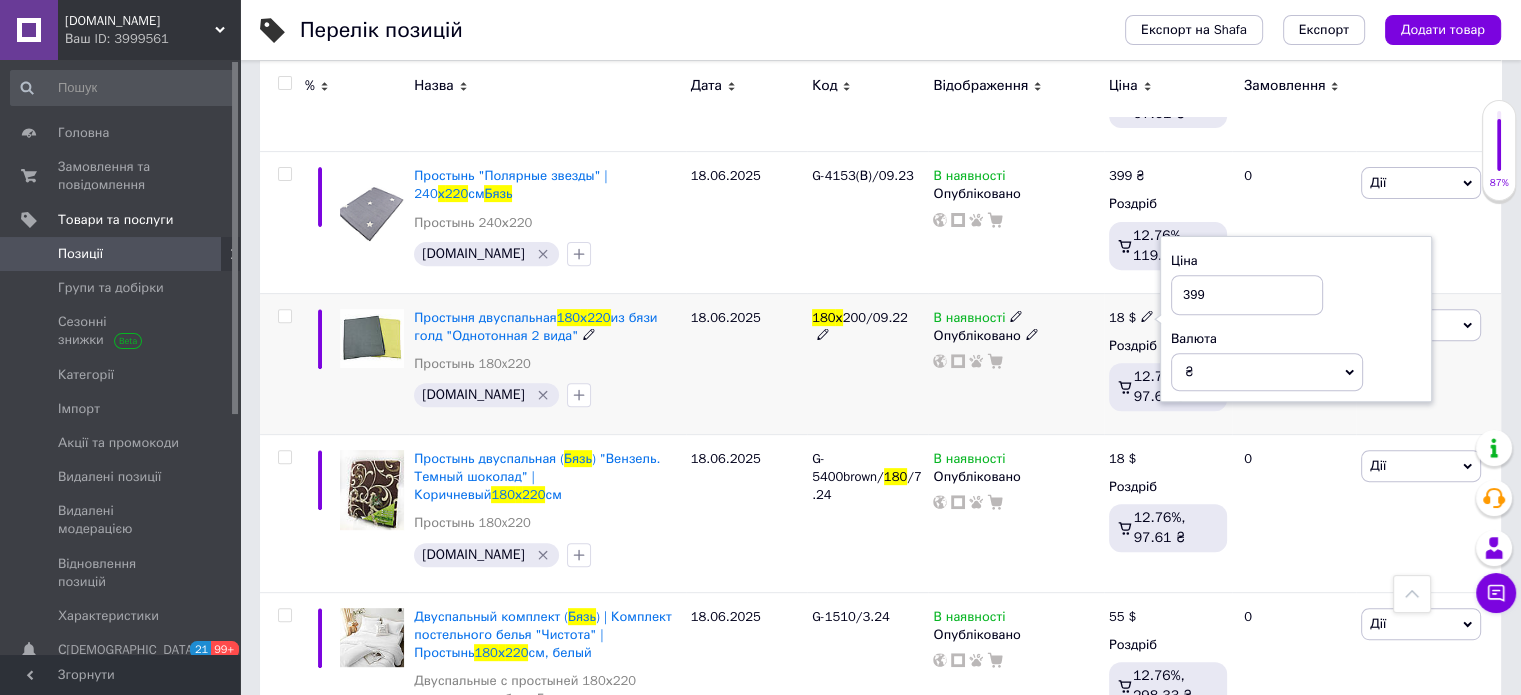 click on "В наявності Опубліковано" at bounding box center [1015, 363] 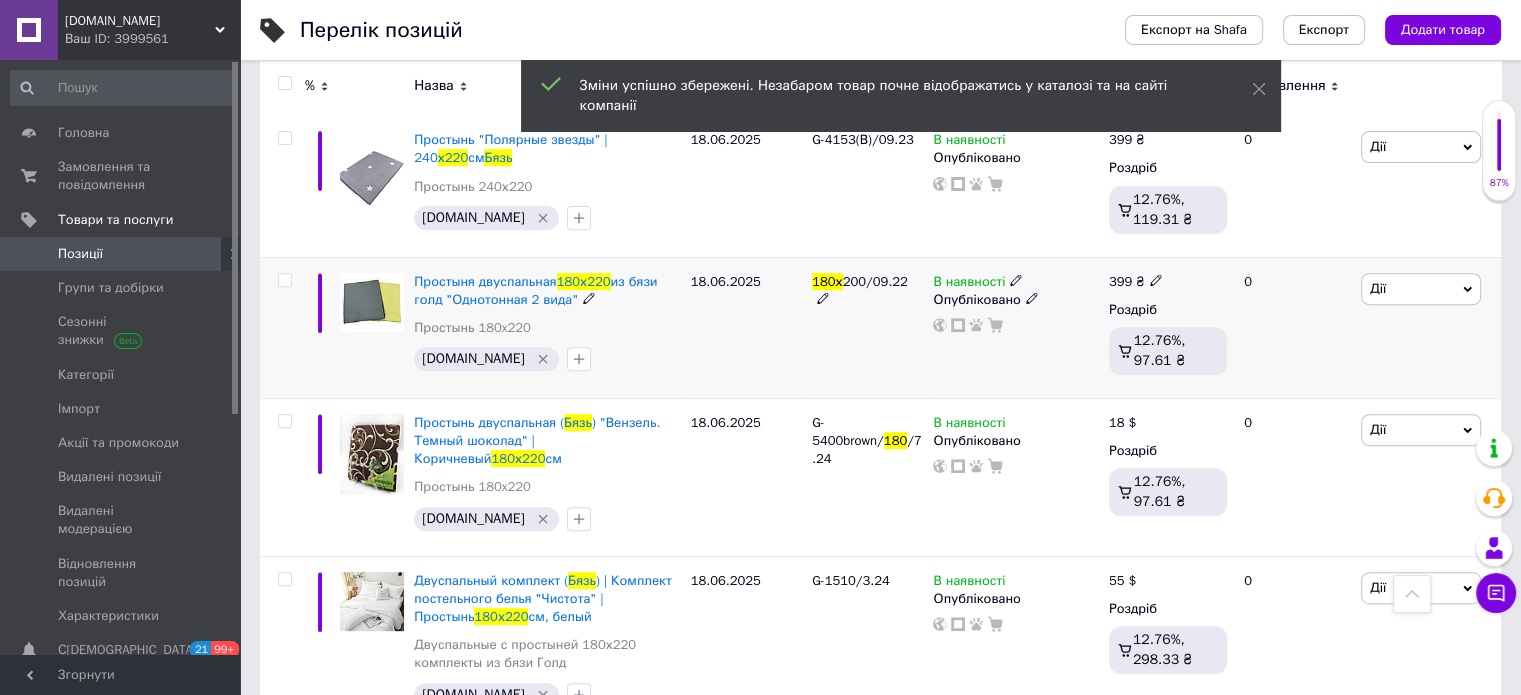 scroll, scrollTop: 800, scrollLeft: 0, axis: vertical 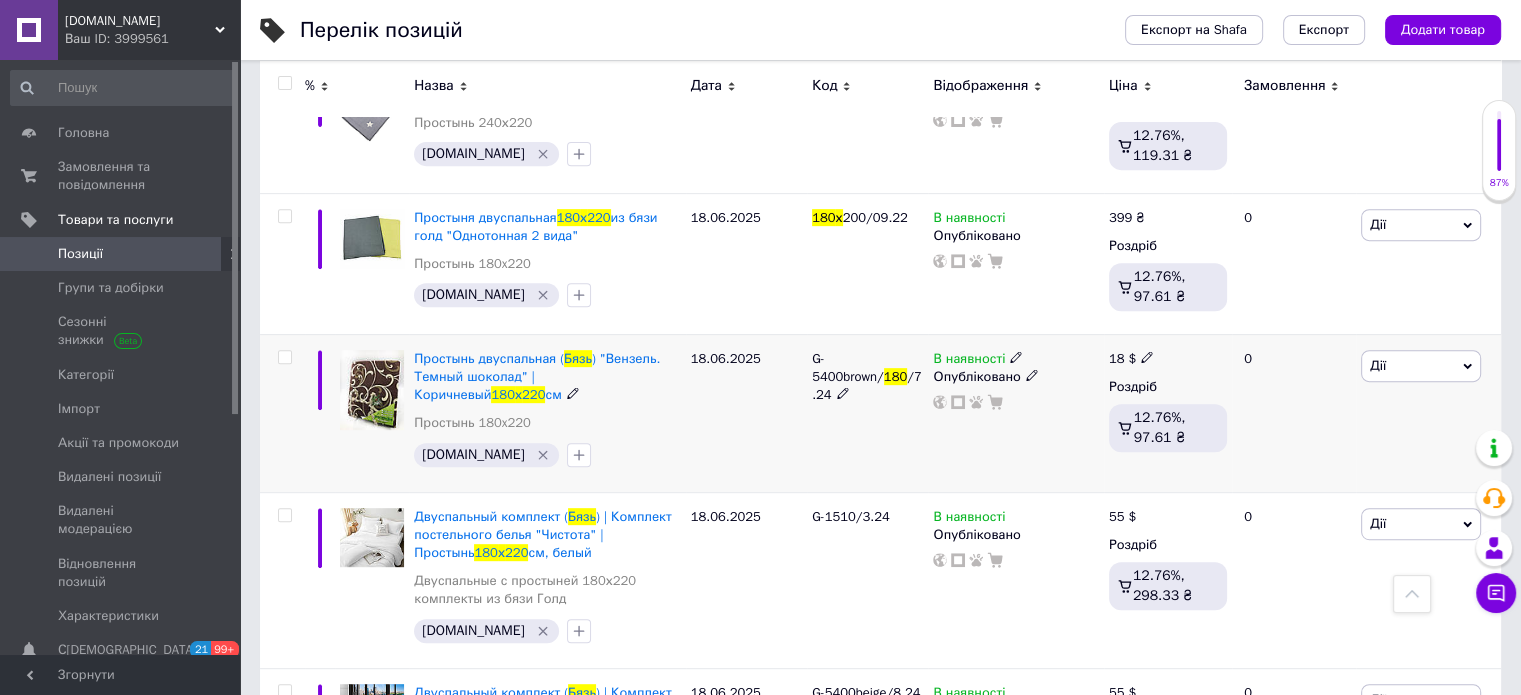 click 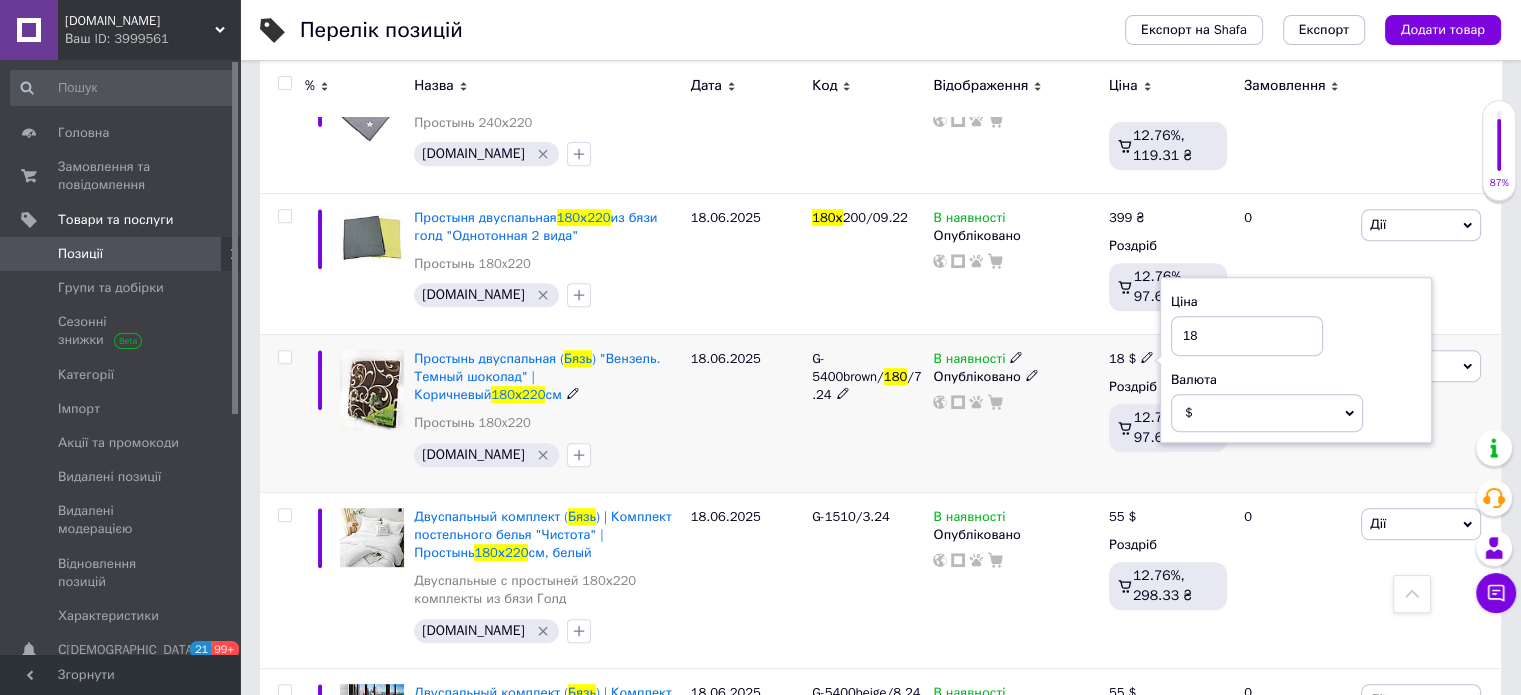 drag, startPoint x: 1206, startPoint y: 342, endPoint x: 1162, endPoint y: 346, distance: 44.181442 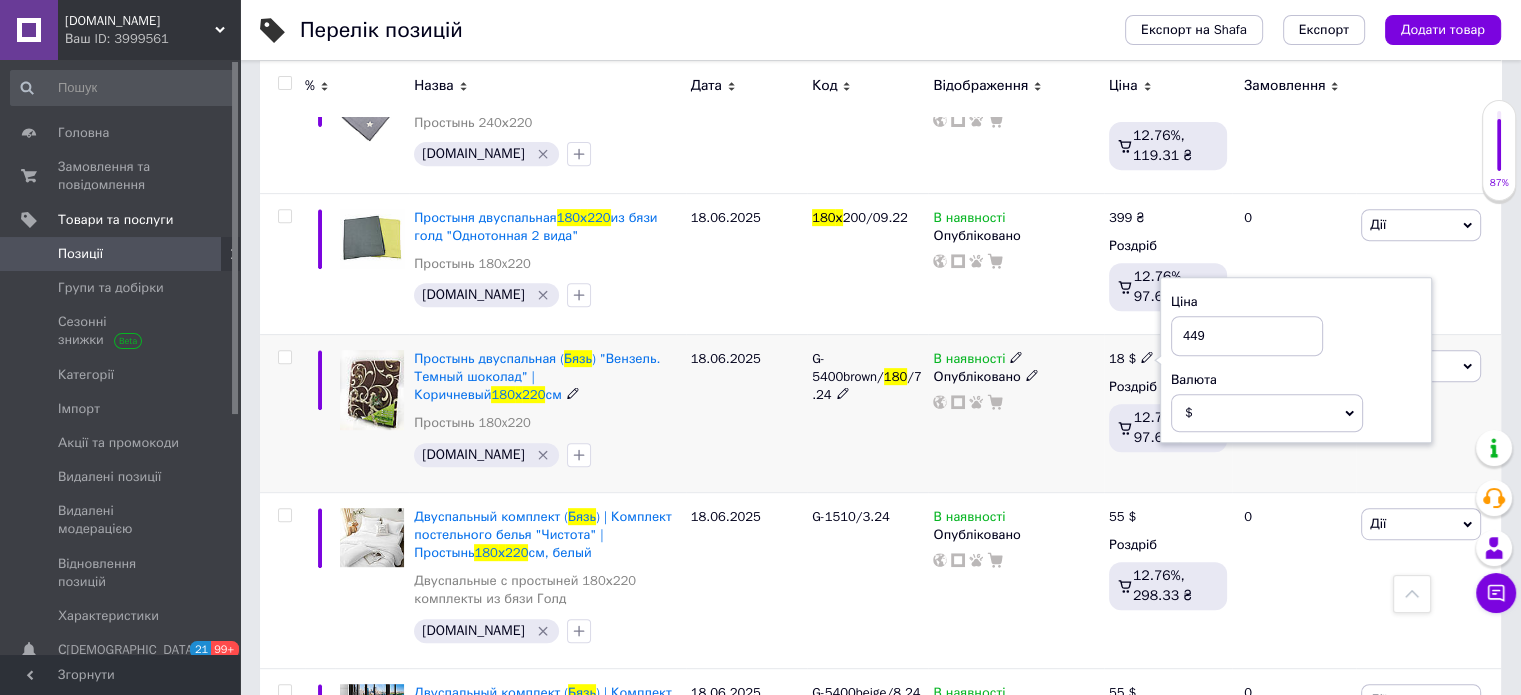 click on "$" at bounding box center (1267, 413) 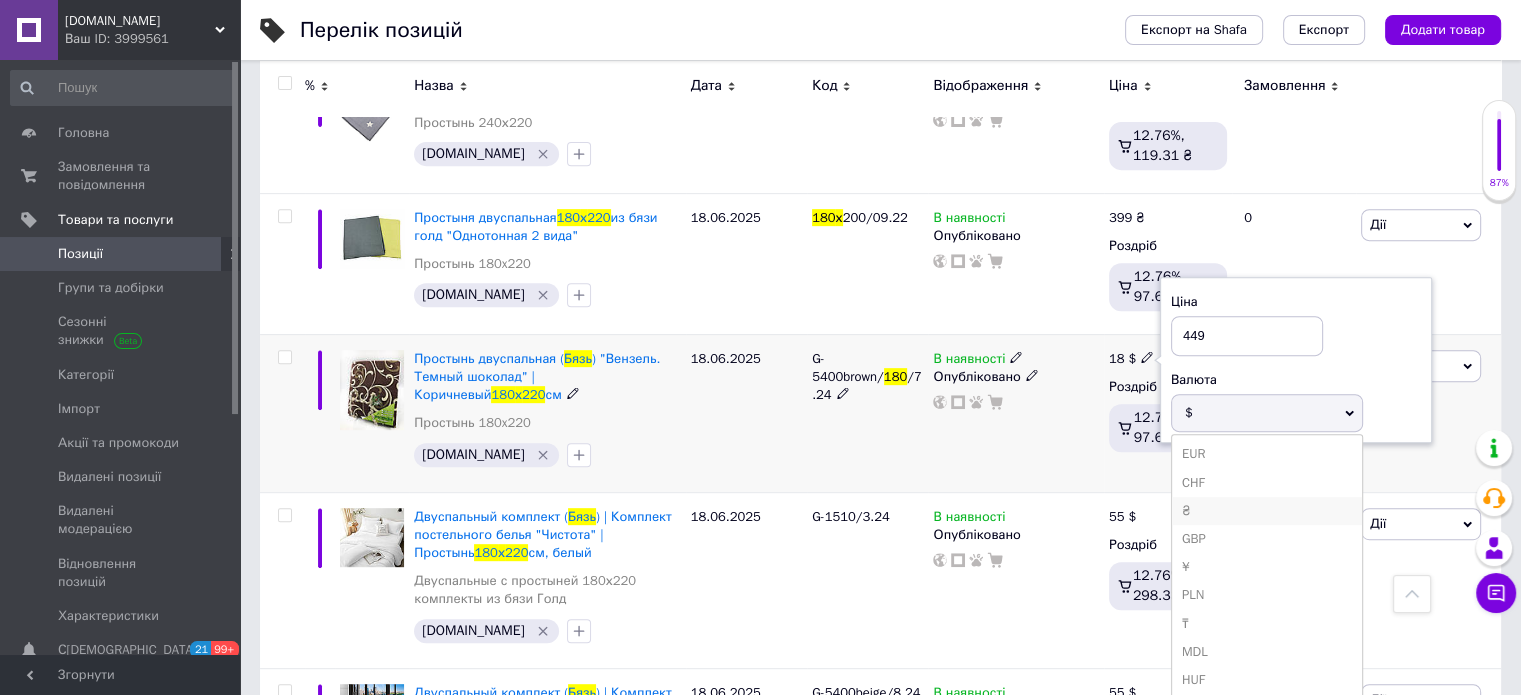 click on "₴" at bounding box center [1267, 511] 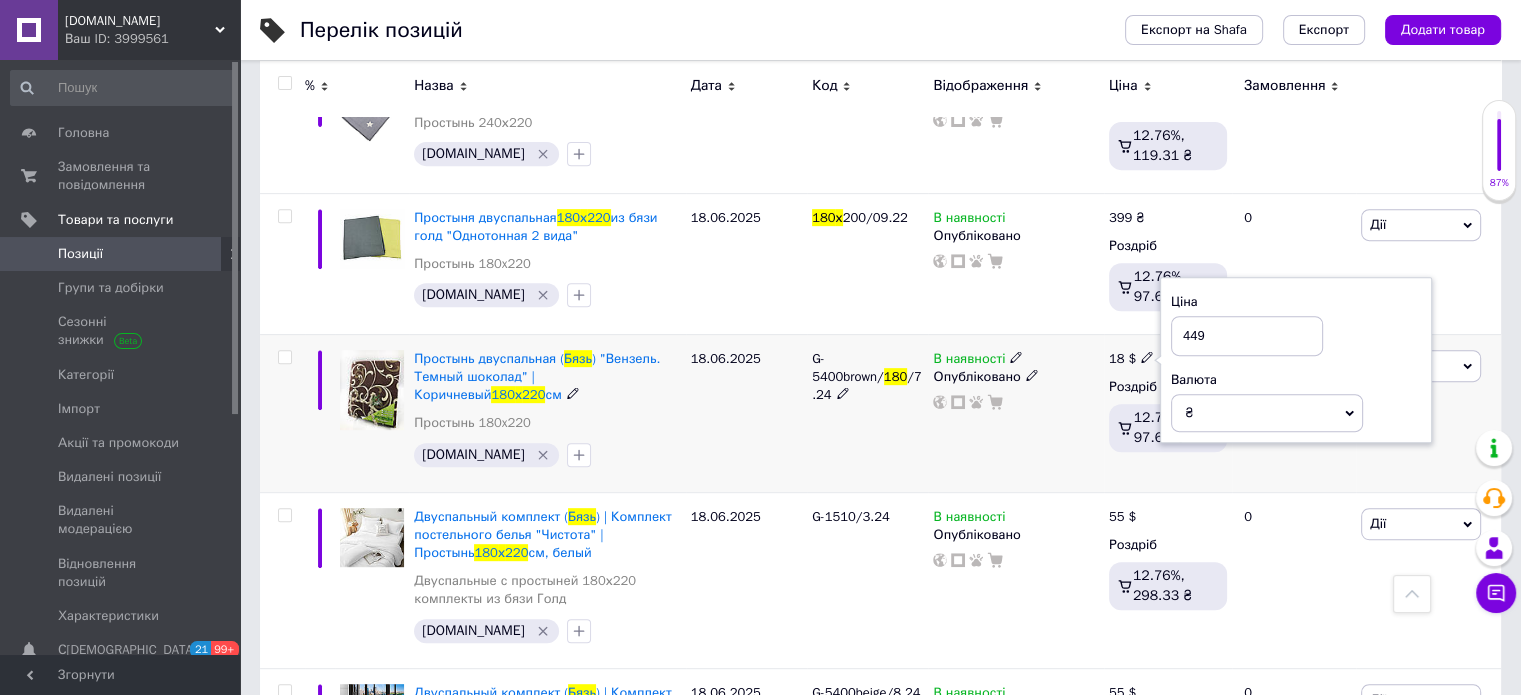 click on "В наявності Опубліковано" at bounding box center [1015, 413] 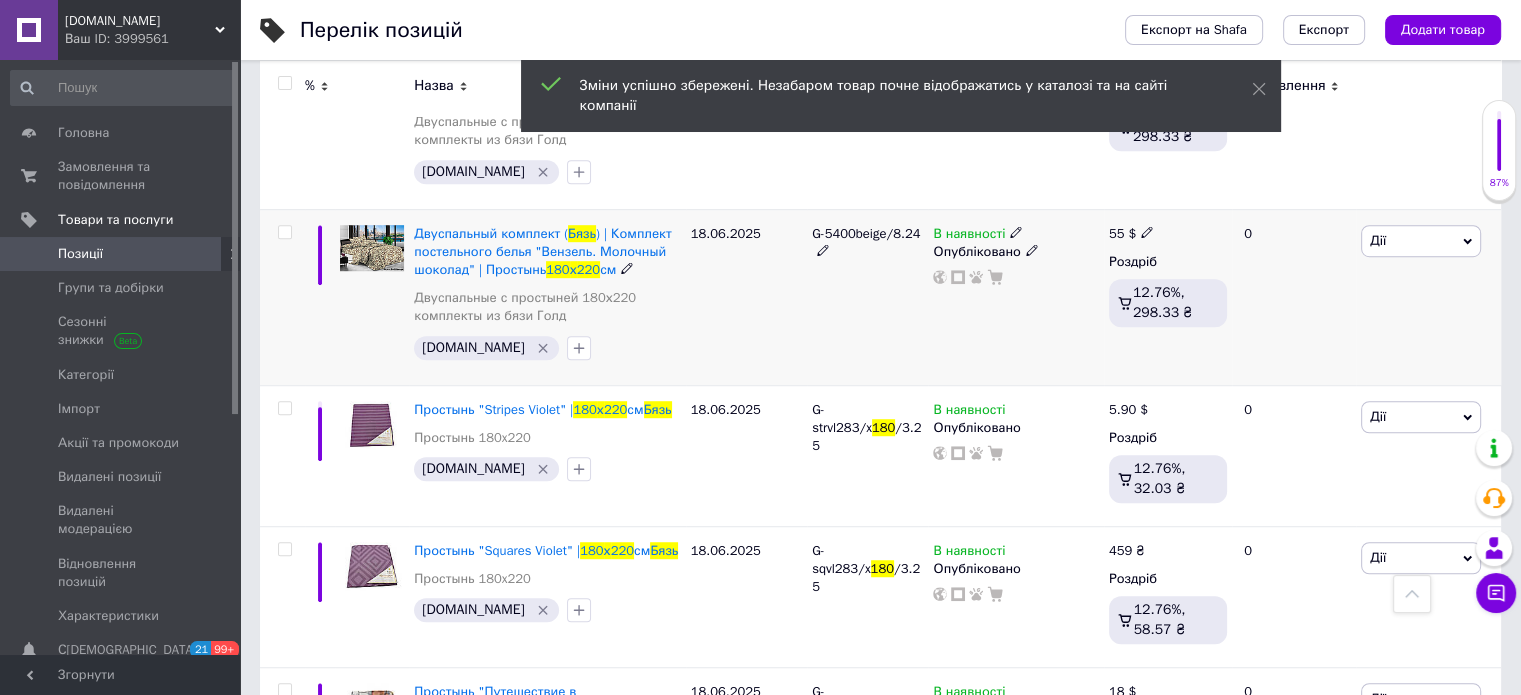 scroll, scrollTop: 1300, scrollLeft: 0, axis: vertical 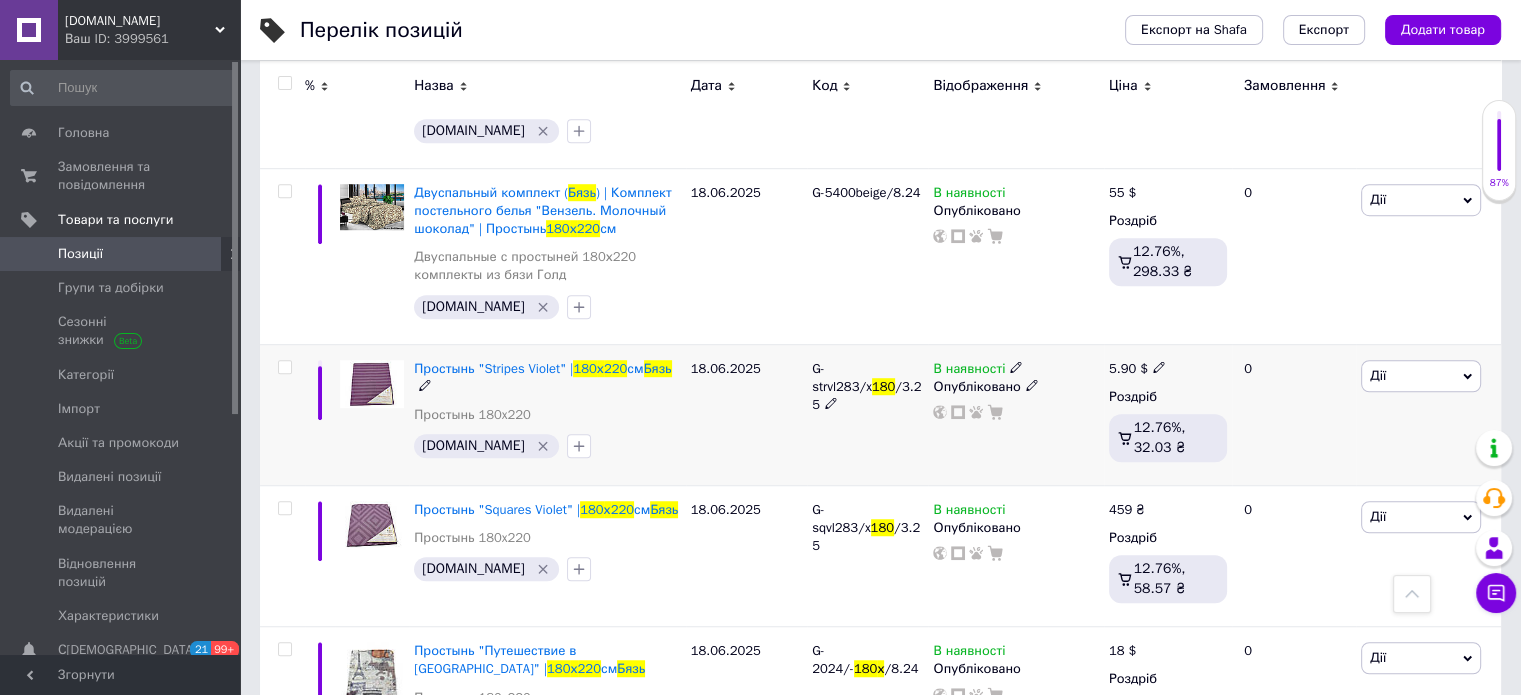 click 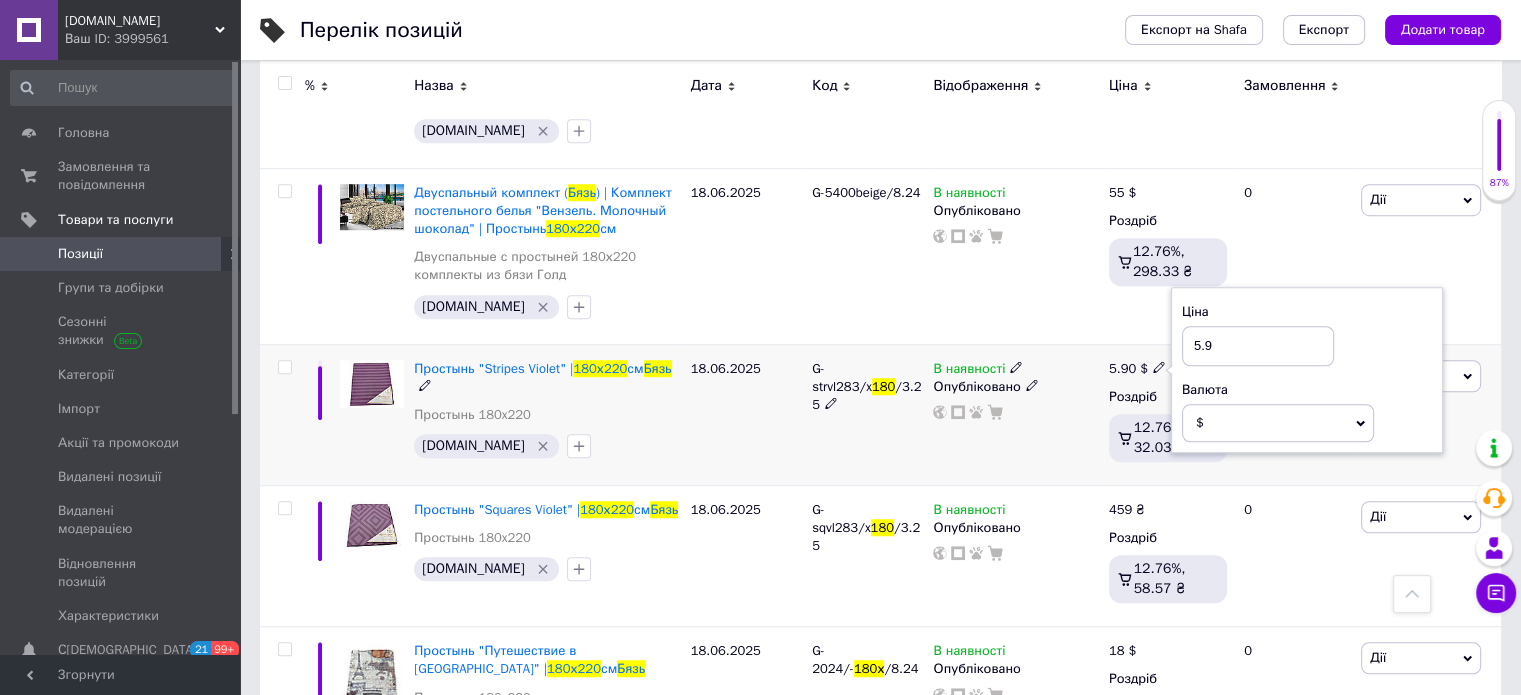 drag, startPoint x: 1237, startPoint y: 332, endPoint x: 1180, endPoint y: 337, distance: 57.21888 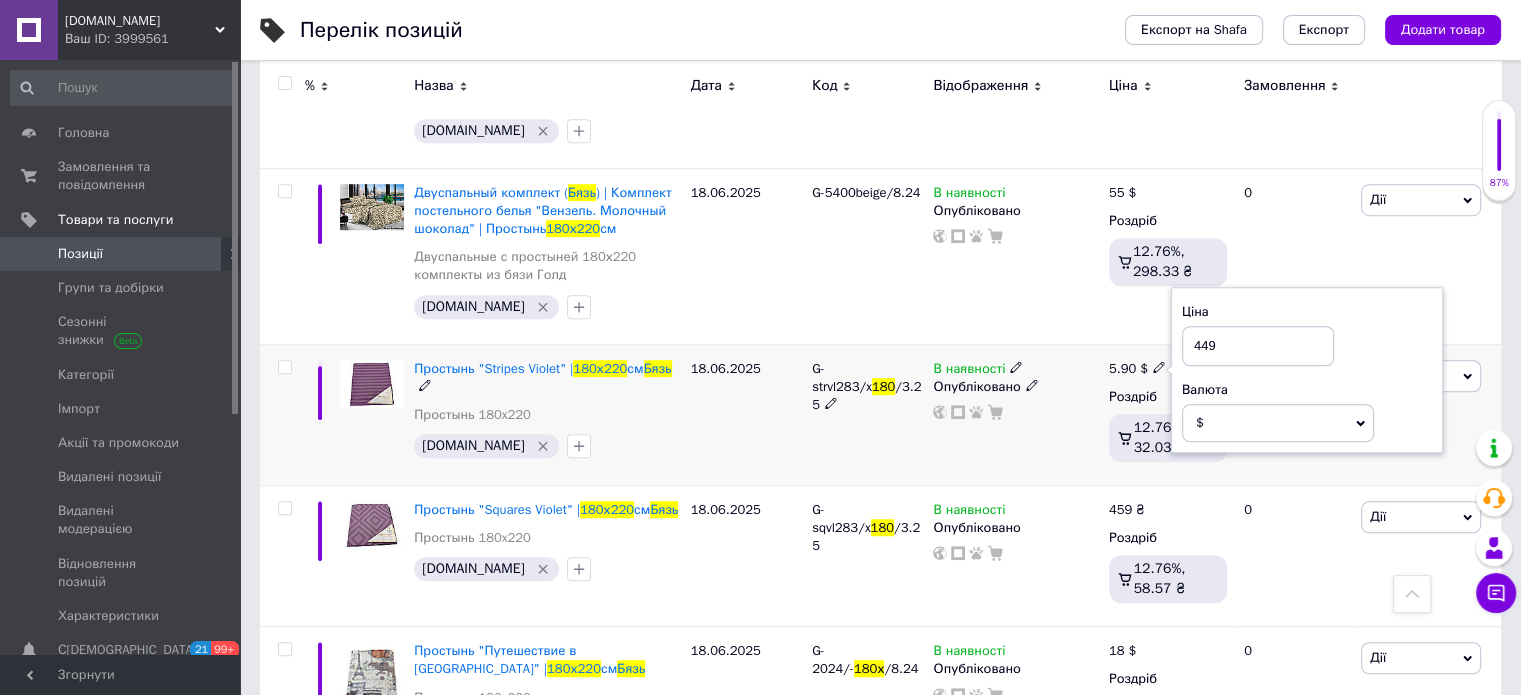 click on "$" at bounding box center (1278, 423) 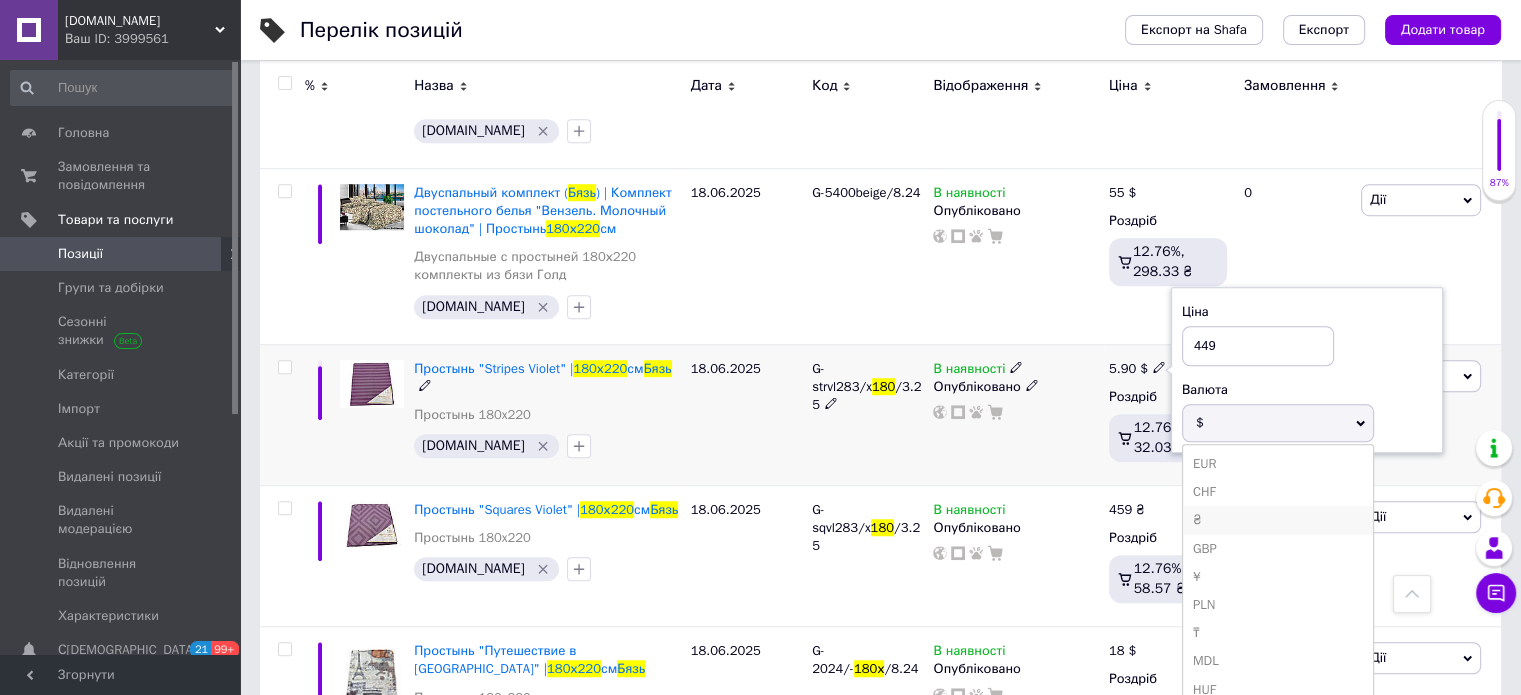 click on "₴" at bounding box center (1278, 520) 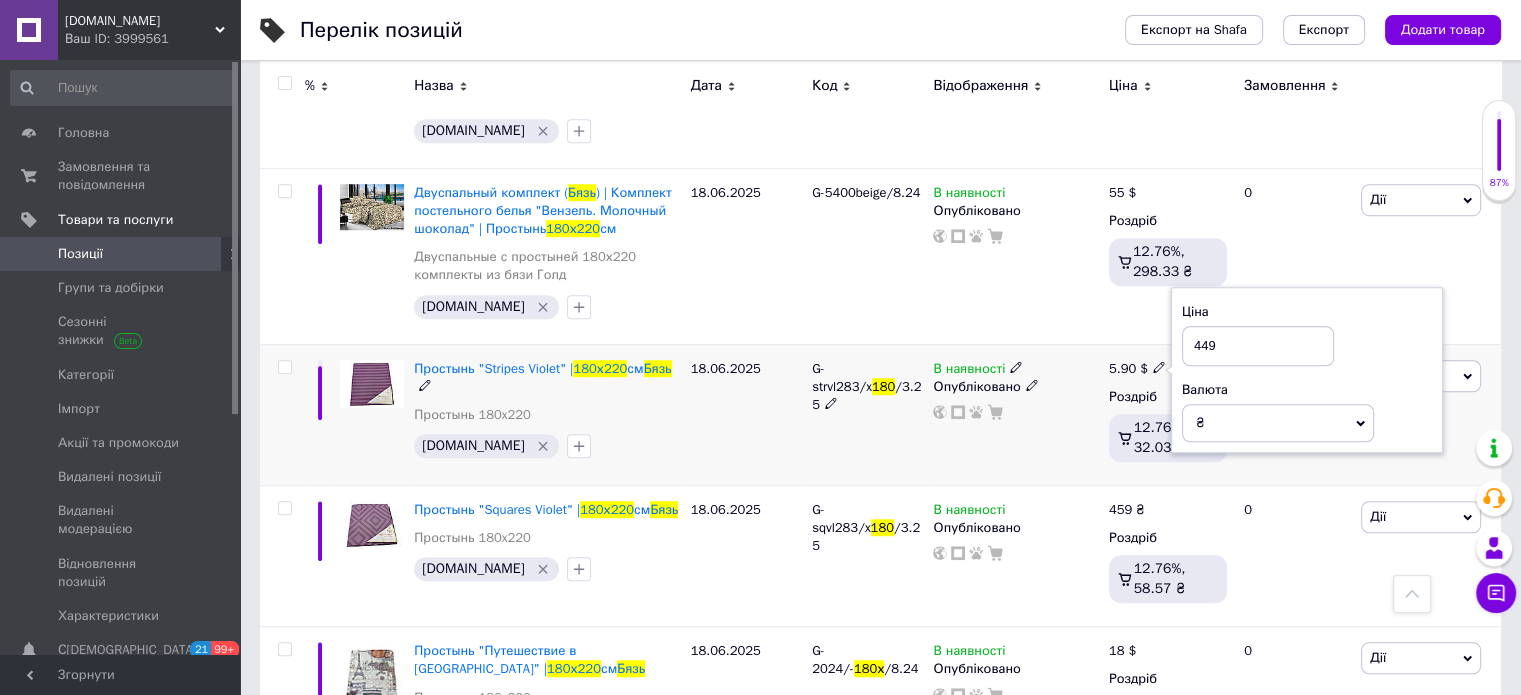 click on "В наявності Опубліковано" at bounding box center [1015, 414] 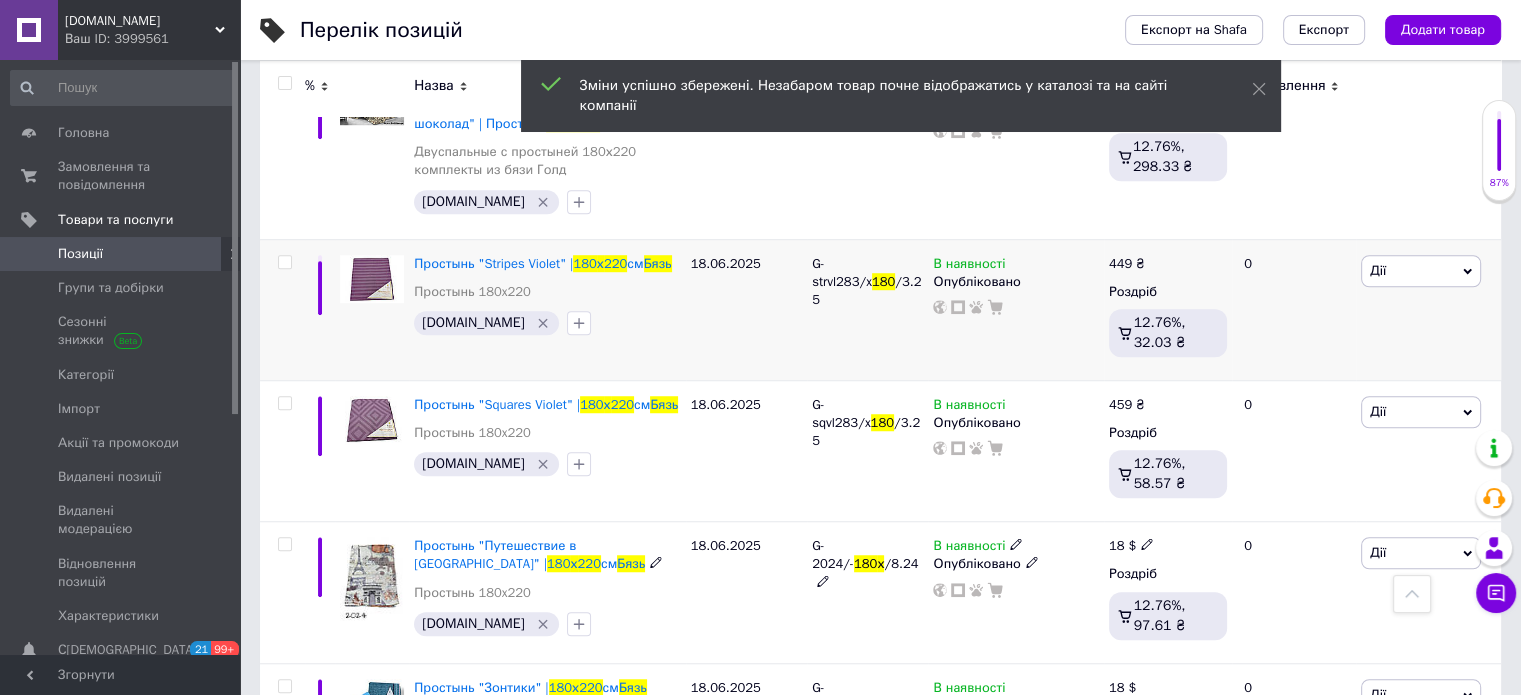 scroll, scrollTop: 1500, scrollLeft: 0, axis: vertical 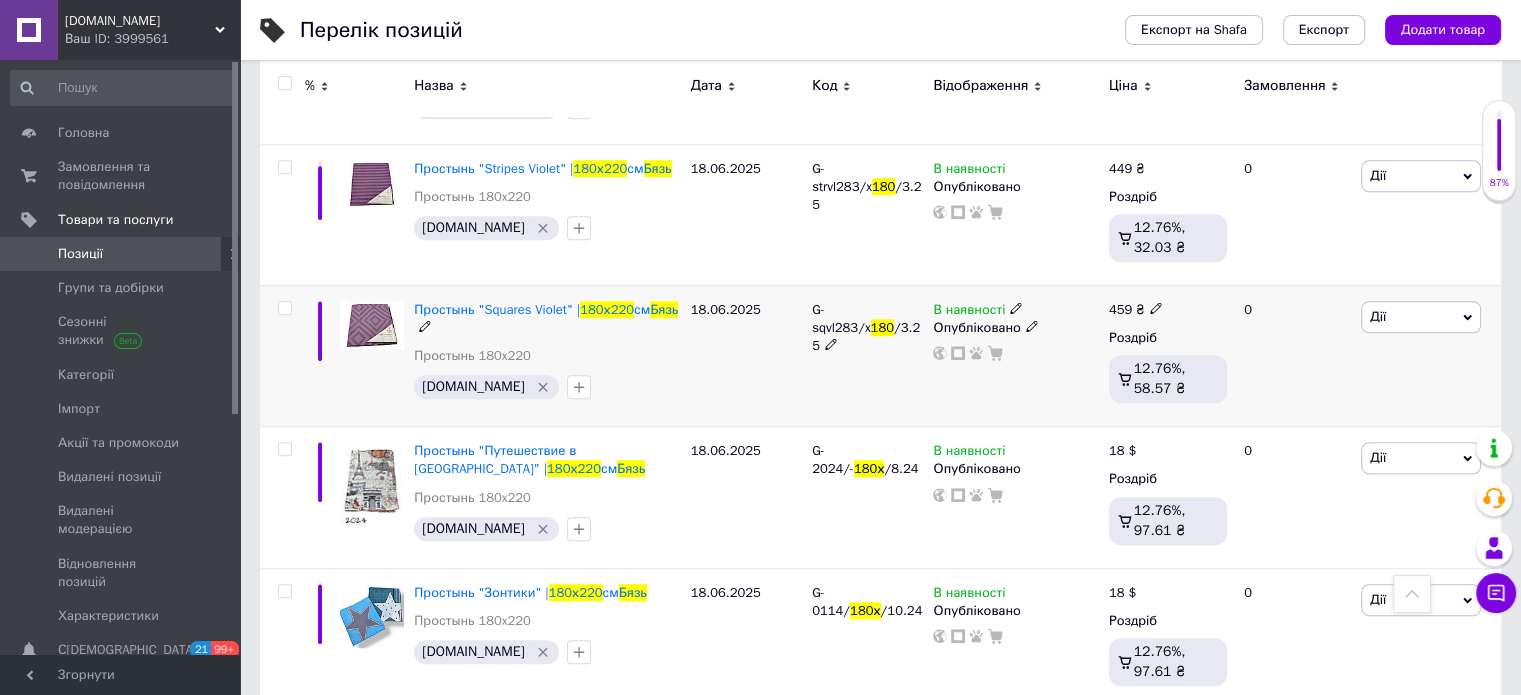 click 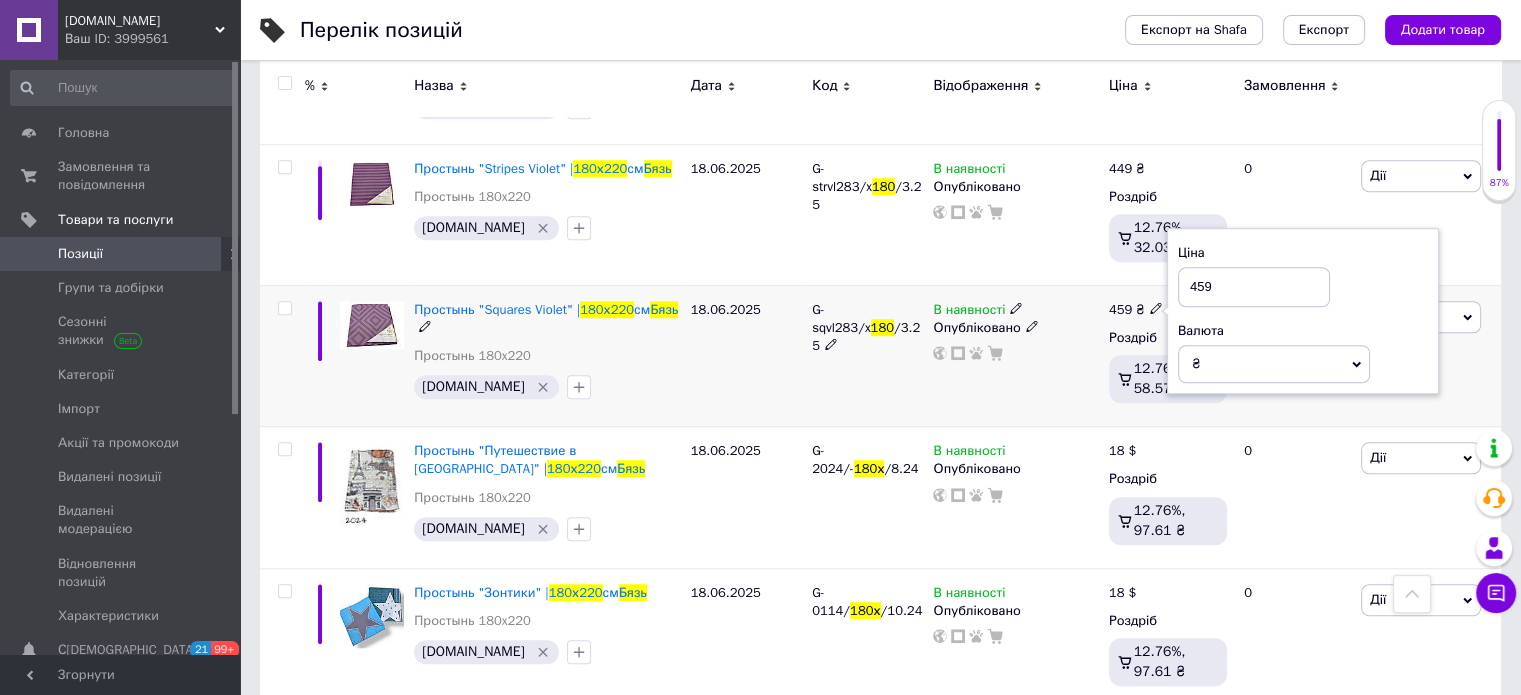 drag, startPoint x: 1204, startPoint y: 271, endPoint x: 1185, endPoint y: 391, distance: 121.49486 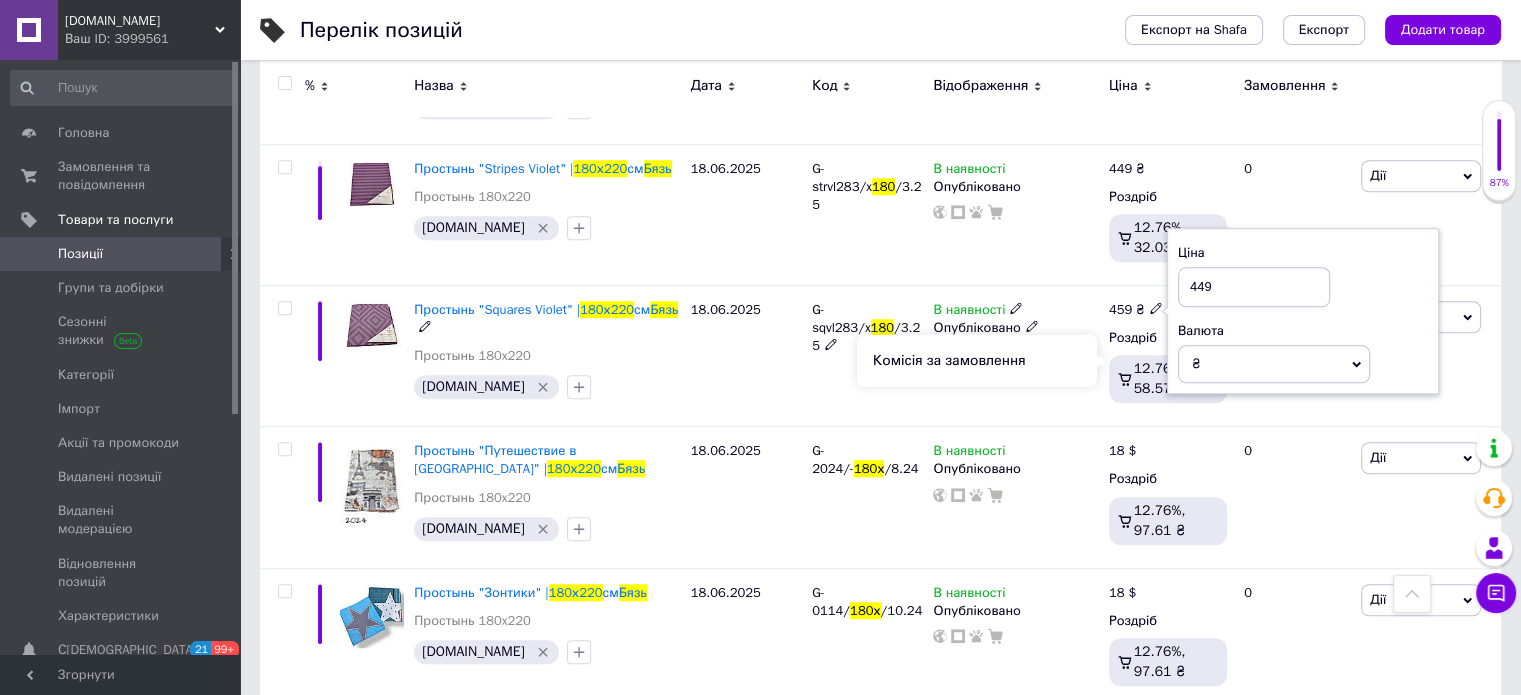 click on "Комісія за замовлення" at bounding box center [977, 360] 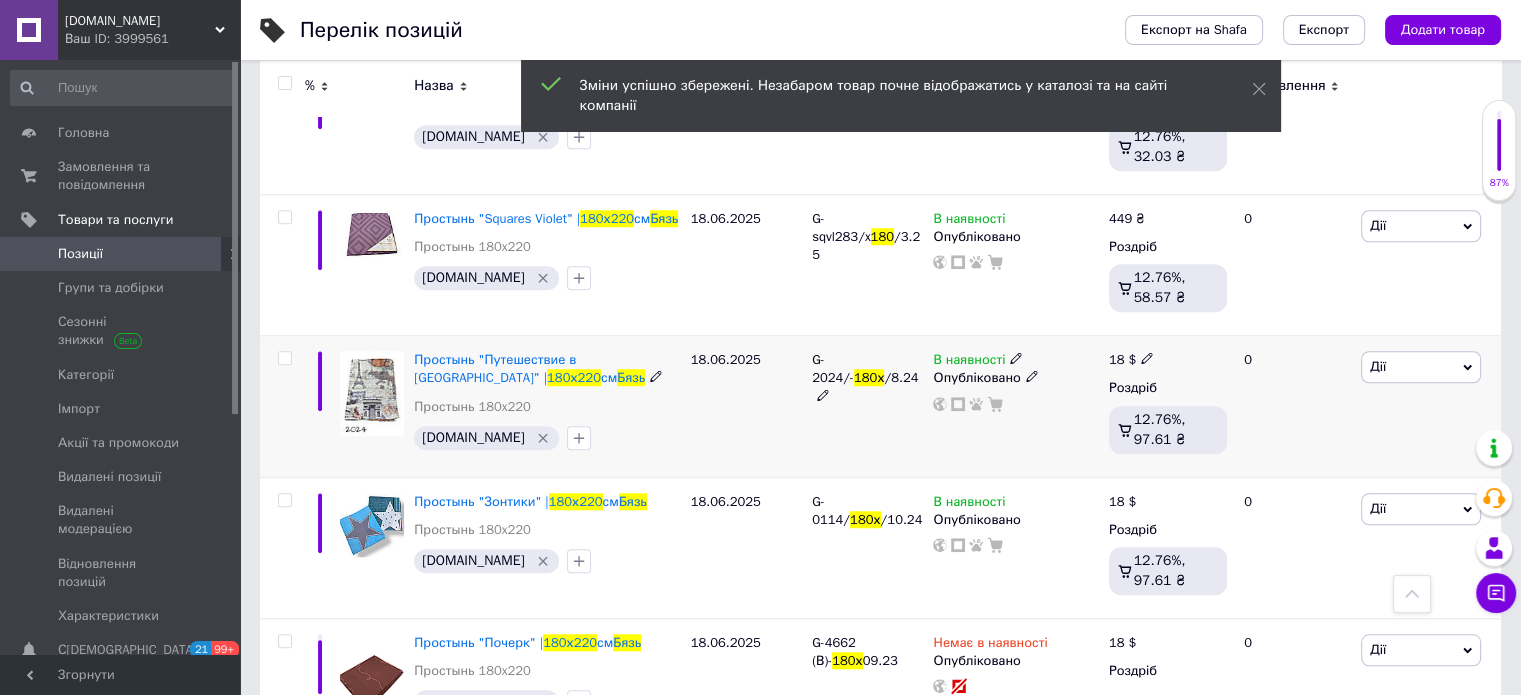 scroll, scrollTop: 1700, scrollLeft: 0, axis: vertical 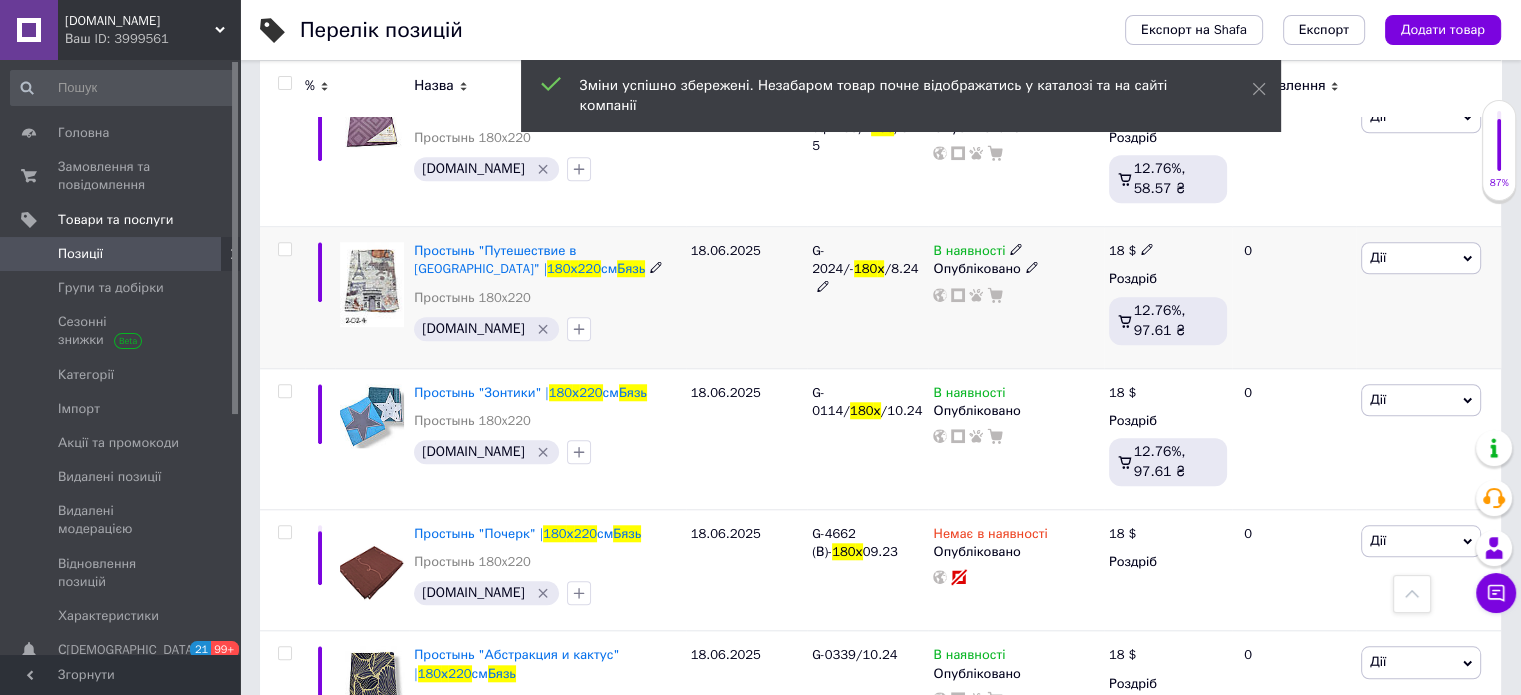 click 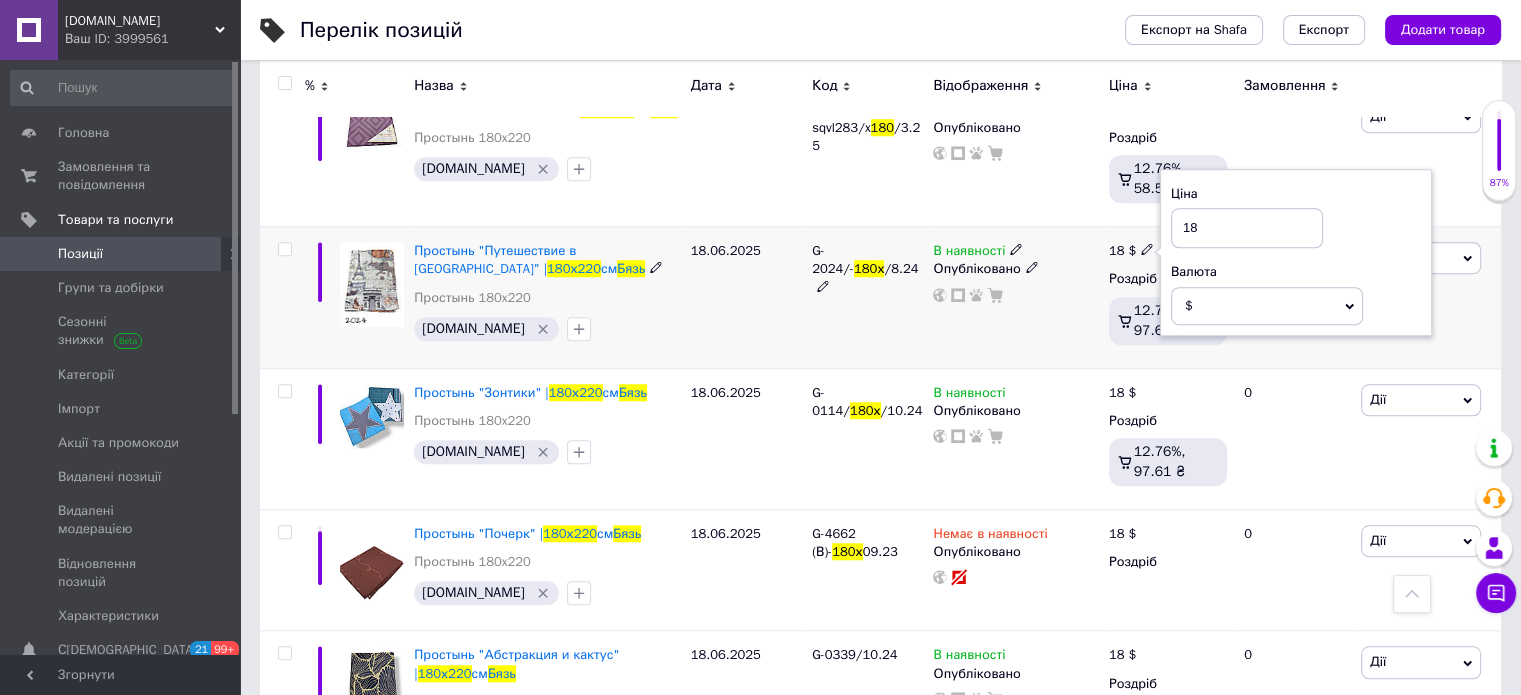 drag, startPoint x: 1205, startPoint y: 213, endPoint x: 1150, endPoint y: 219, distance: 55.326305 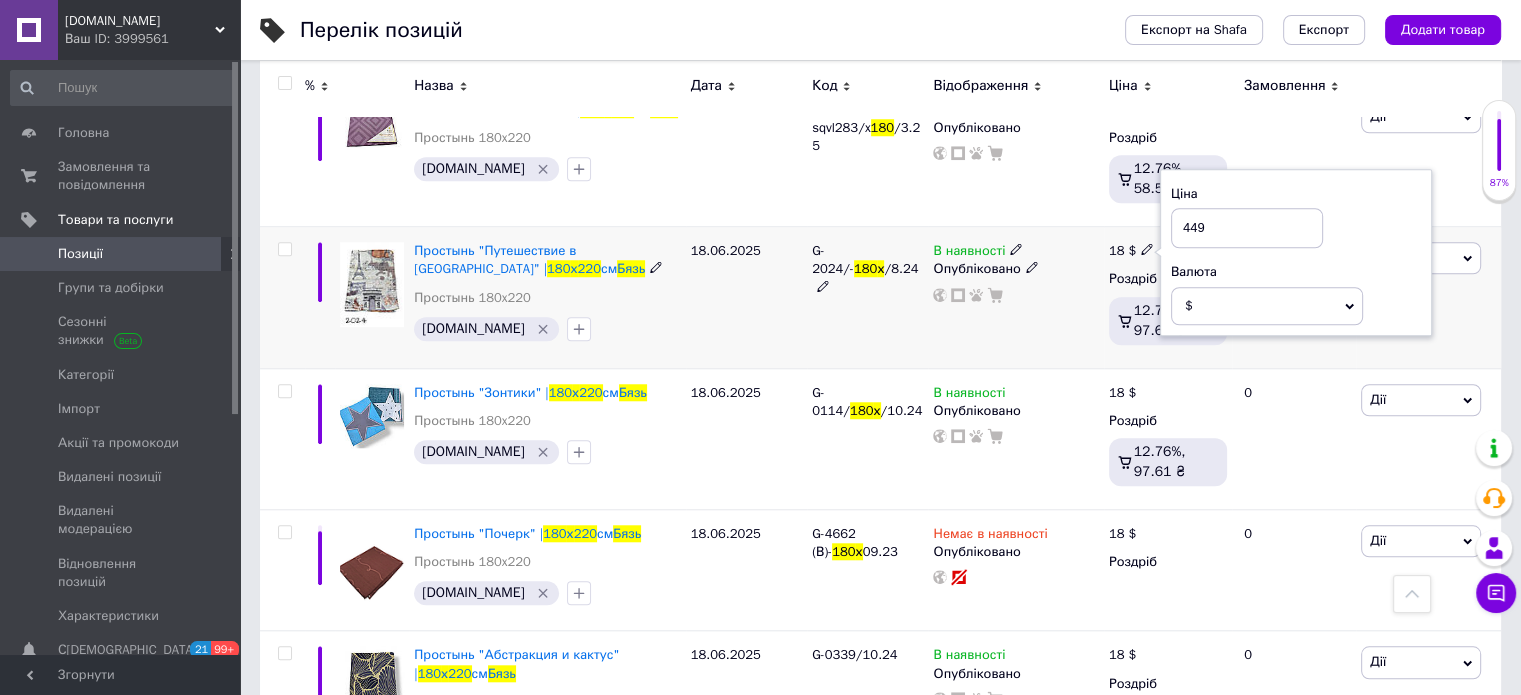 click on "$" at bounding box center (1267, 306) 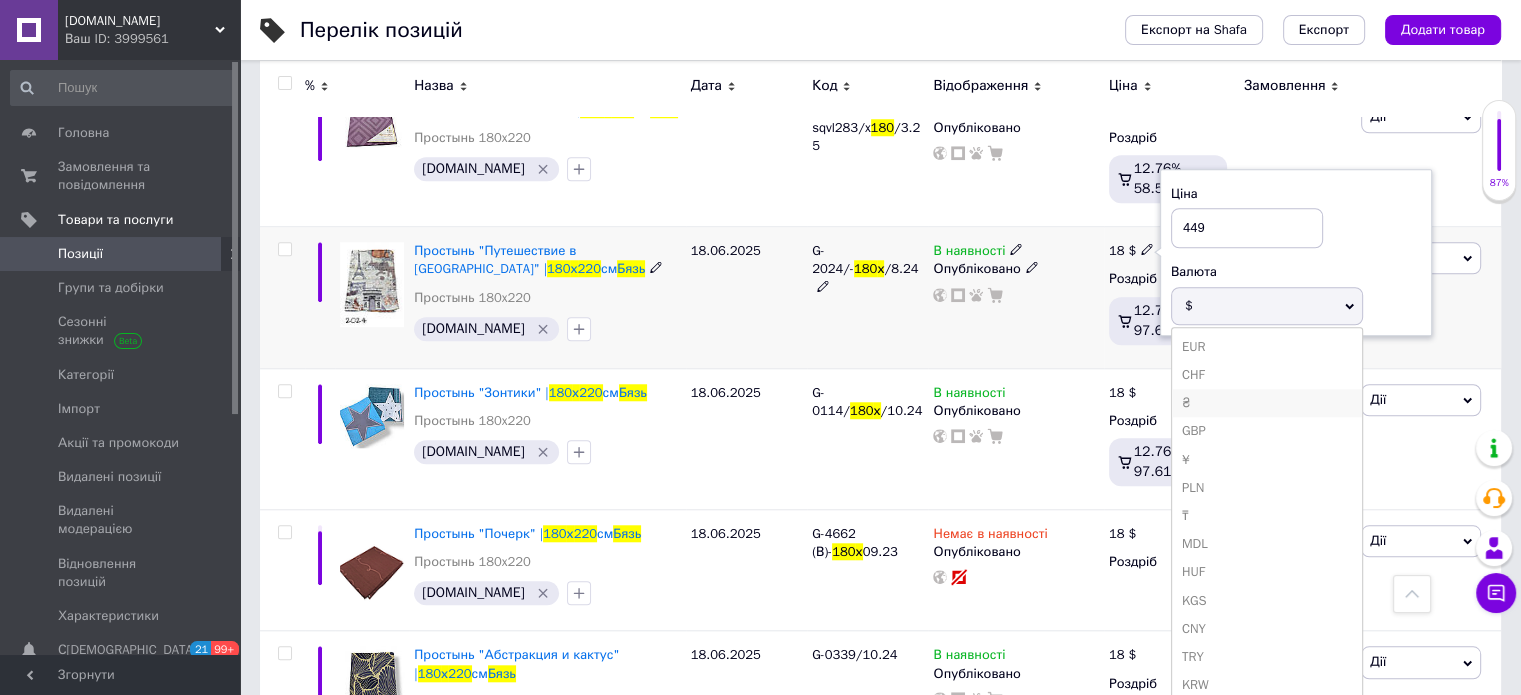 click on "₴" at bounding box center [1267, 403] 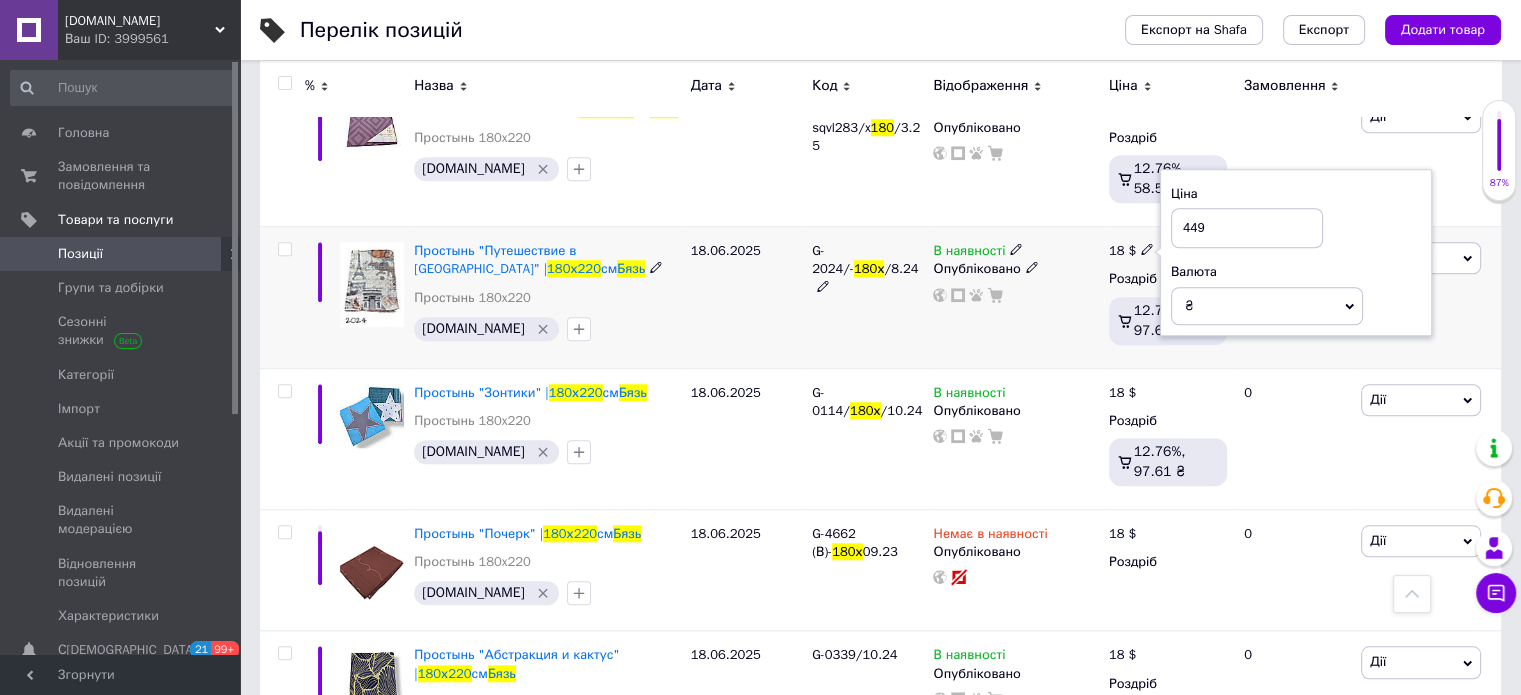 click on "В наявності Опубліковано" at bounding box center (1015, 297) 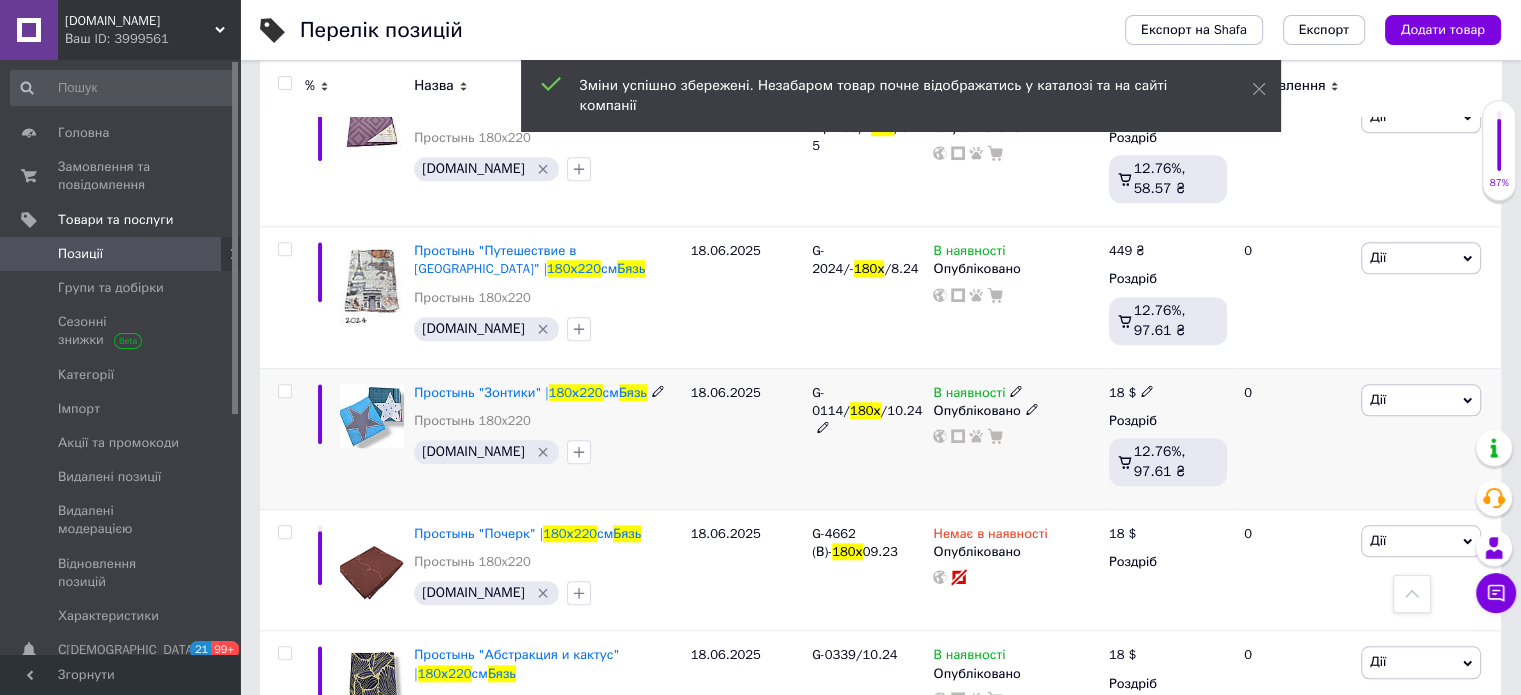 click on "18   $" at bounding box center (1168, 393) 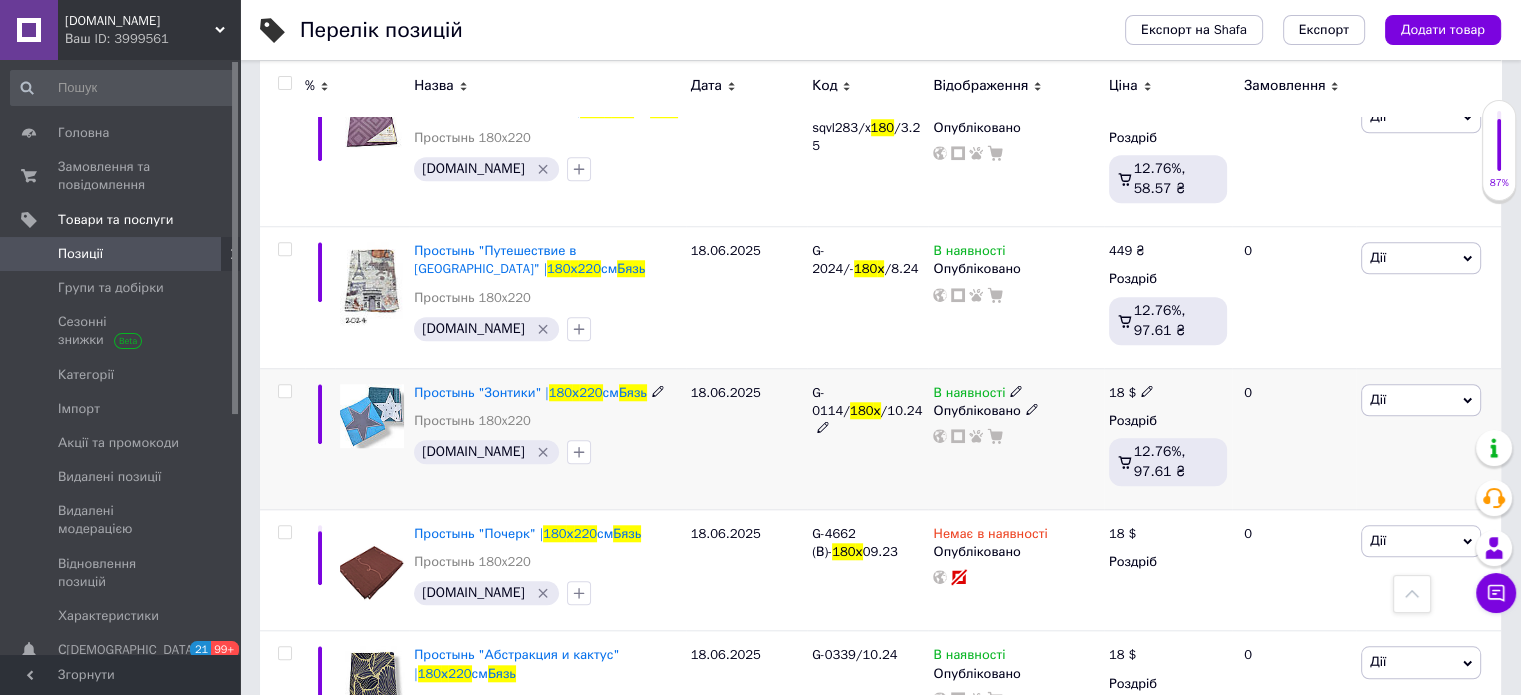 click 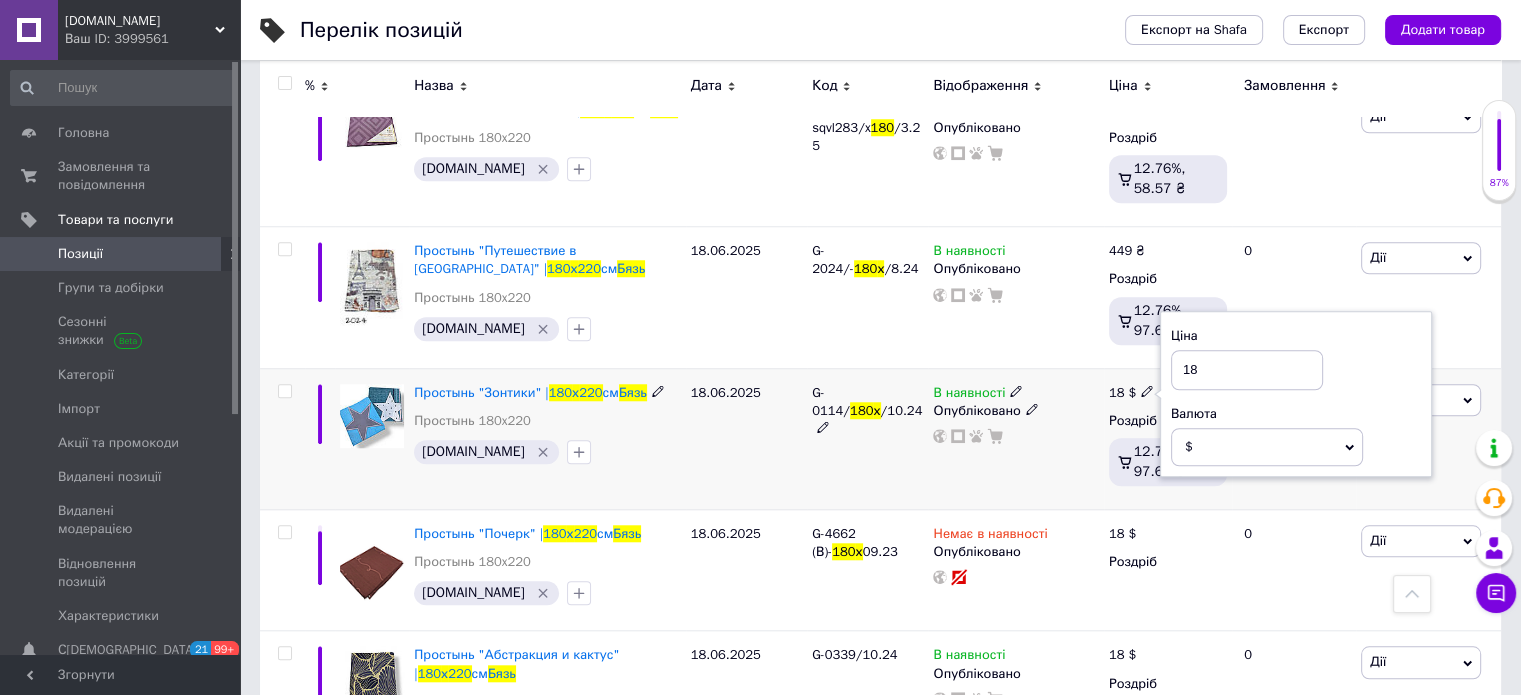 drag, startPoint x: 1185, startPoint y: 355, endPoint x: 1170, endPoint y: 354, distance: 15.033297 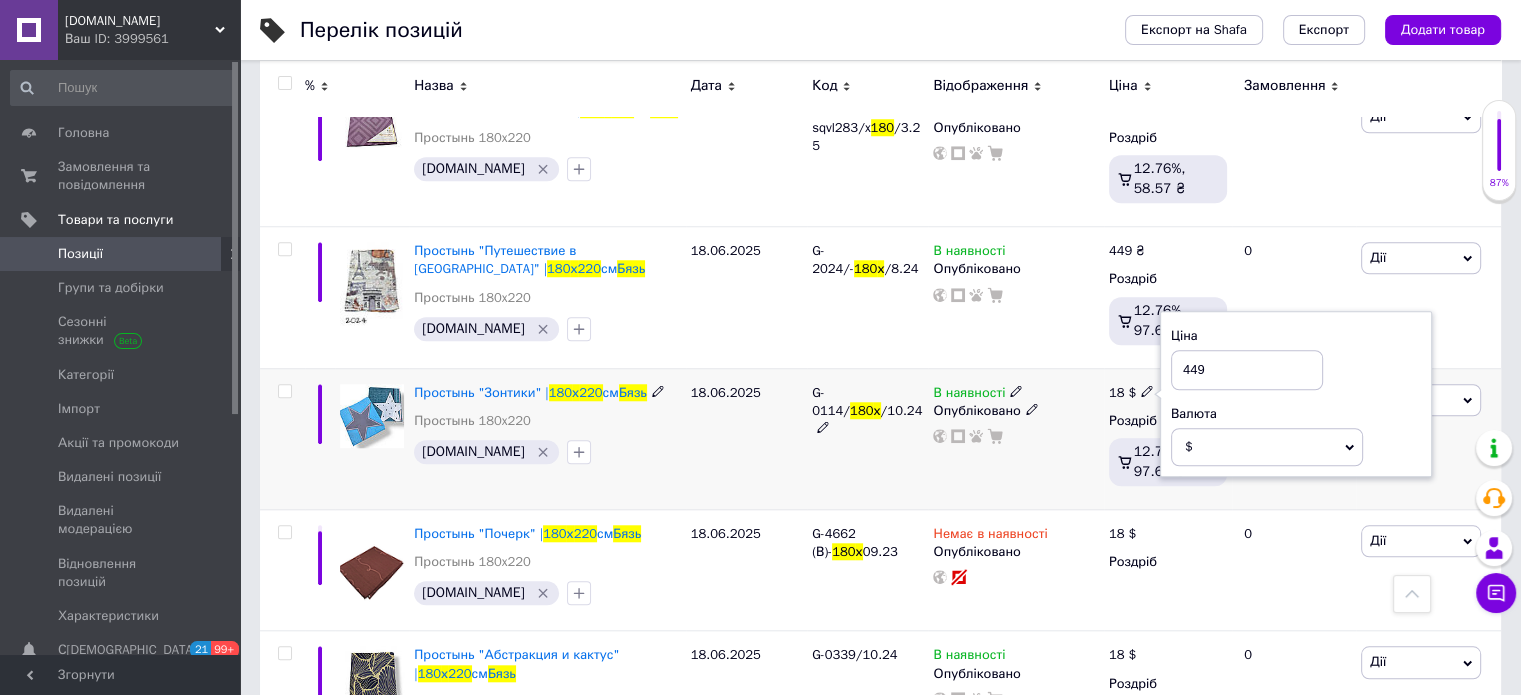 click on "$" at bounding box center (1267, 447) 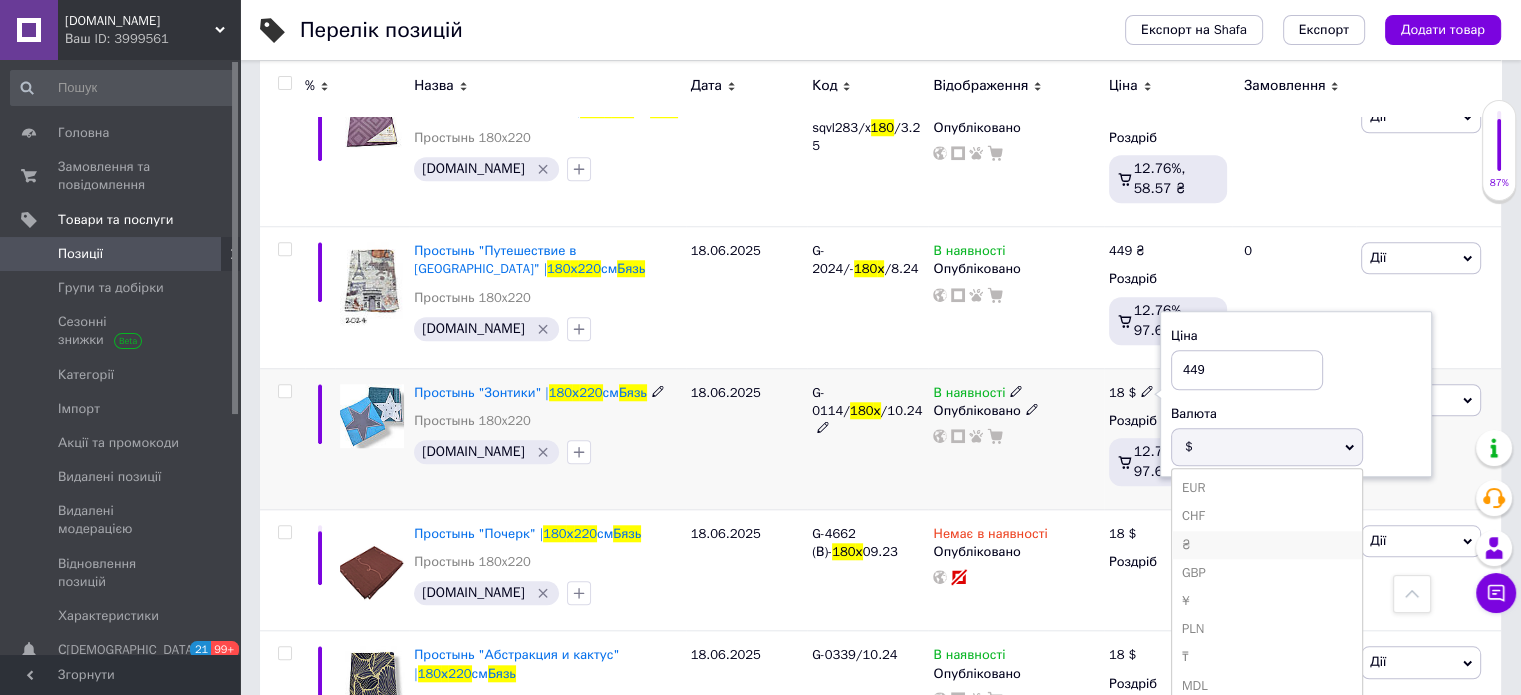 click on "₴" at bounding box center (1267, 545) 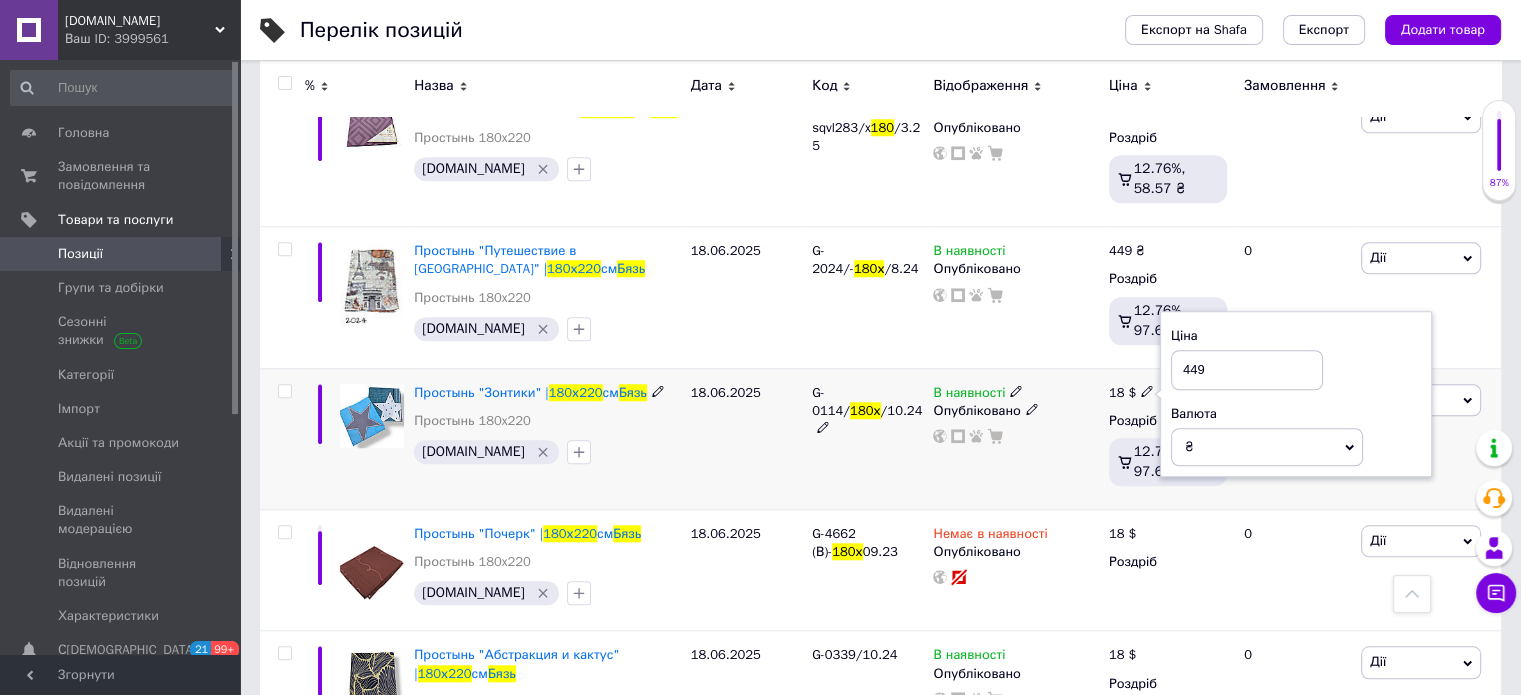 click on "В наявності Опубліковано" at bounding box center (1015, 438) 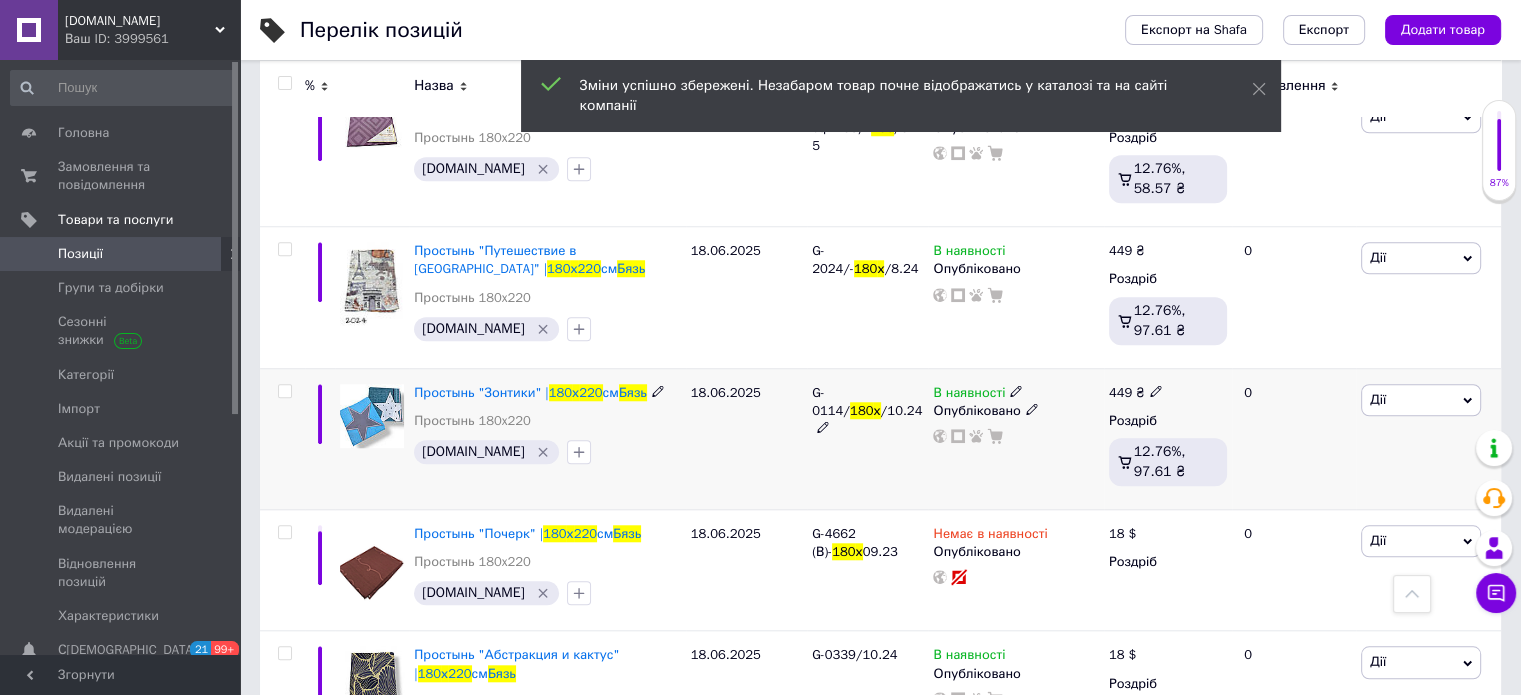 scroll, scrollTop: 1800, scrollLeft: 0, axis: vertical 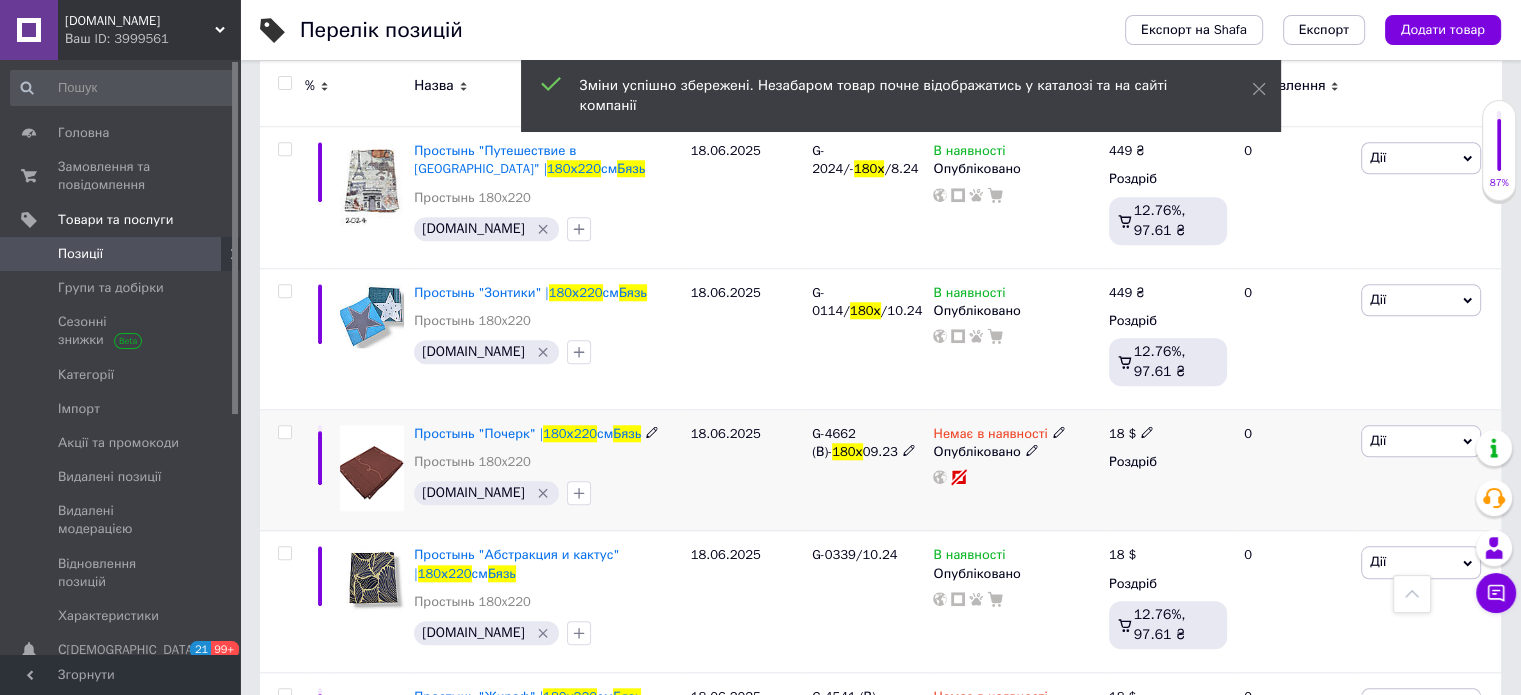 click on "18   $ Роздріб" at bounding box center [1168, 470] 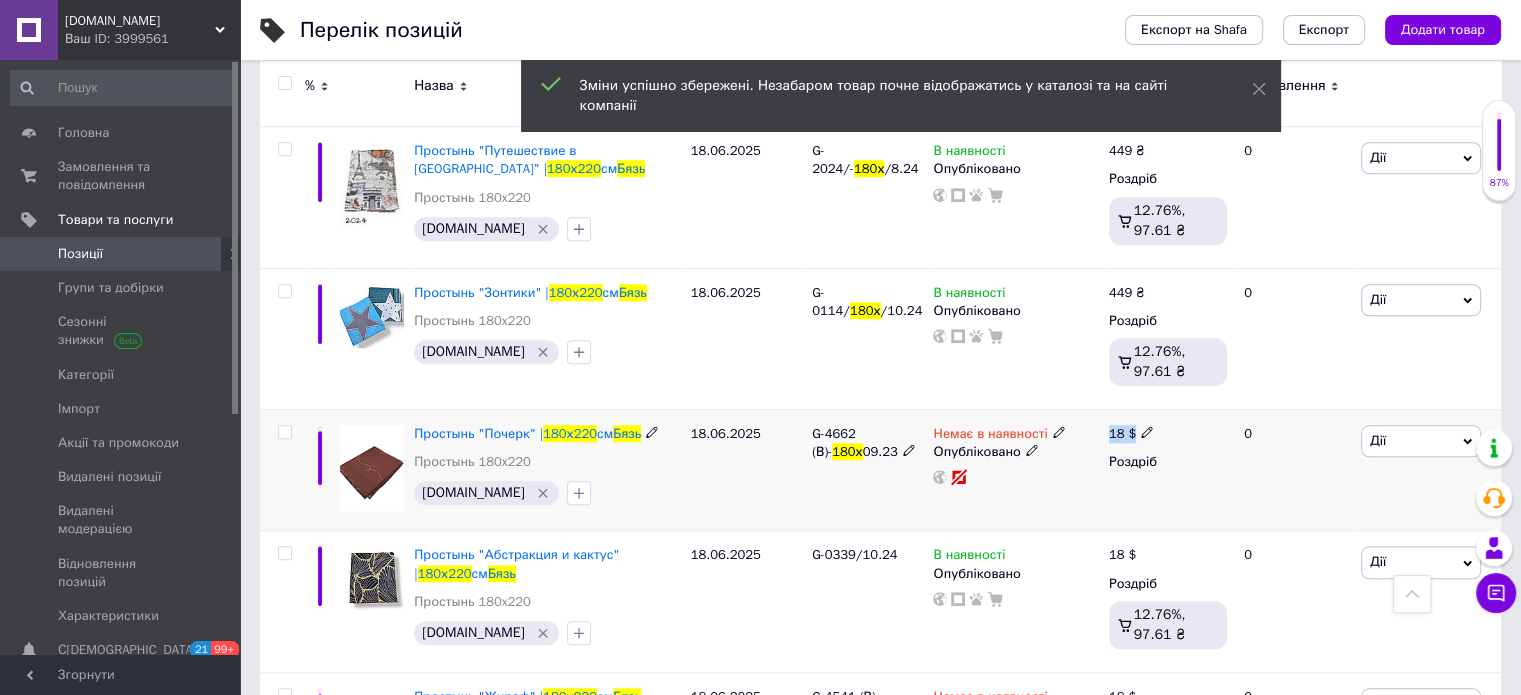 click 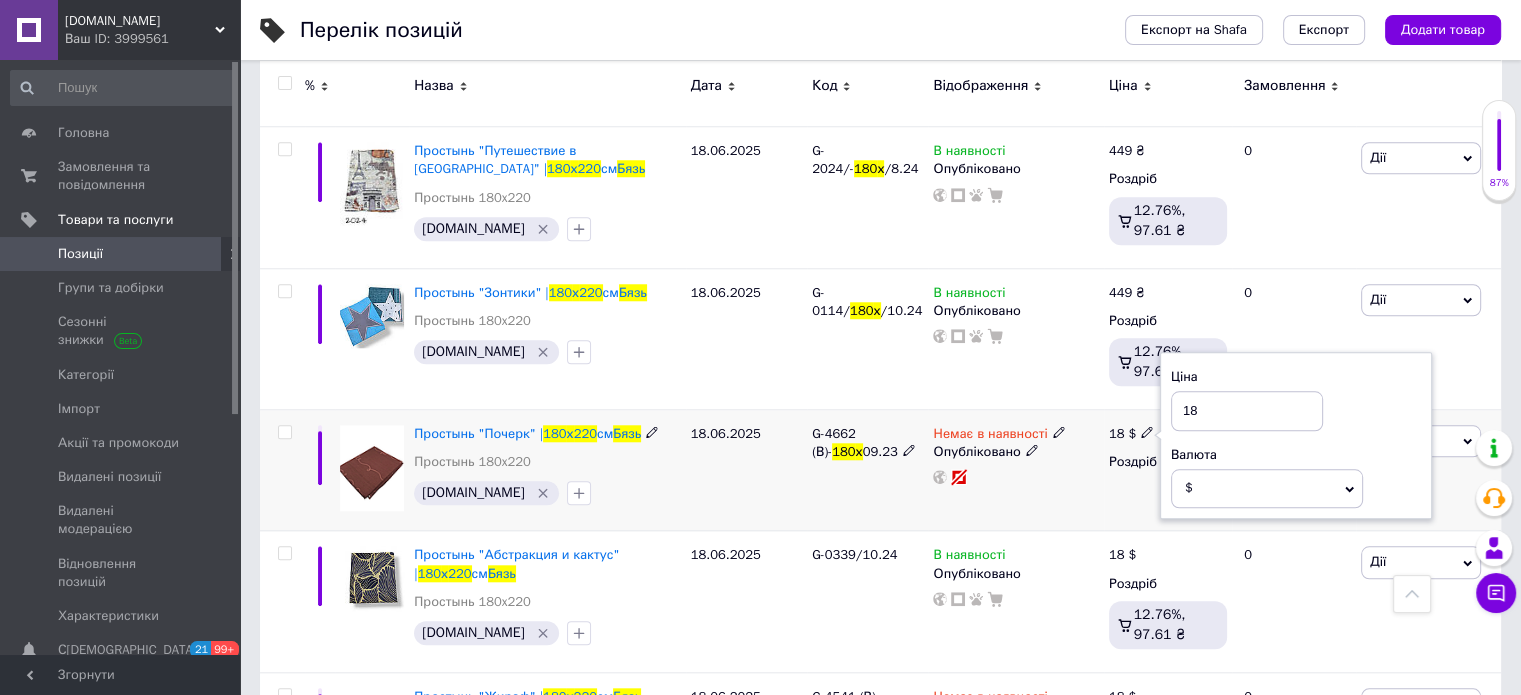 drag, startPoint x: 1168, startPoint y: 393, endPoint x: 1139, endPoint y: 403, distance: 30.675724 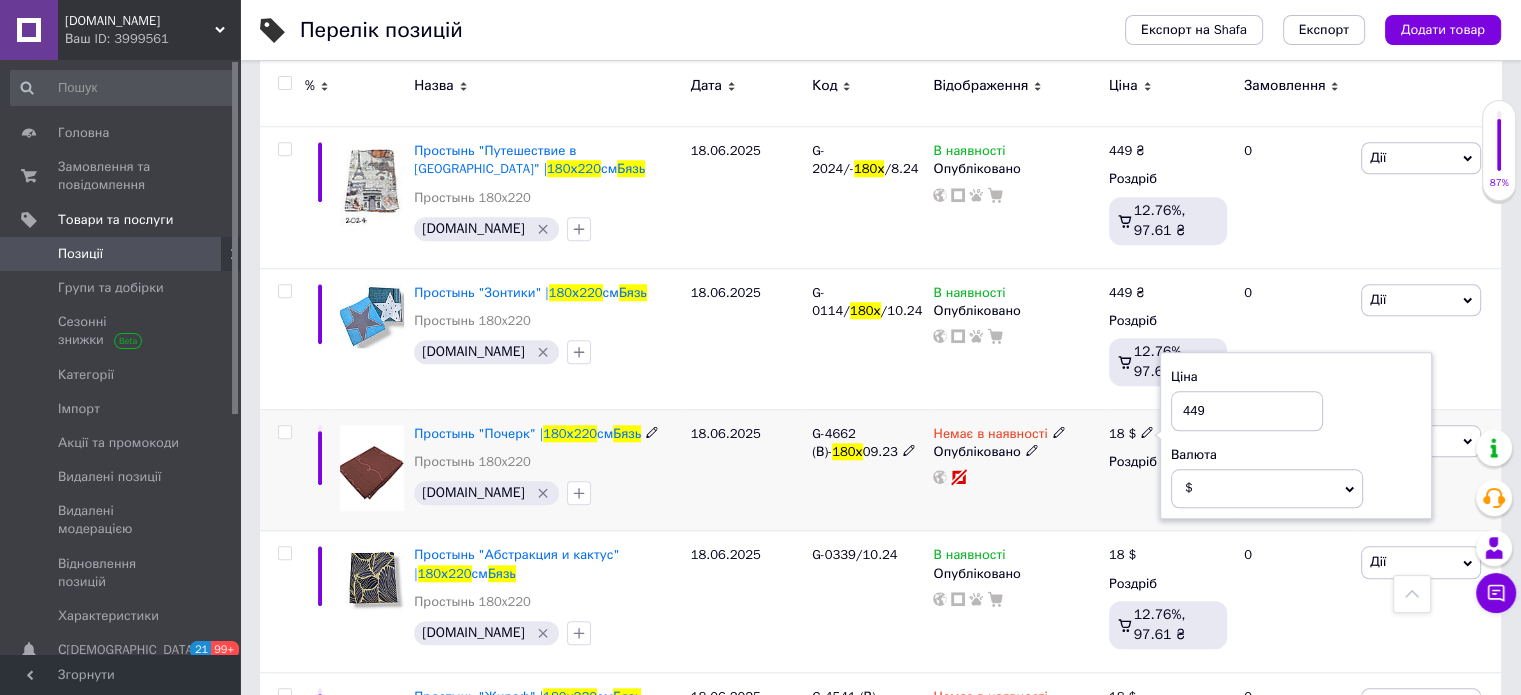 click on "$" at bounding box center (1267, 488) 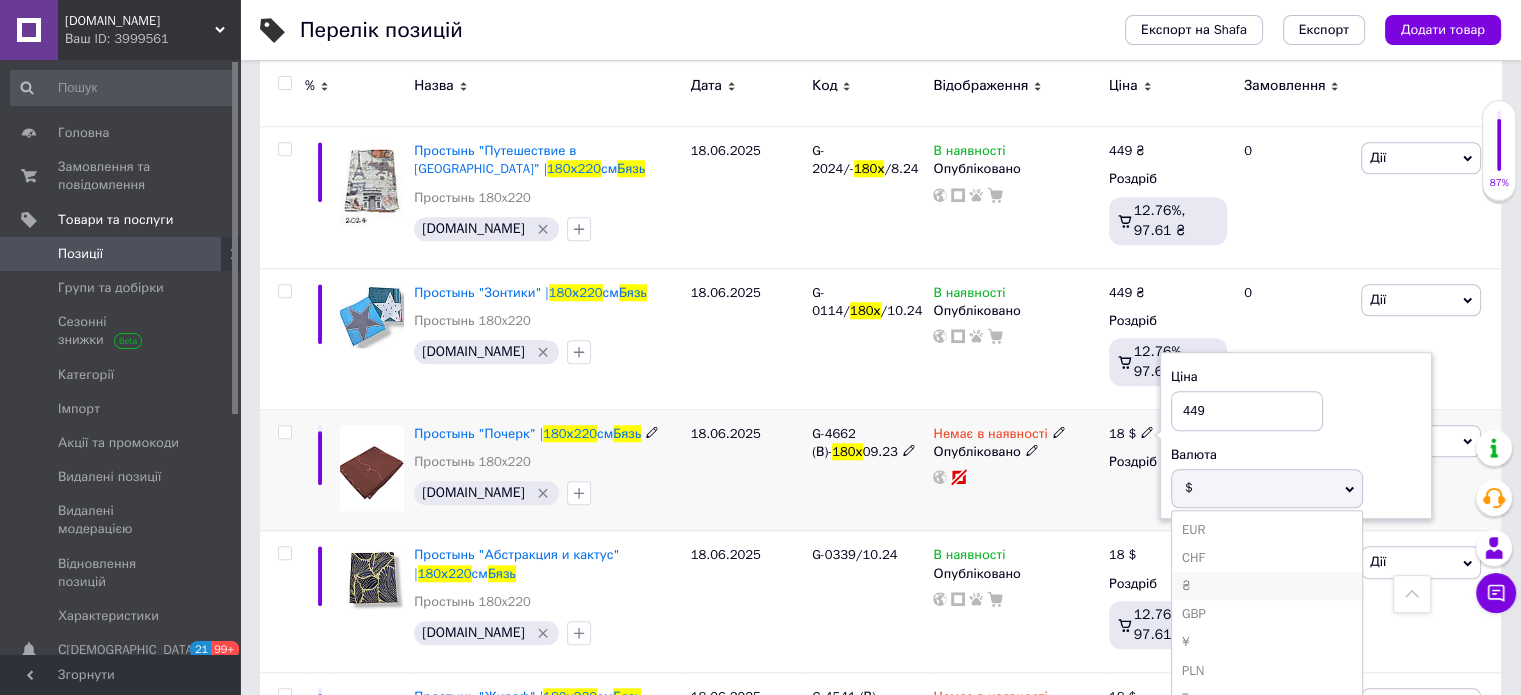 click on "₴" at bounding box center [1267, 586] 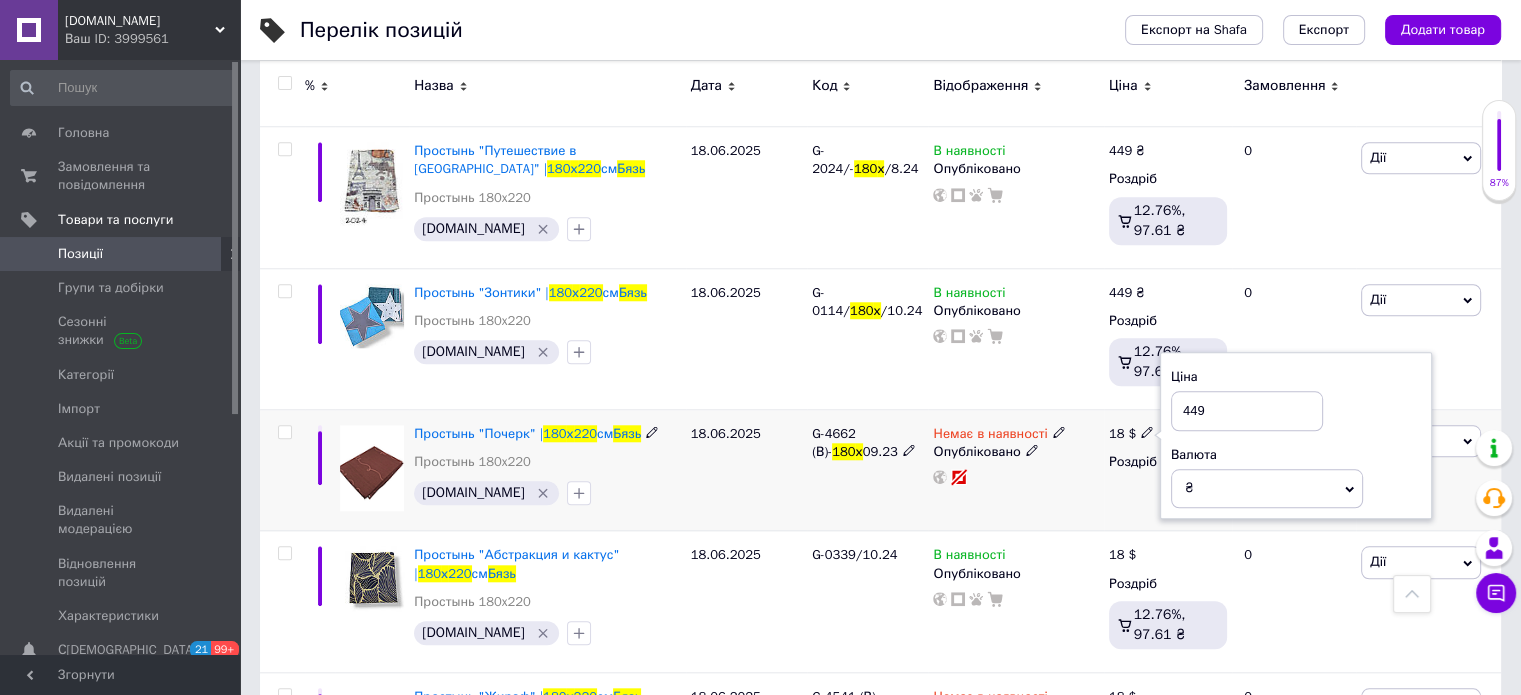 click on "Немає в наявності Опубліковано" at bounding box center [1015, 470] 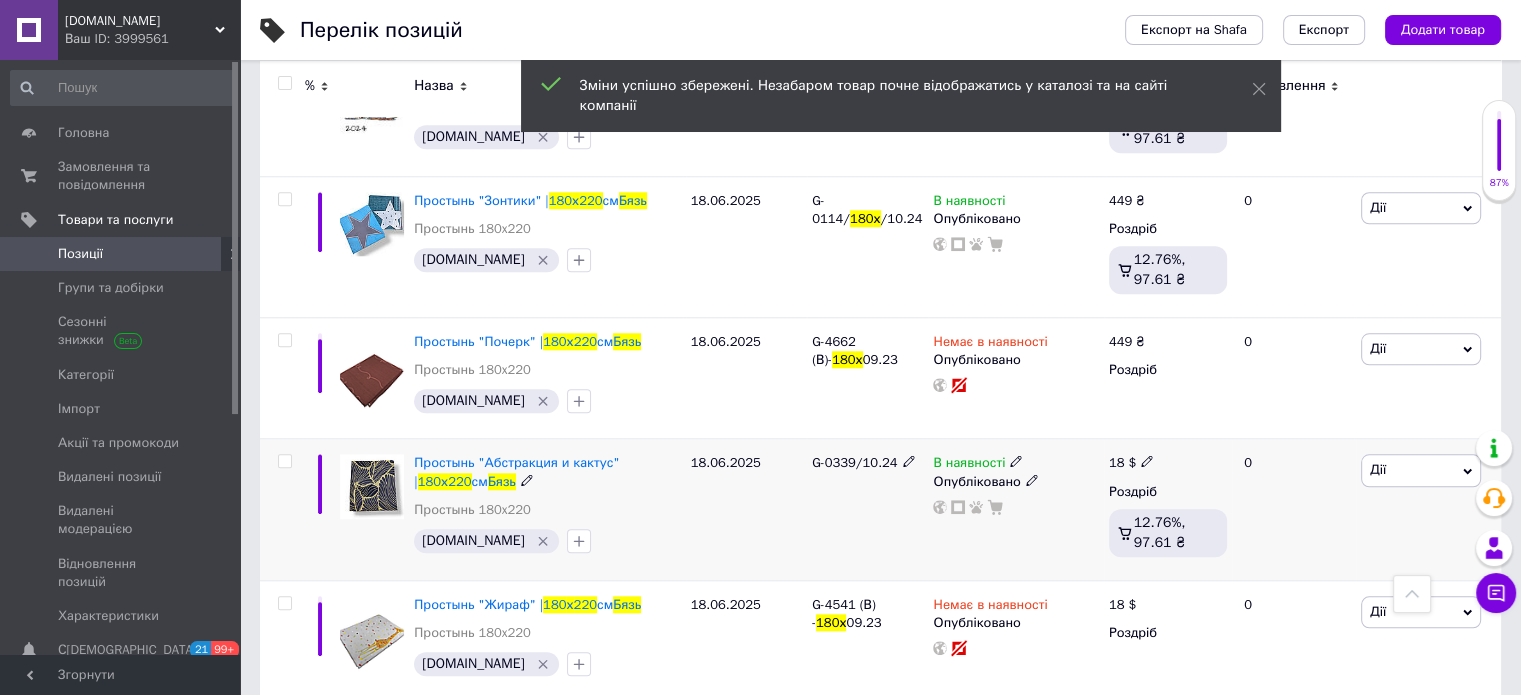 scroll, scrollTop: 2000, scrollLeft: 0, axis: vertical 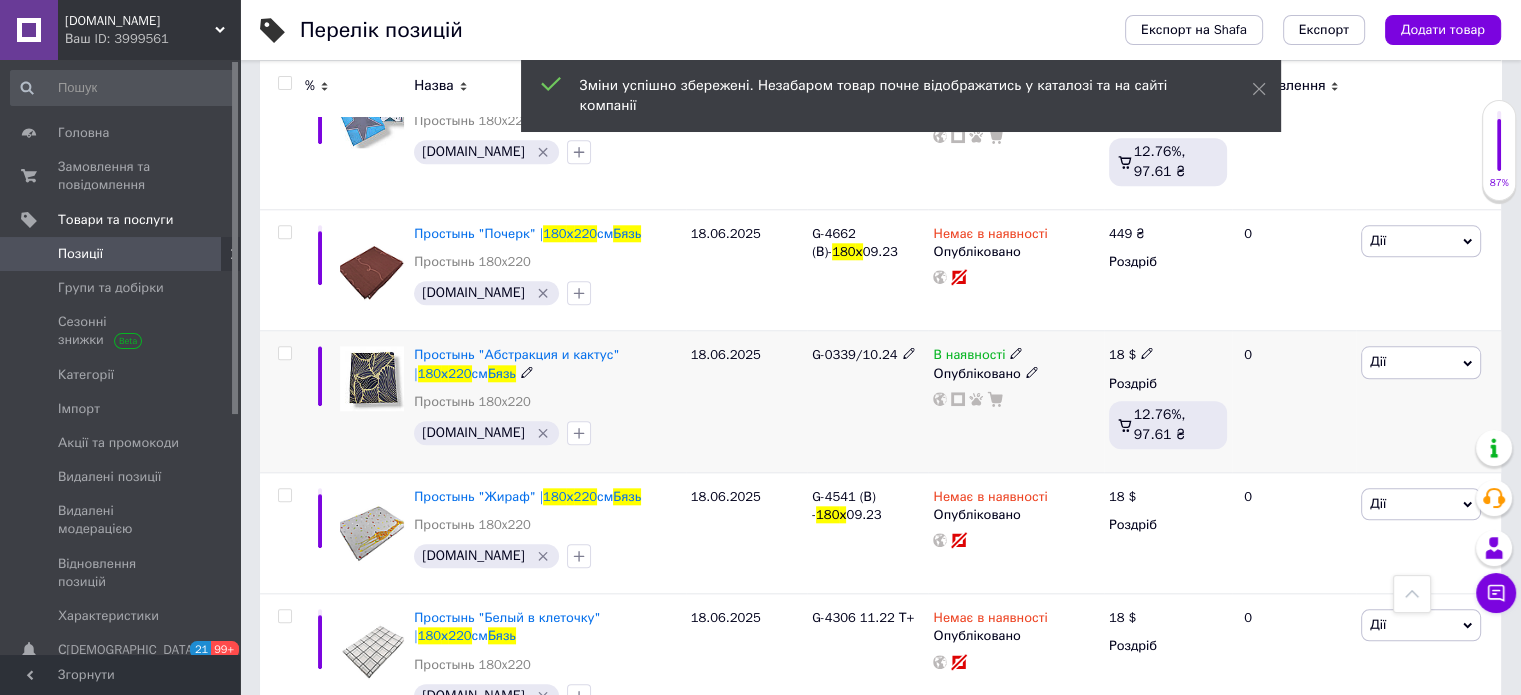 click 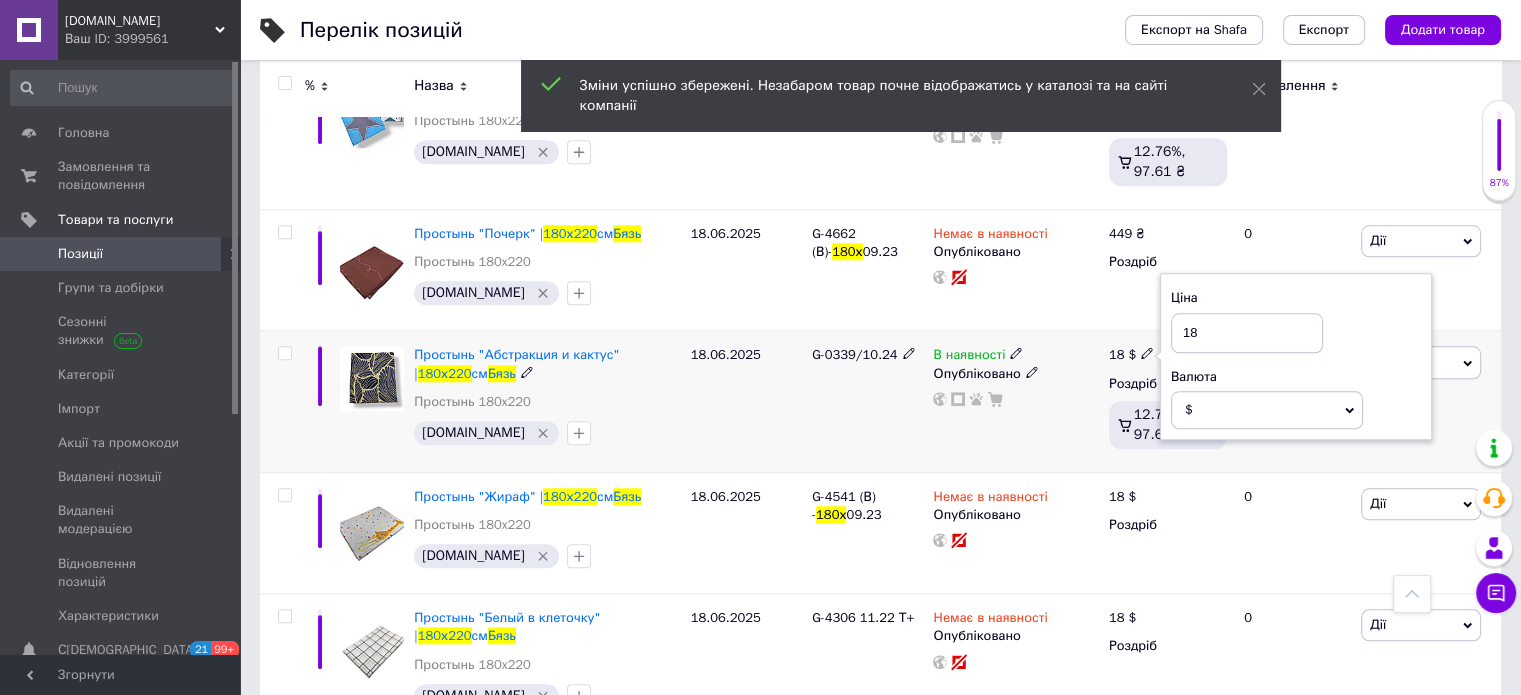 drag, startPoint x: 1223, startPoint y: 313, endPoint x: 1164, endPoint y: 326, distance: 60.41523 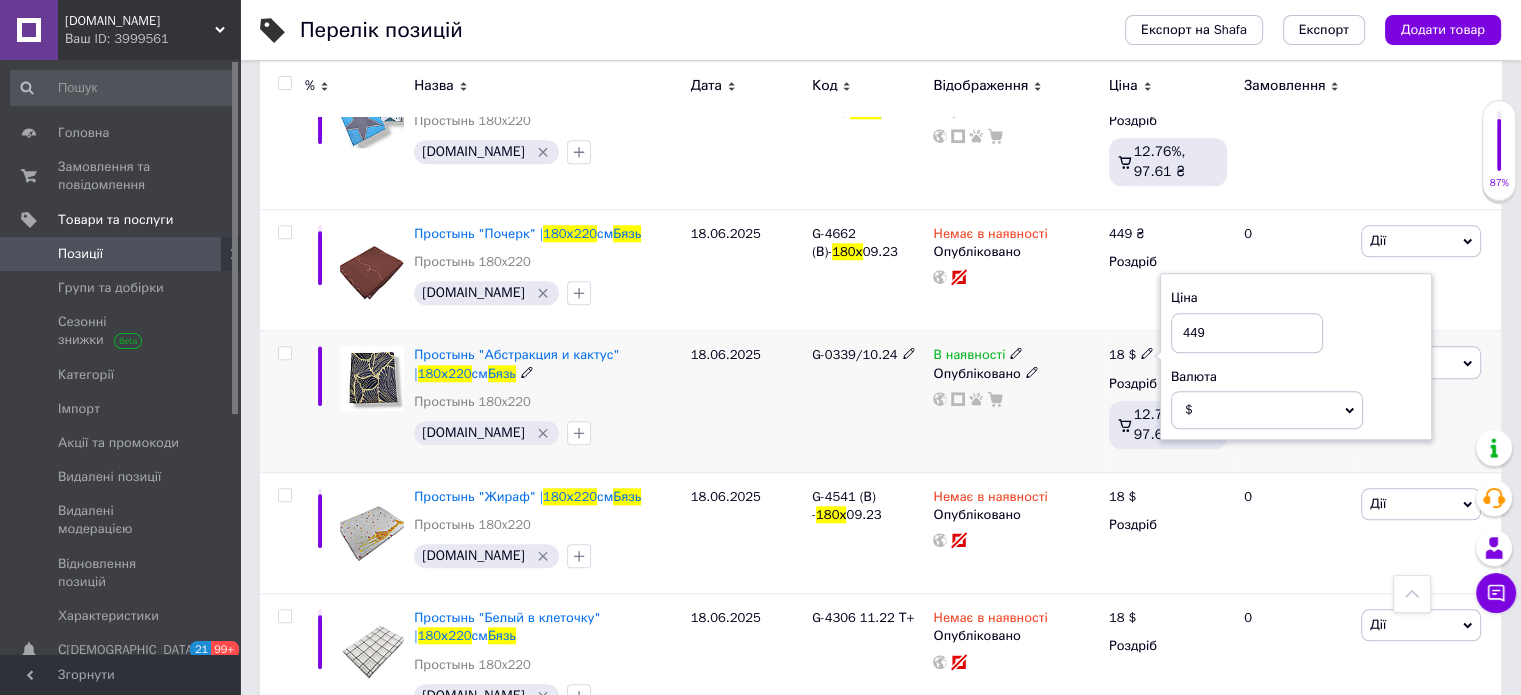 click on "$" at bounding box center [1267, 410] 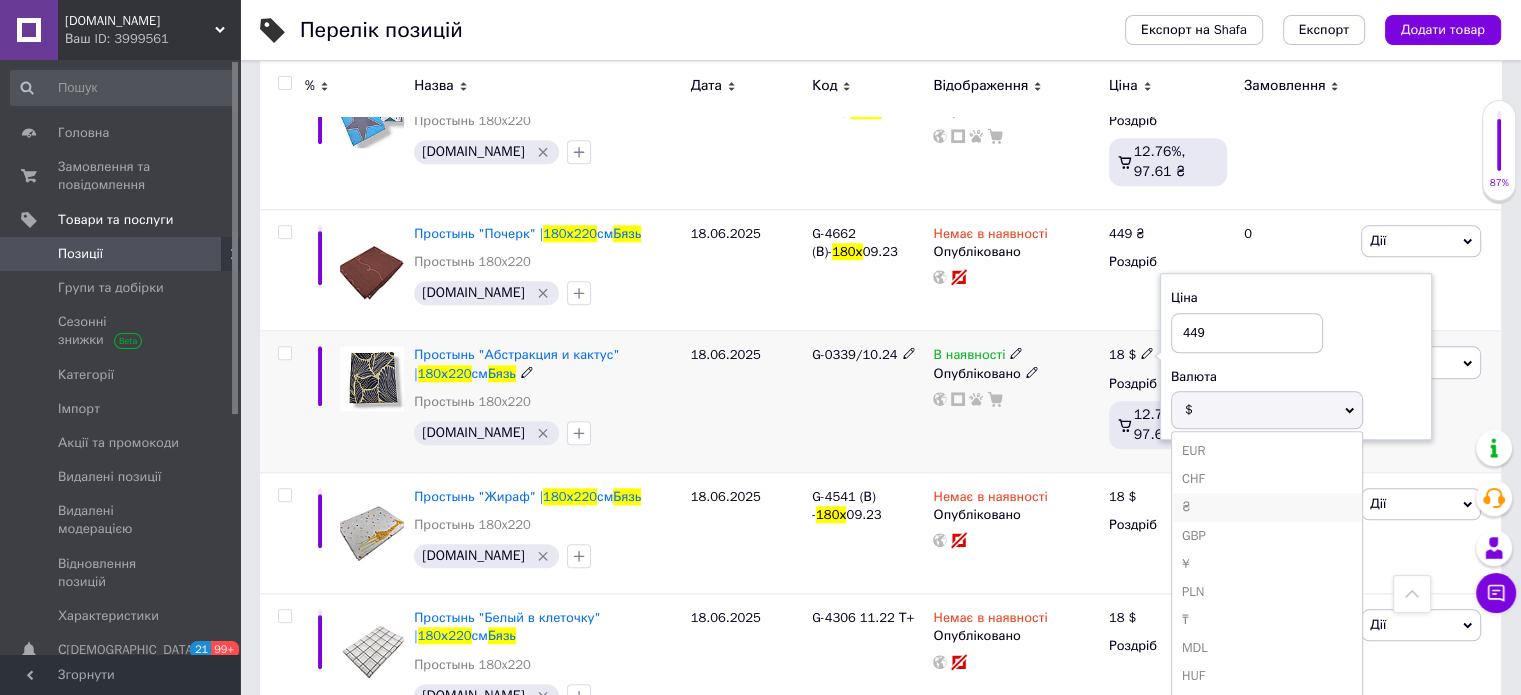 click on "₴" at bounding box center (1267, 507) 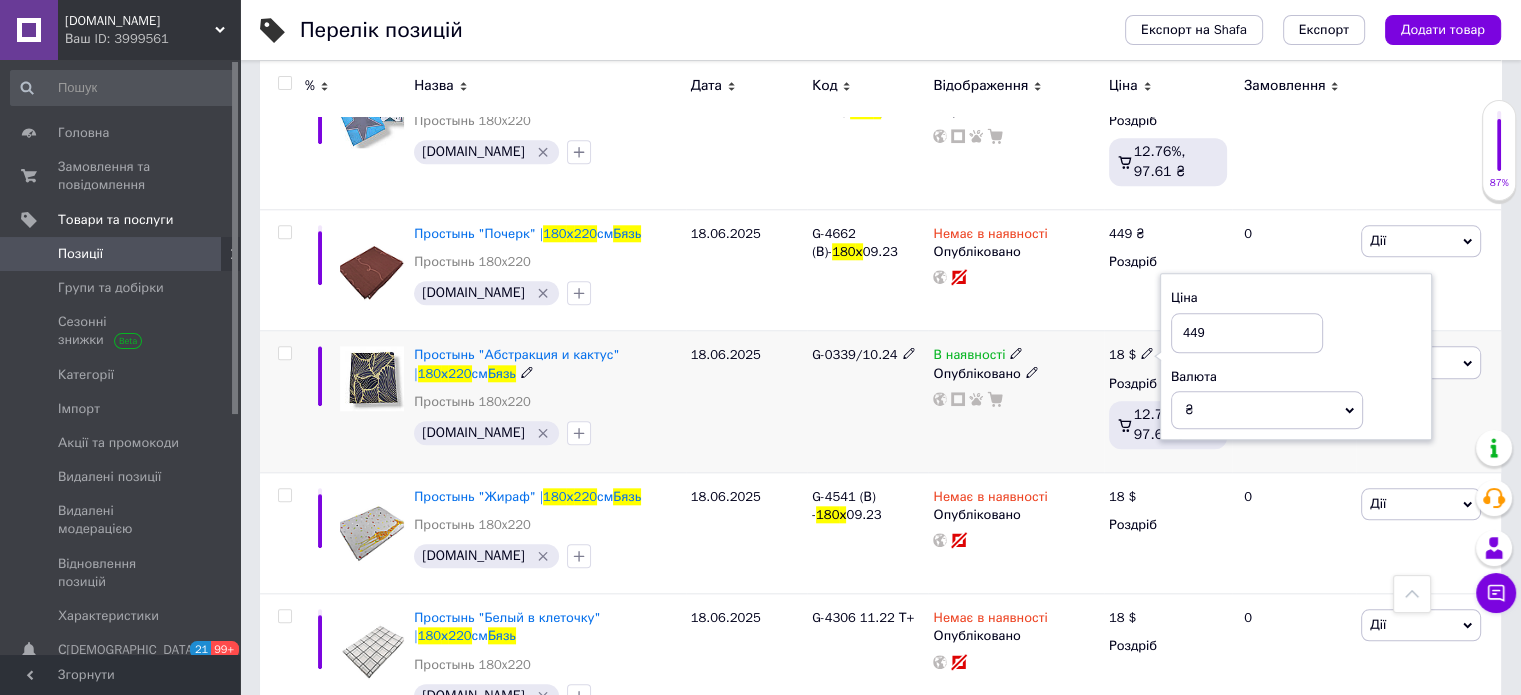 click on "В наявності Опубліковано" at bounding box center (1015, 401) 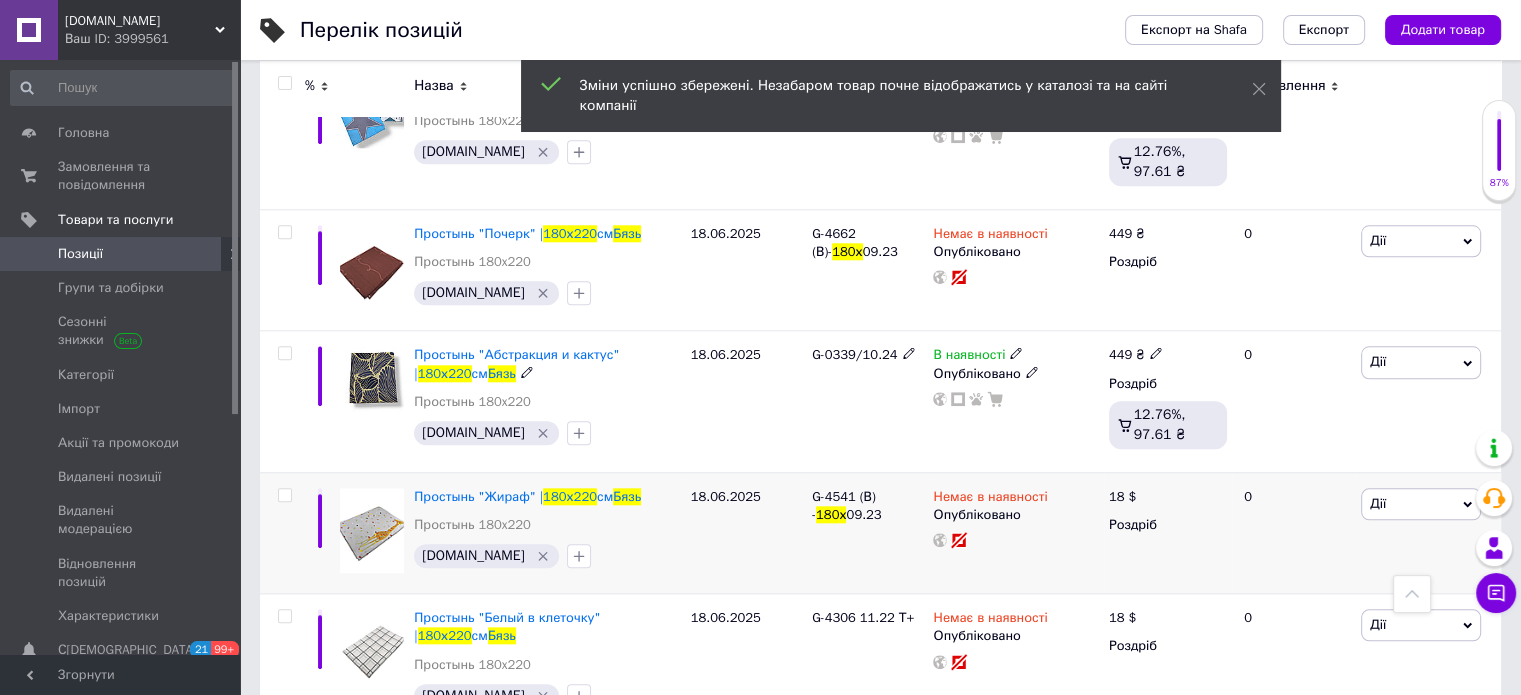 scroll, scrollTop: 2100, scrollLeft: 0, axis: vertical 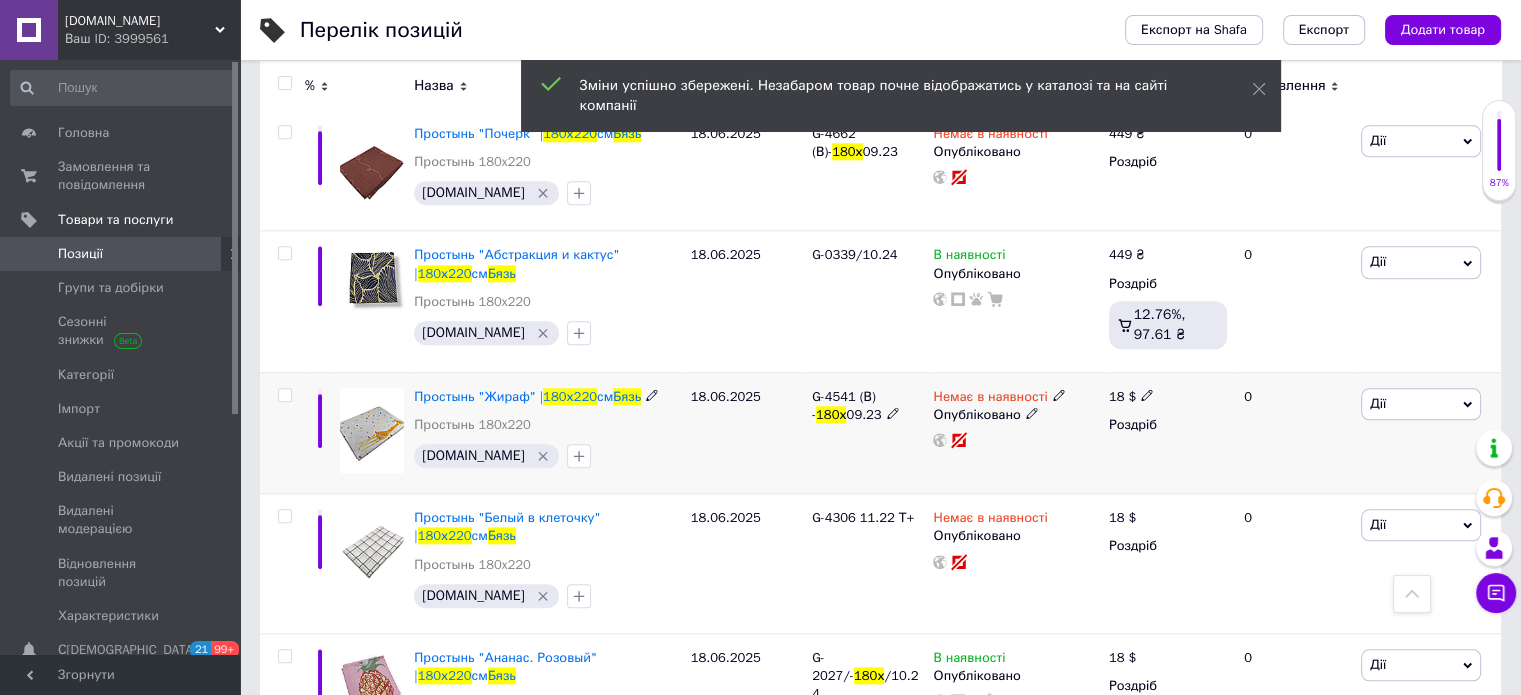 click 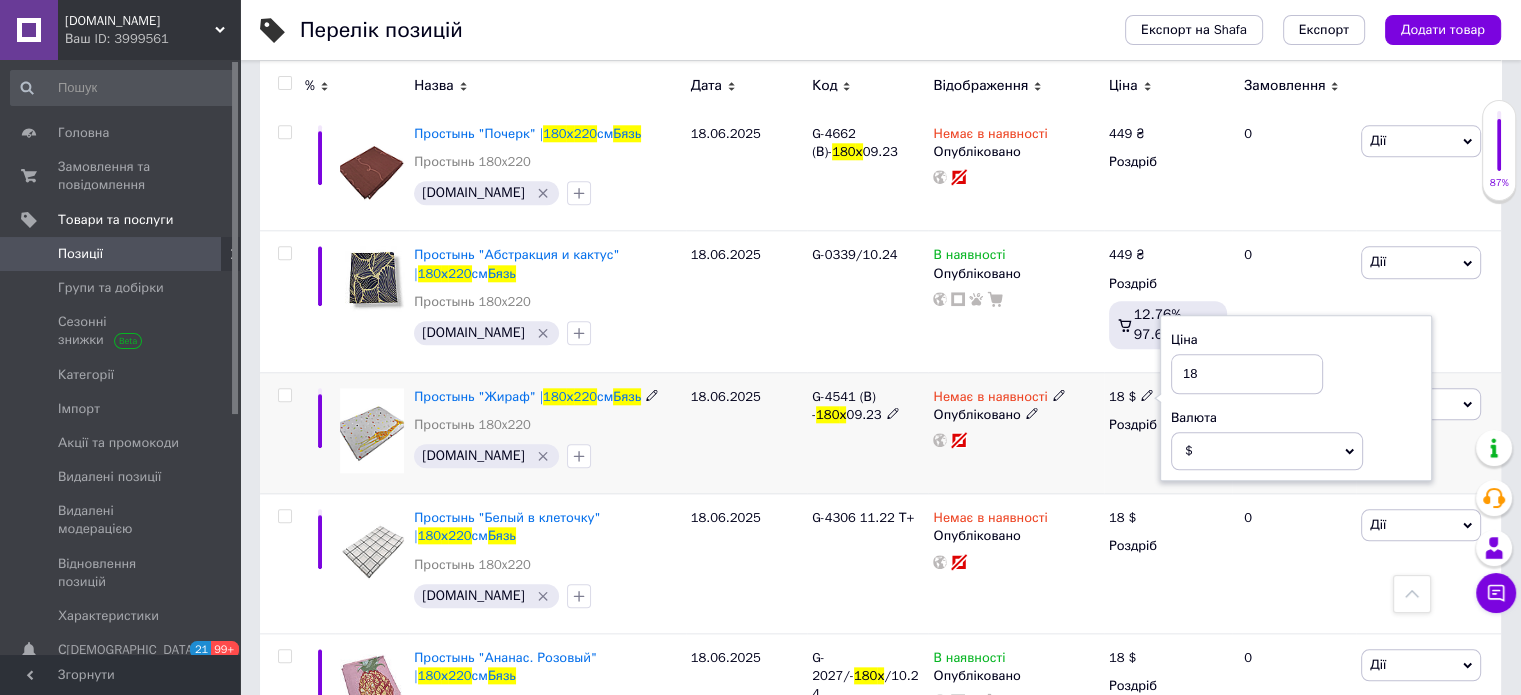 drag, startPoint x: 1217, startPoint y: 351, endPoint x: 1162, endPoint y: 360, distance: 55.7315 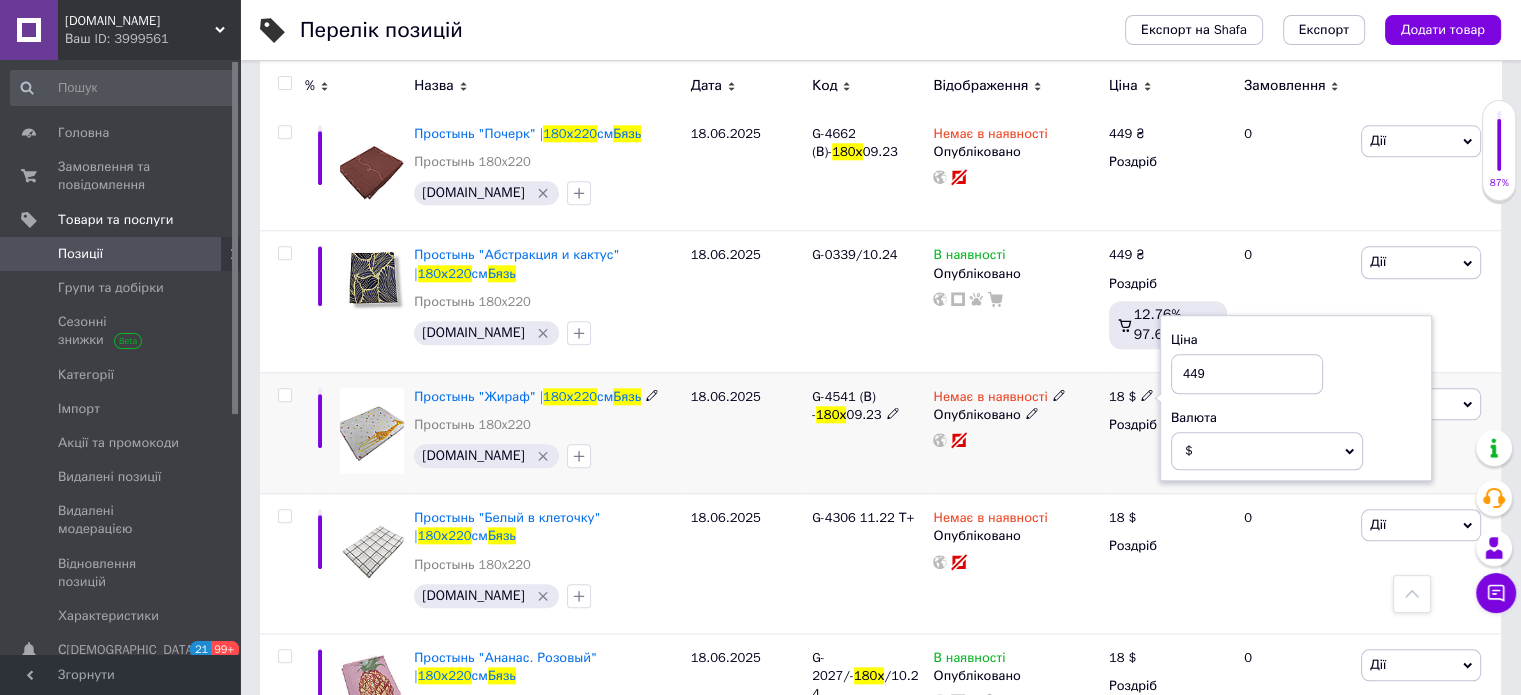 click on "$" at bounding box center (1267, 451) 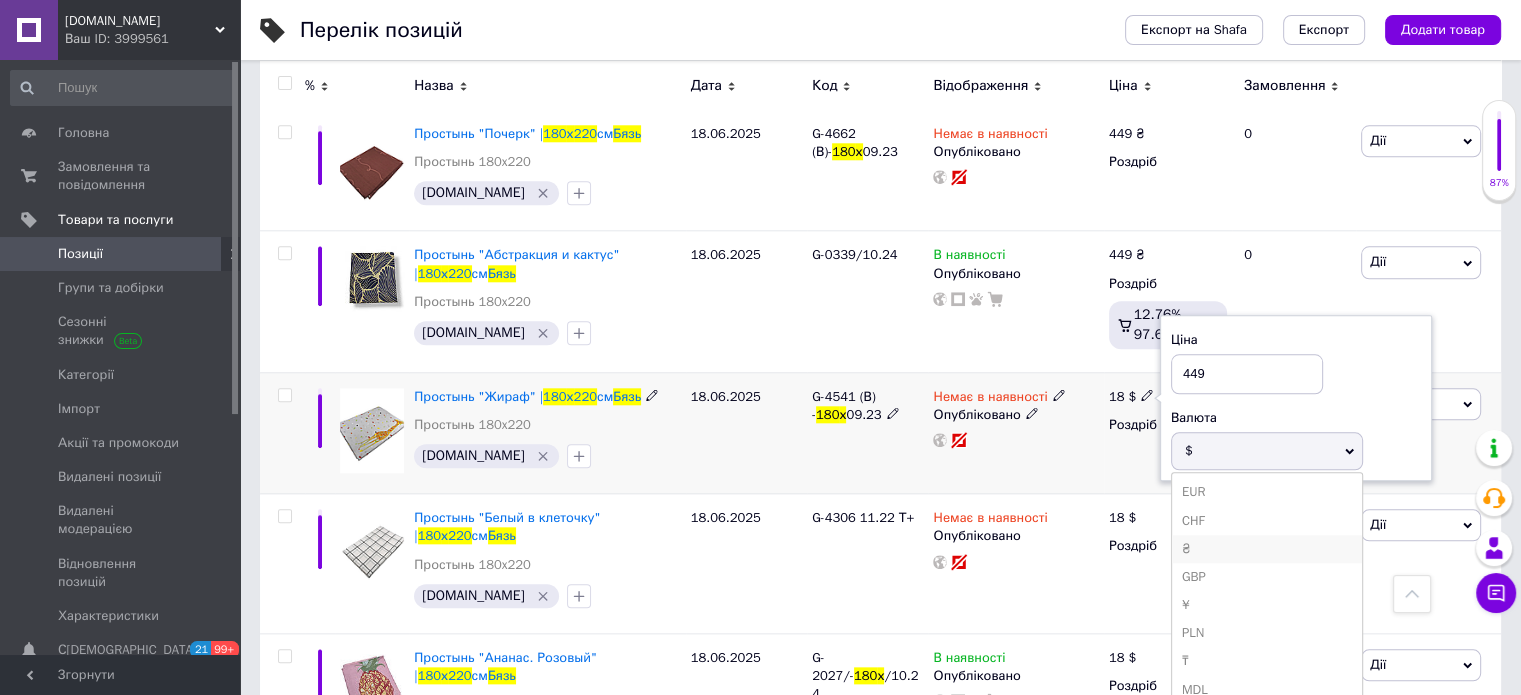 click on "₴" at bounding box center [1267, 549] 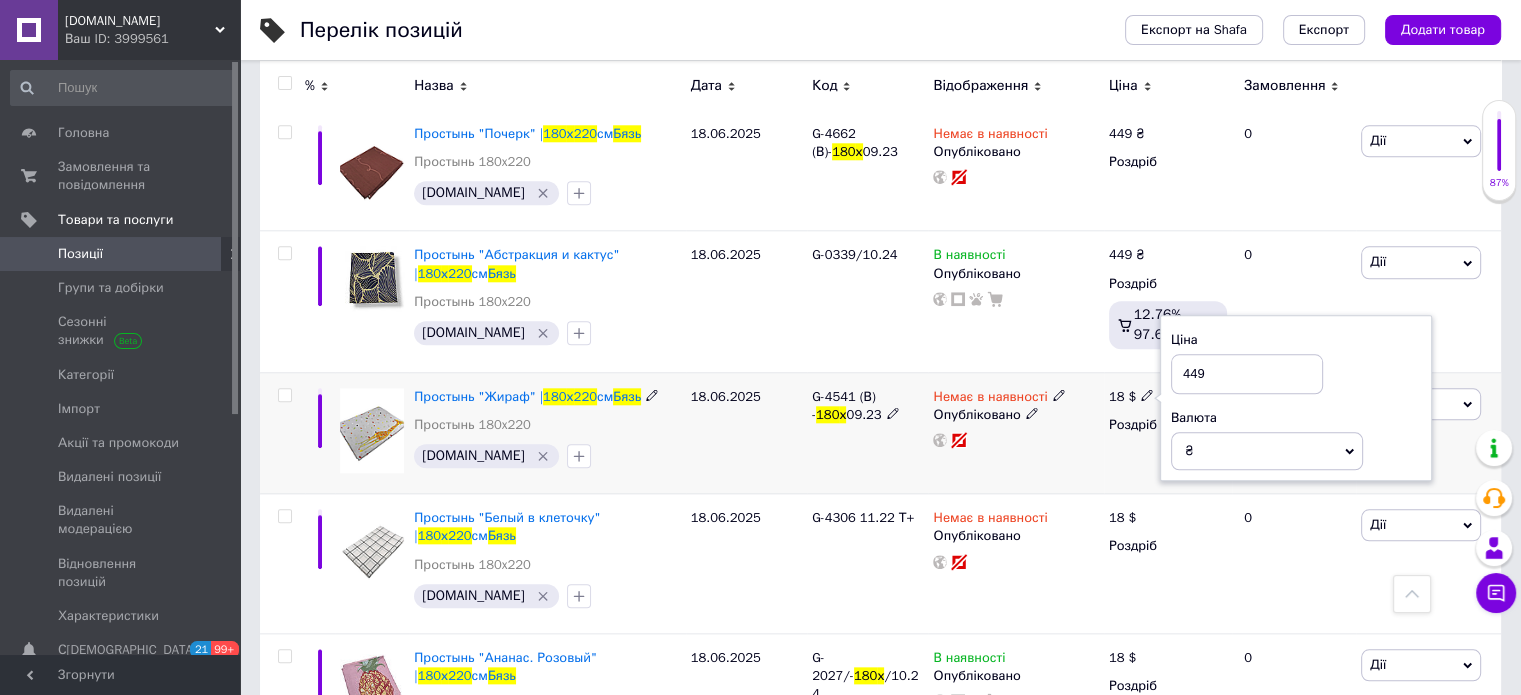 click on "Немає в наявності Опубліковано" at bounding box center (1015, 432) 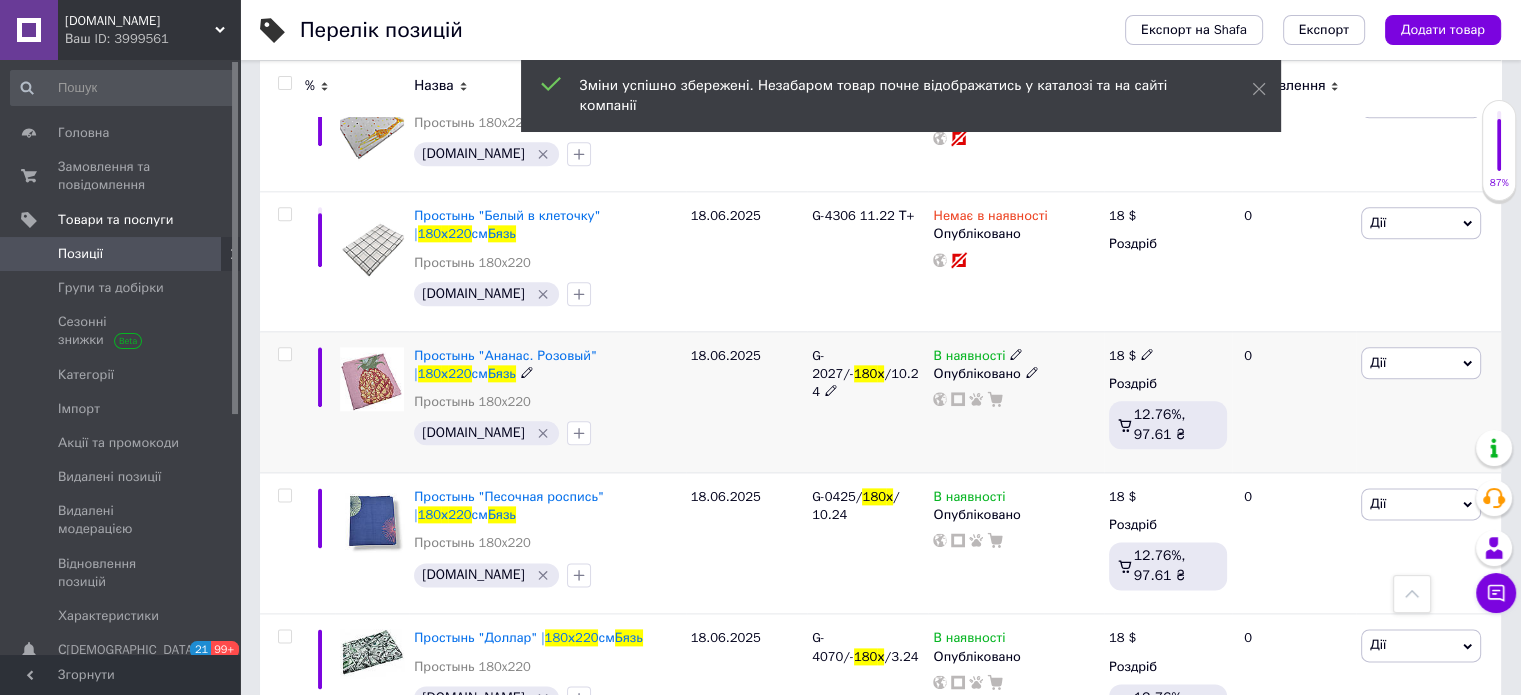 scroll, scrollTop: 2500, scrollLeft: 0, axis: vertical 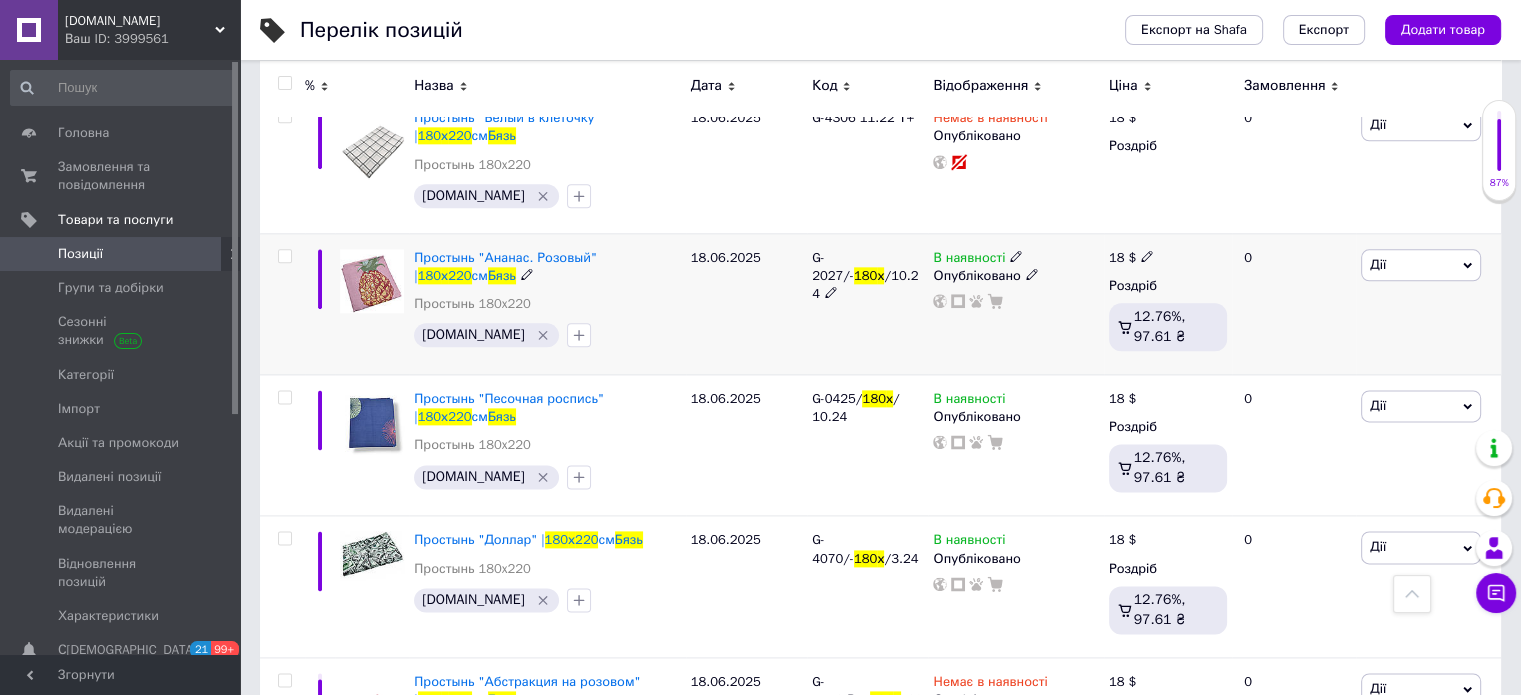 click 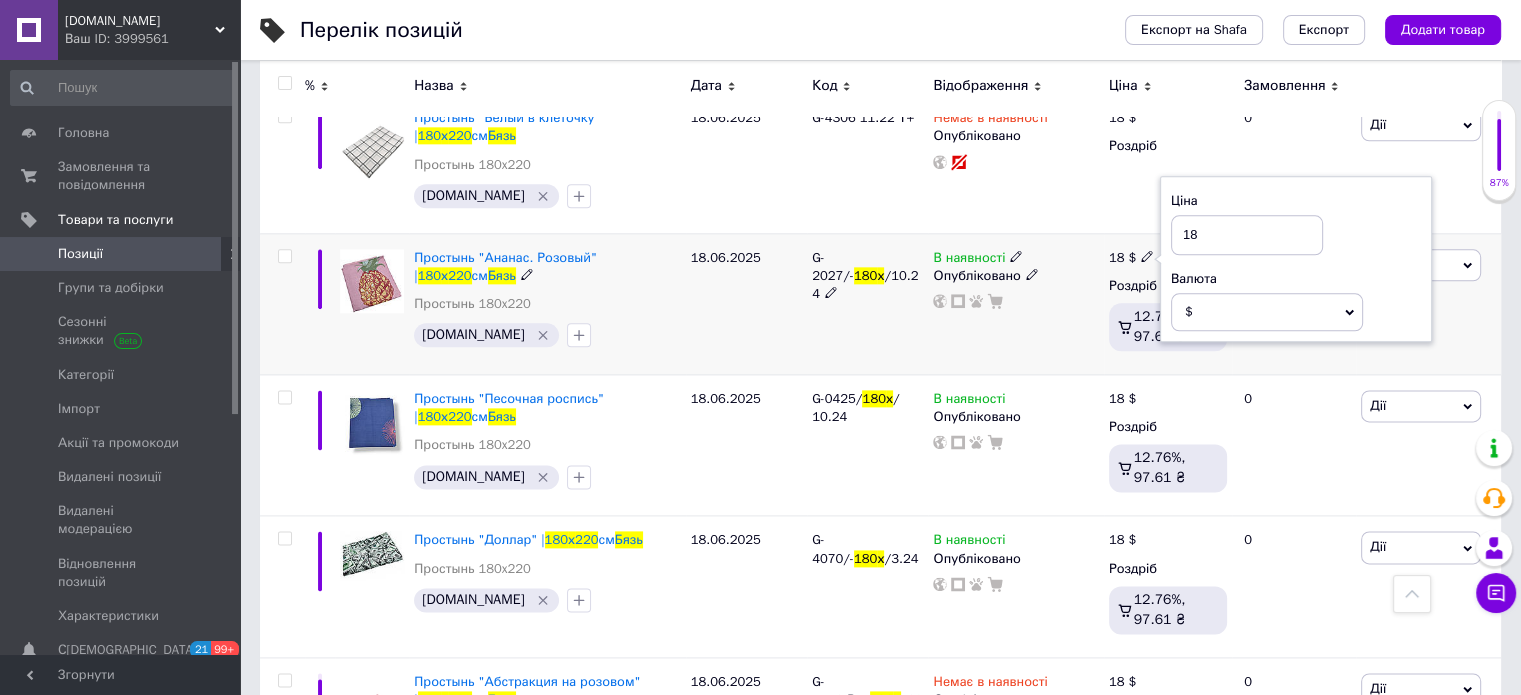 drag, startPoint x: 1204, startPoint y: 218, endPoint x: 1152, endPoint y: 221, distance: 52.086468 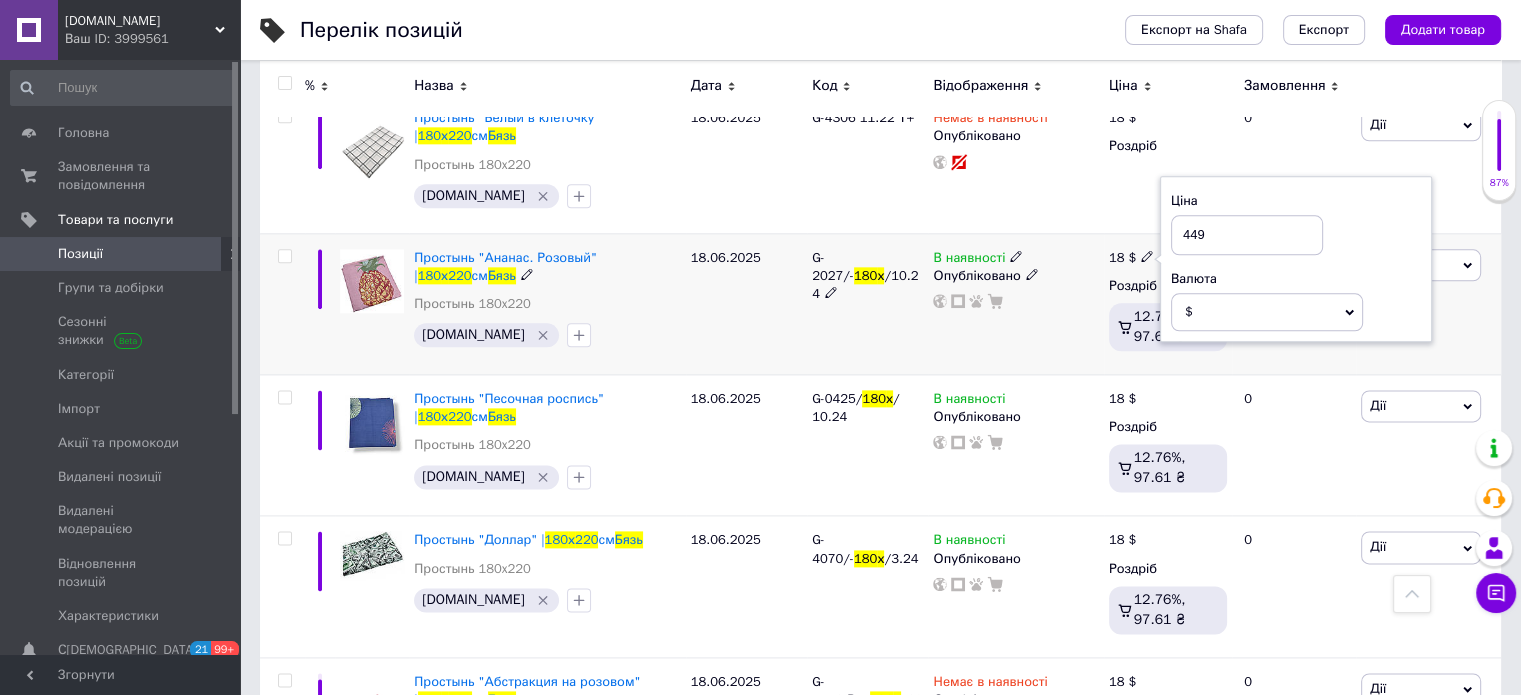 click on "$" at bounding box center [1267, 312] 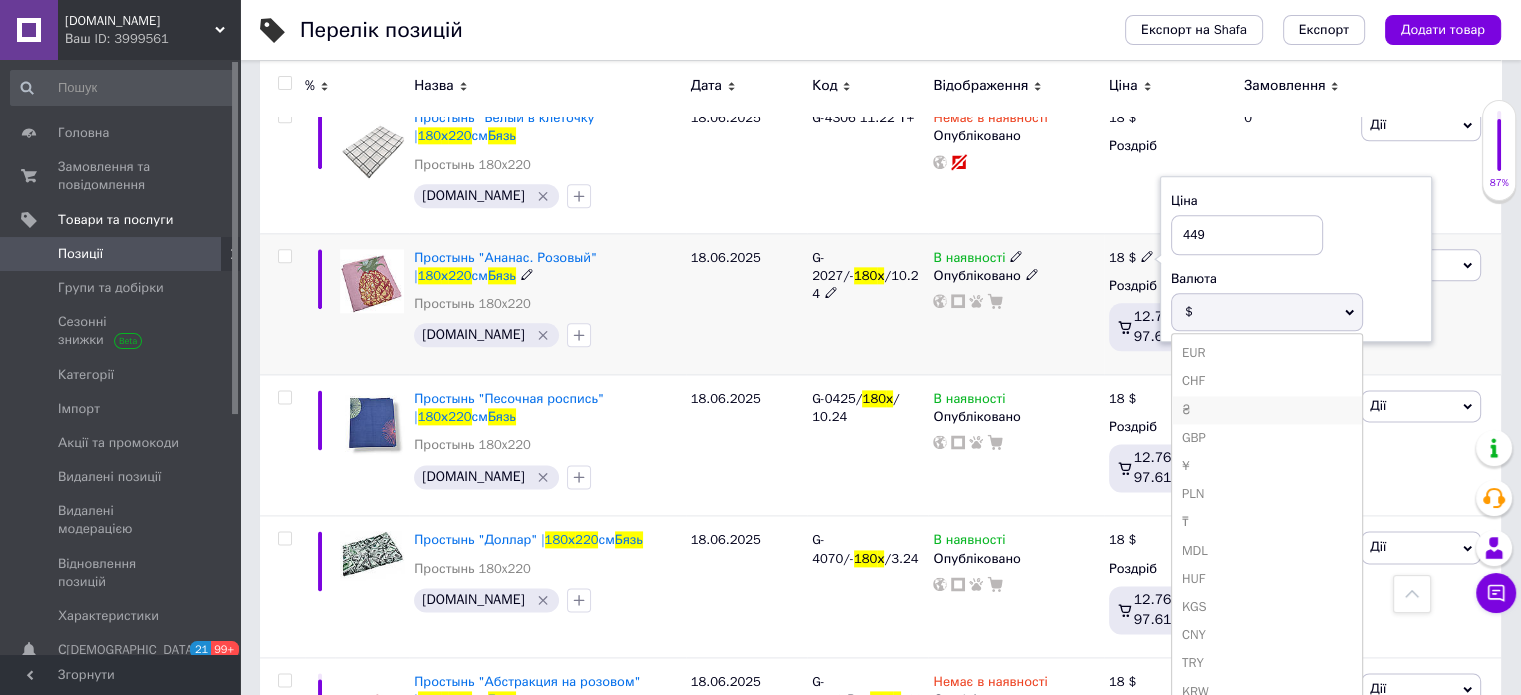 click on "₴" at bounding box center (1267, 410) 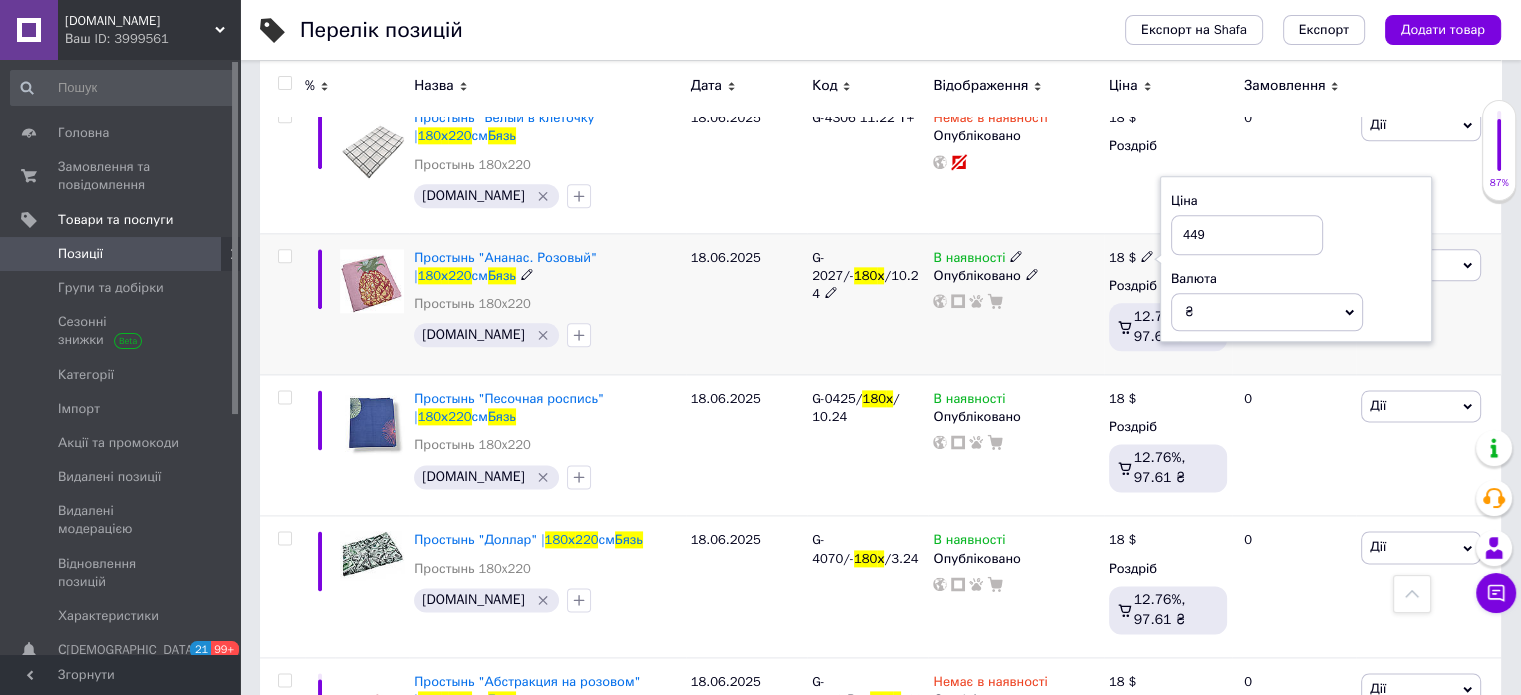 click on "В наявності Опубліковано" at bounding box center [1015, 303] 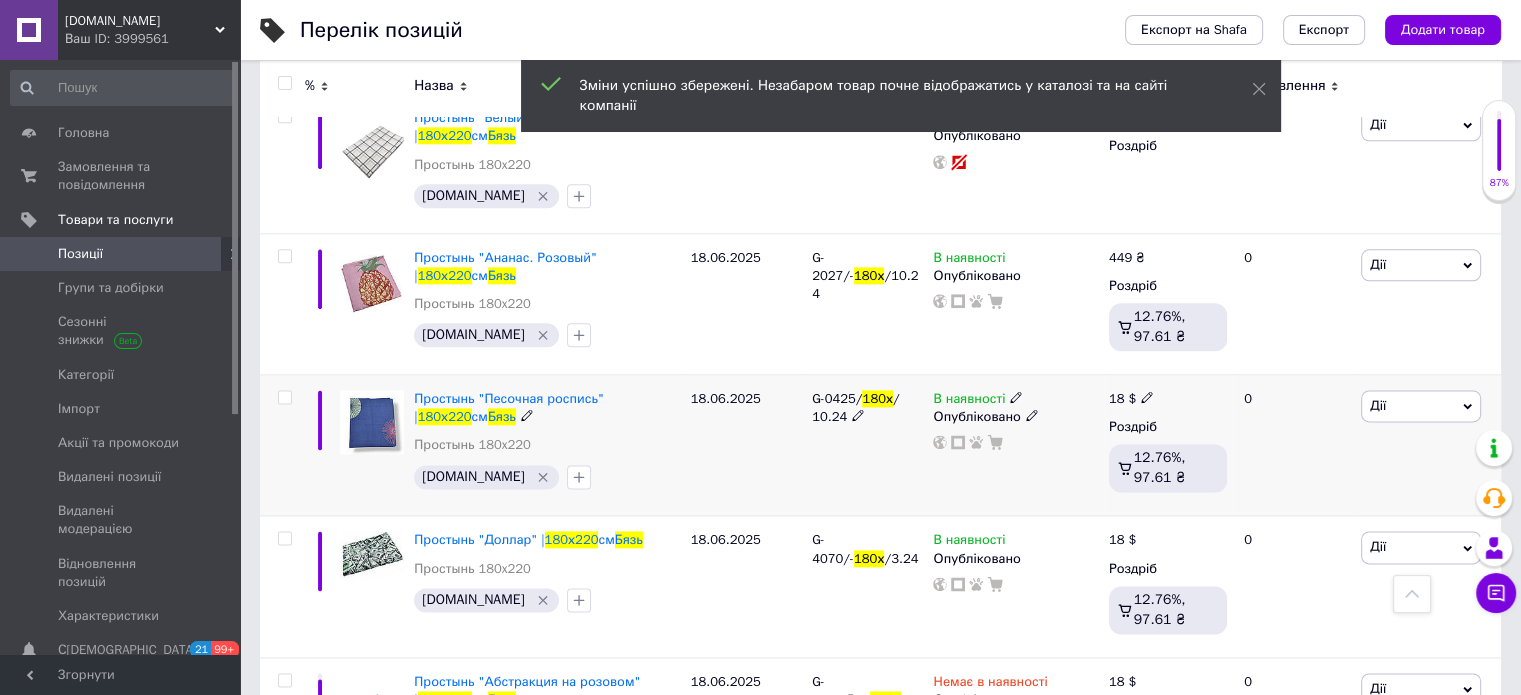 click 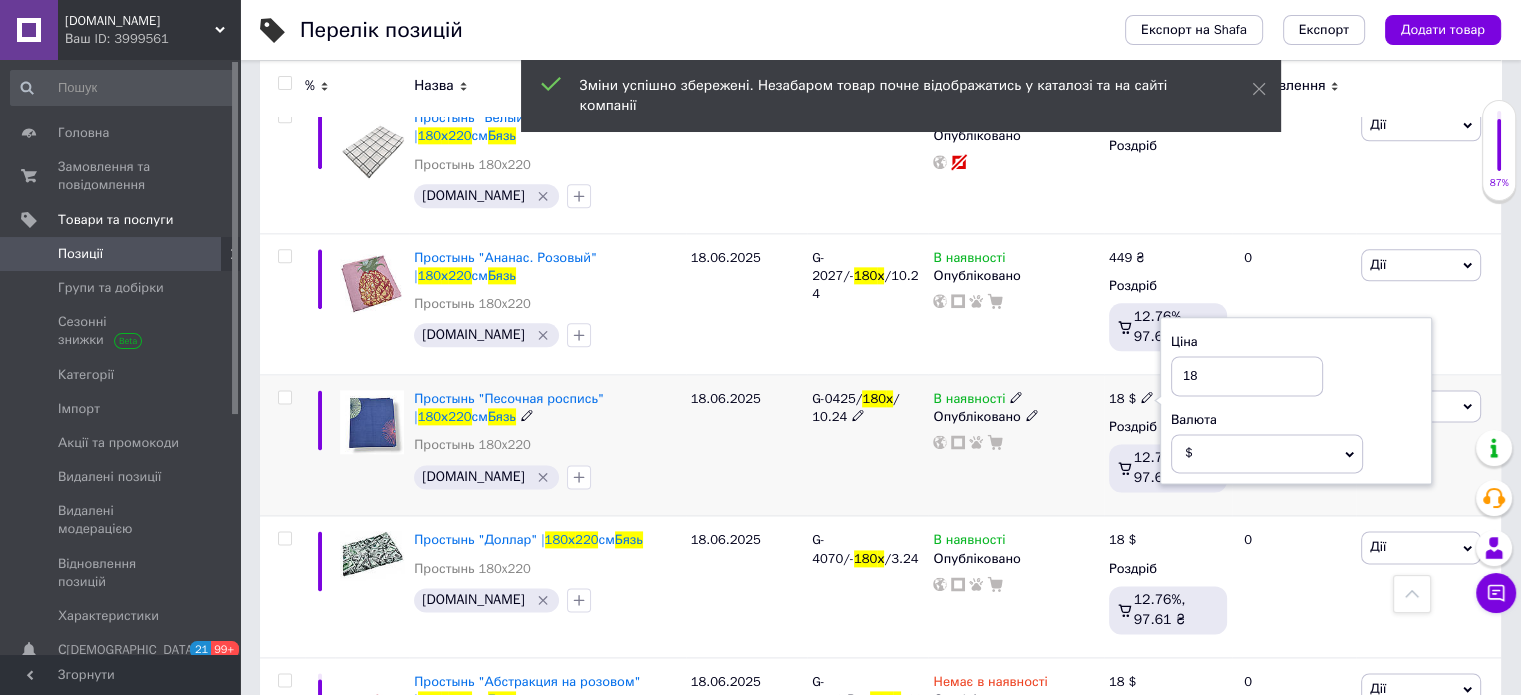 drag, startPoint x: 1195, startPoint y: 358, endPoint x: 1144, endPoint y: 364, distance: 51.351727 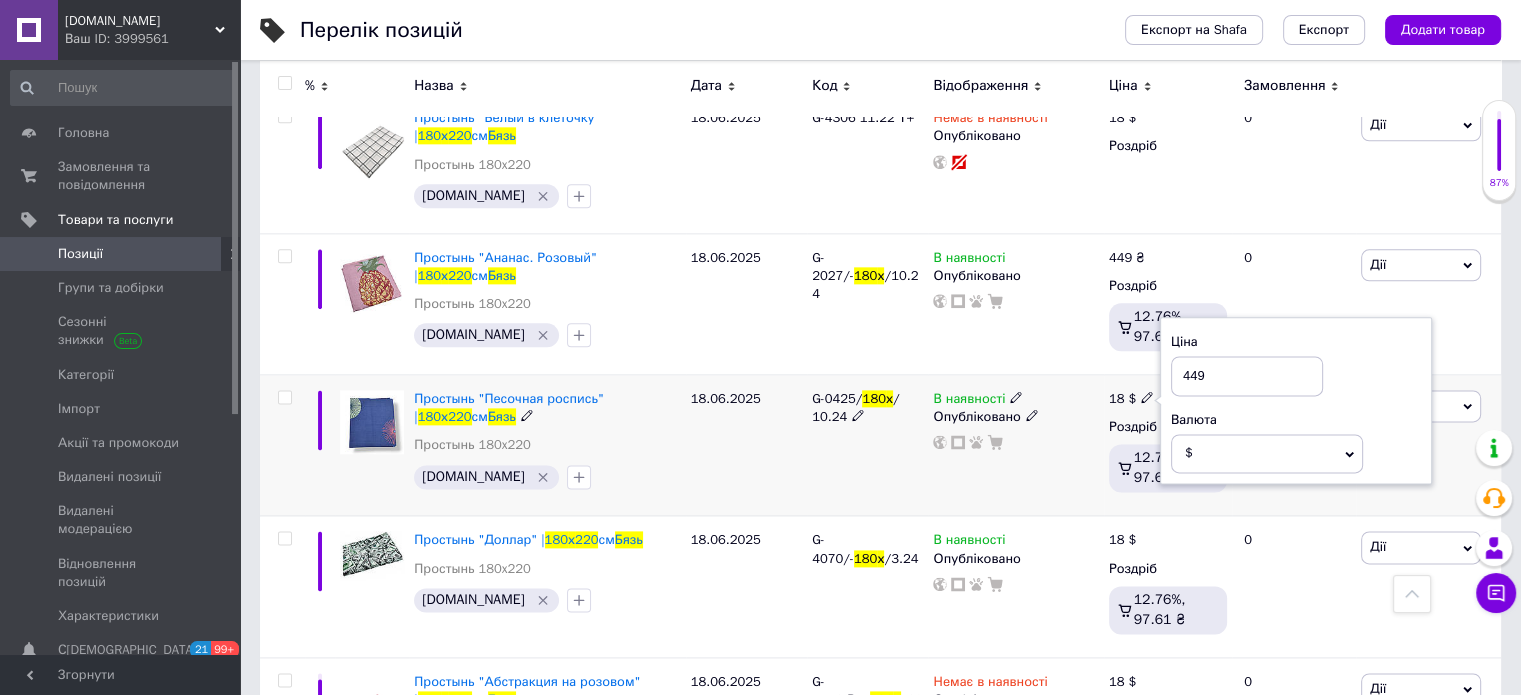 click on "$" at bounding box center [1189, 452] 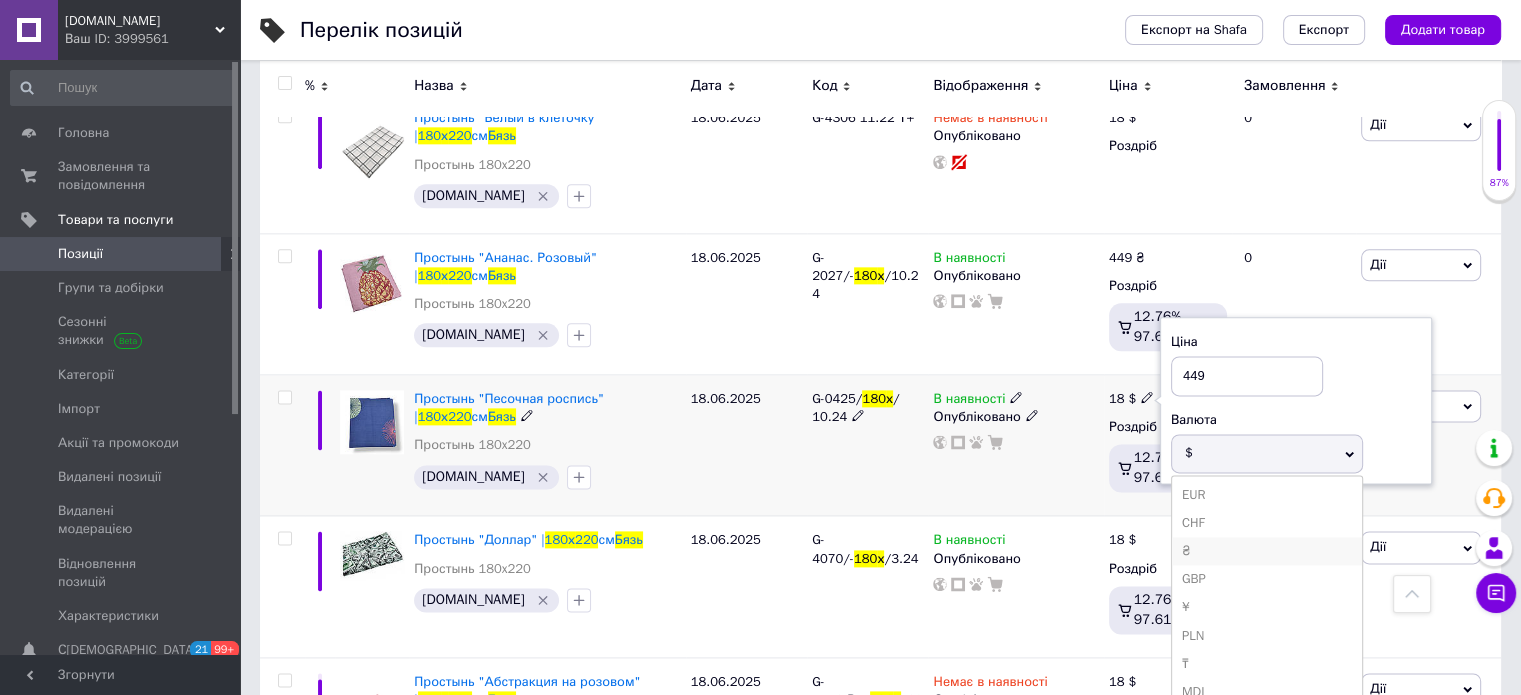 click on "₴" at bounding box center [1267, 551] 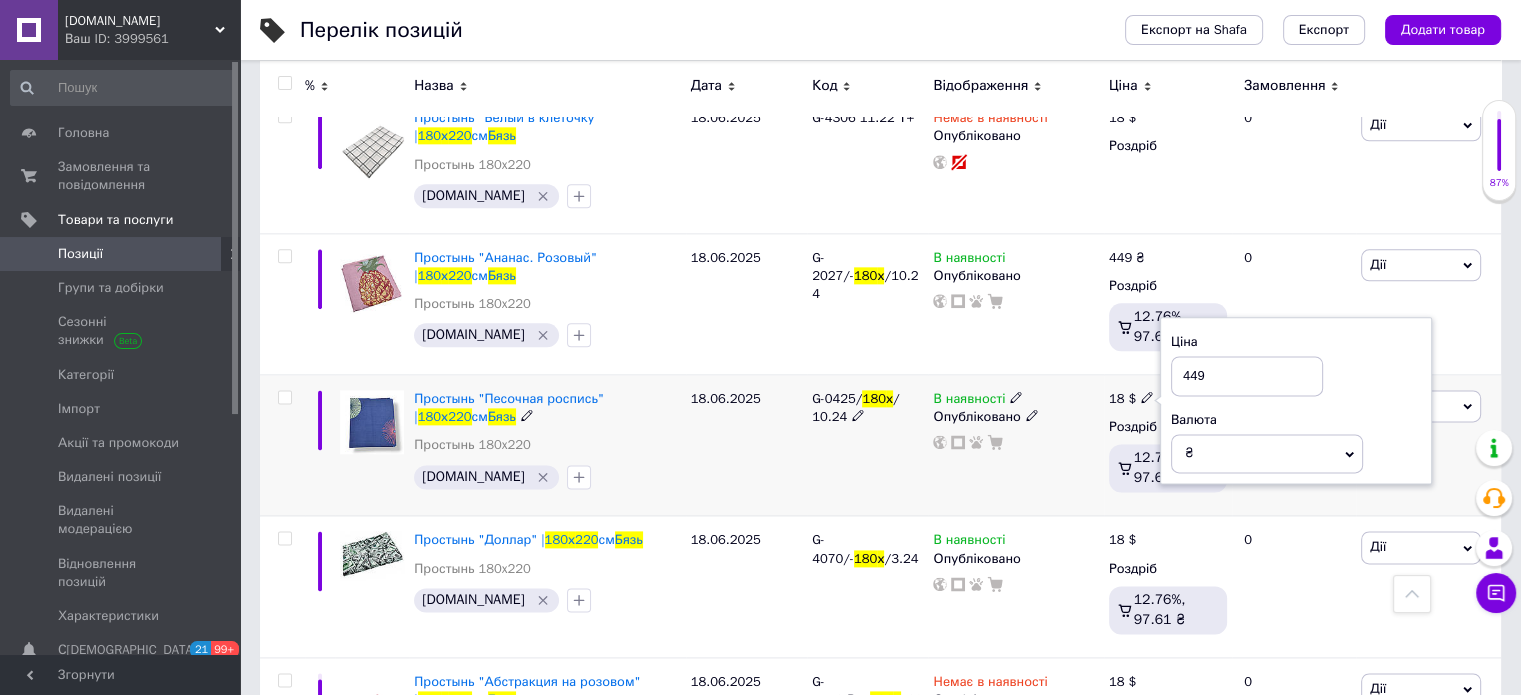 click on "В наявності Опубліковано" at bounding box center [1015, 445] 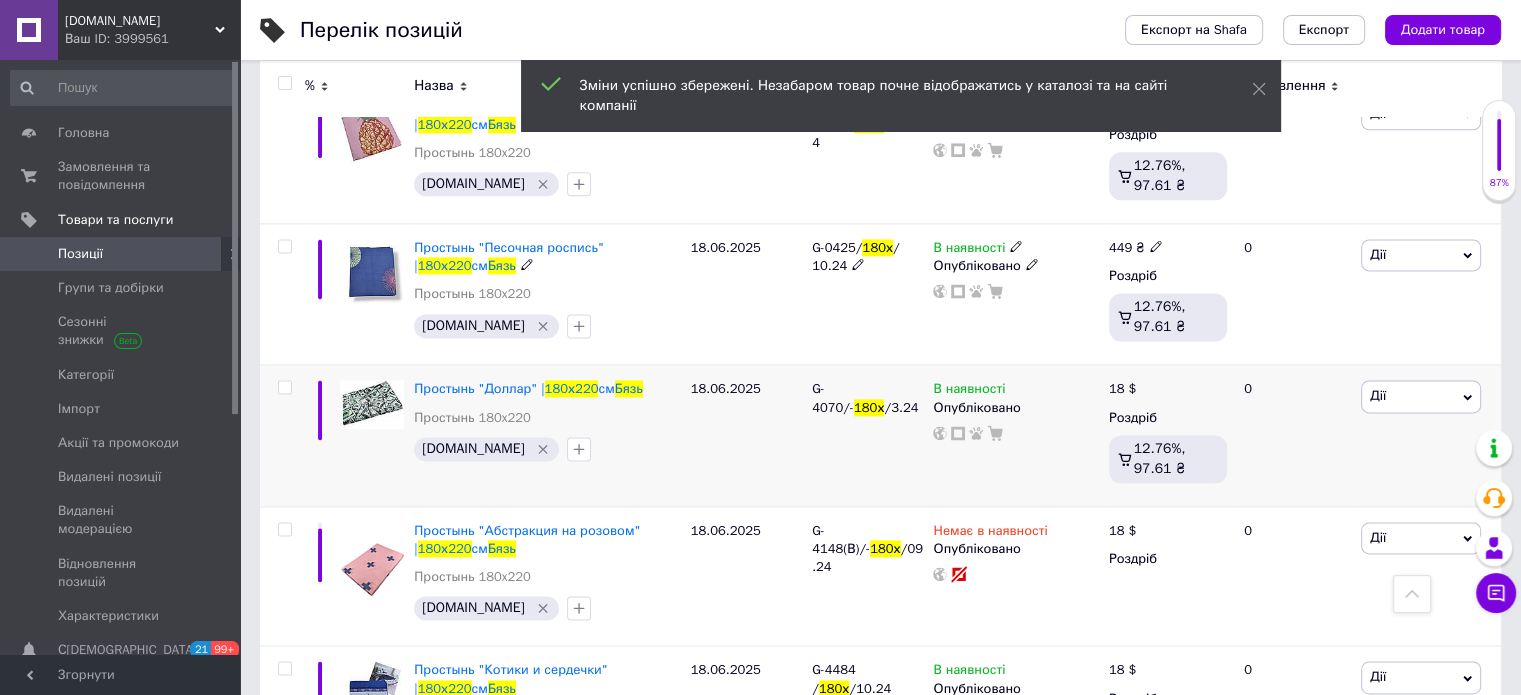 scroll, scrollTop: 2700, scrollLeft: 0, axis: vertical 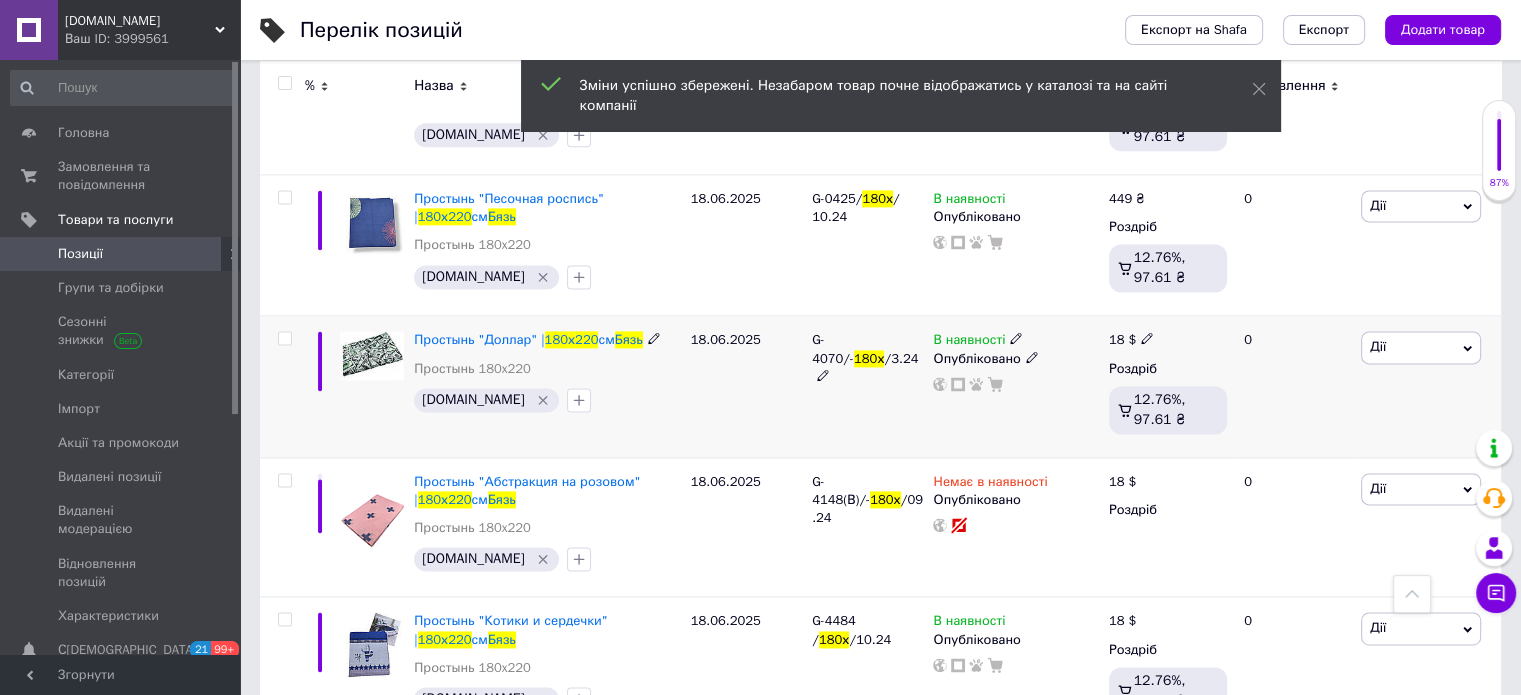 click 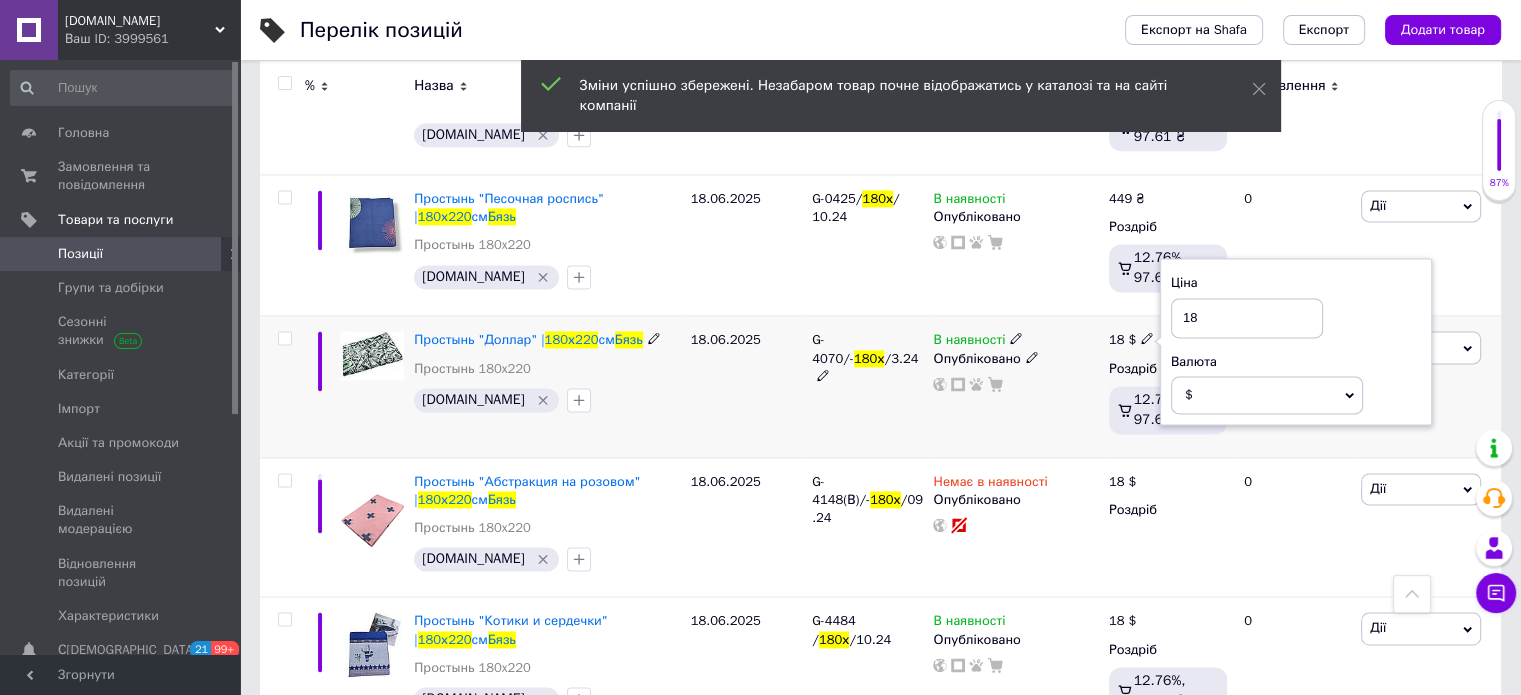 drag, startPoint x: 1202, startPoint y: 295, endPoint x: 1176, endPoint y: 299, distance: 26.305893 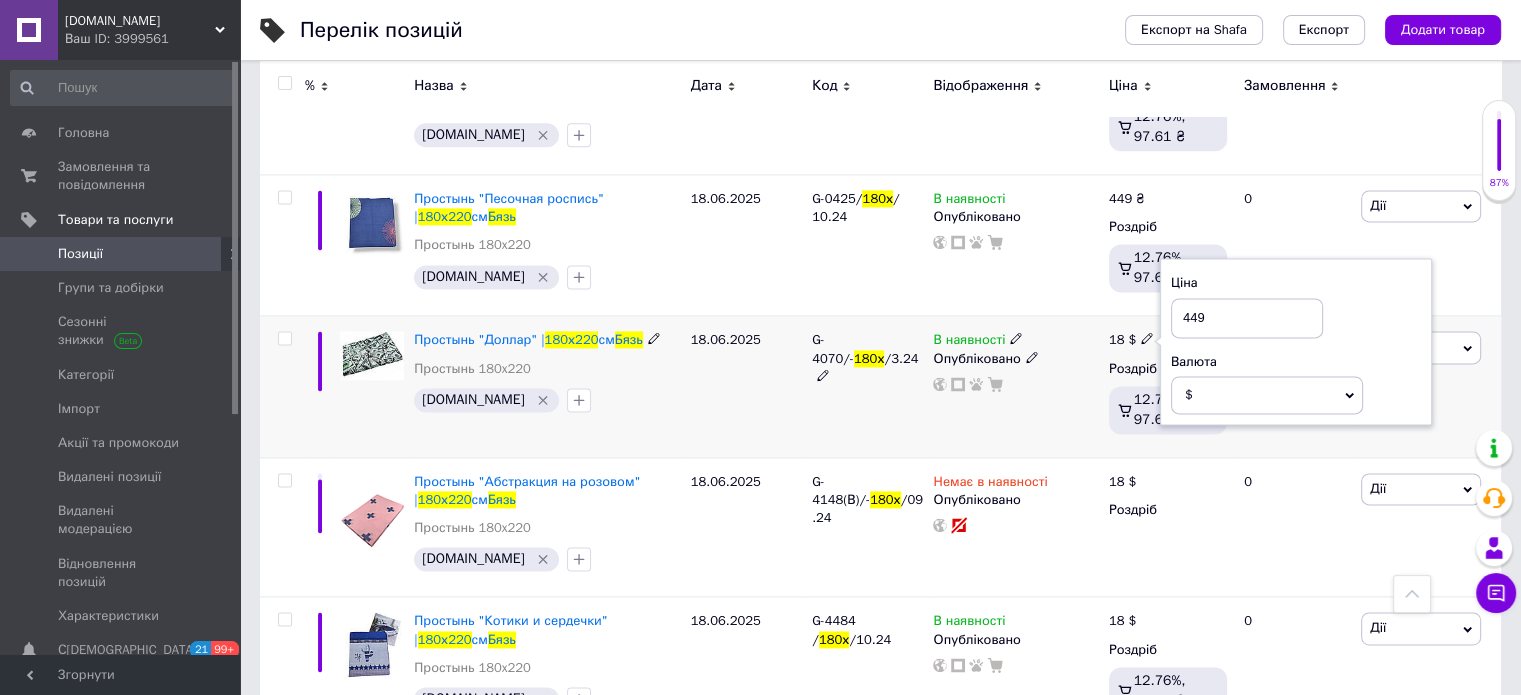 click on "$" at bounding box center [1267, 395] 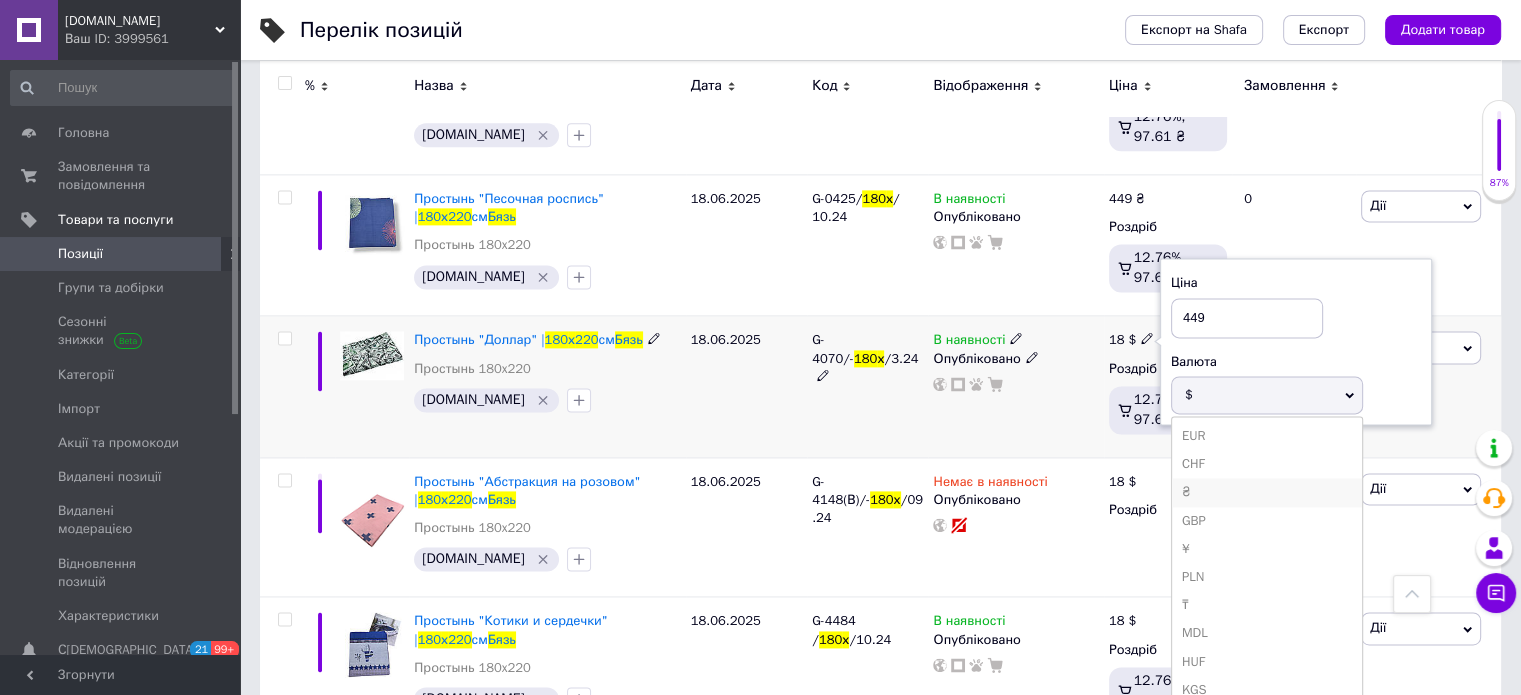click on "₴" at bounding box center [1267, 492] 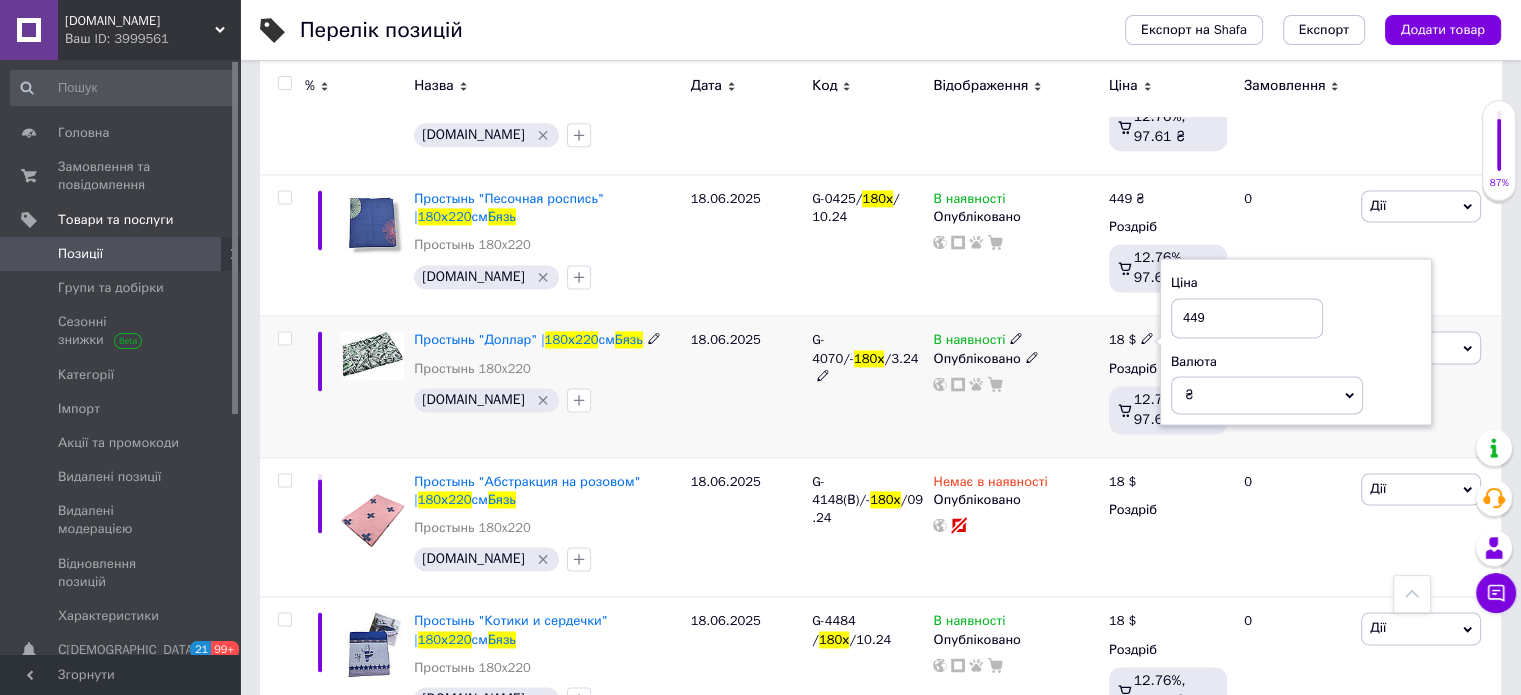 click on "В наявності Опубліковано" at bounding box center [1015, 386] 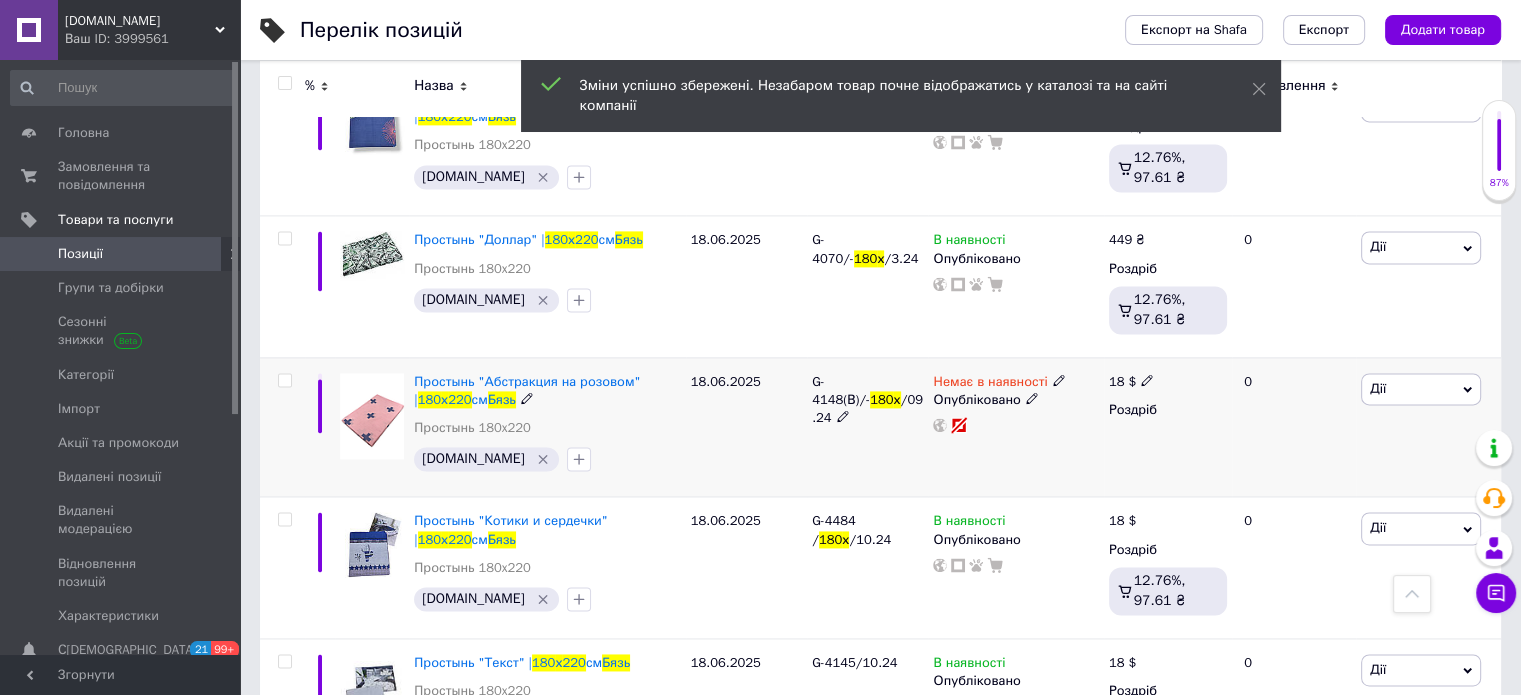 scroll, scrollTop: 3000, scrollLeft: 0, axis: vertical 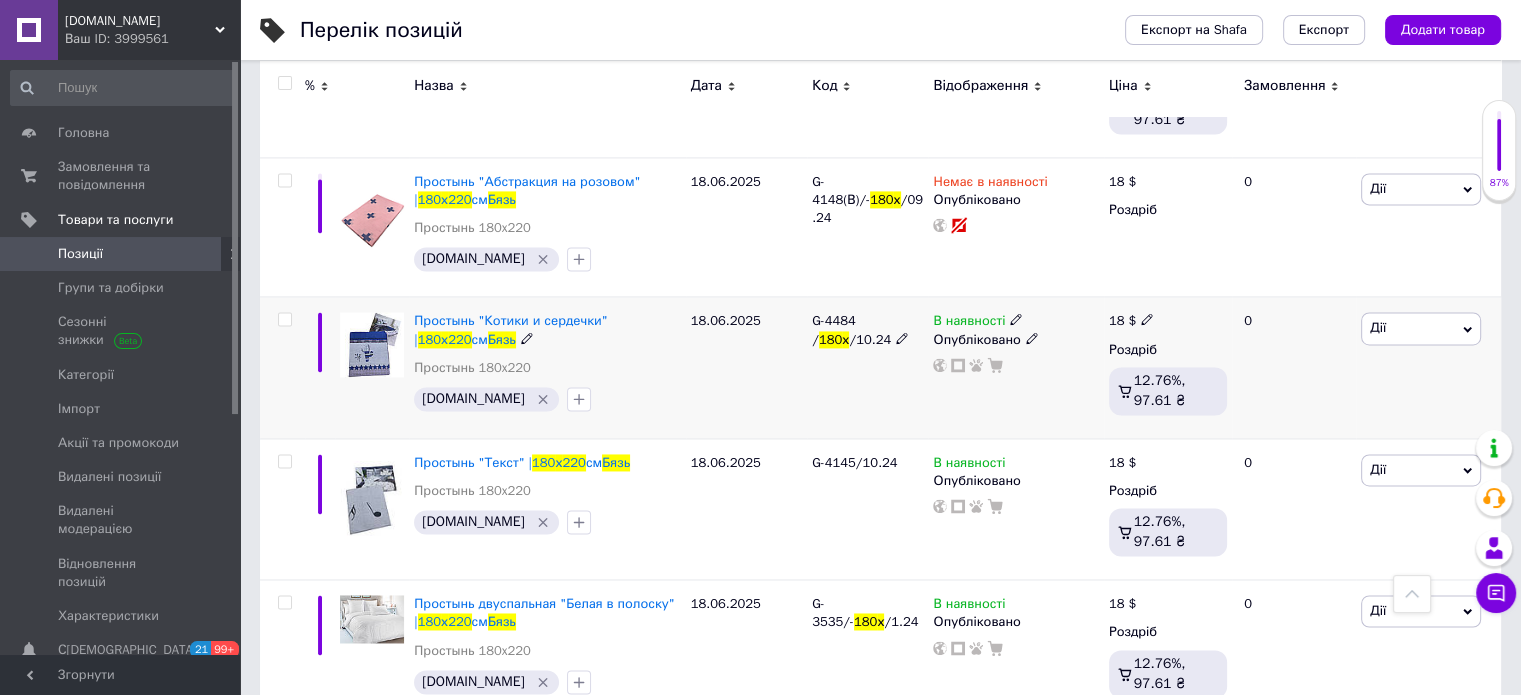 click 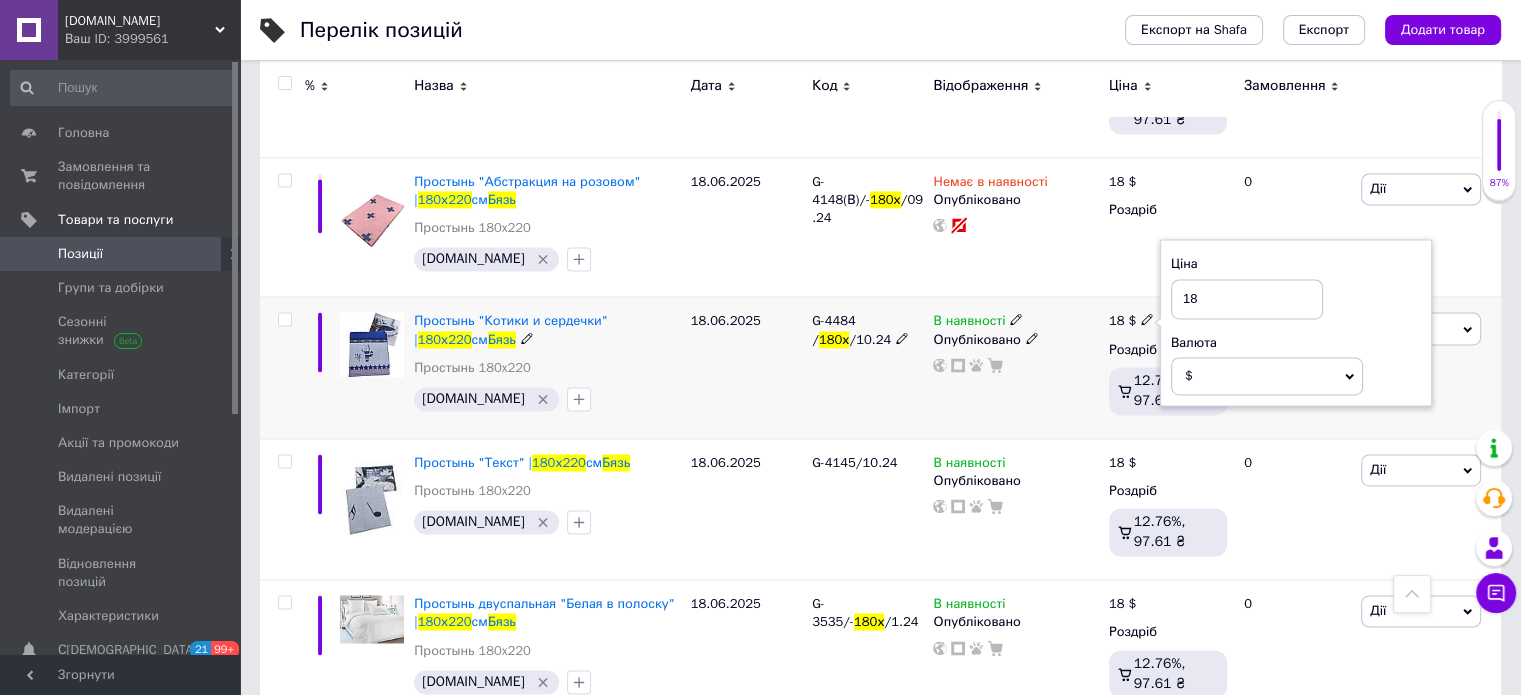drag, startPoint x: 1159, startPoint y: 295, endPoint x: 1148, endPoint y: 297, distance: 11.18034 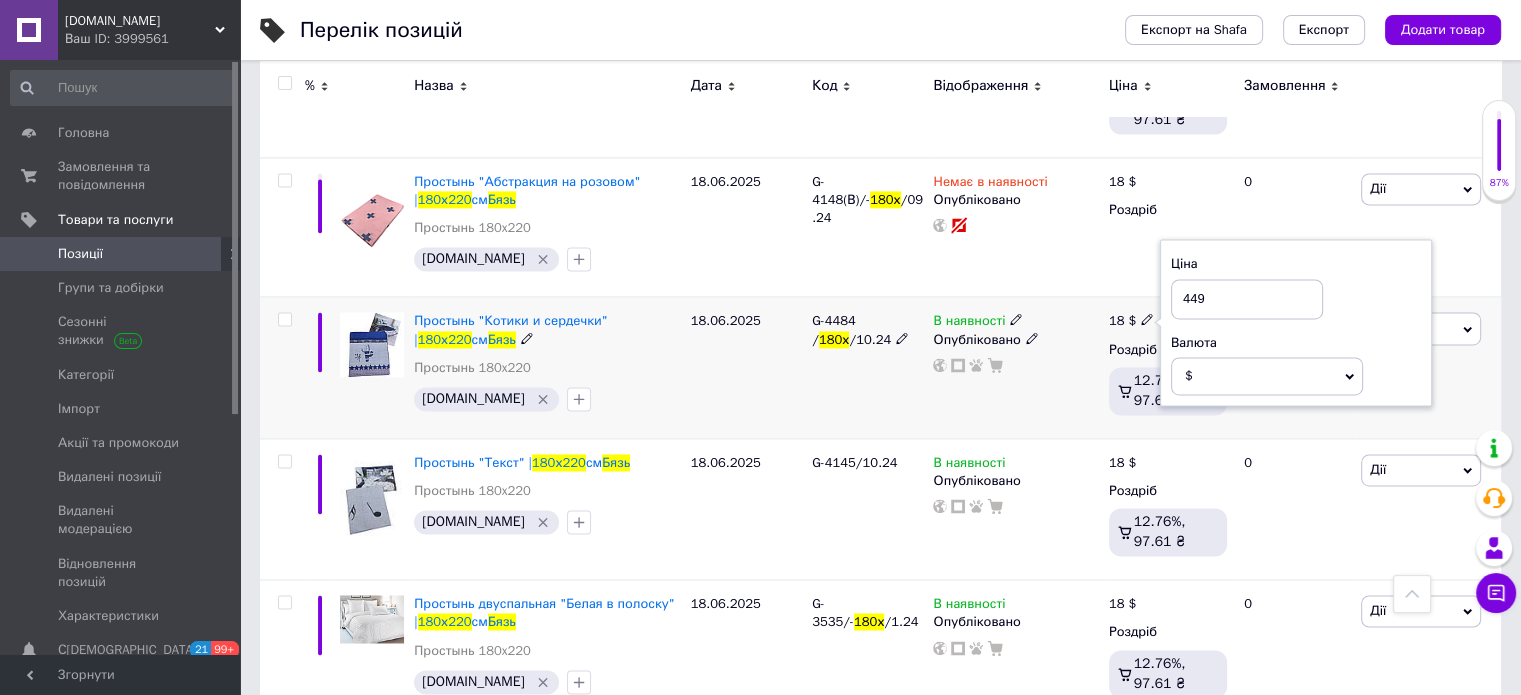 click on "$" at bounding box center (1267, 376) 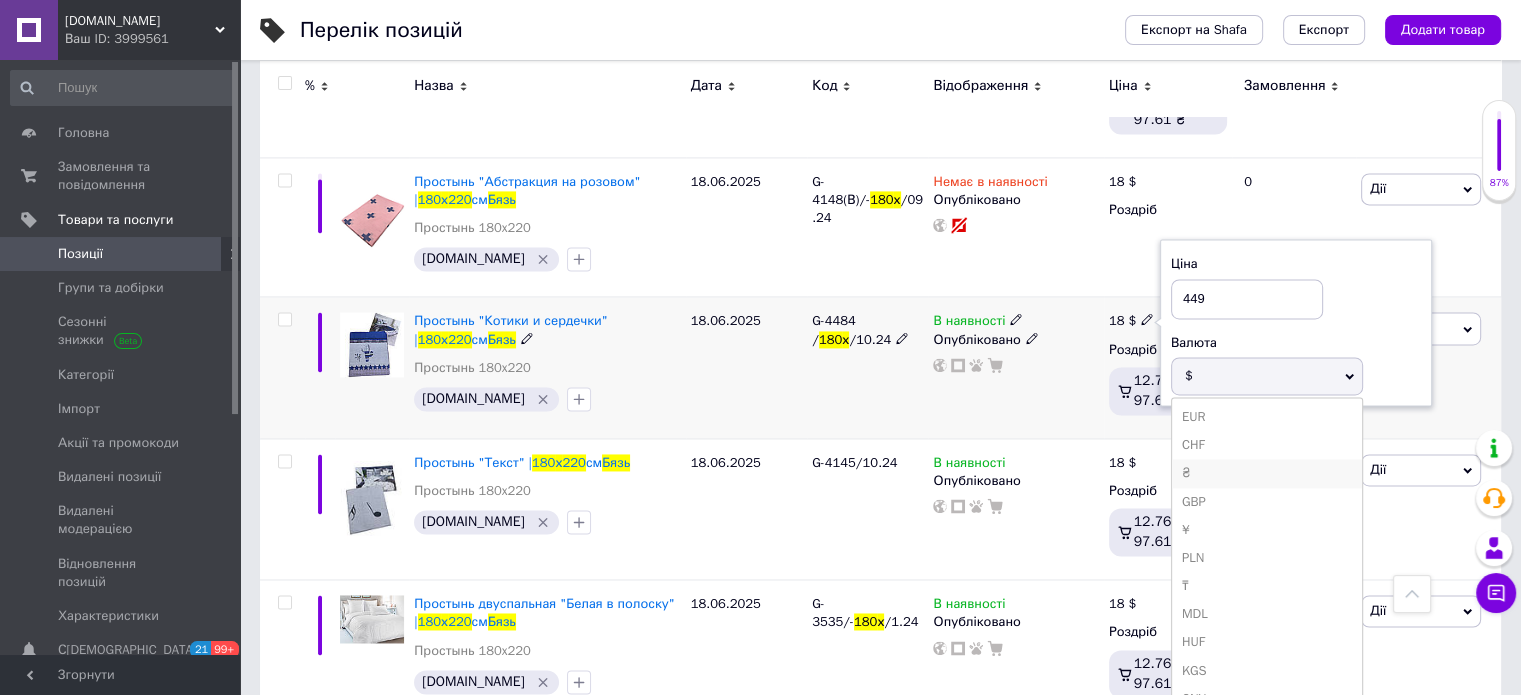 click on "₴" at bounding box center (1267, 473) 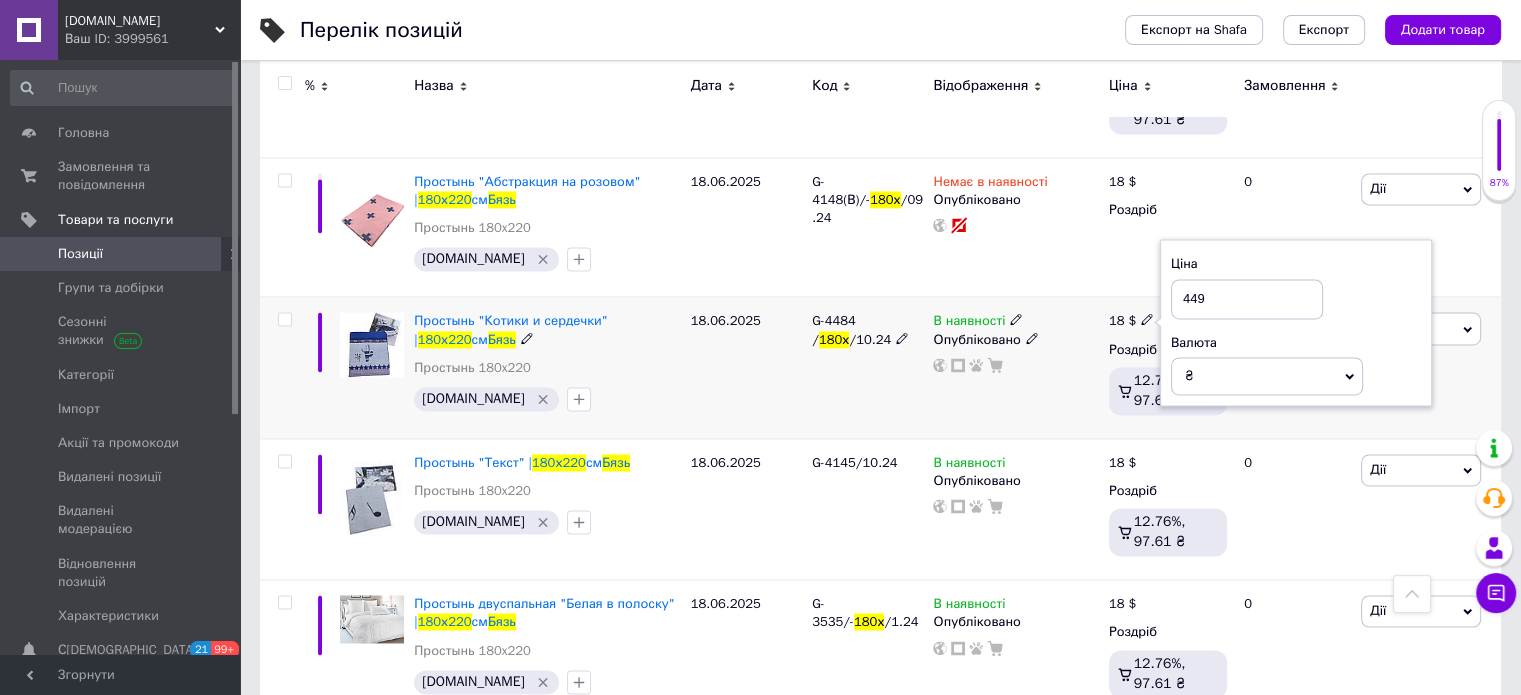click on "В наявності Опубліковано" at bounding box center [1015, 367] 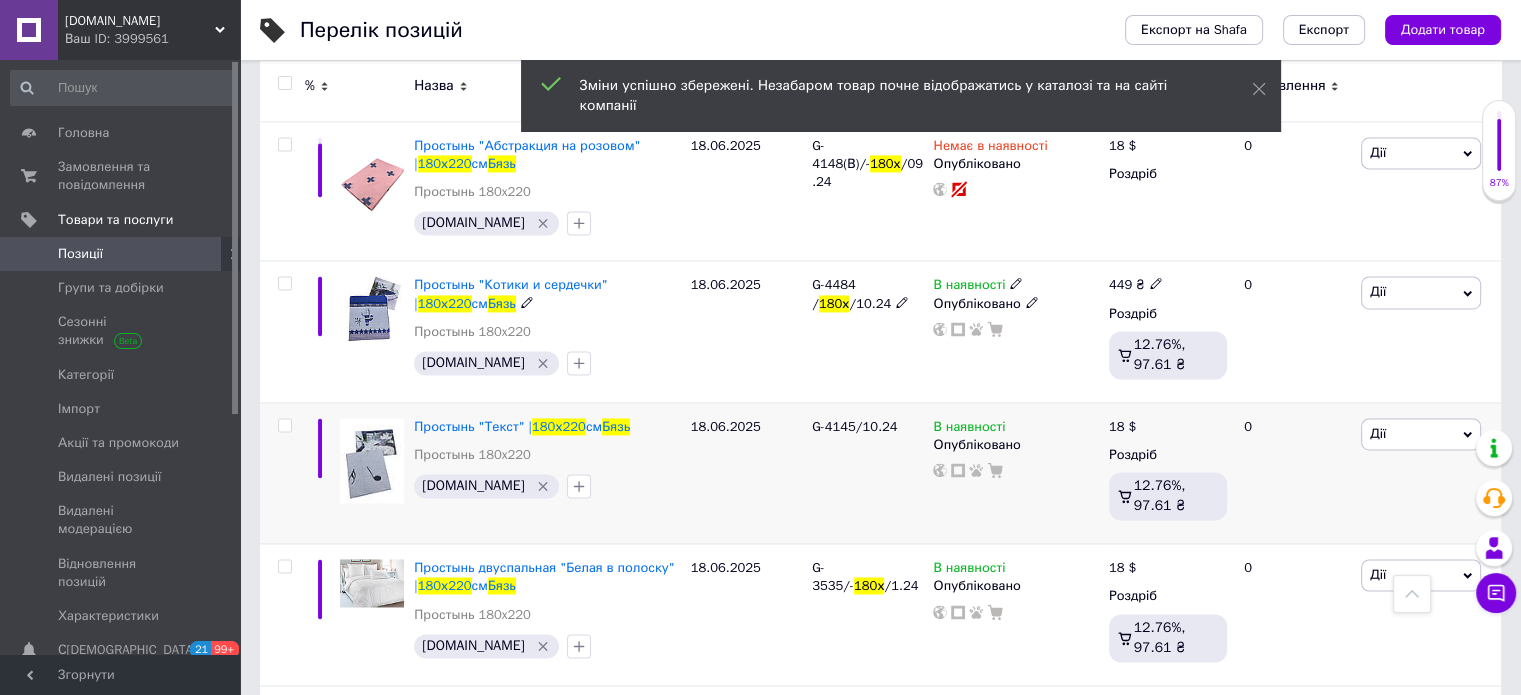 scroll, scrollTop: 3100, scrollLeft: 0, axis: vertical 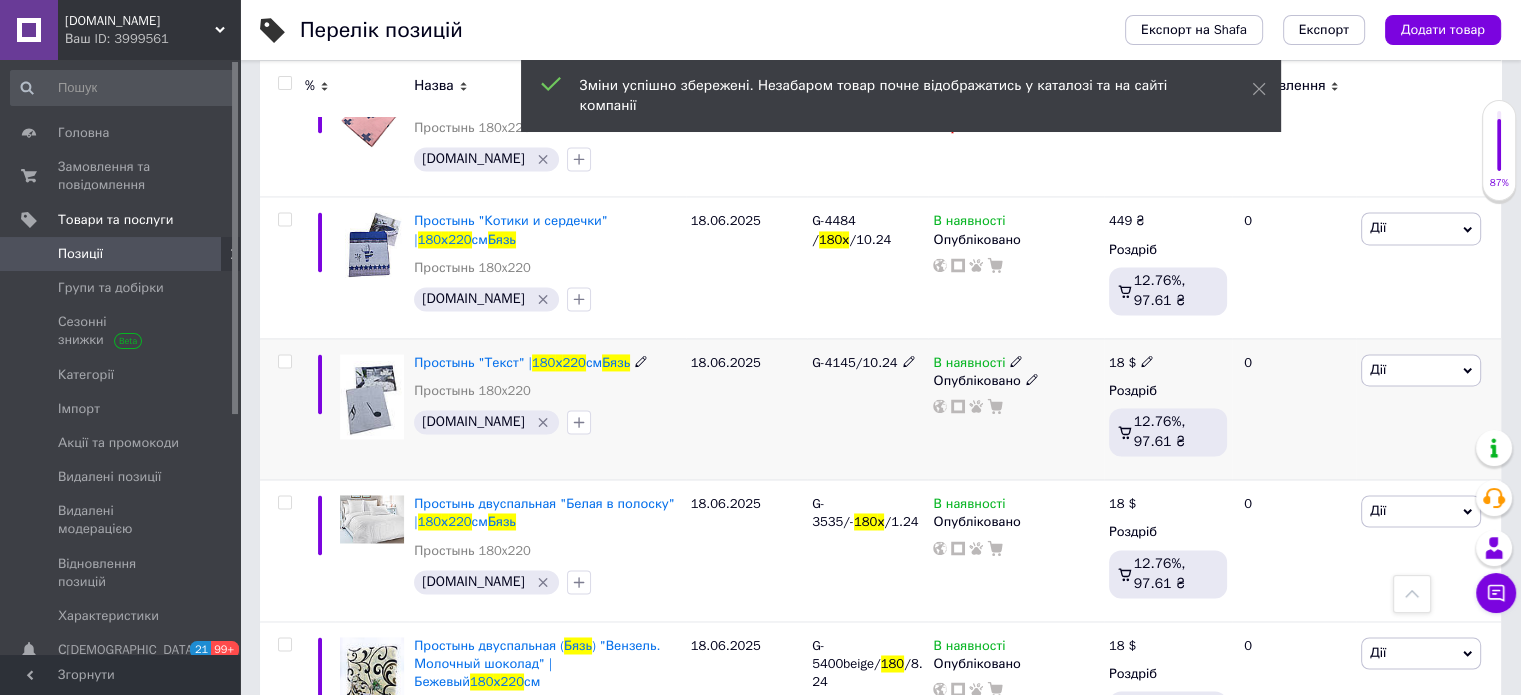 click at bounding box center [1147, 360] 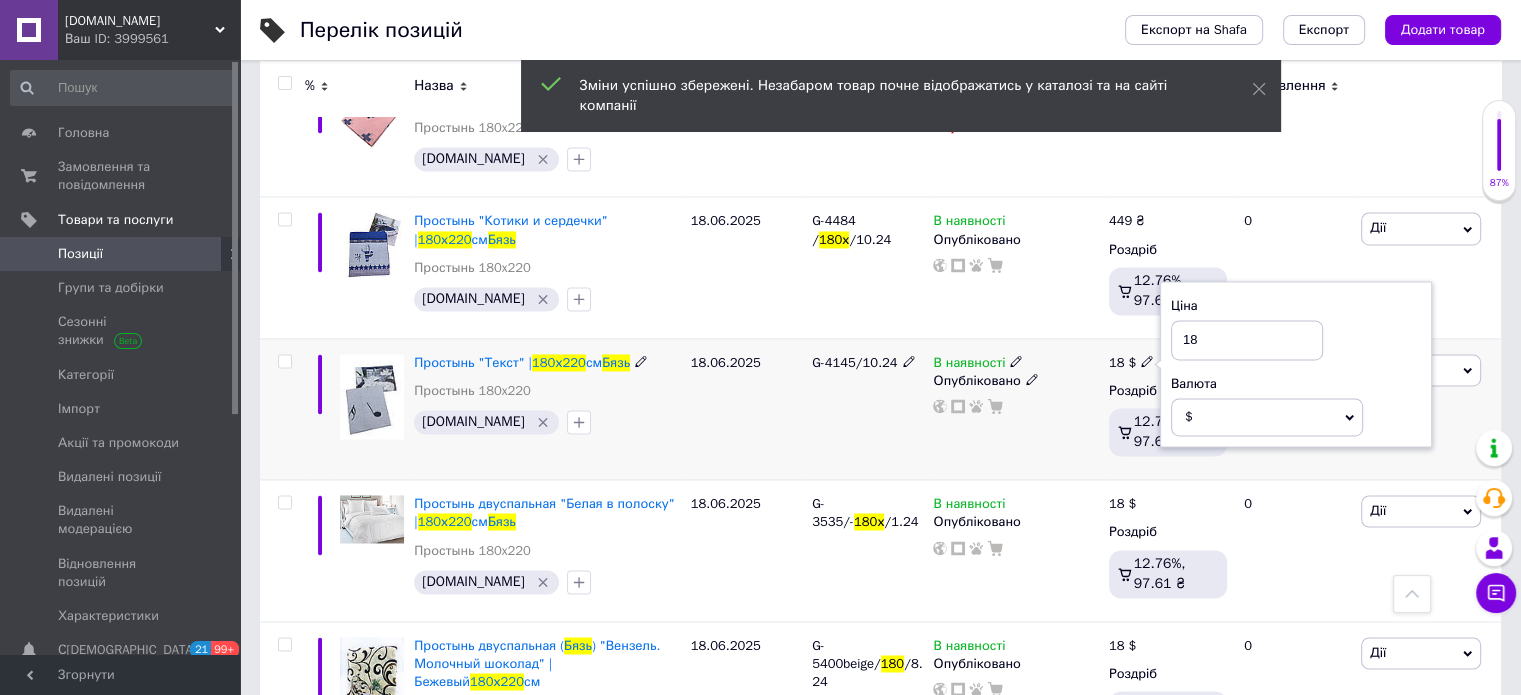 click 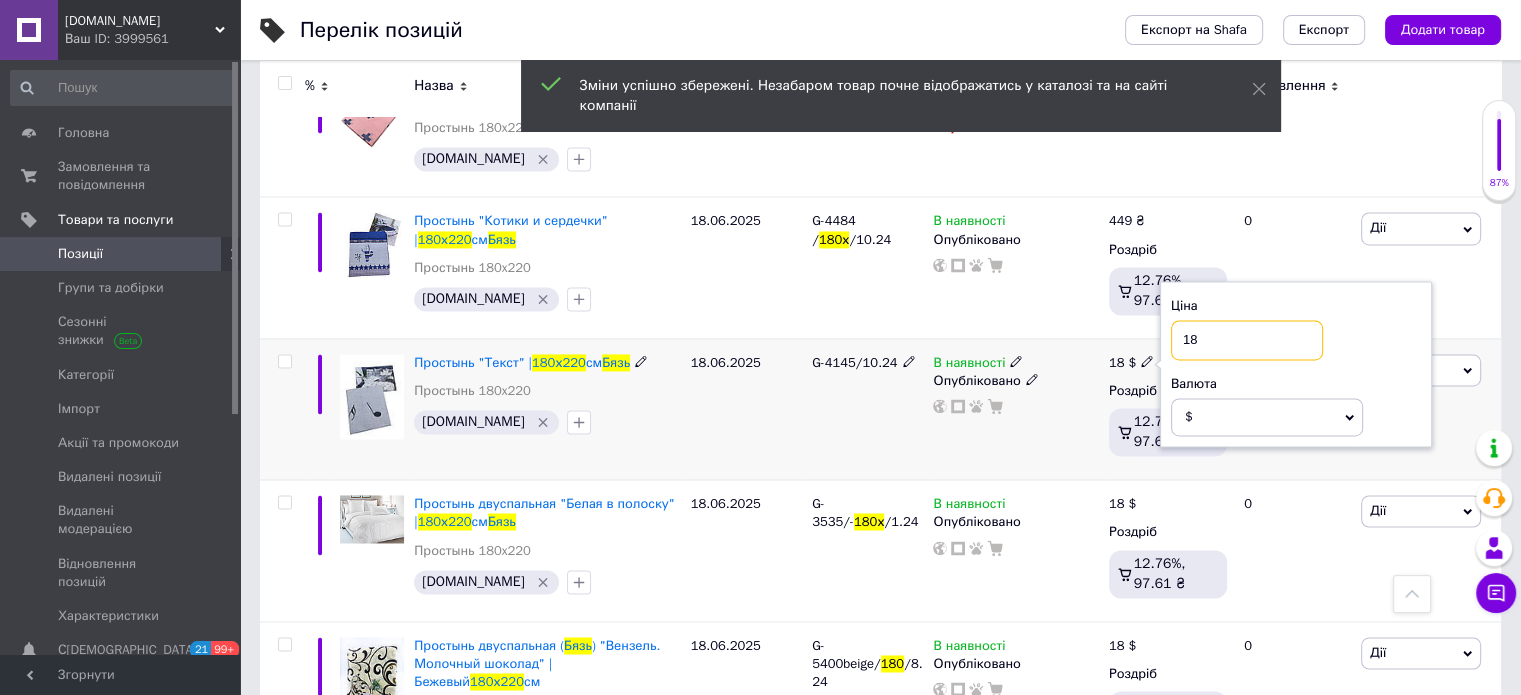 drag, startPoint x: 1218, startPoint y: 319, endPoint x: 1173, endPoint y: 325, distance: 45.39824 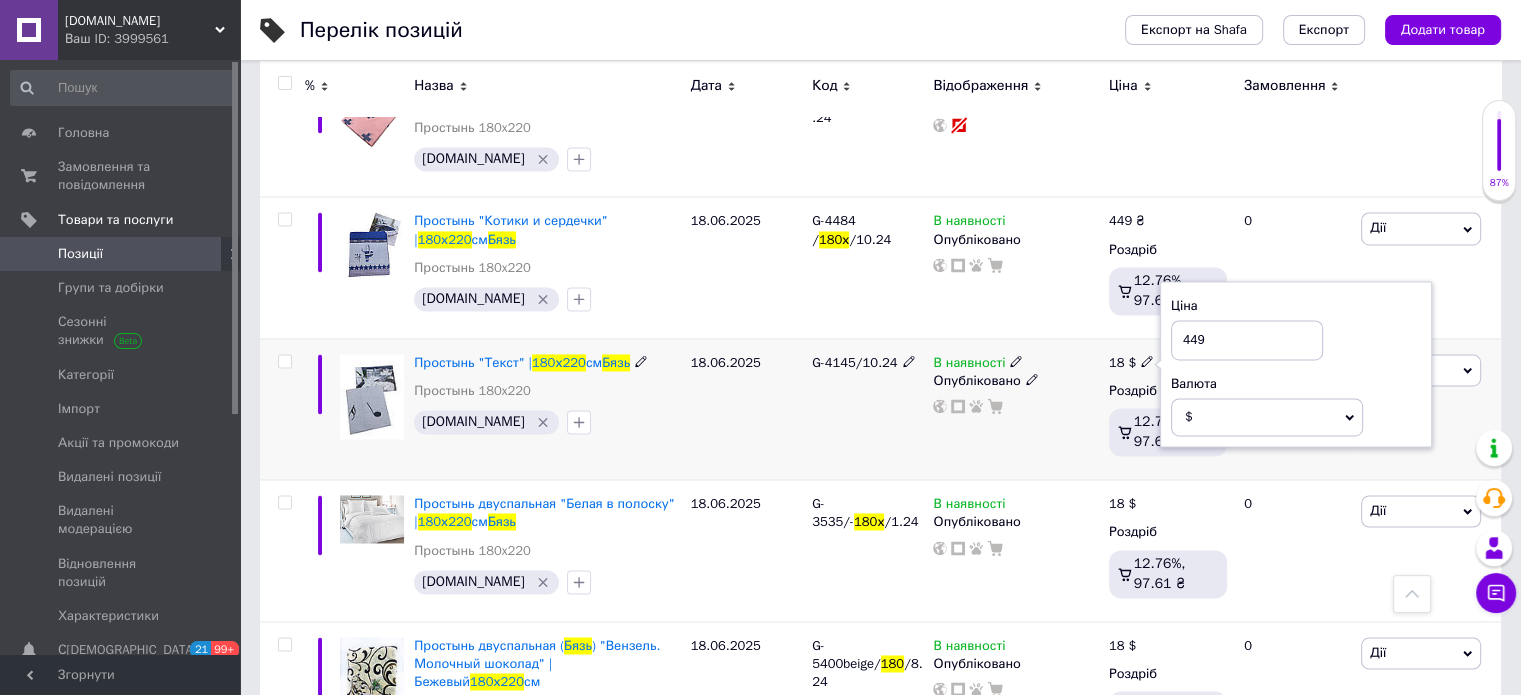 click on "$" at bounding box center [1267, 417] 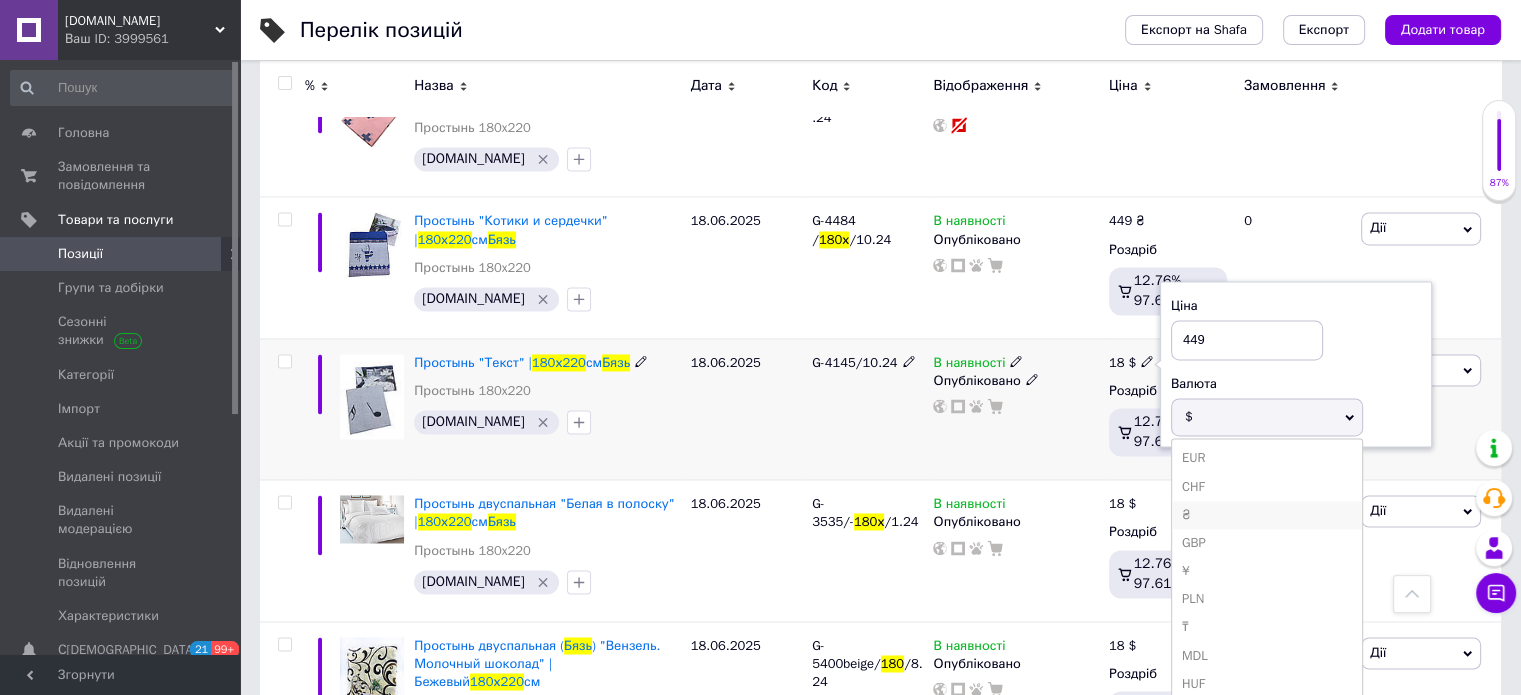 click on "₴" at bounding box center (1267, 515) 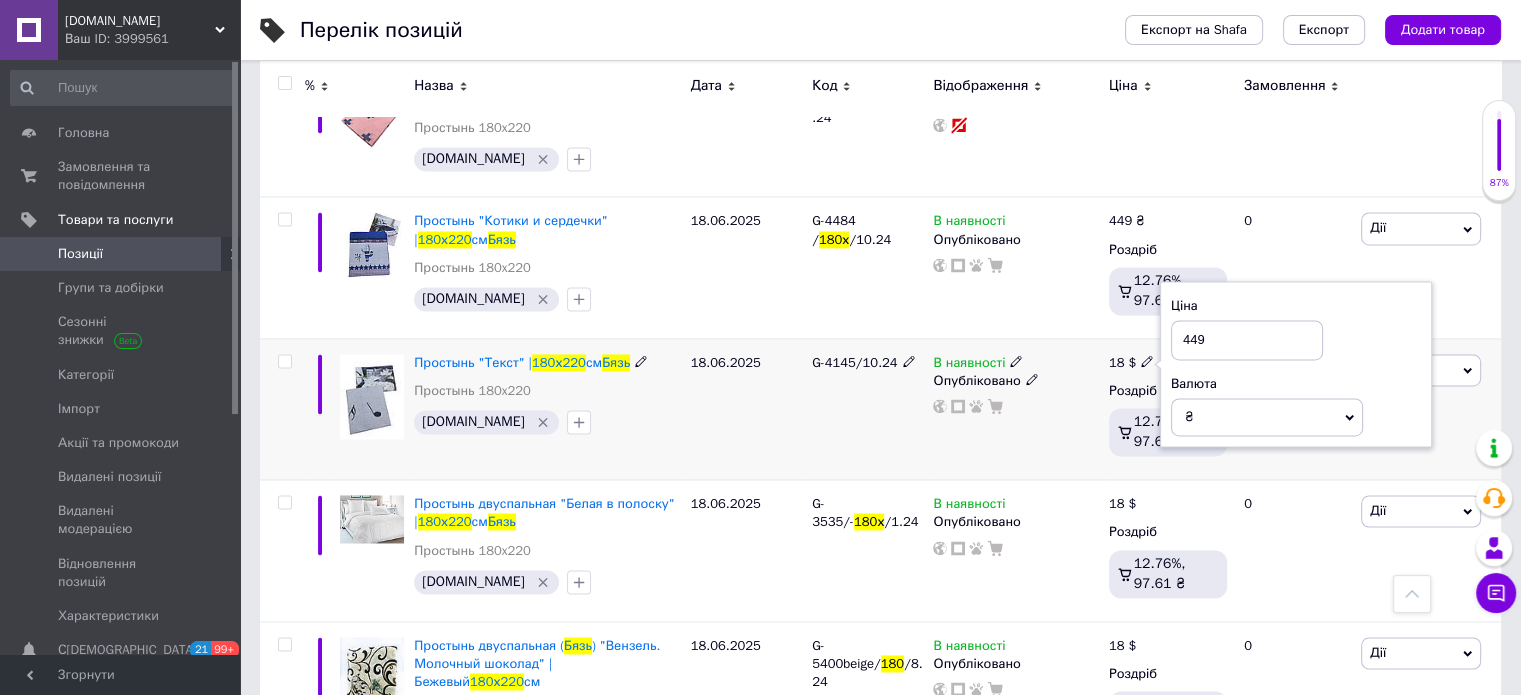 click on "В наявності Опубліковано" at bounding box center [1015, 408] 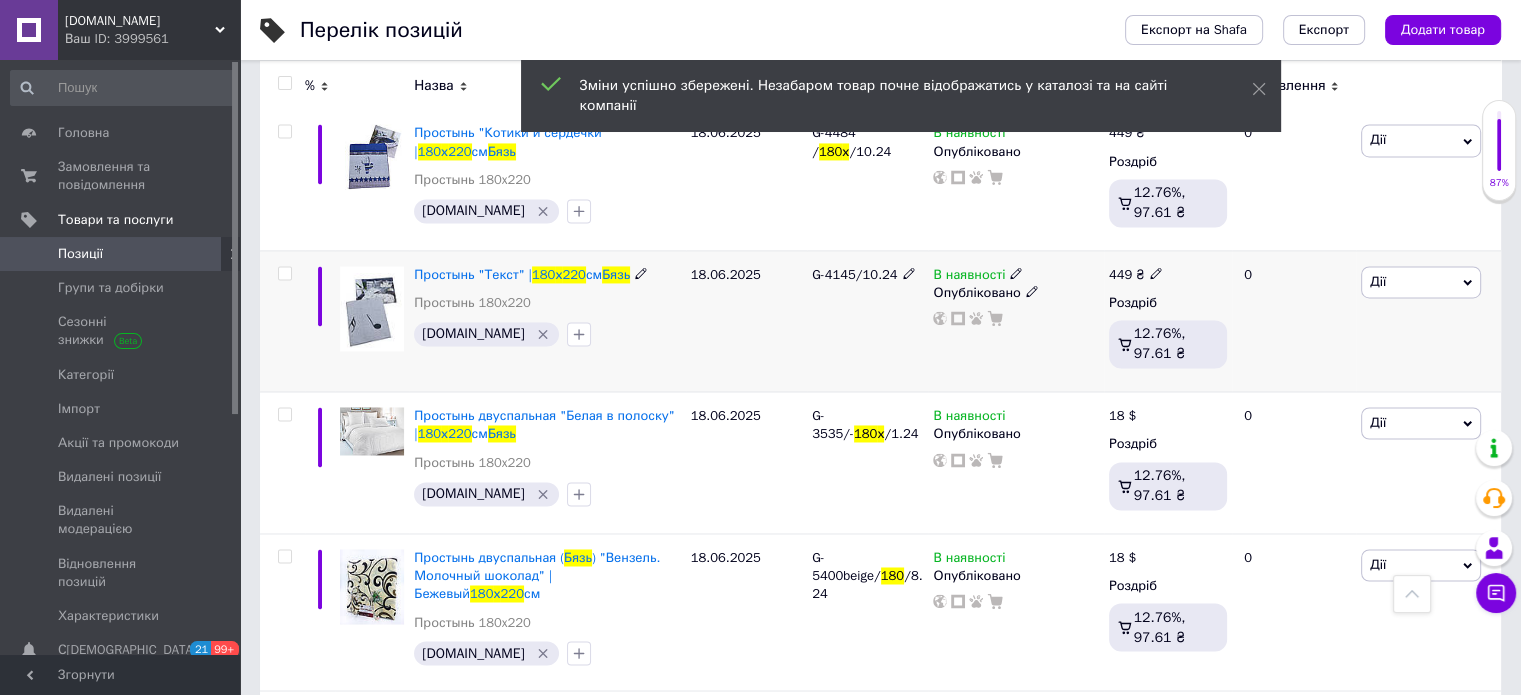 scroll, scrollTop: 3300, scrollLeft: 0, axis: vertical 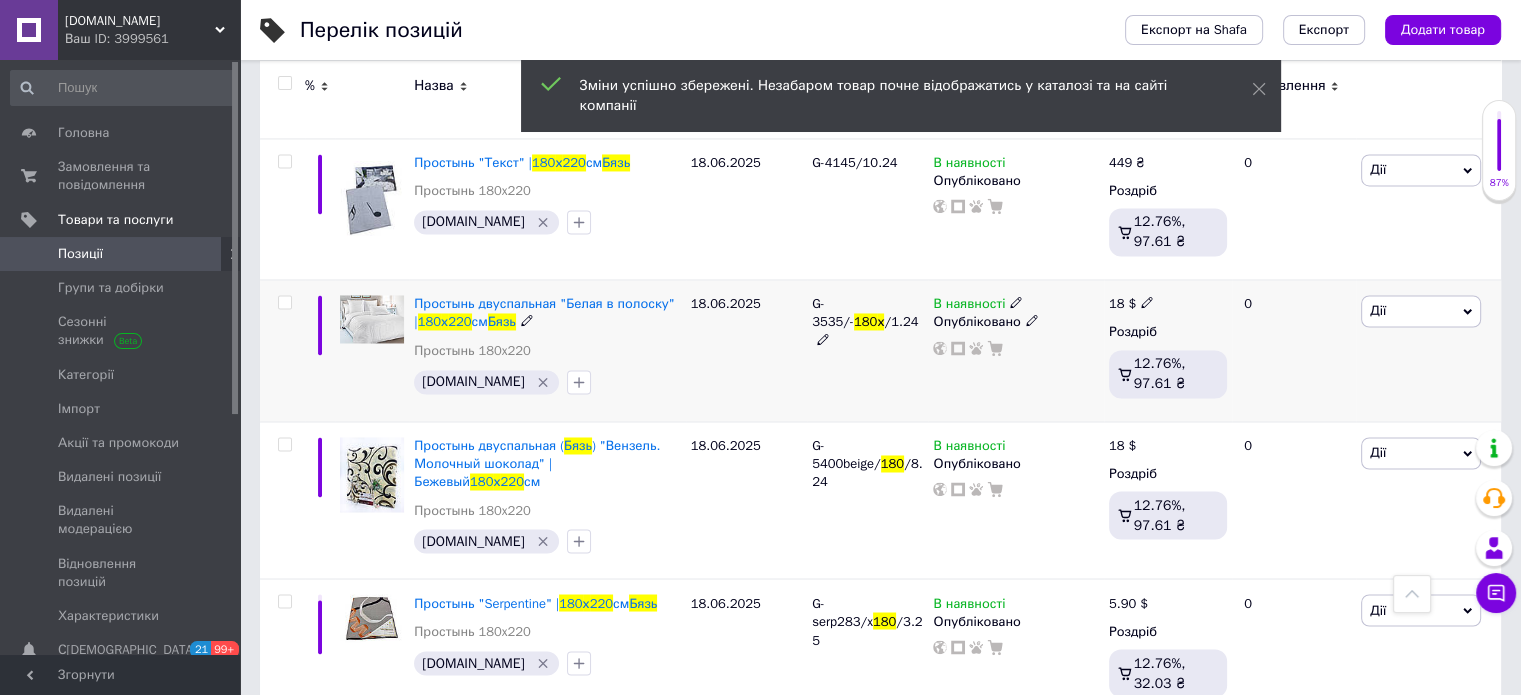 click 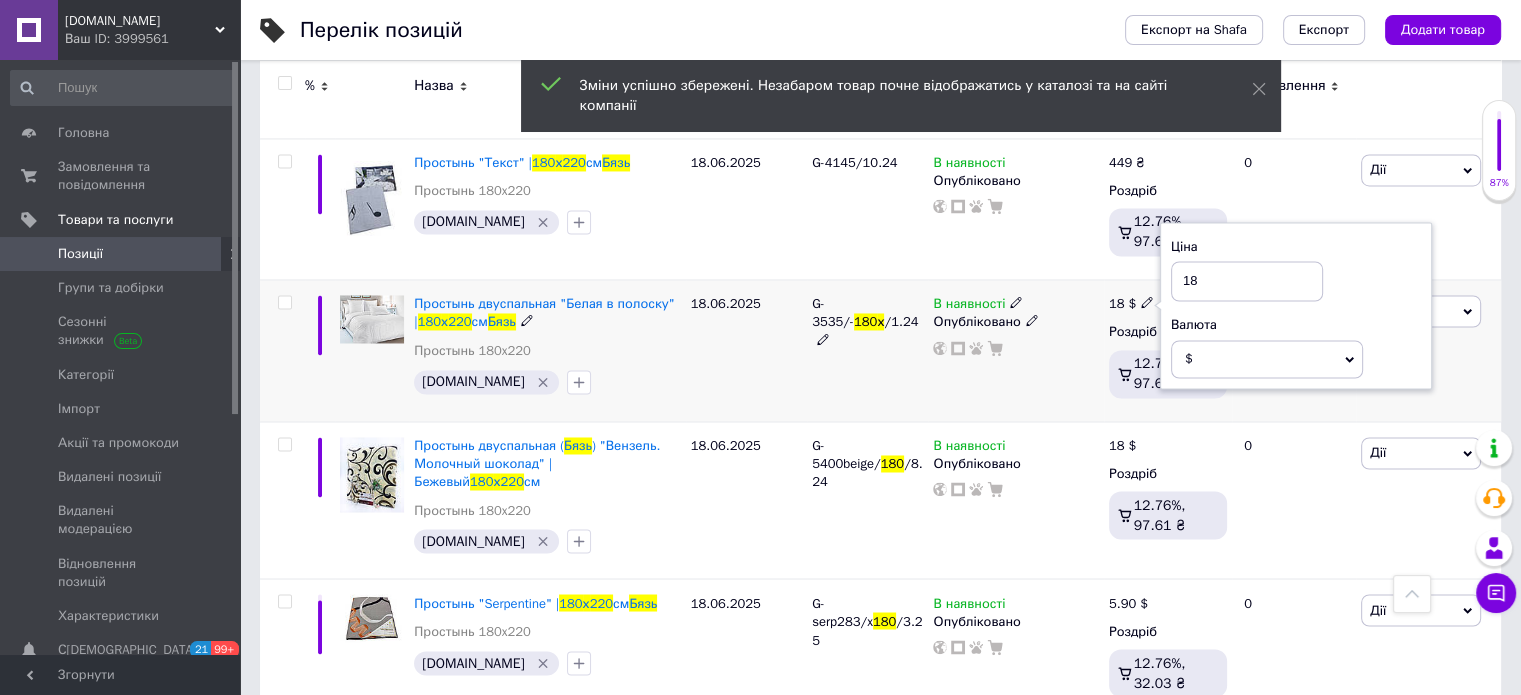 click on "18   $ Ціна 18 Валюта $ EUR CHF ₴ GBP ¥ PLN ₸ MDL HUF KGS CNY TRY KRW lei Роздріб 12.76%, 97.61 ₴" at bounding box center [1168, 350] 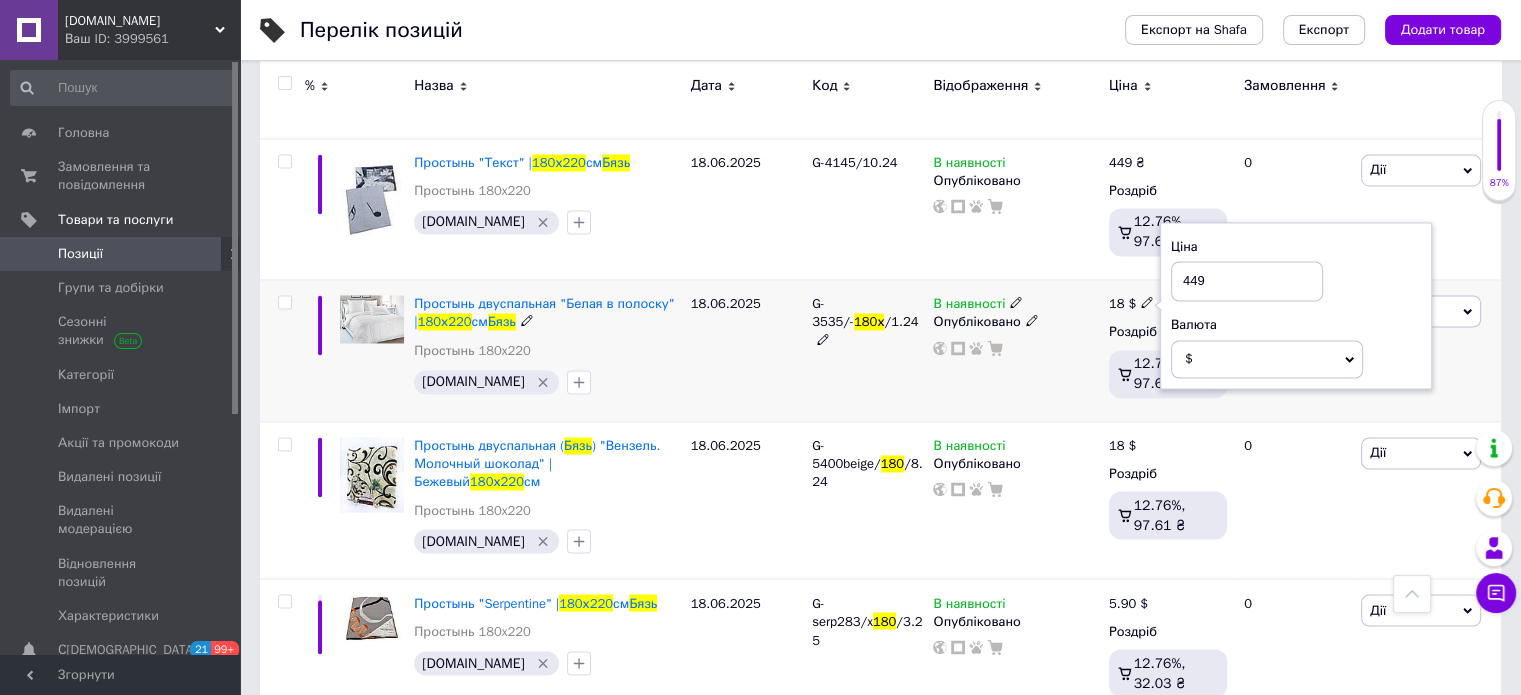 click on "$" at bounding box center [1267, 359] 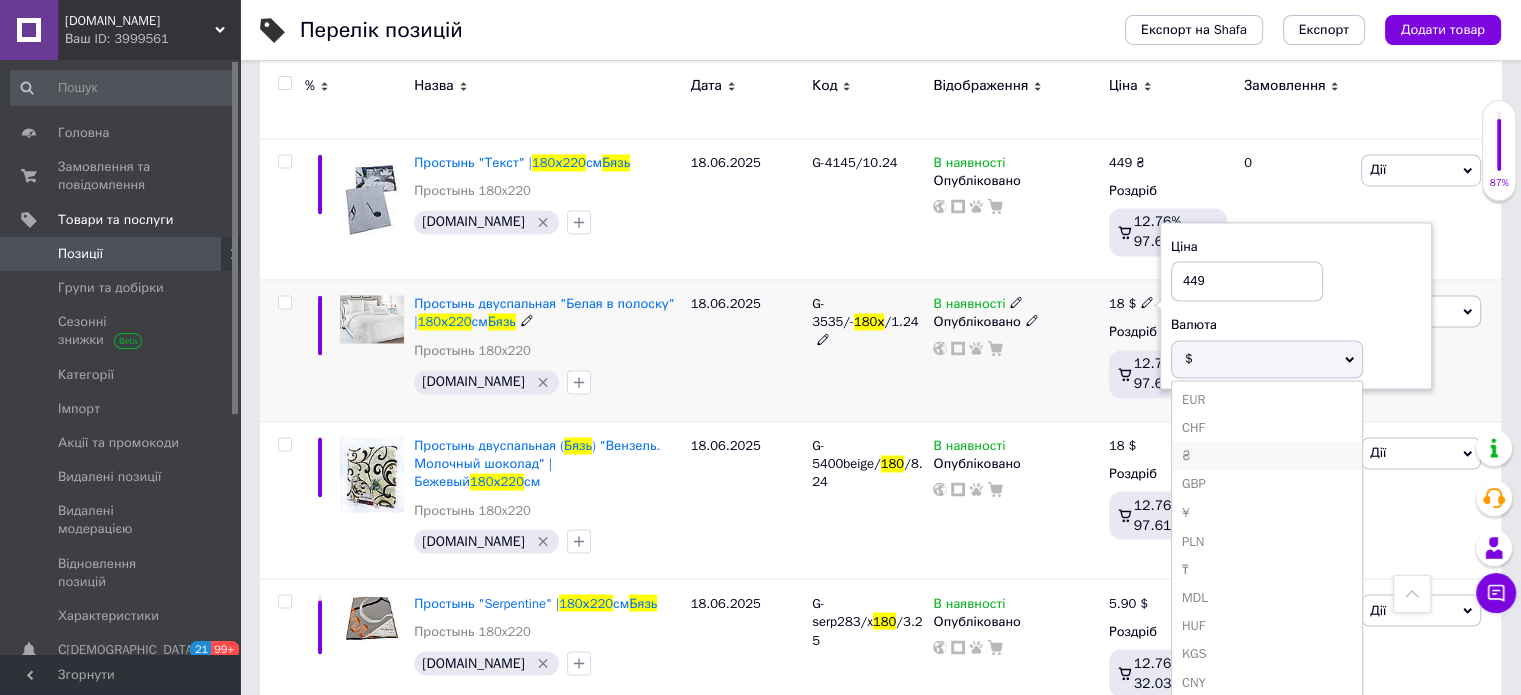 click on "₴" at bounding box center (1267, 456) 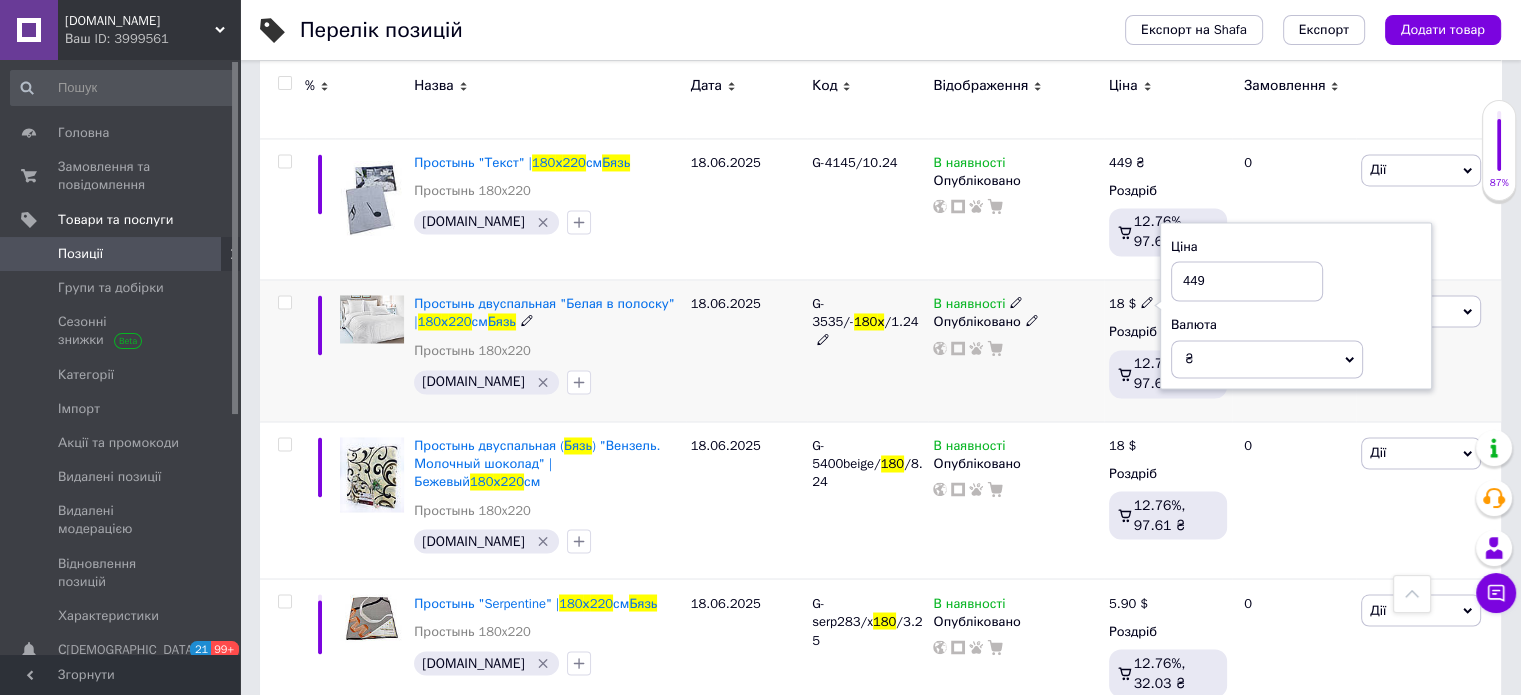 click on "В наявності Опубліковано" at bounding box center (1015, 350) 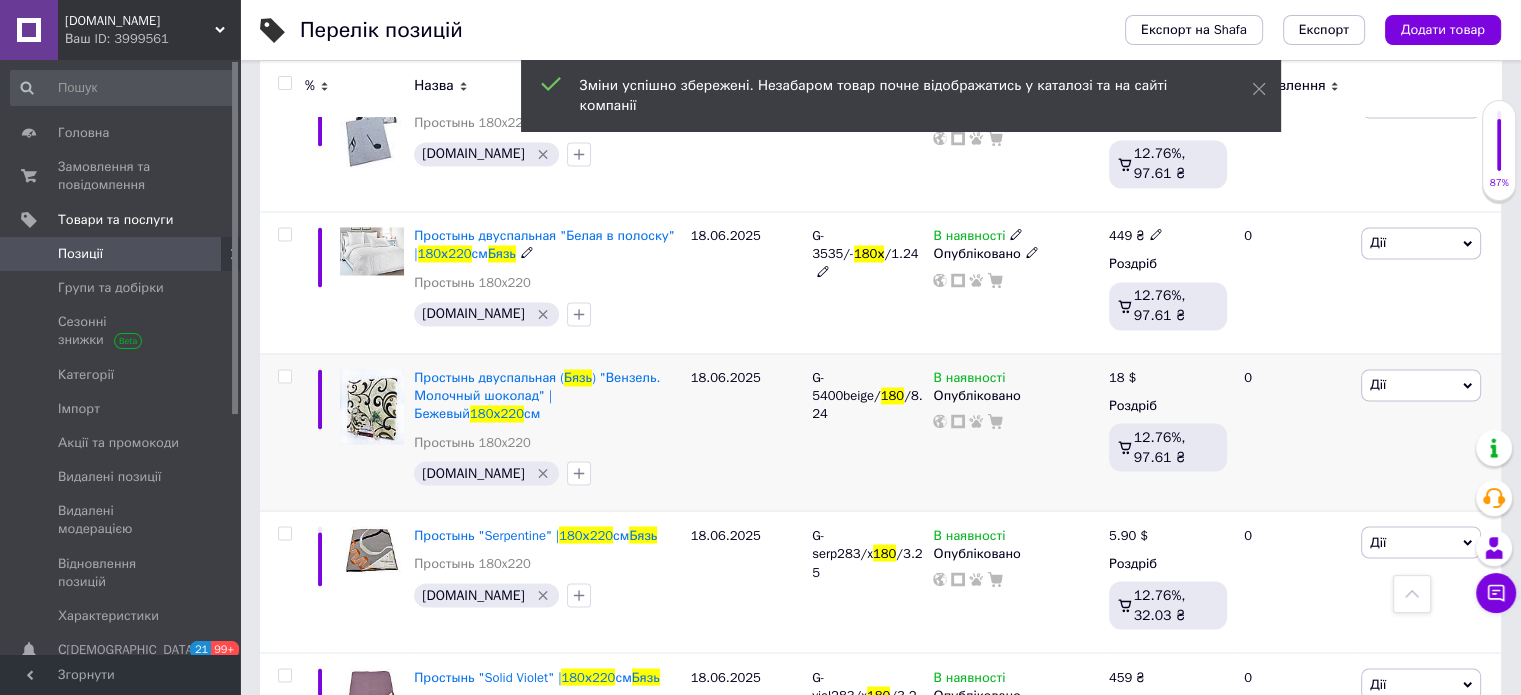 scroll, scrollTop: 3400, scrollLeft: 0, axis: vertical 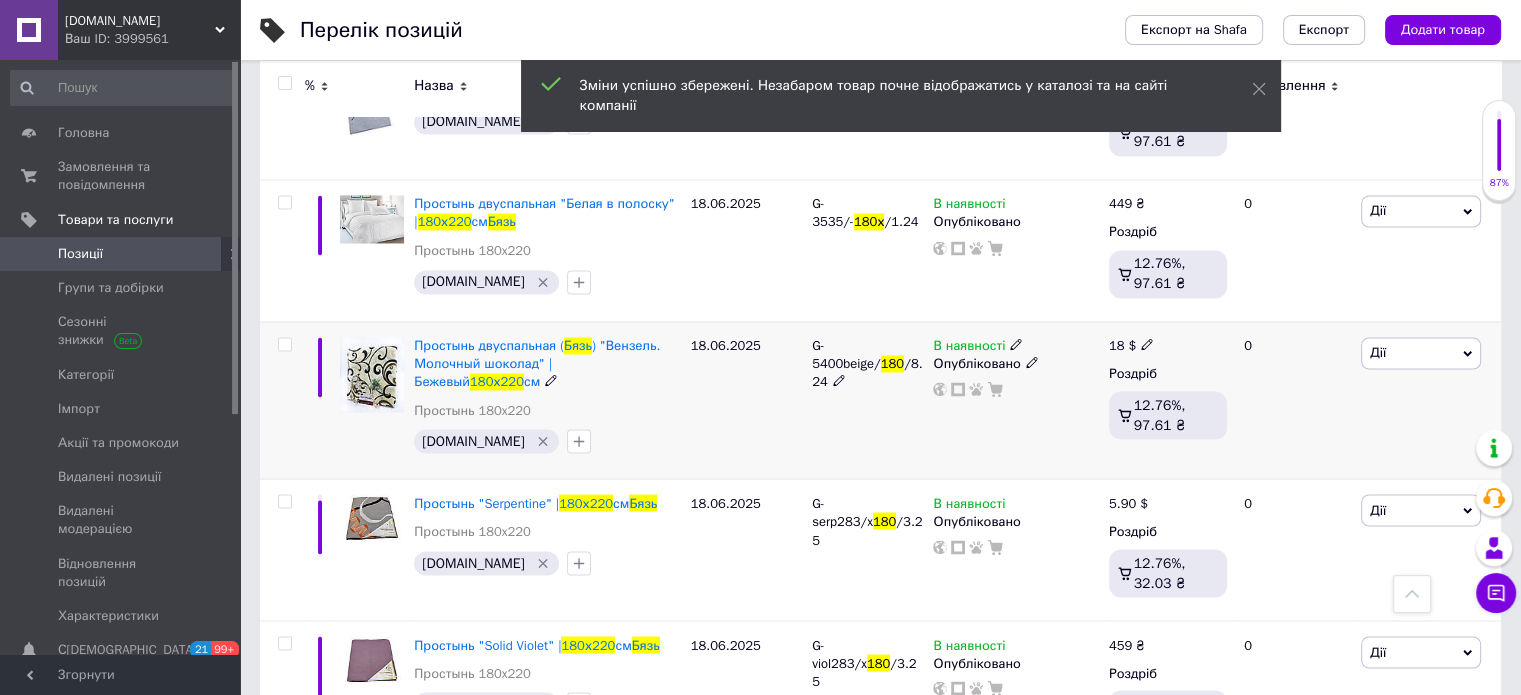 click at bounding box center (1147, 343) 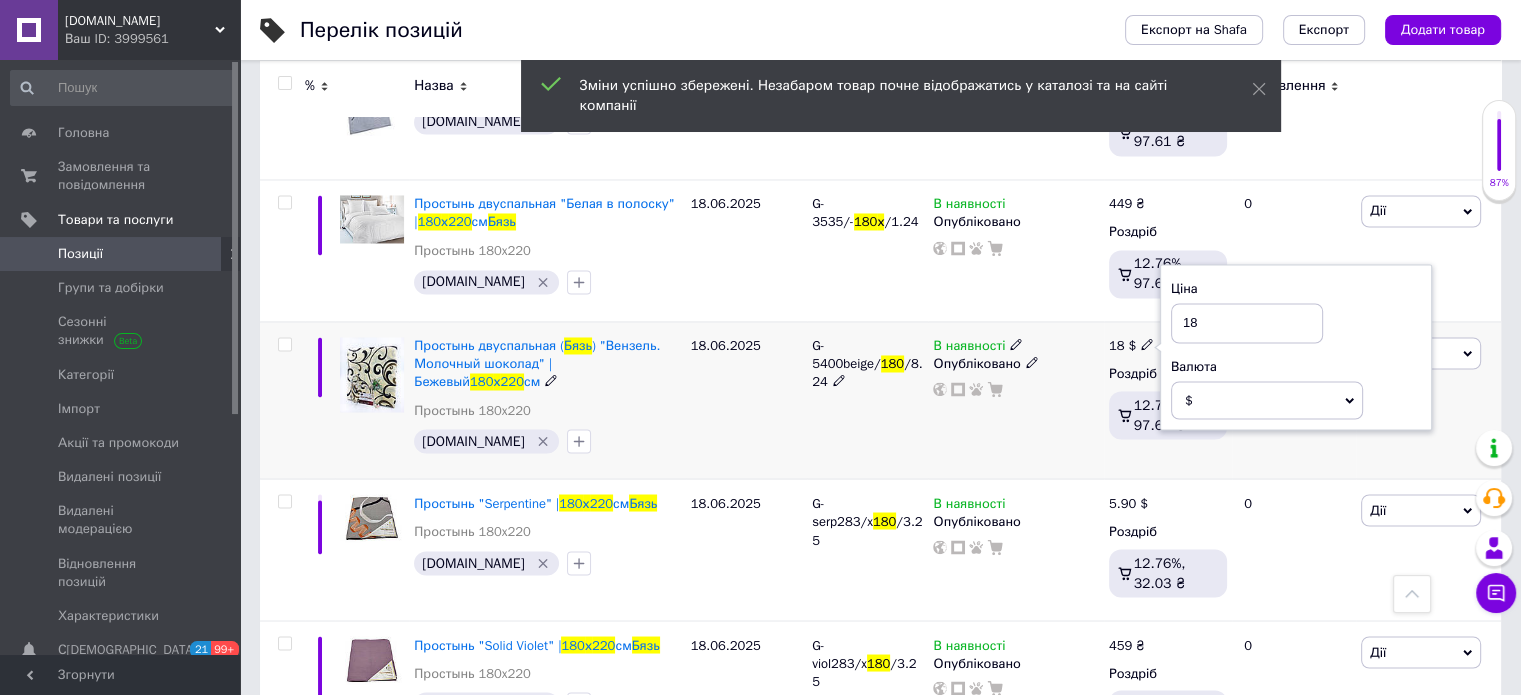 drag, startPoint x: 1155, startPoint y: 309, endPoint x: 1132, endPoint y: 315, distance: 23.769728 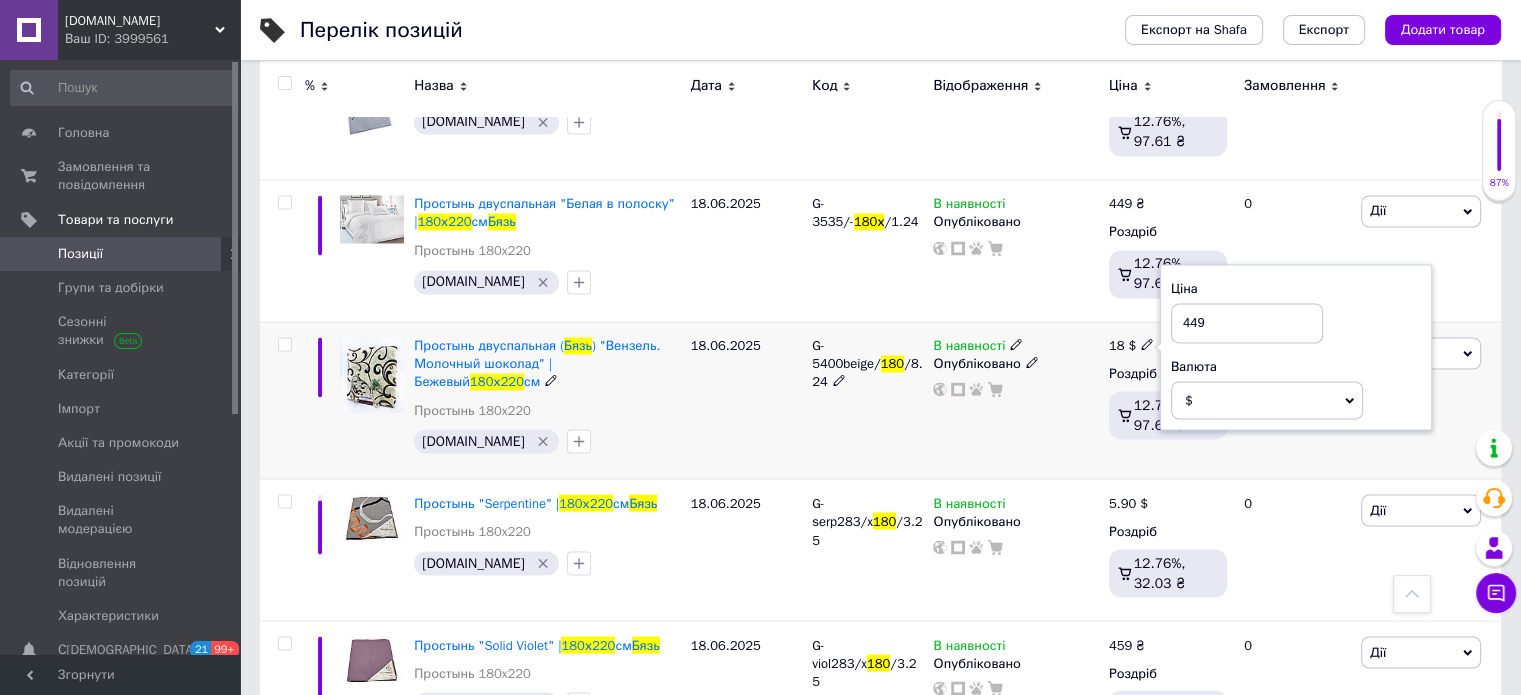 click on "$" at bounding box center [1267, 400] 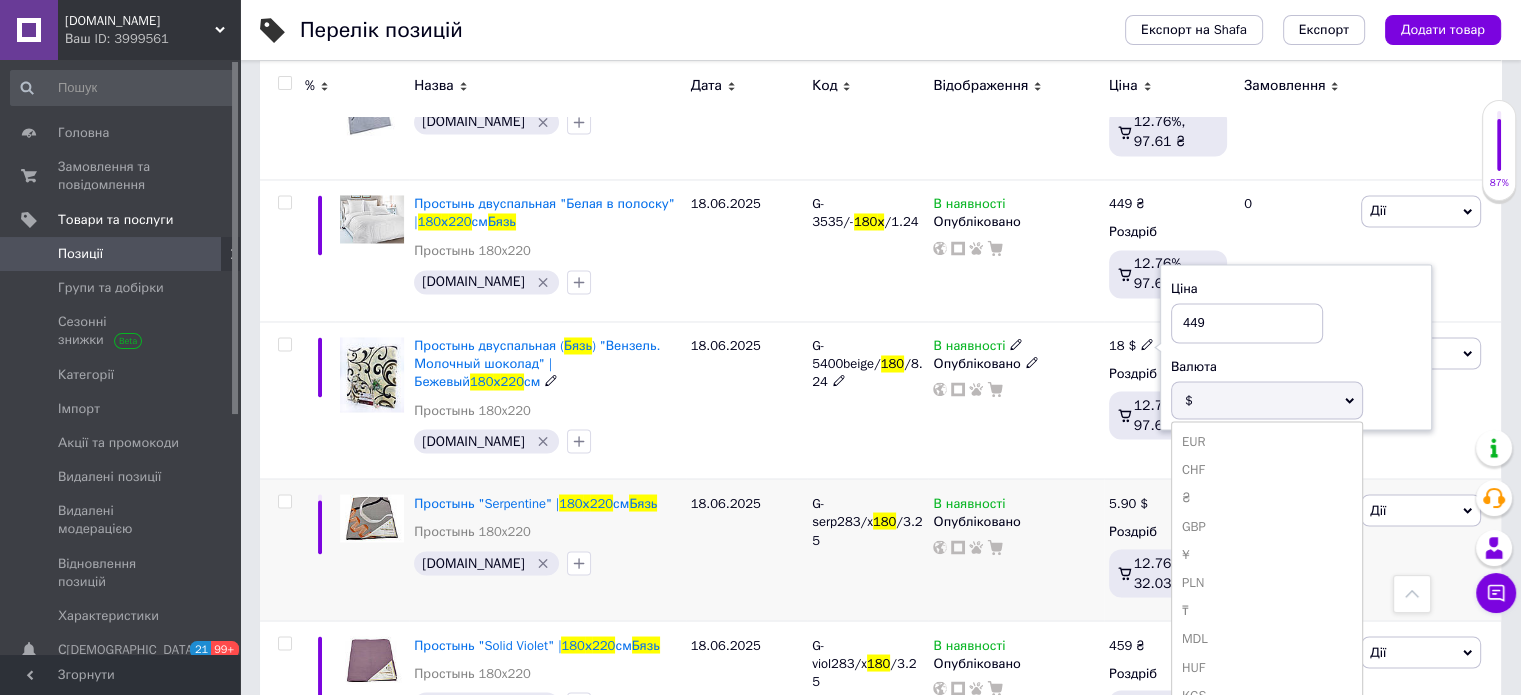 drag, startPoint x: 1213, startPoint y: 471, endPoint x: 1201, endPoint y: 471, distance: 12 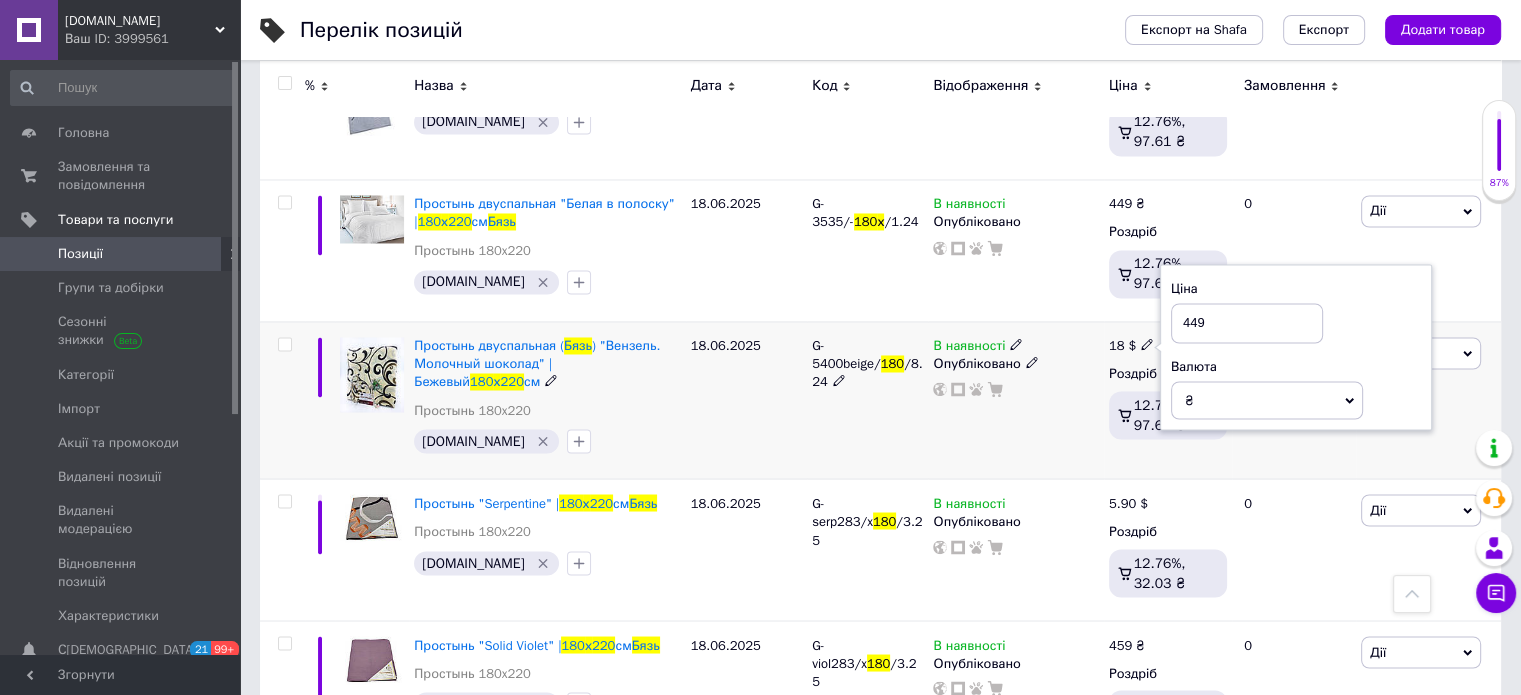 click on "В наявності Опубліковано" at bounding box center [1015, 400] 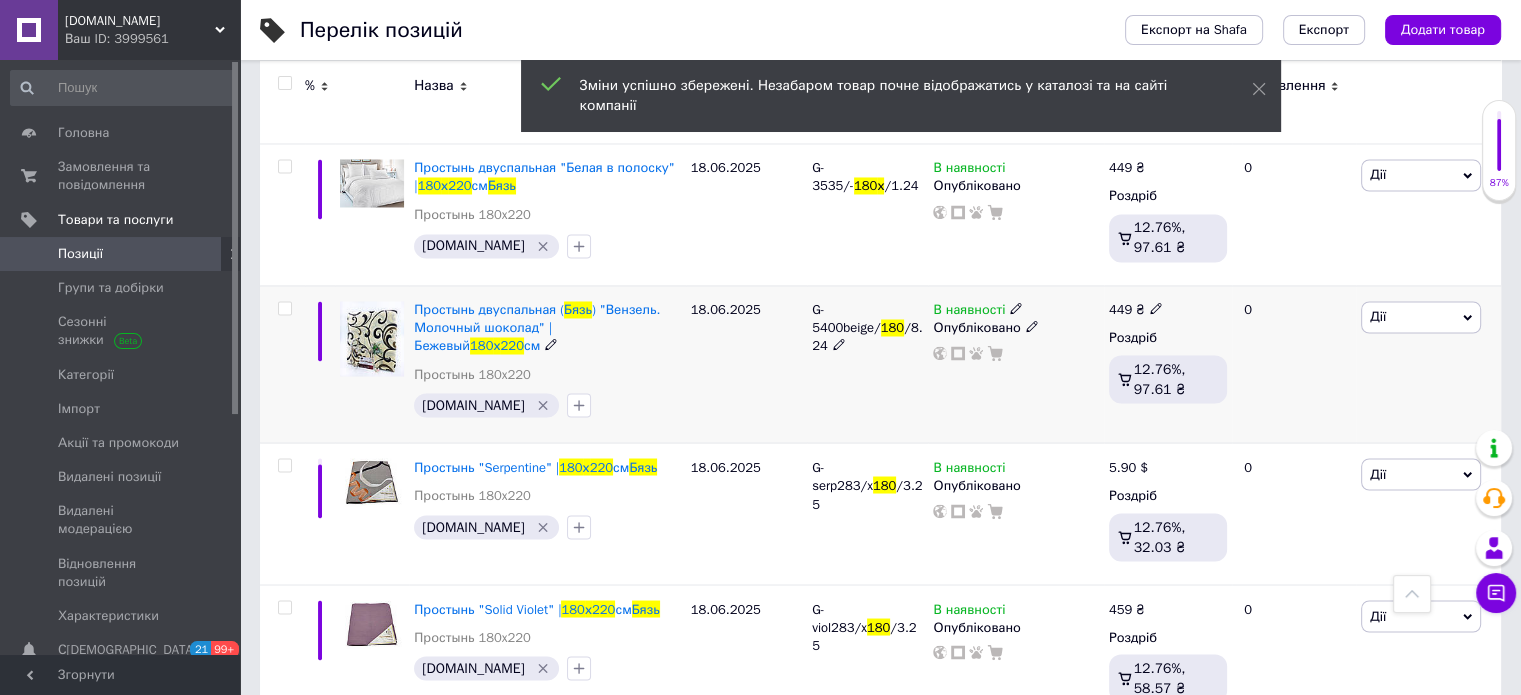 scroll, scrollTop: 3500, scrollLeft: 0, axis: vertical 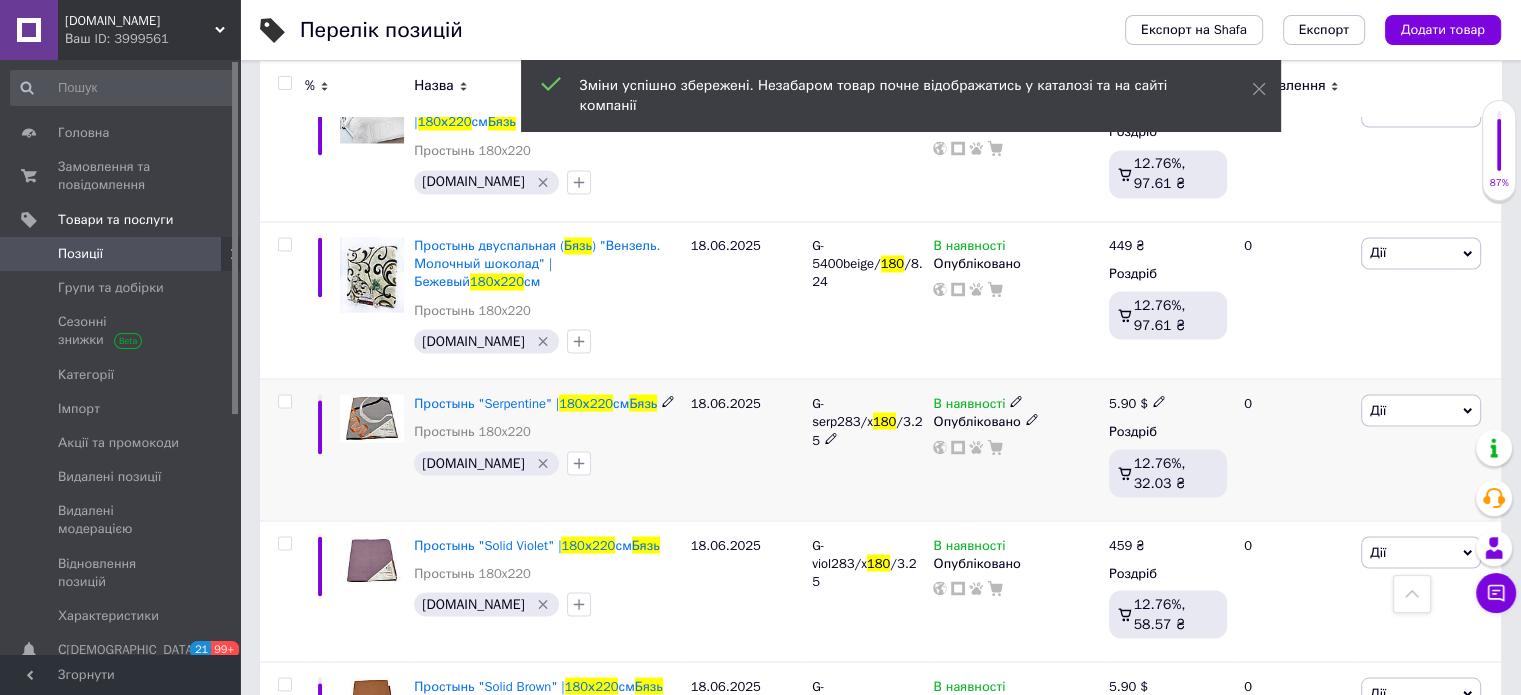 click 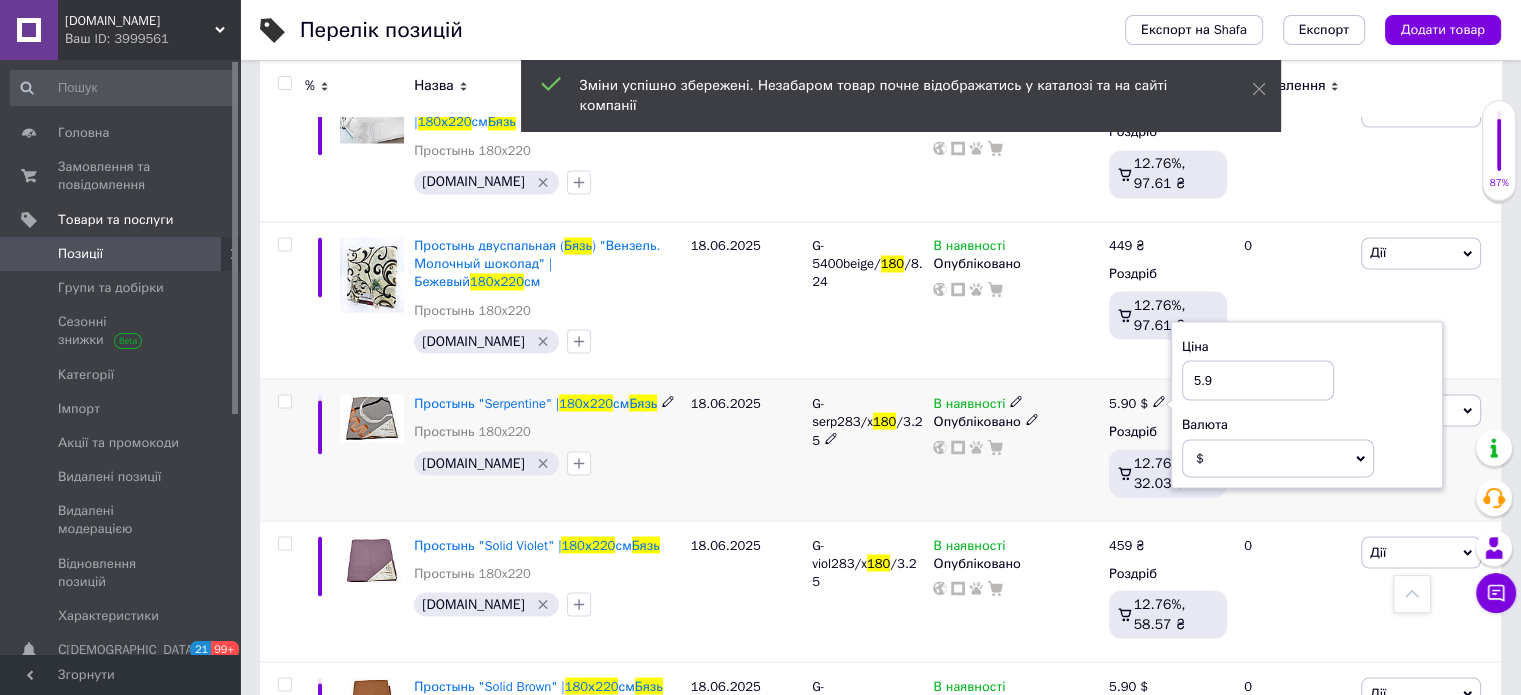 drag, startPoint x: 1221, startPoint y: 336, endPoint x: 1148, endPoint y: 342, distance: 73.24616 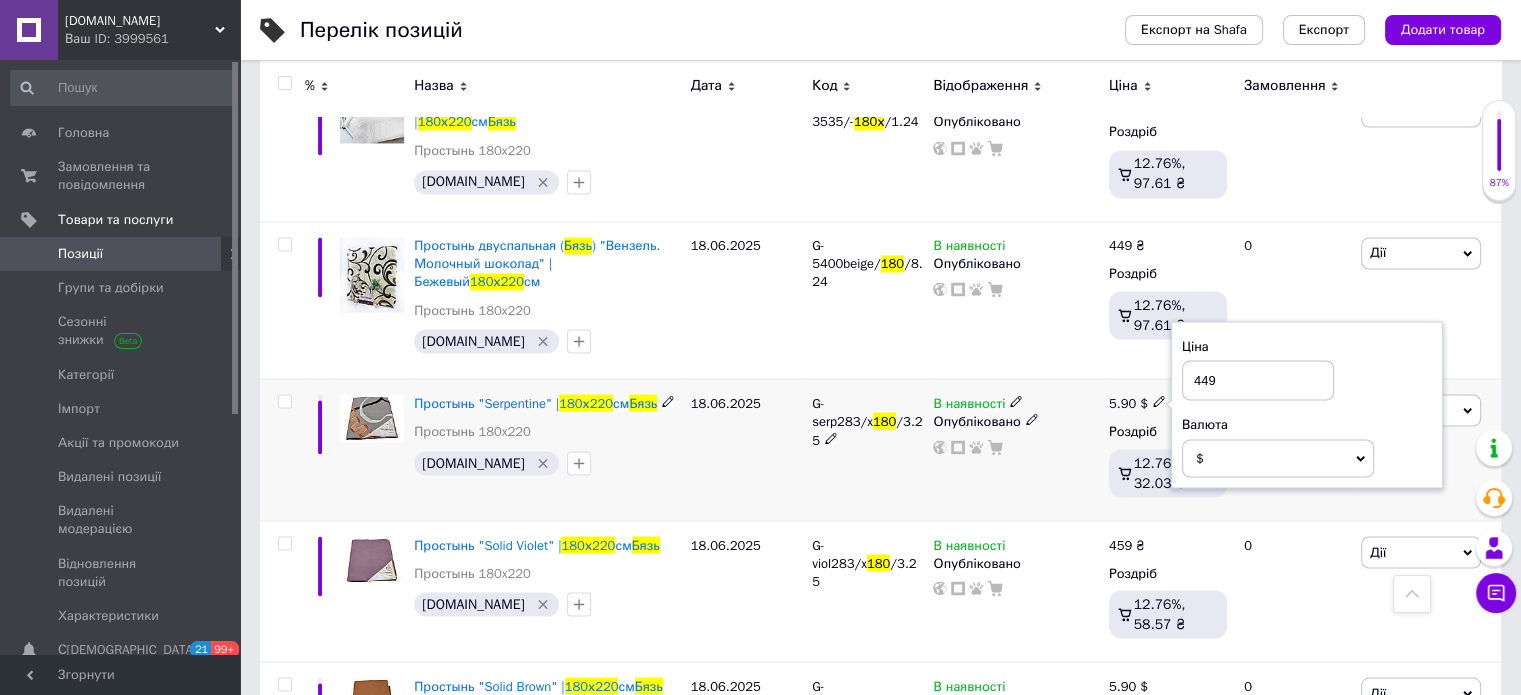 click on "$" at bounding box center (1278, 458) 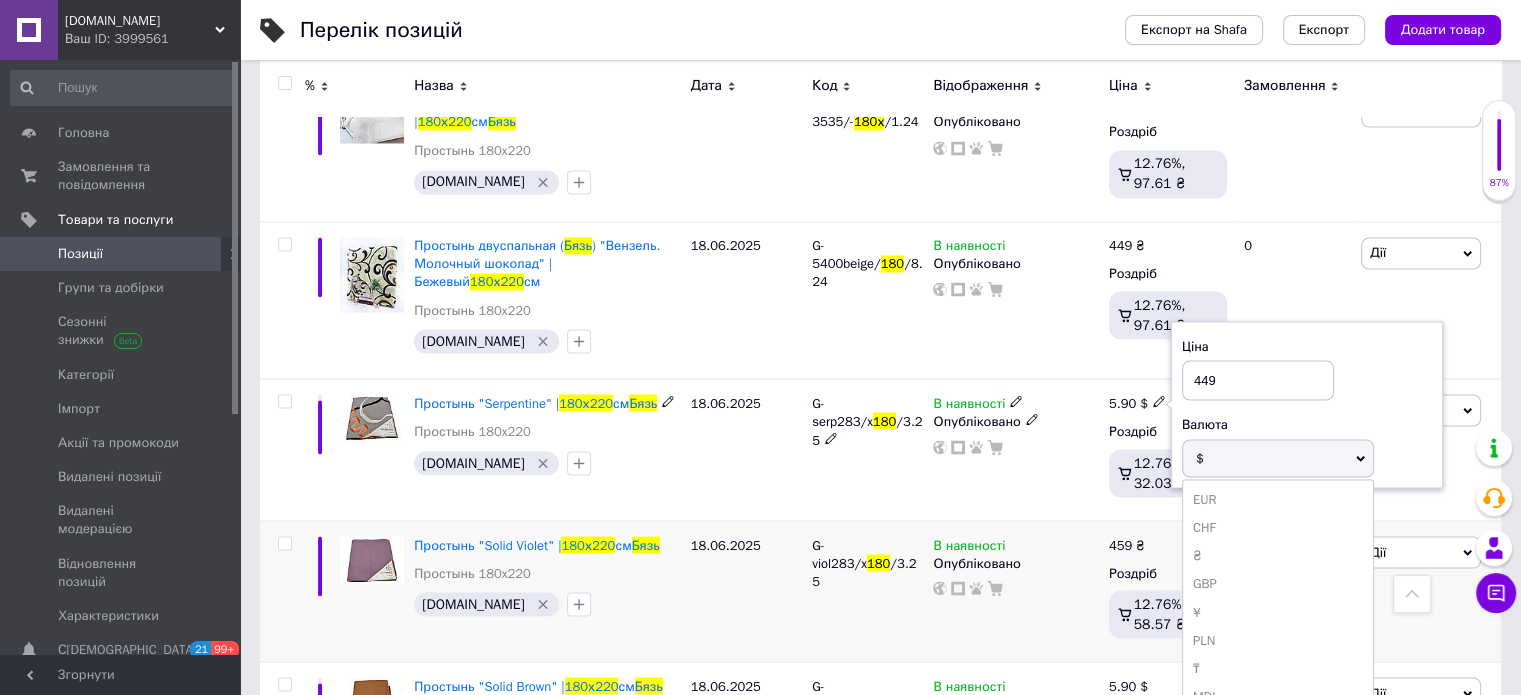 drag, startPoint x: 1223, startPoint y: 512, endPoint x: 1172, endPoint y: 495, distance: 53.75872 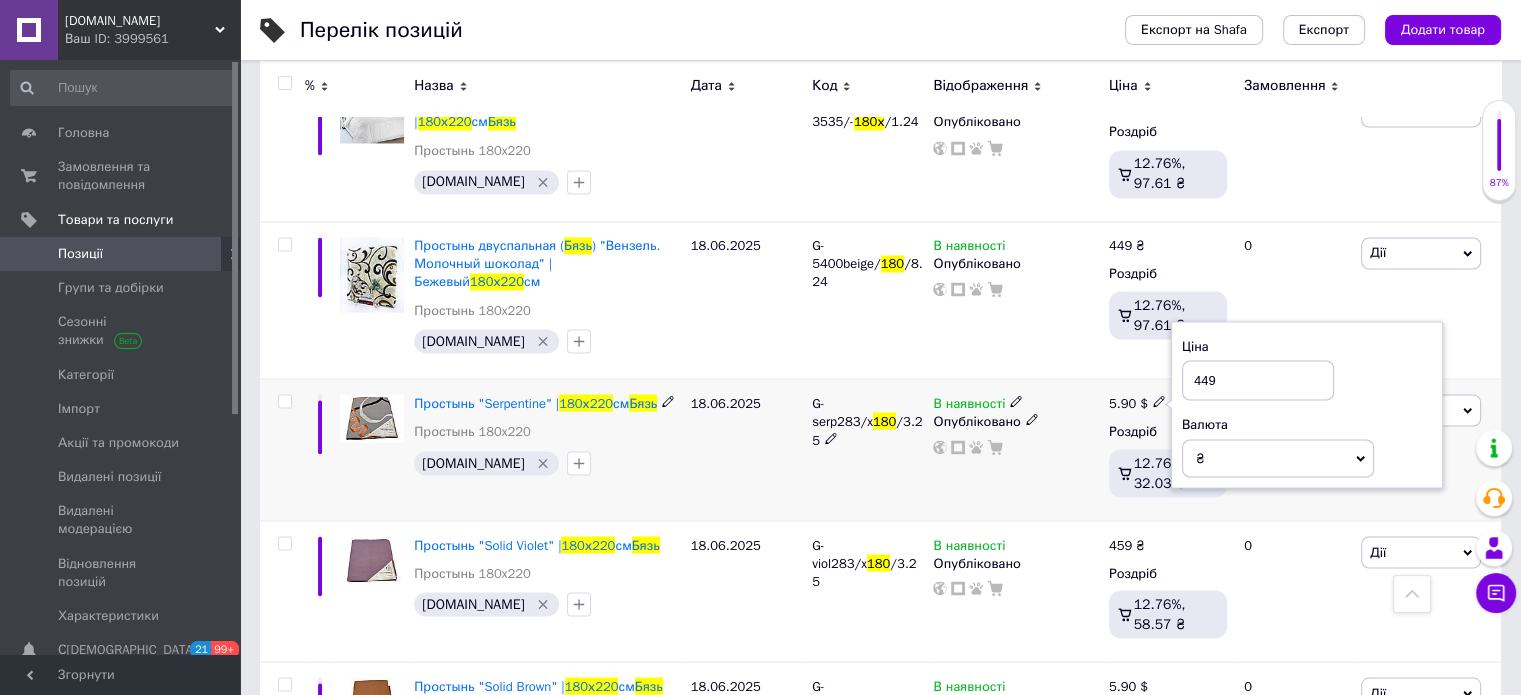 click on "В наявності Опубліковано" at bounding box center [1015, 449] 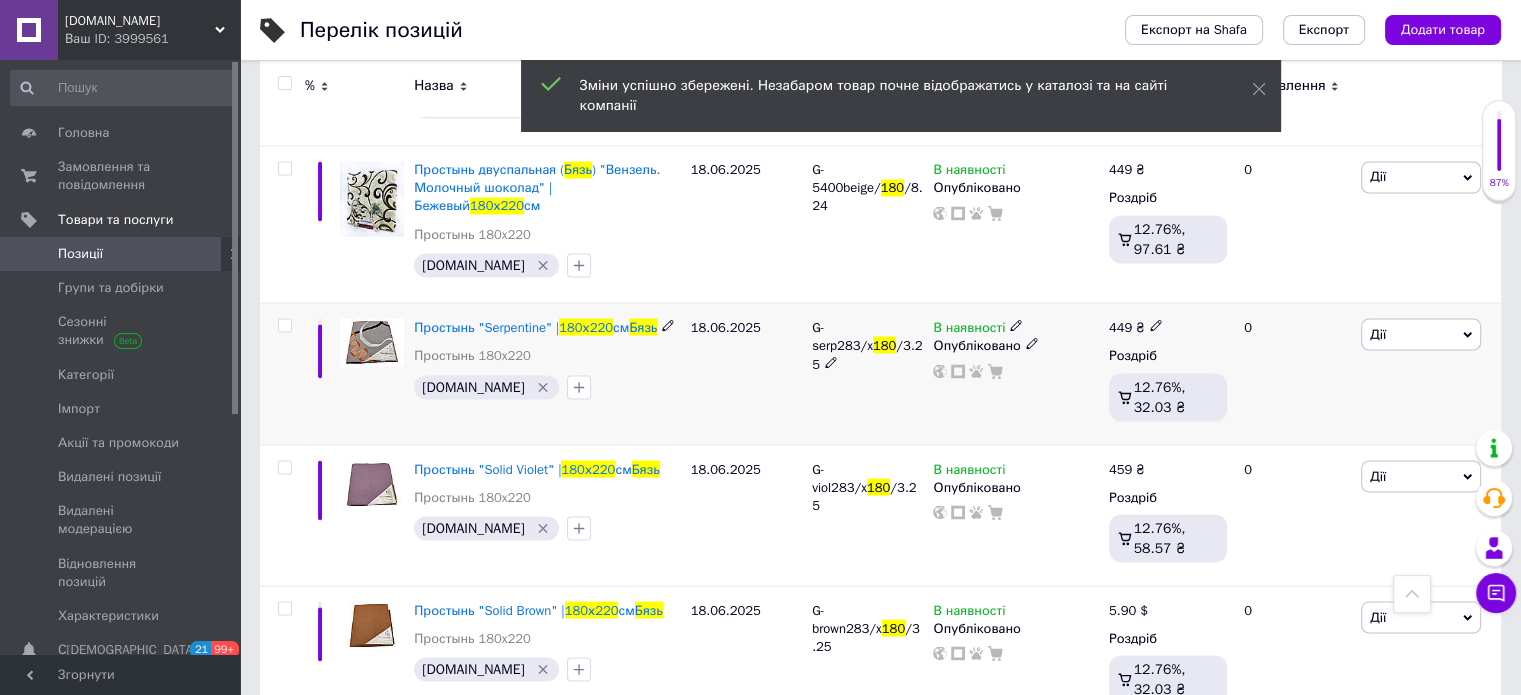 scroll, scrollTop: 3700, scrollLeft: 0, axis: vertical 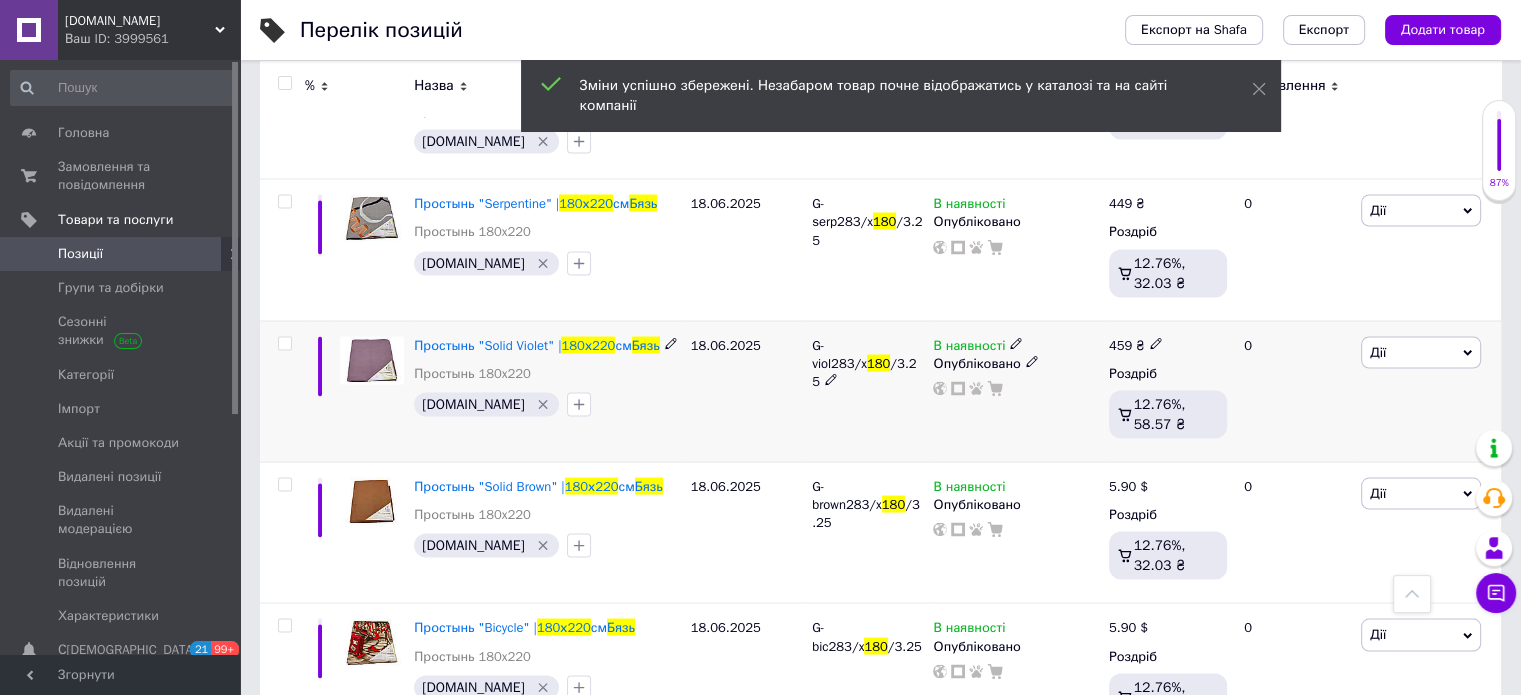 click 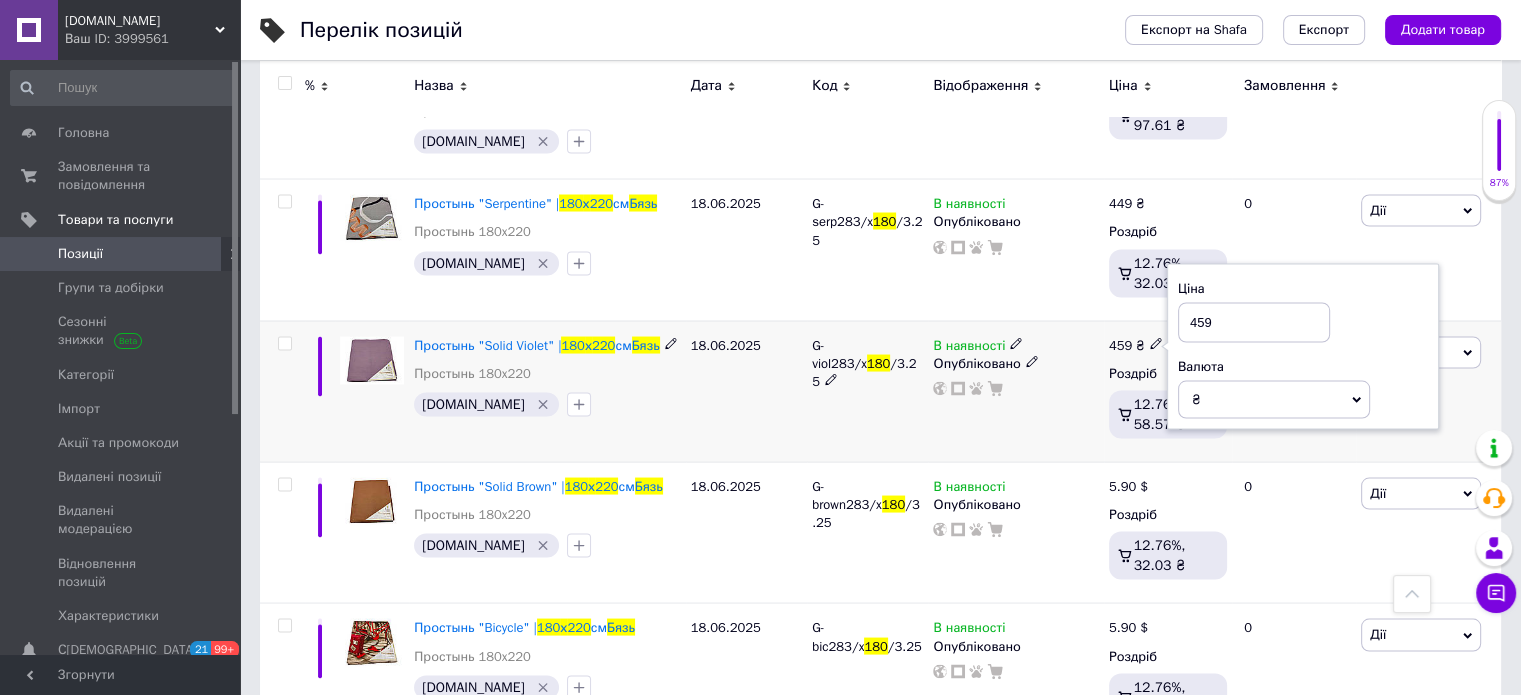 drag, startPoint x: 1197, startPoint y: 289, endPoint x: 1134, endPoint y: 308, distance: 65.802734 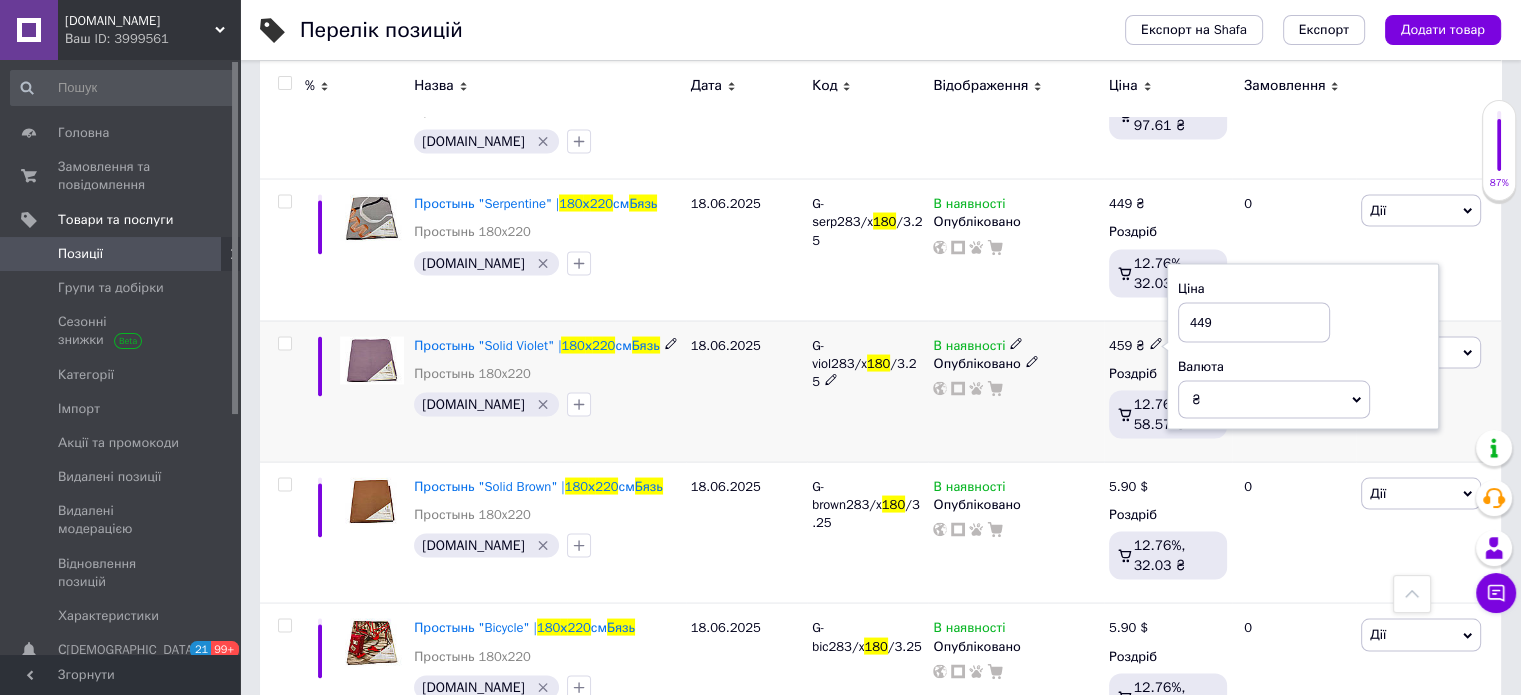 click on "₴" at bounding box center [1274, 399] 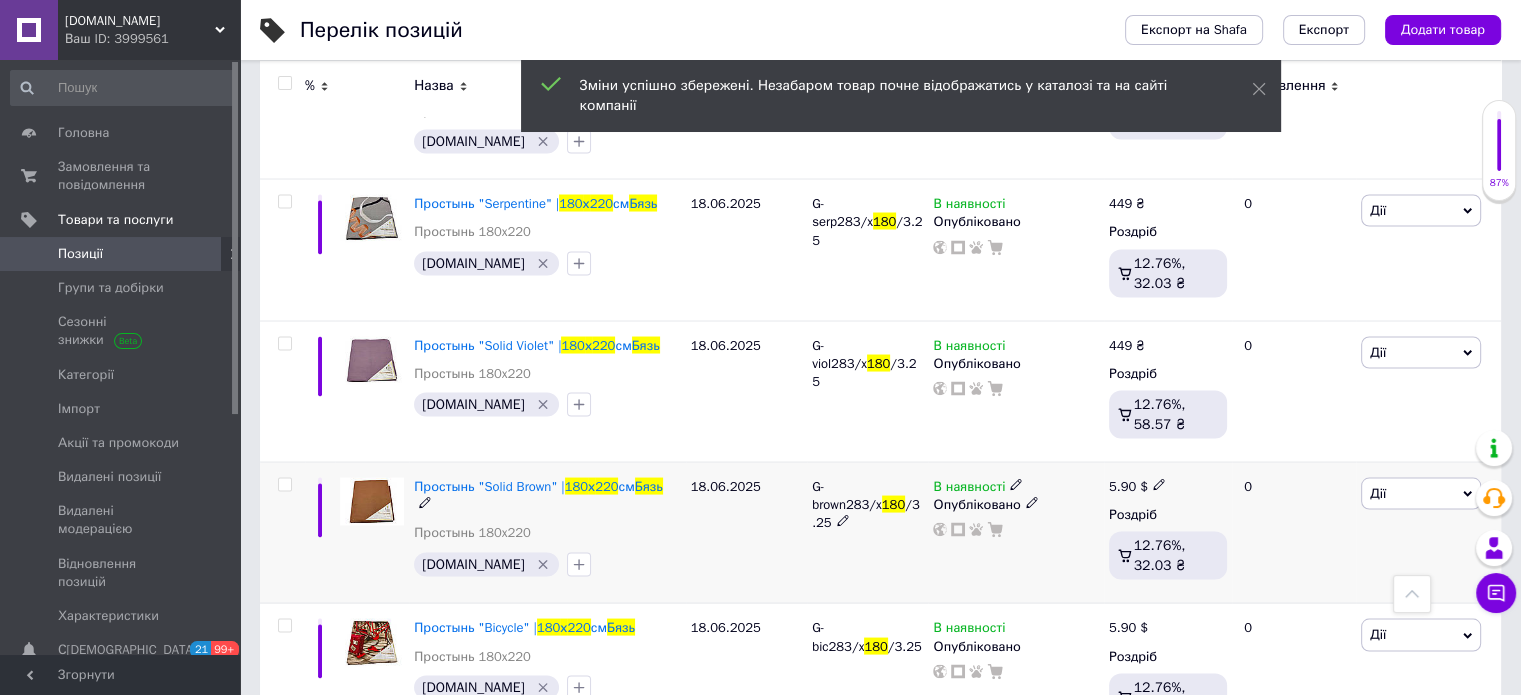 scroll, scrollTop: 3800, scrollLeft: 0, axis: vertical 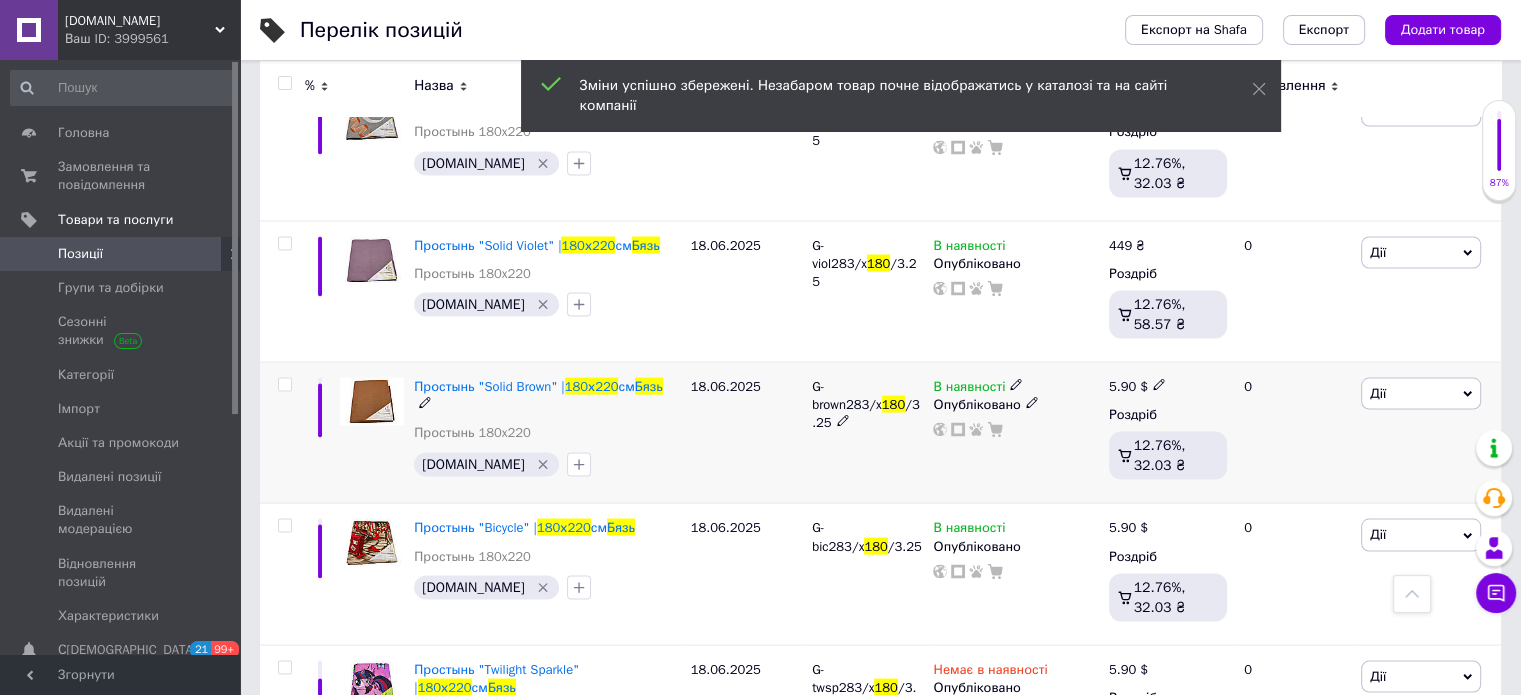 click 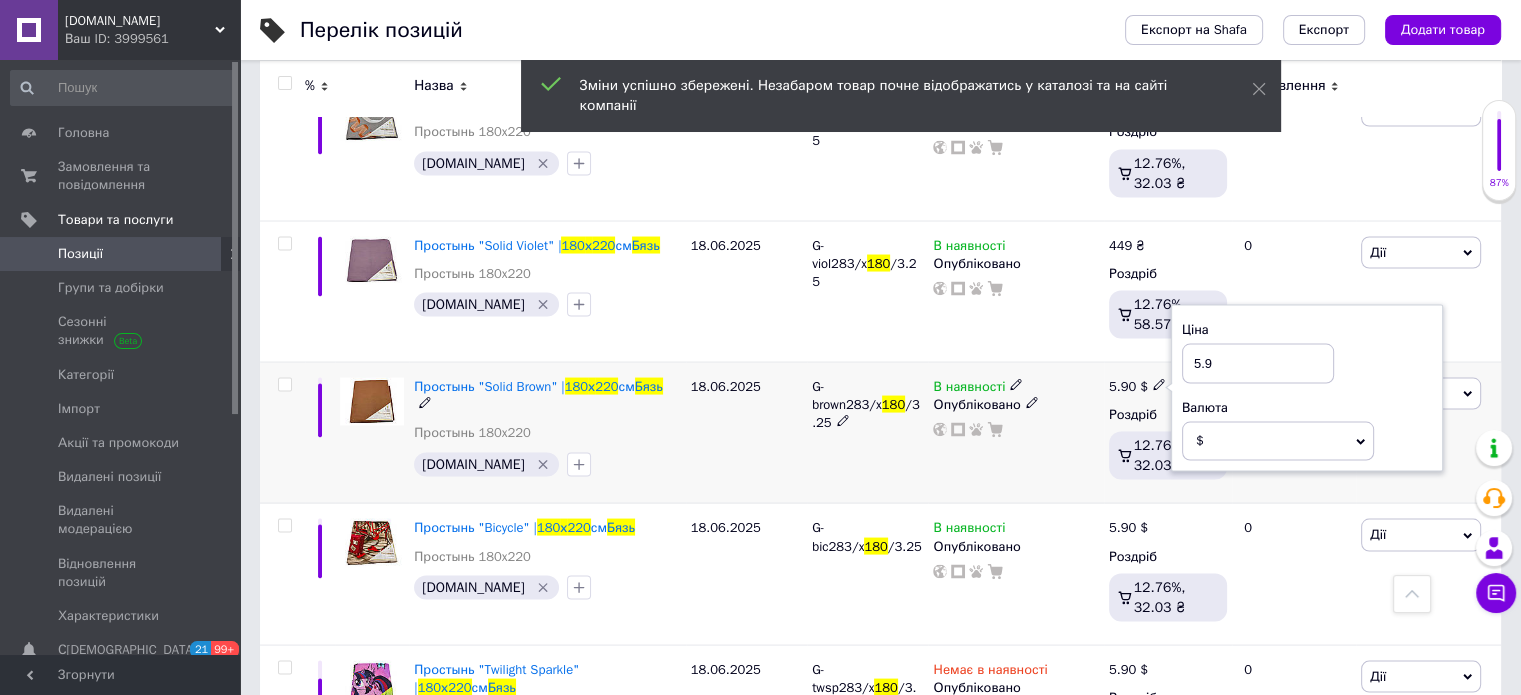 drag, startPoint x: 1237, startPoint y: 322, endPoint x: 1168, endPoint y: 333, distance: 69.87131 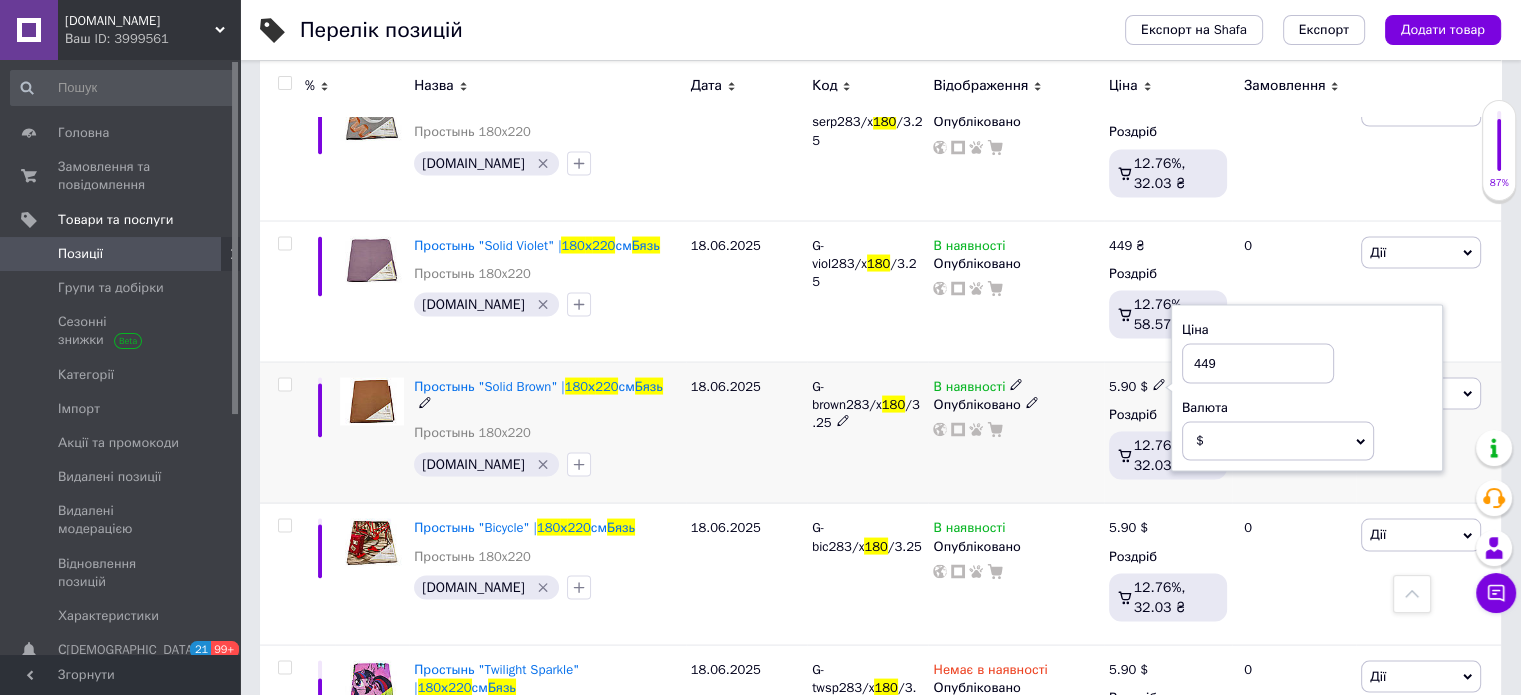 click on "$" at bounding box center (1278, 440) 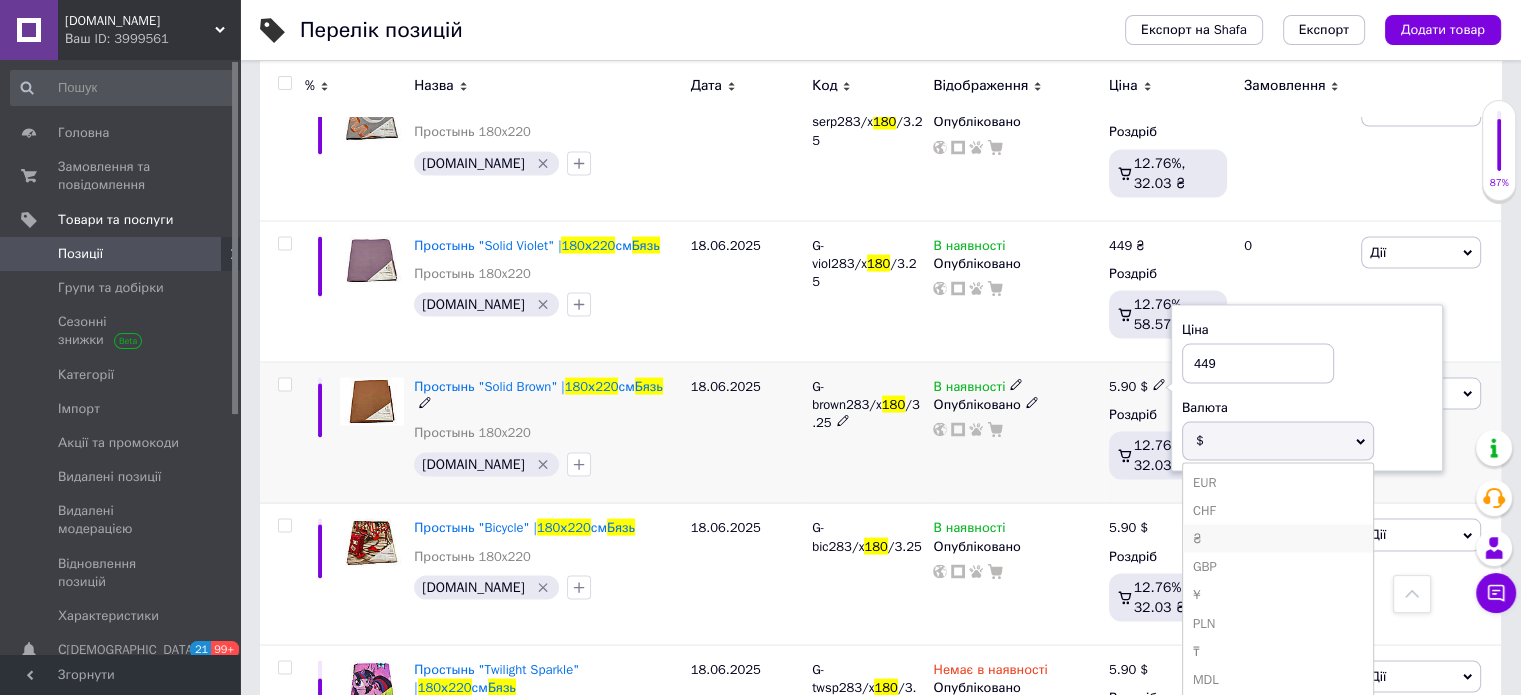 click on "₴" at bounding box center [1278, 538] 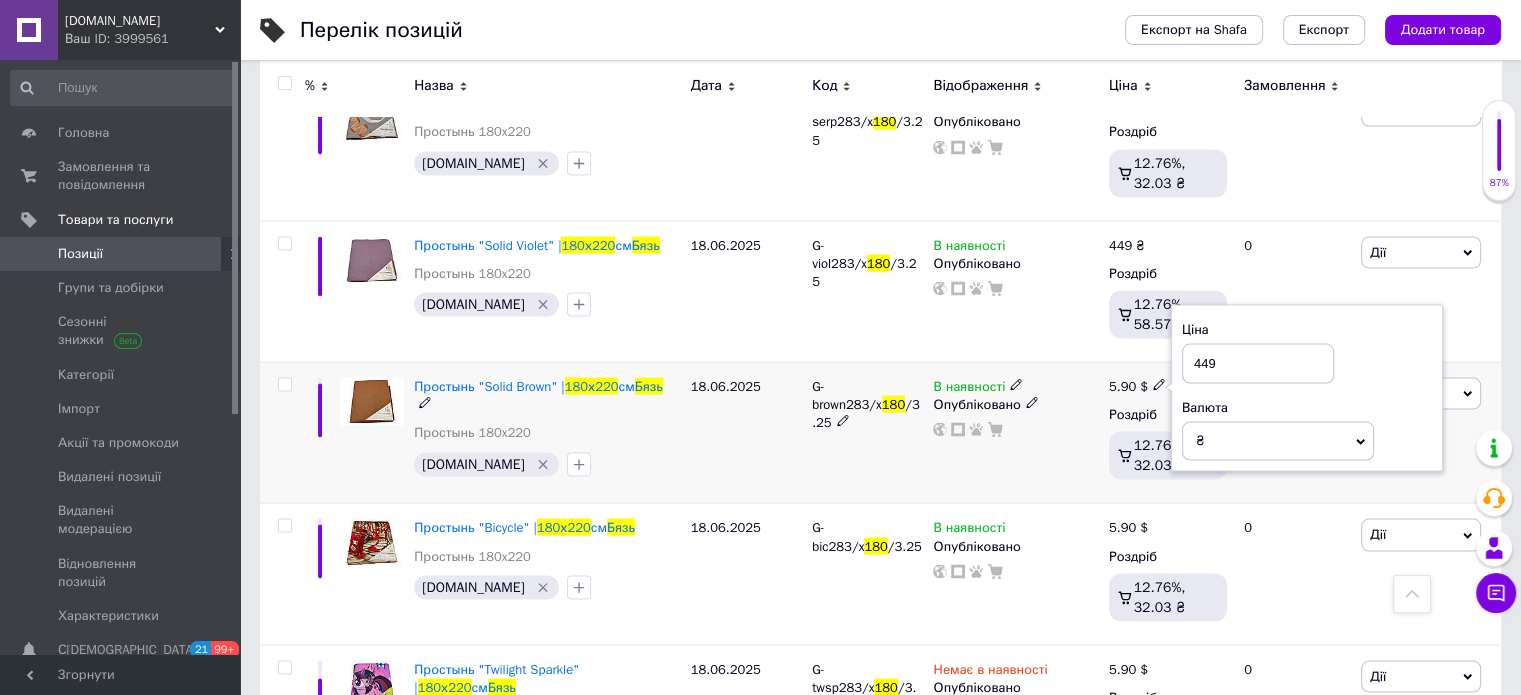click on "В наявності Опубліковано" at bounding box center [1015, 432] 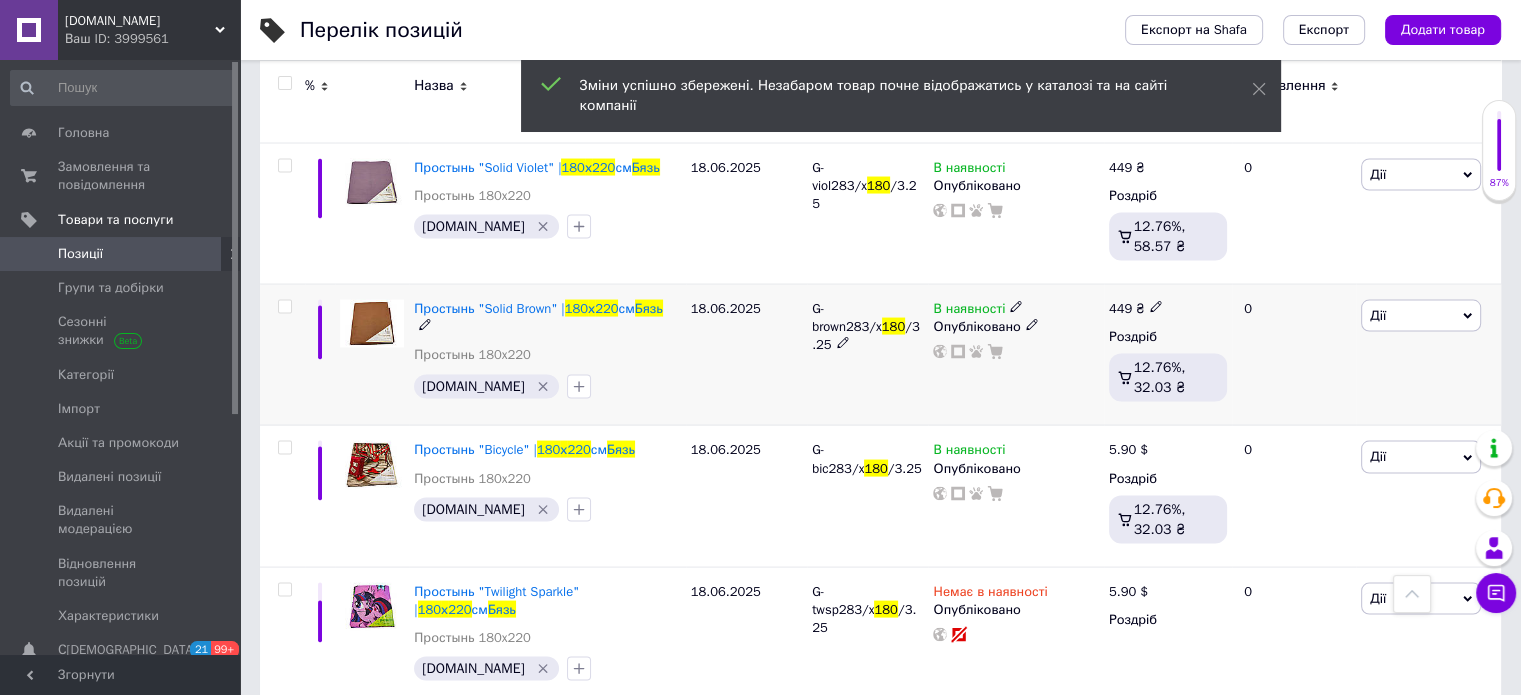 scroll, scrollTop: 3900, scrollLeft: 0, axis: vertical 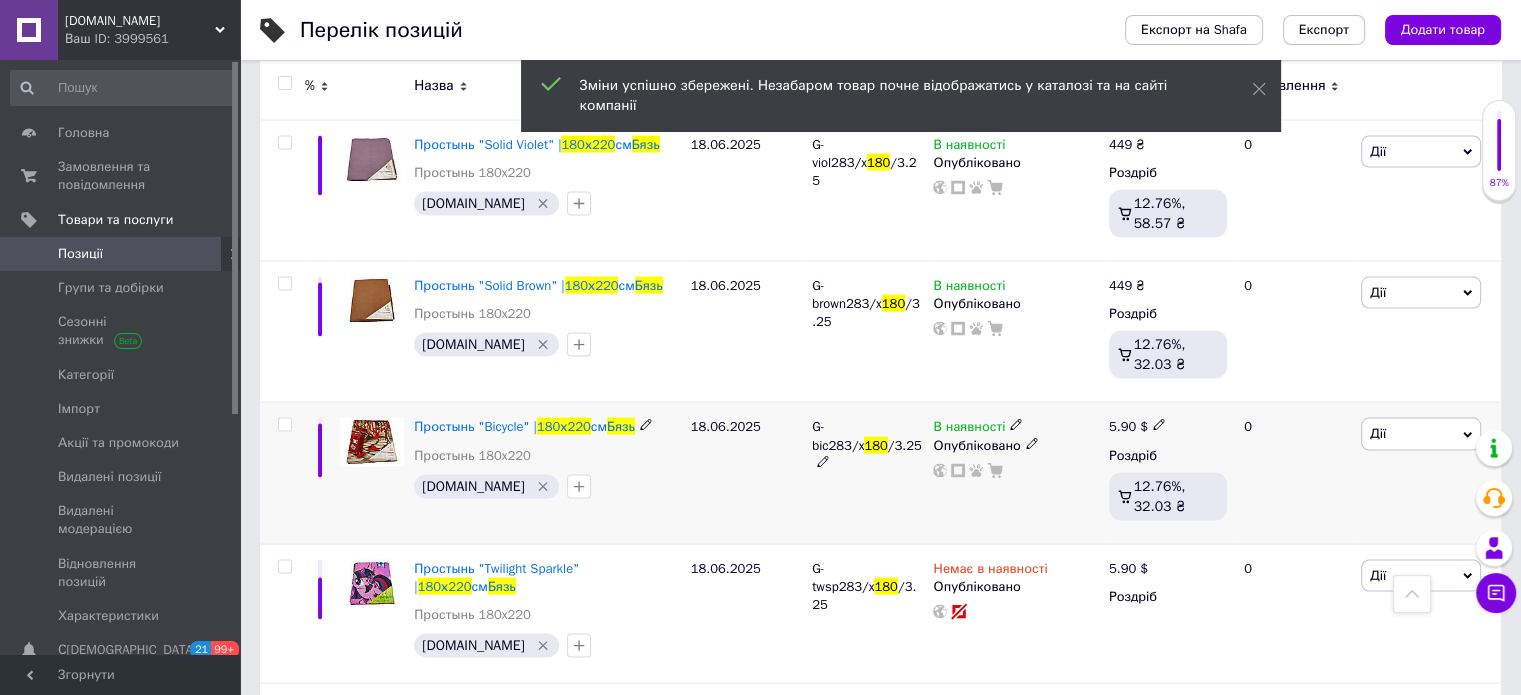 drag, startPoint x: 1159, startPoint y: 390, endPoint x: 1152, endPoint y: 398, distance: 10.630146 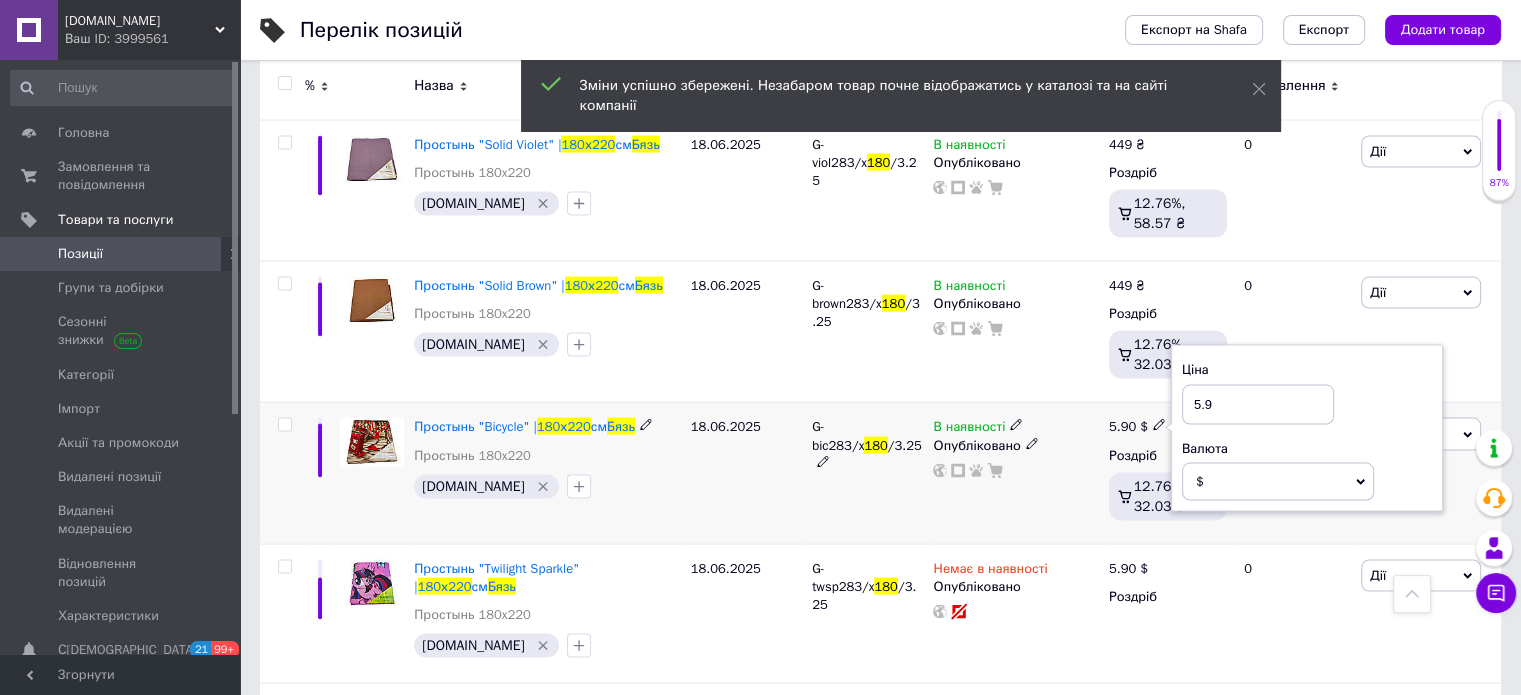 drag, startPoint x: 1219, startPoint y: 350, endPoint x: 1179, endPoint y: 375, distance: 47.169907 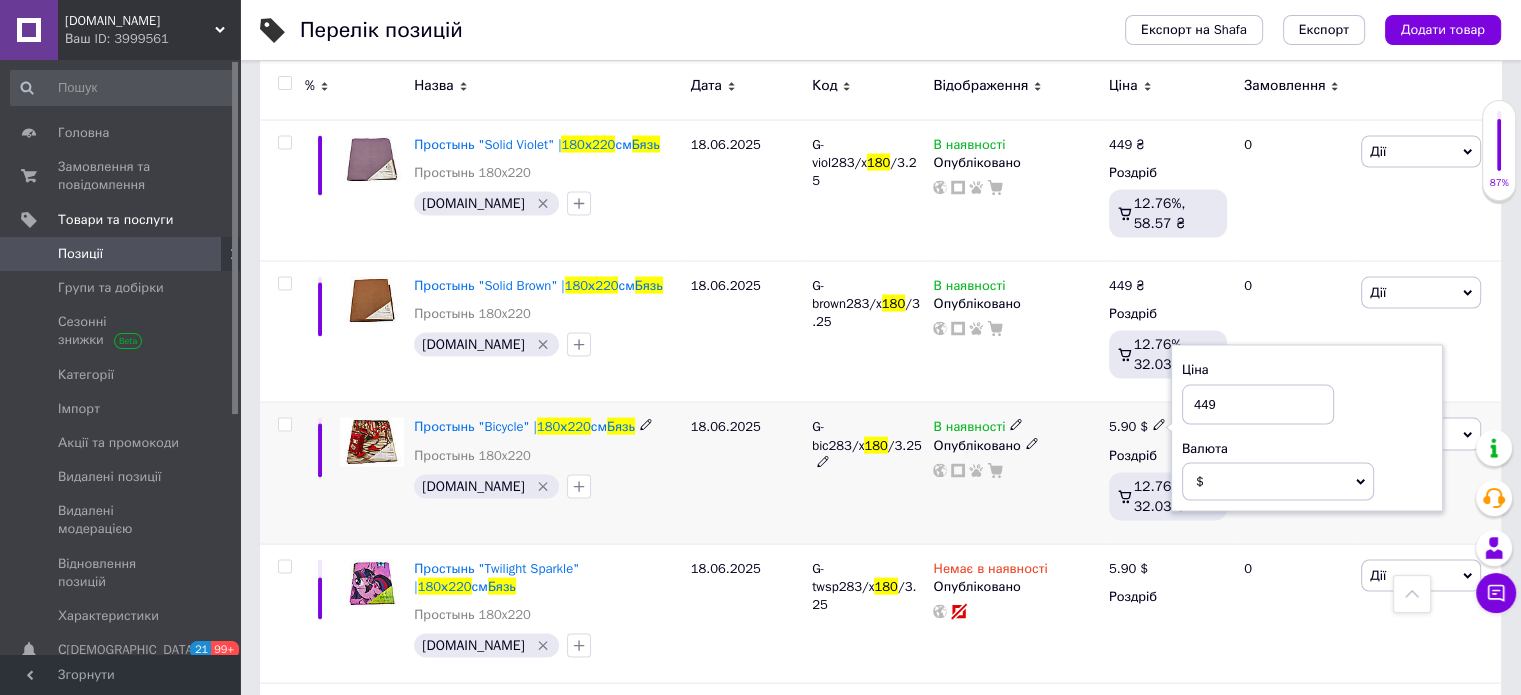 click on "$" at bounding box center [1278, 482] 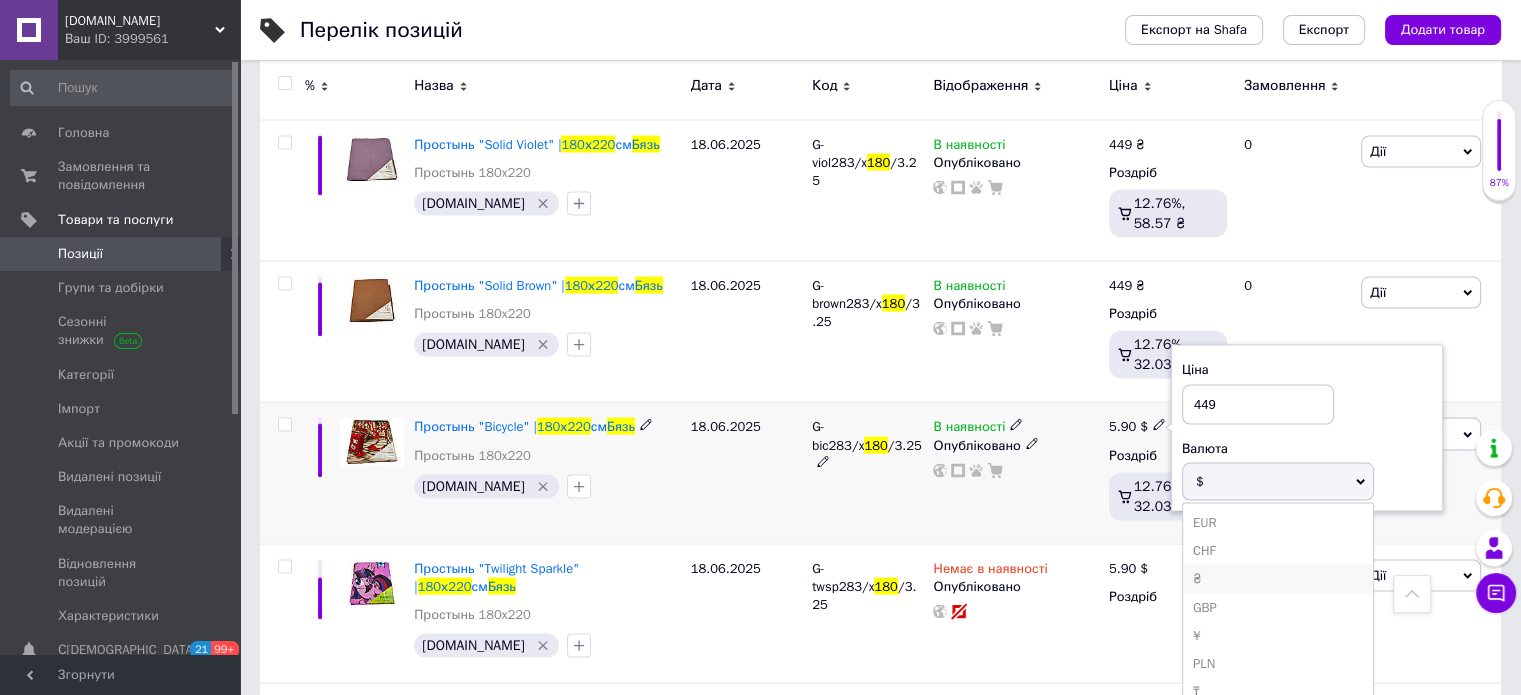 click on "₴" at bounding box center (1278, 579) 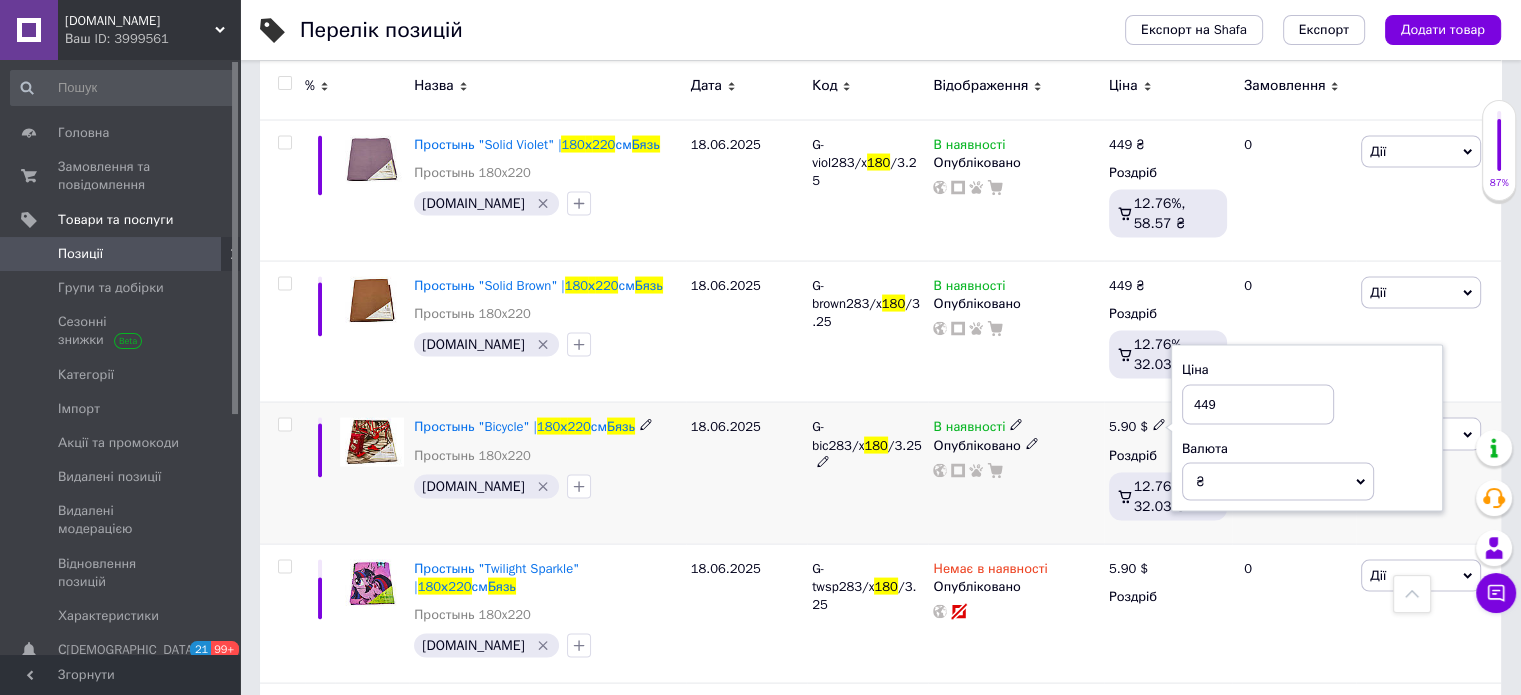 click on "В наявності Опубліковано" at bounding box center [1015, 473] 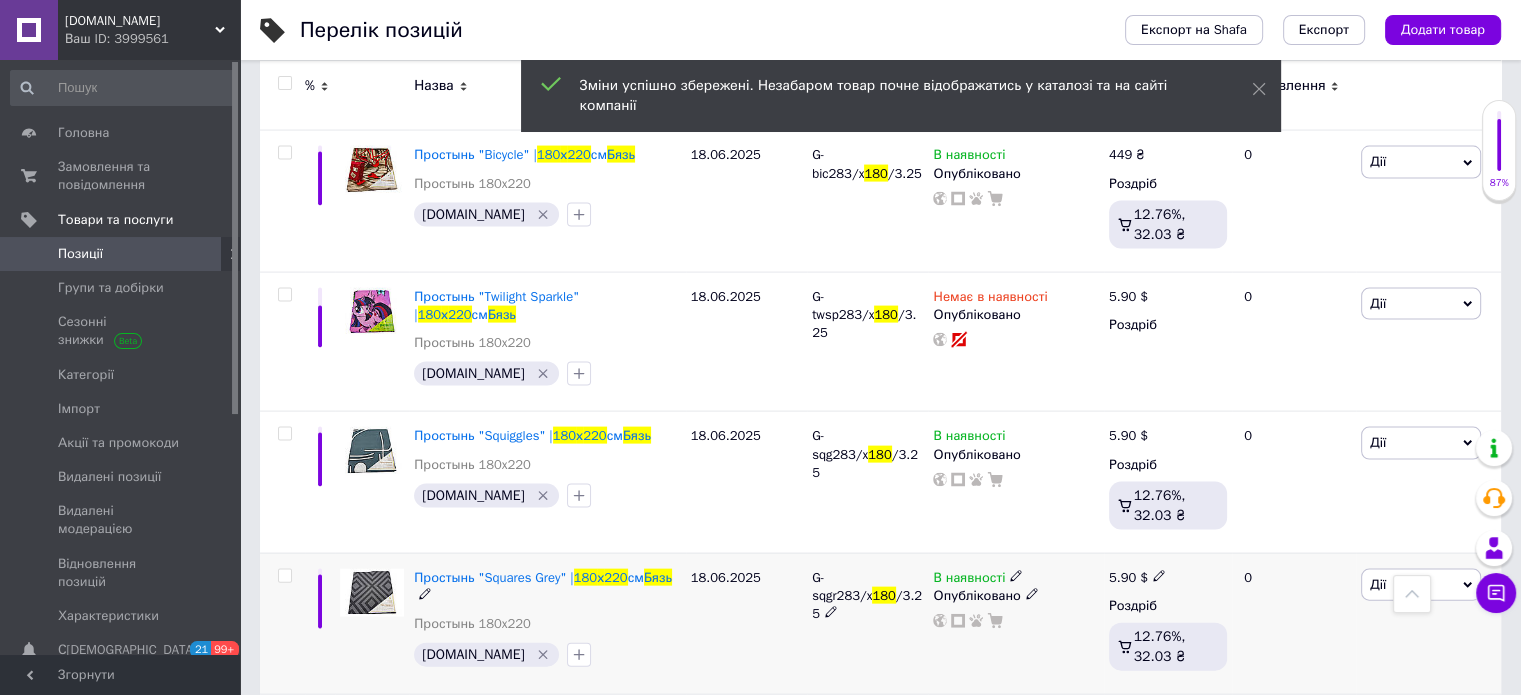 scroll, scrollTop: 4200, scrollLeft: 0, axis: vertical 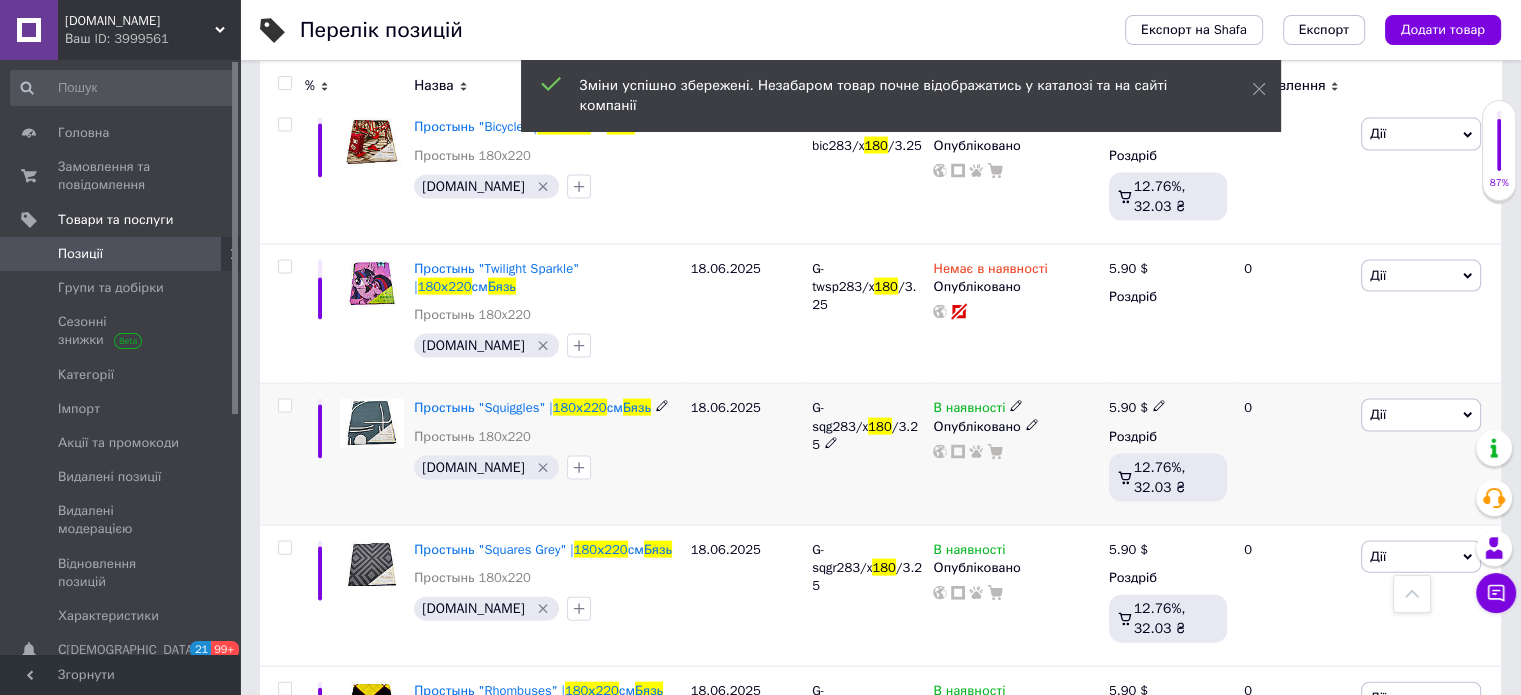 click 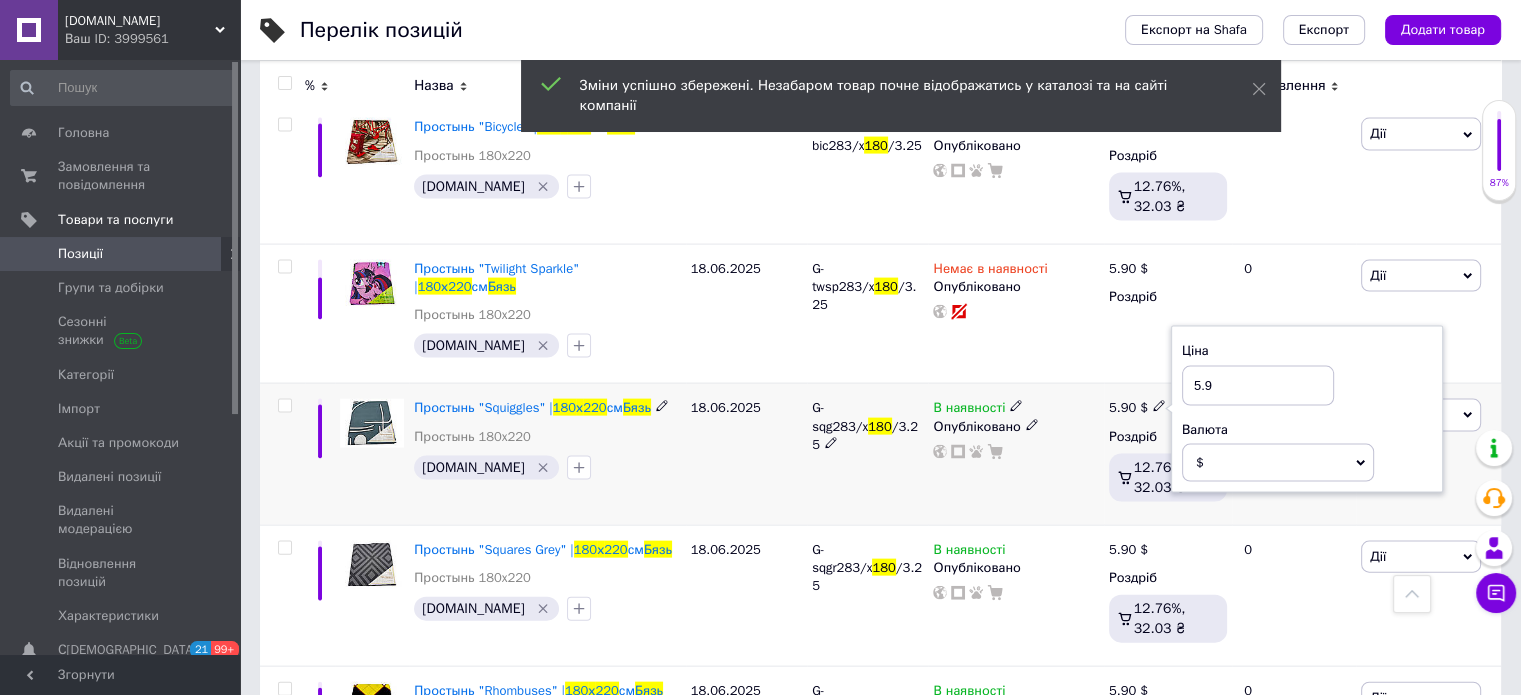 drag, startPoint x: 1198, startPoint y: 347, endPoint x: 1156, endPoint y: 355, distance: 42.755116 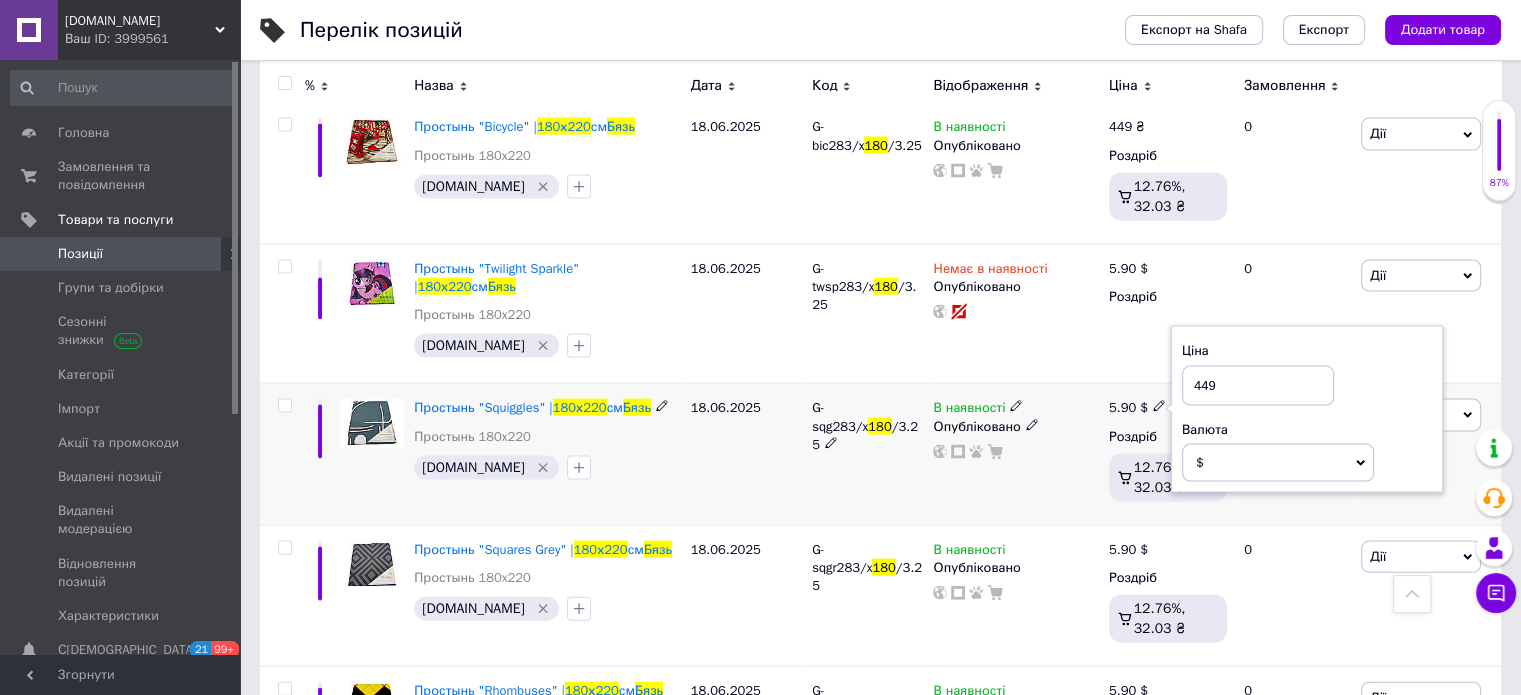 click on "$" at bounding box center [1278, 463] 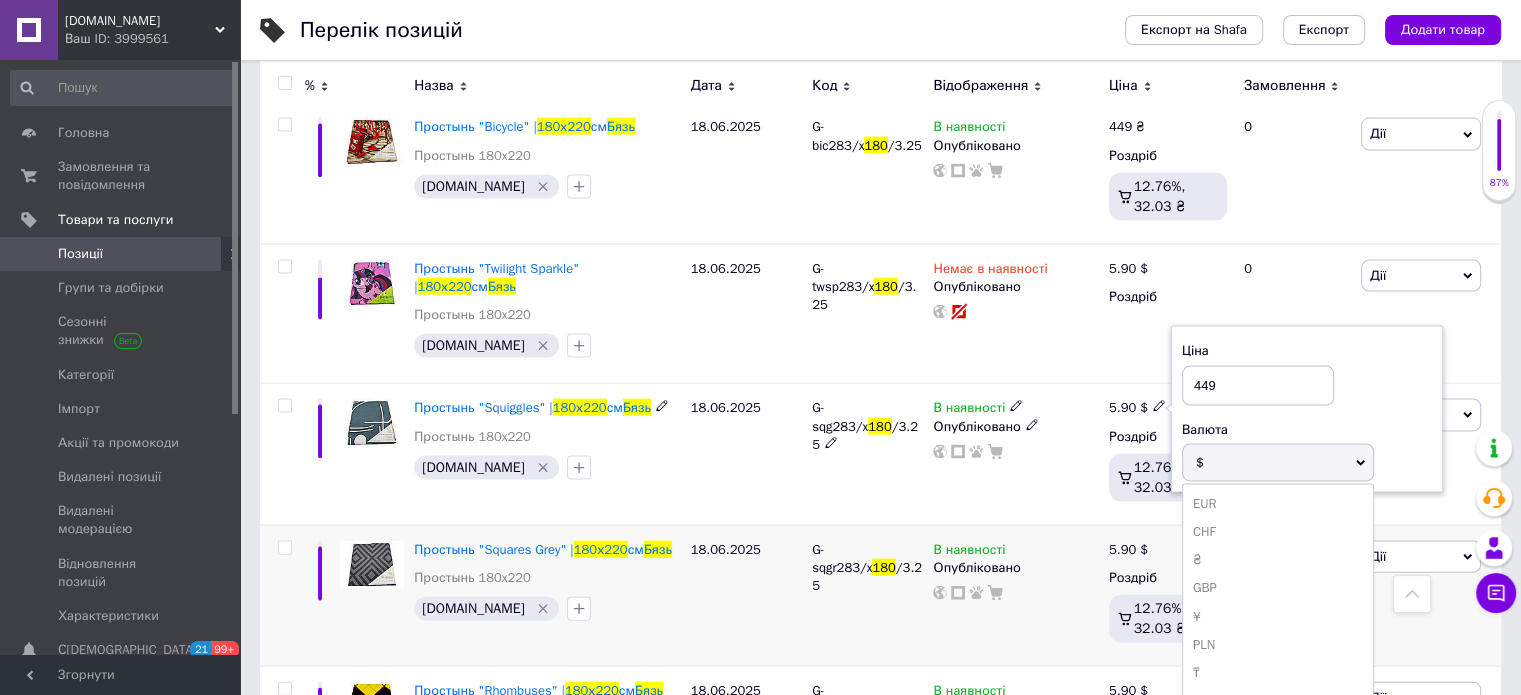 drag, startPoint x: 1216, startPoint y: 515, endPoint x: 1077, endPoint y: 487, distance: 141.7921 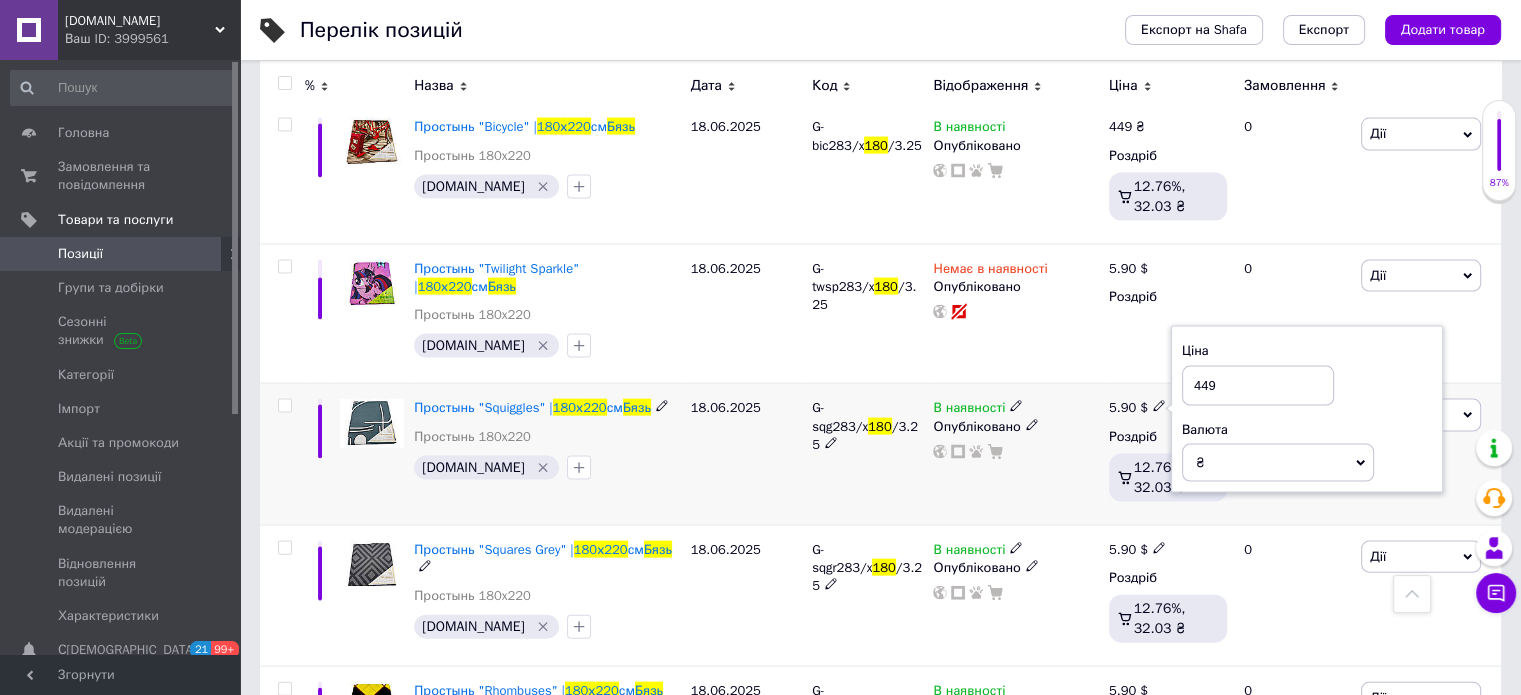 click on "В наявності Опубліковано" at bounding box center [1015, 454] 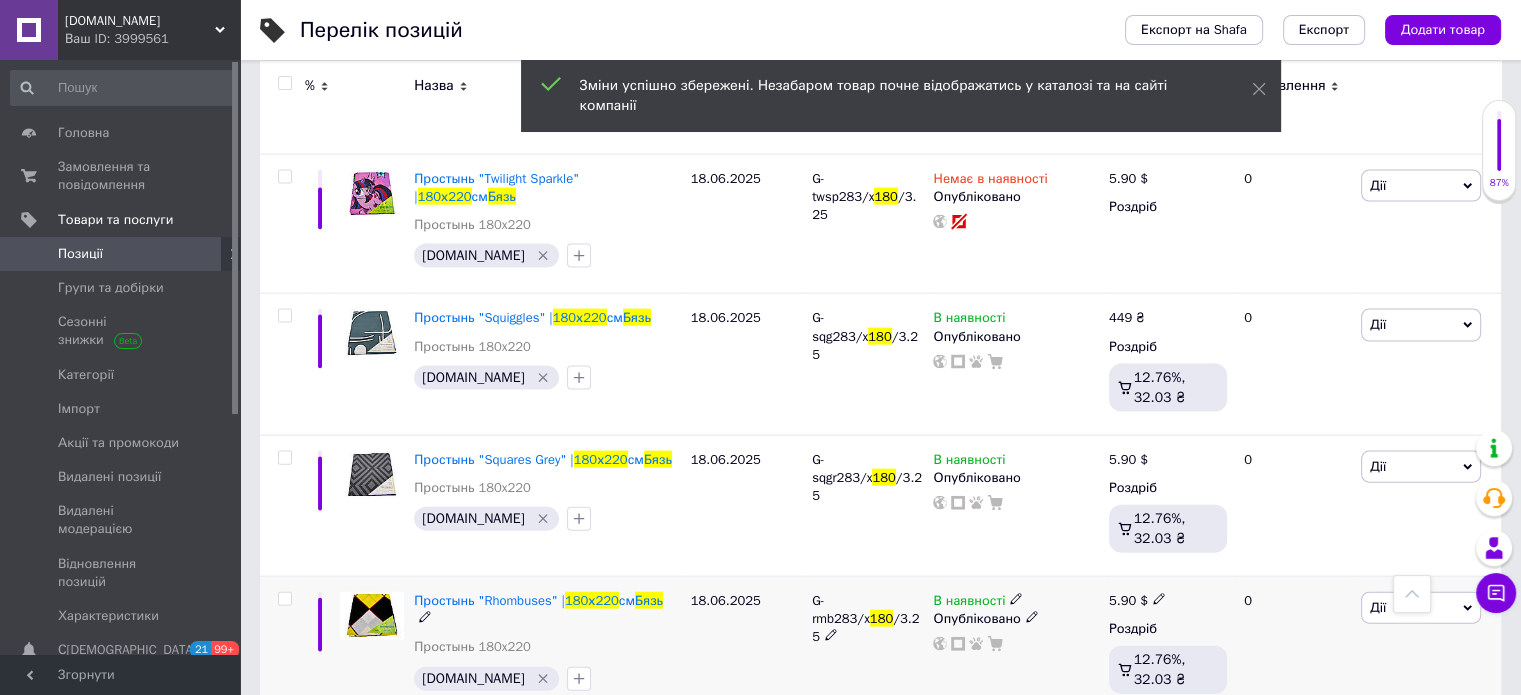scroll, scrollTop: 4400, scrollLeft: 0, axis: vertical 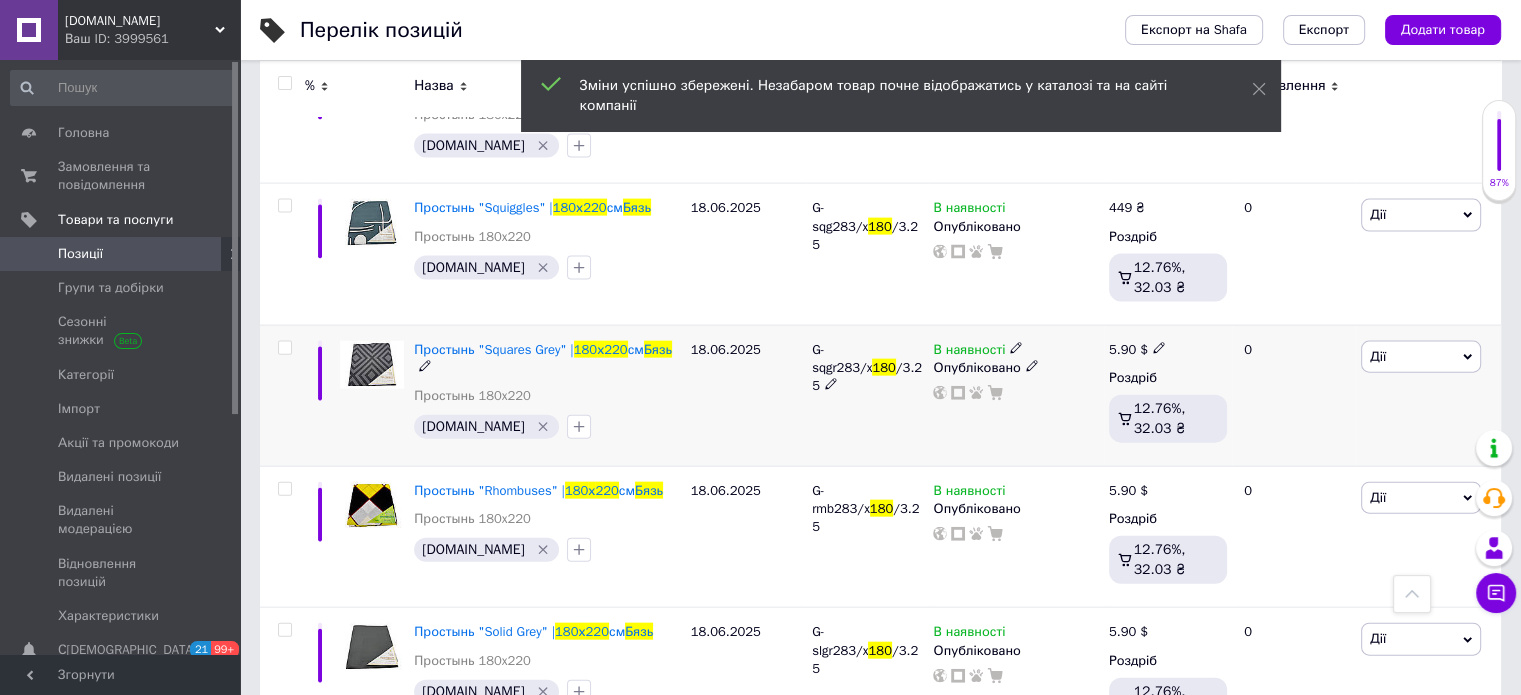 click on "5.90   $" at bounding box center (1168, 350) 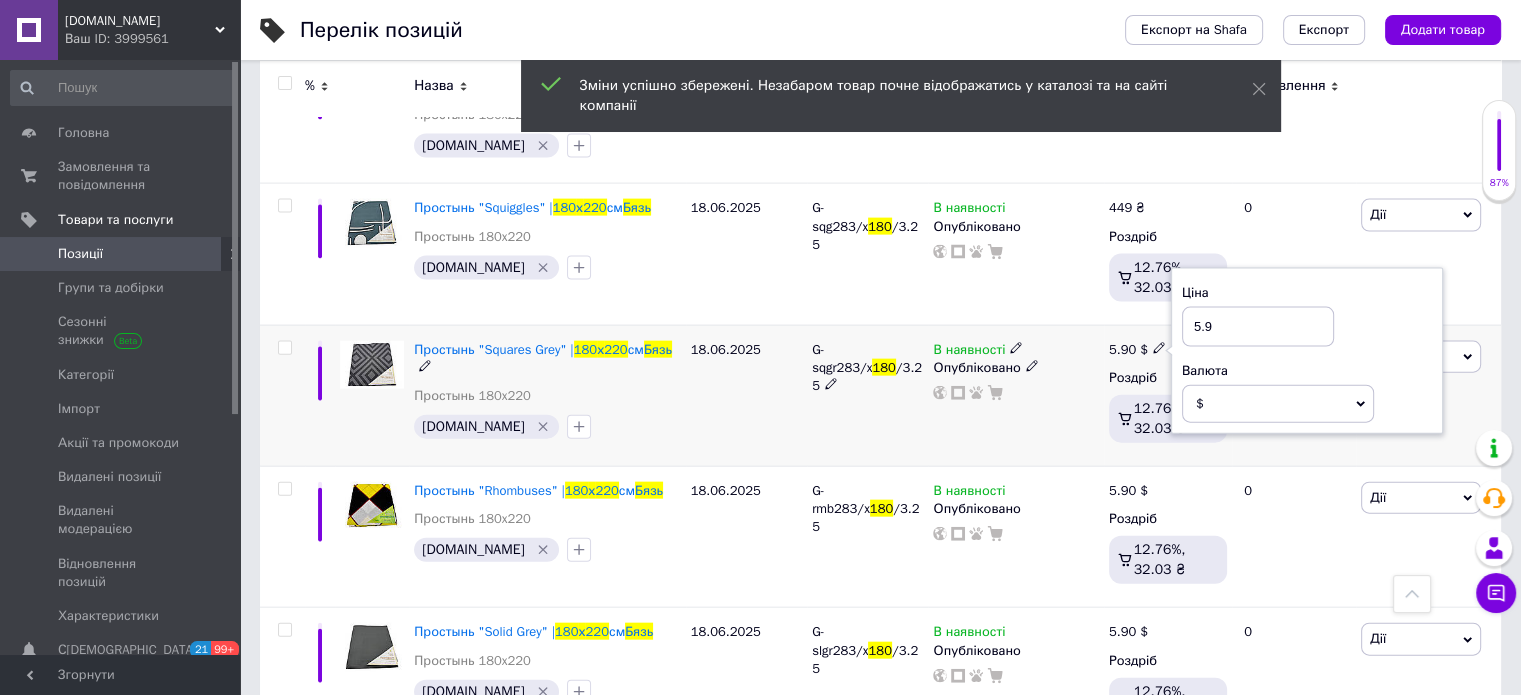 click on "5.90   $ Ціна 5.9 Валюта $ EUR CHF ₴ GBP ¥ PLN ₸ MDL HUF KGS CNY TRY KRW lei Роздріб 12.76%, 32.03 ₴" at bounding box center (1168, 395) 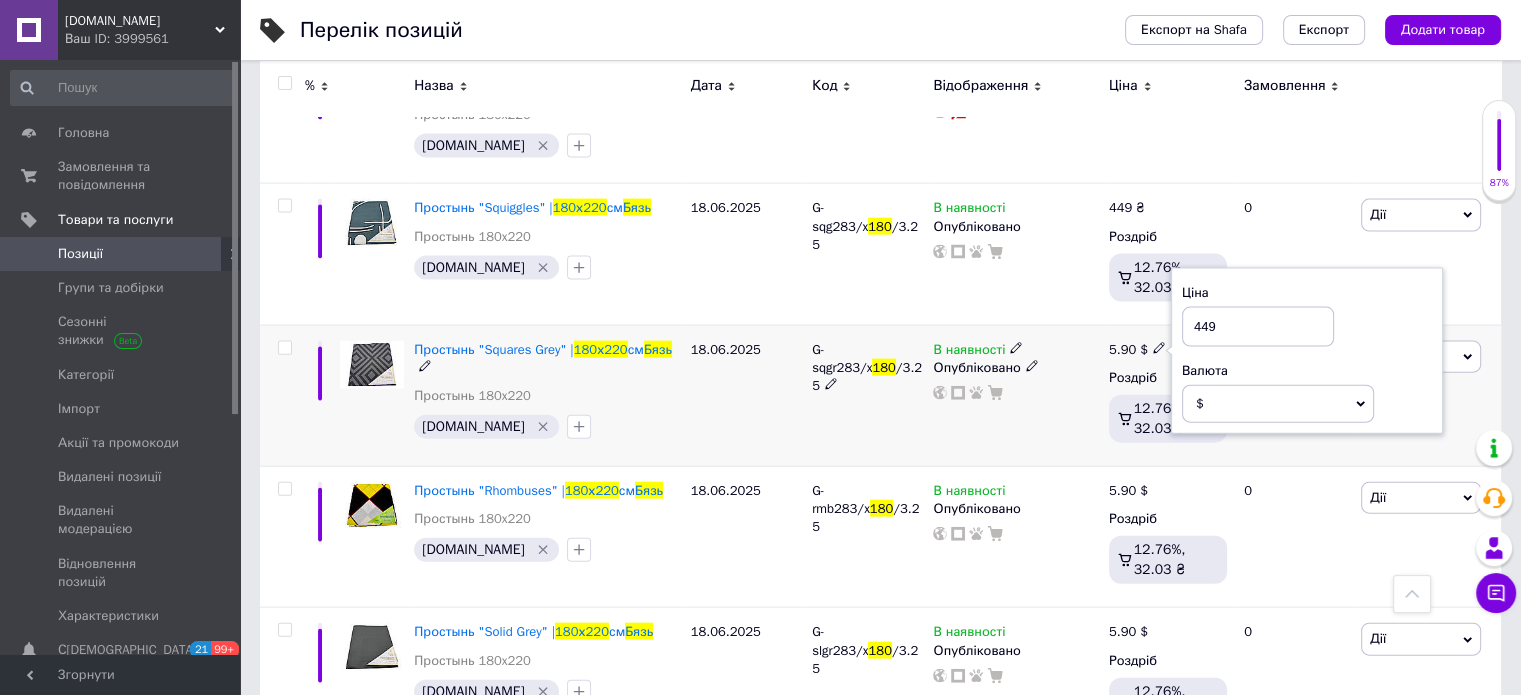drag, startPoint x: 1216, startPoint y: 357, endPoint x: 1216, endPoint y: 369, distance: 12 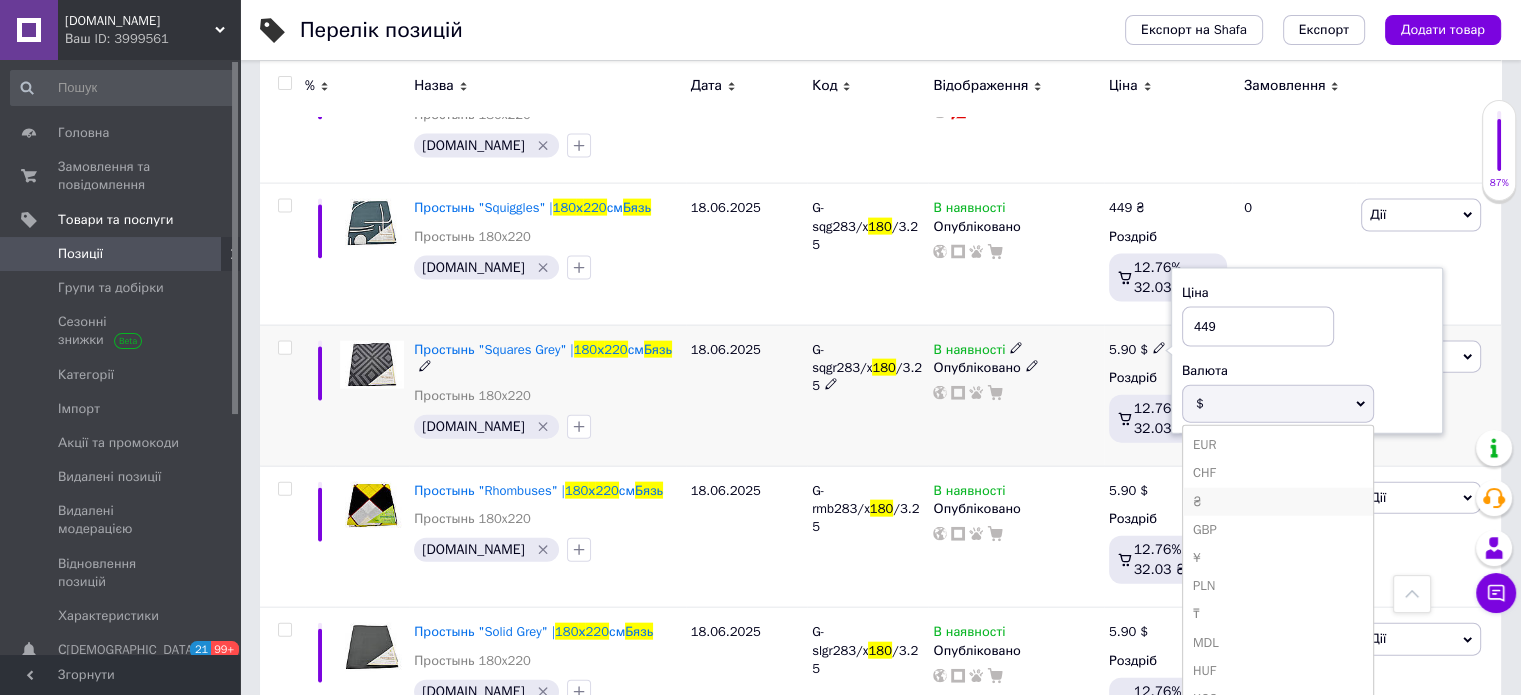 click on "₴" at bounding box center (1278, 502) 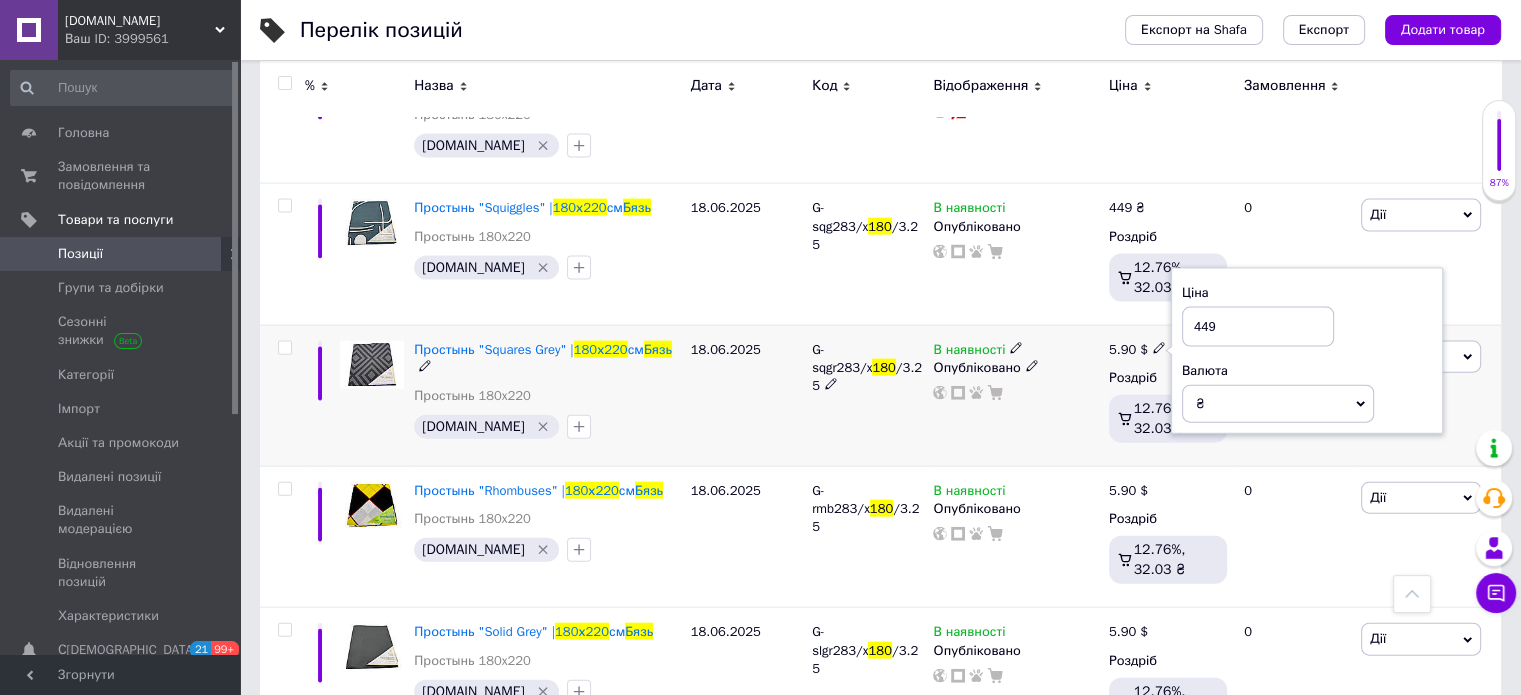 click on "В наявності Опубліковано" at bounding box center (1015, 395) 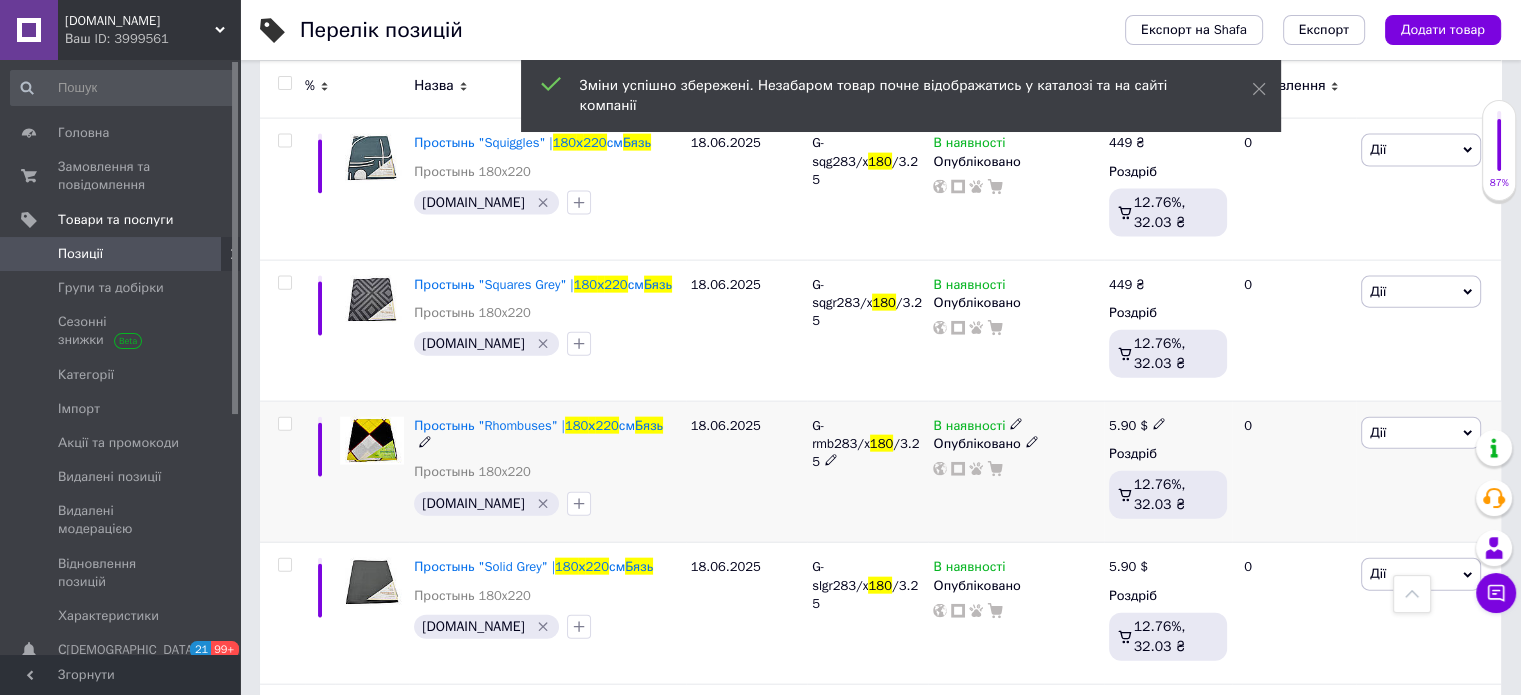 scroll, scrollTop: 4500, scrollLeft: 0, axis: vertical 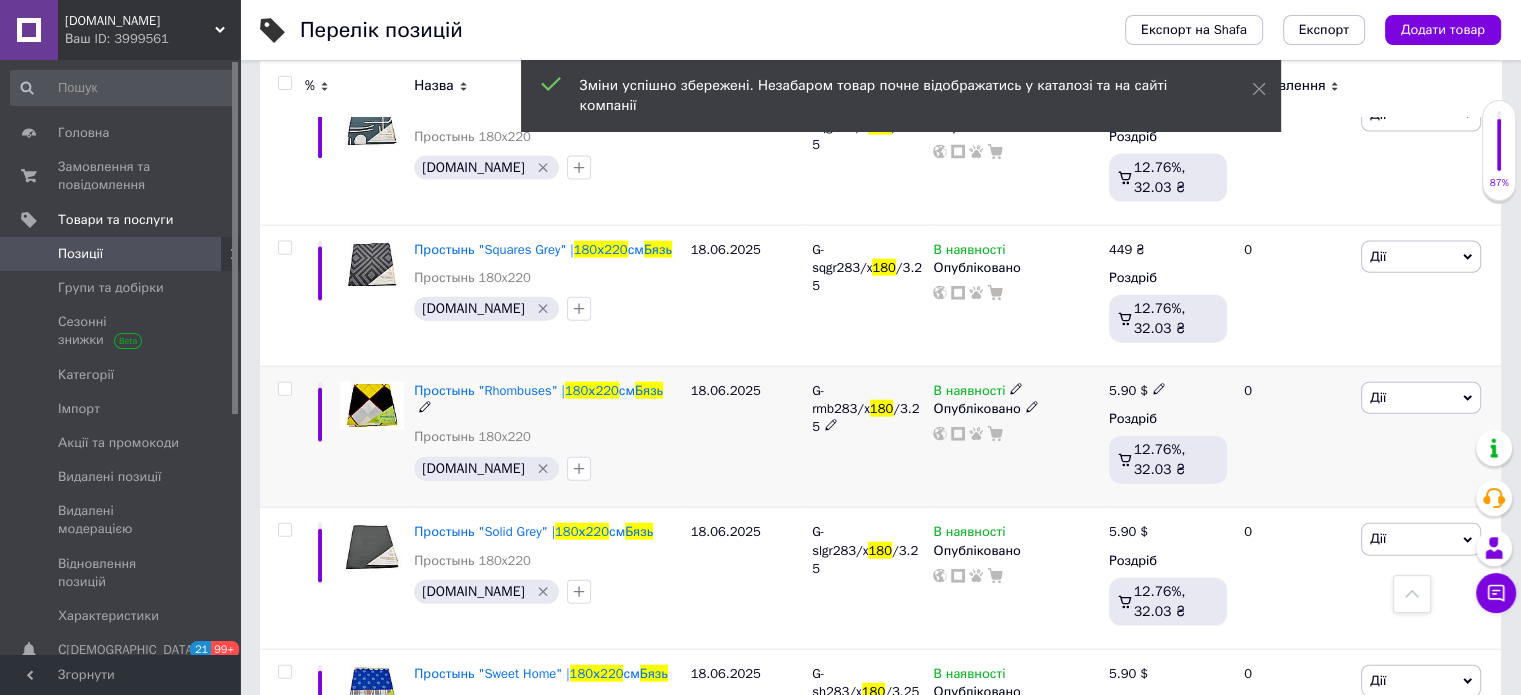click 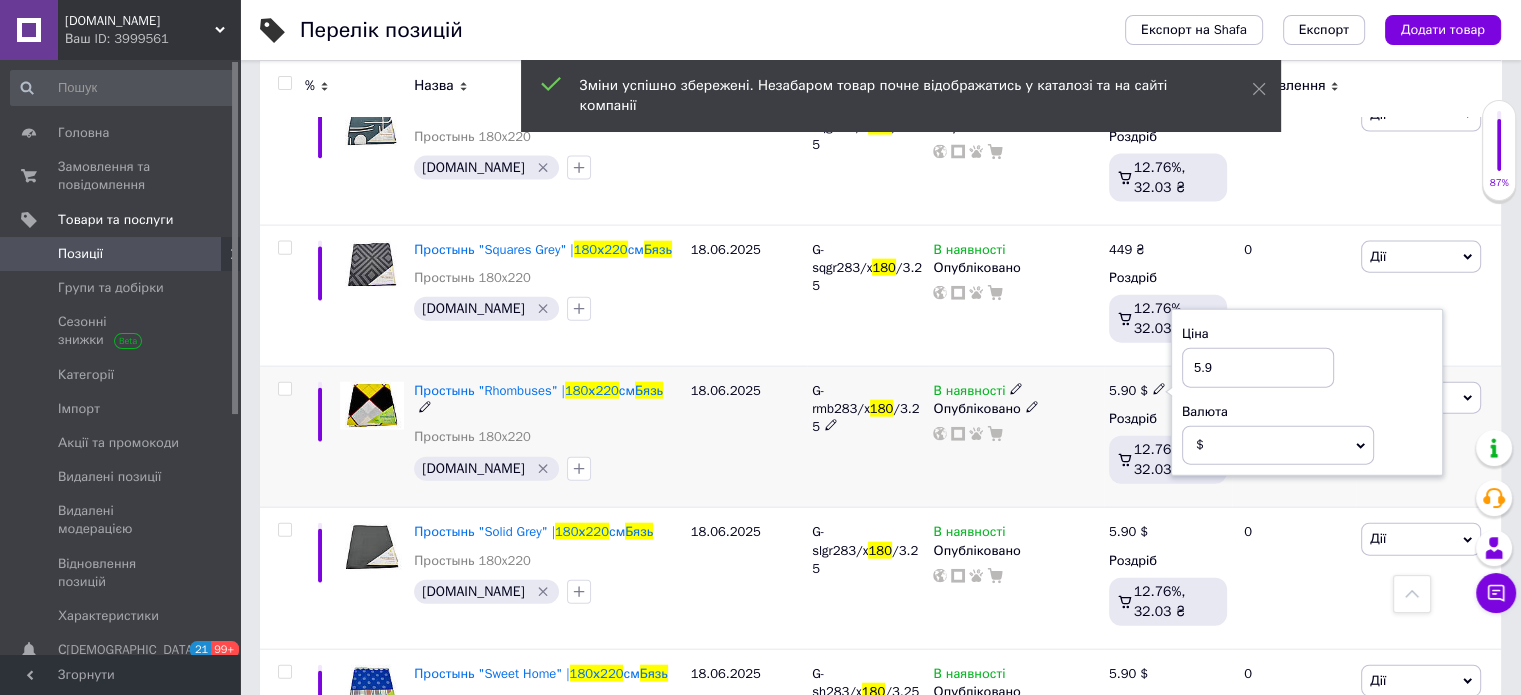 drag, startPoint x: 1210, startPoint y: 326, endPoint x: 1178, endPoint y: 328, distance: 32.06244 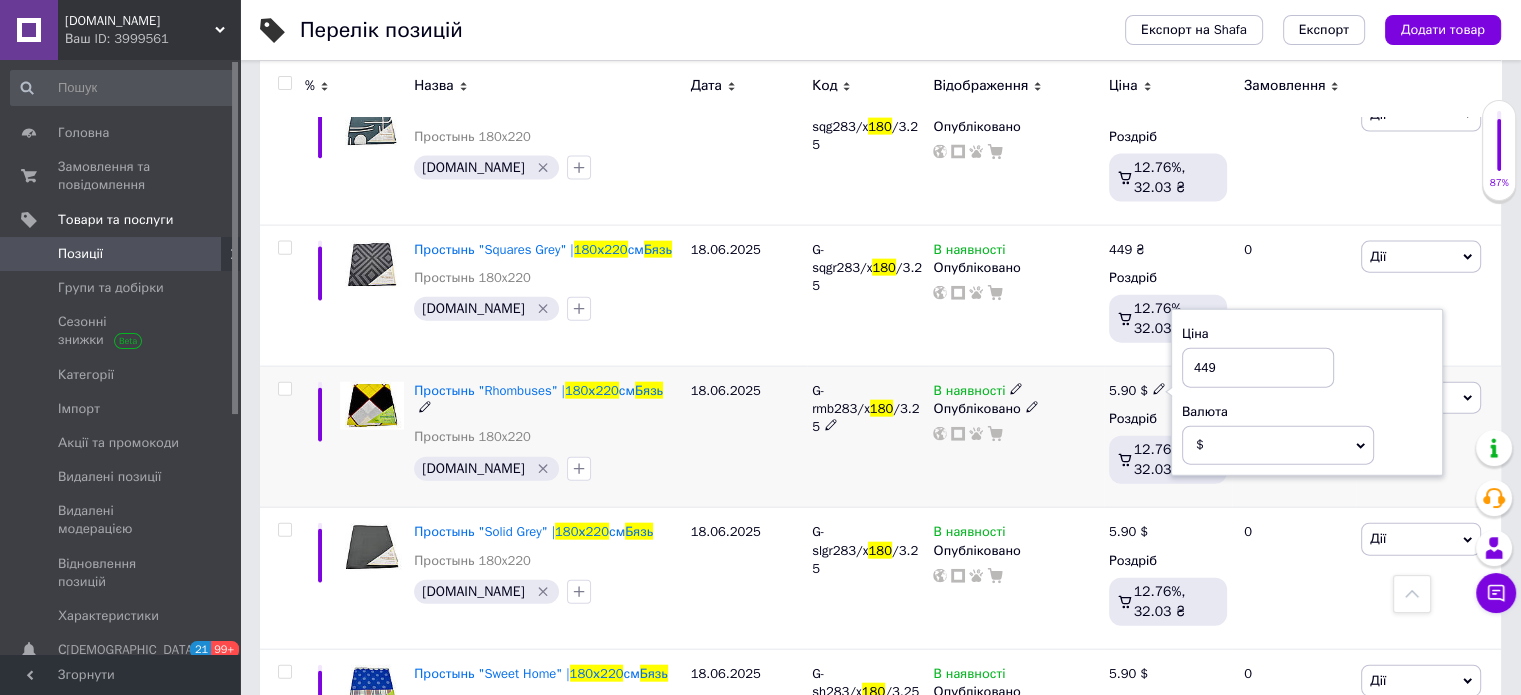 click on "$" at bounding box center (1278, 445) 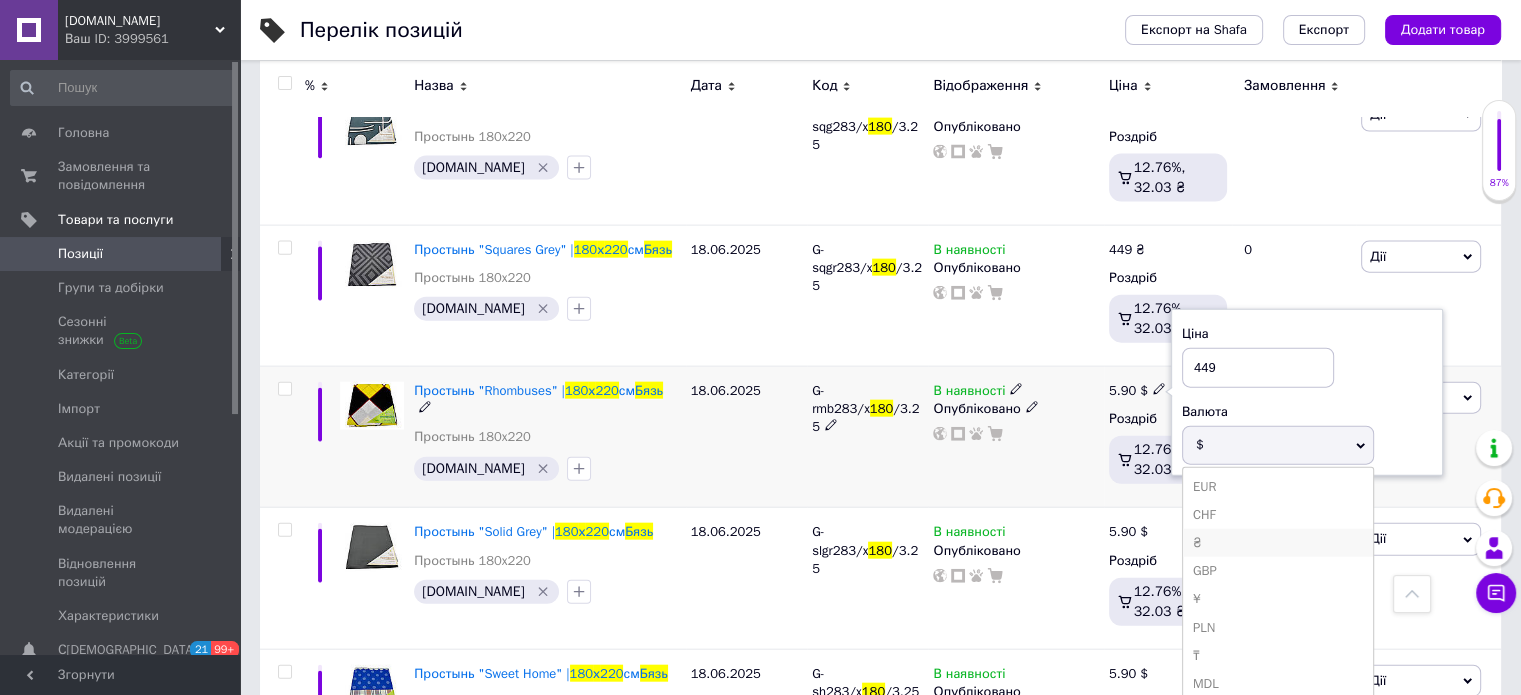 click on "₴" at bounding box center (1278, 543) 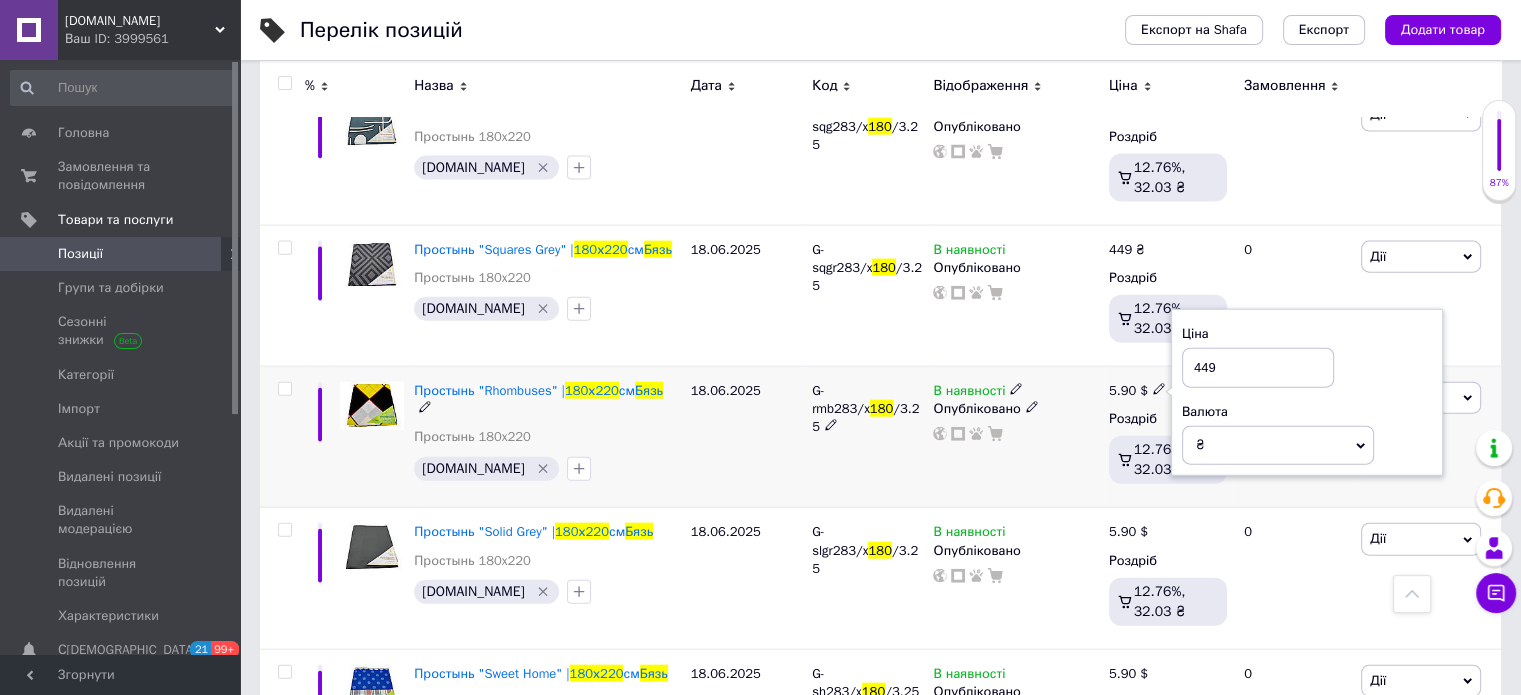 click on "В наявності Опубліковано" at bounding box center [1015, 437] 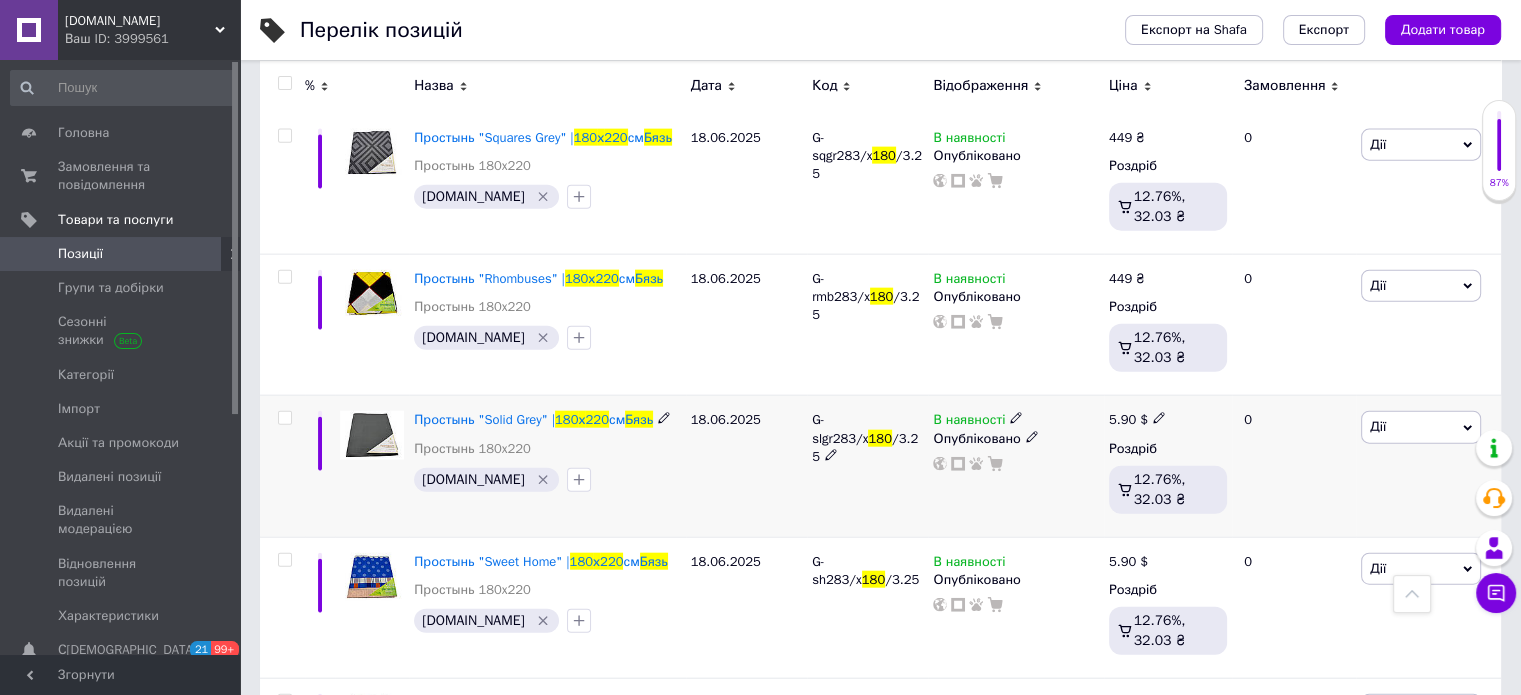 scroll, scrollTop: 4600, scrollLeft: 0, axis: vertical 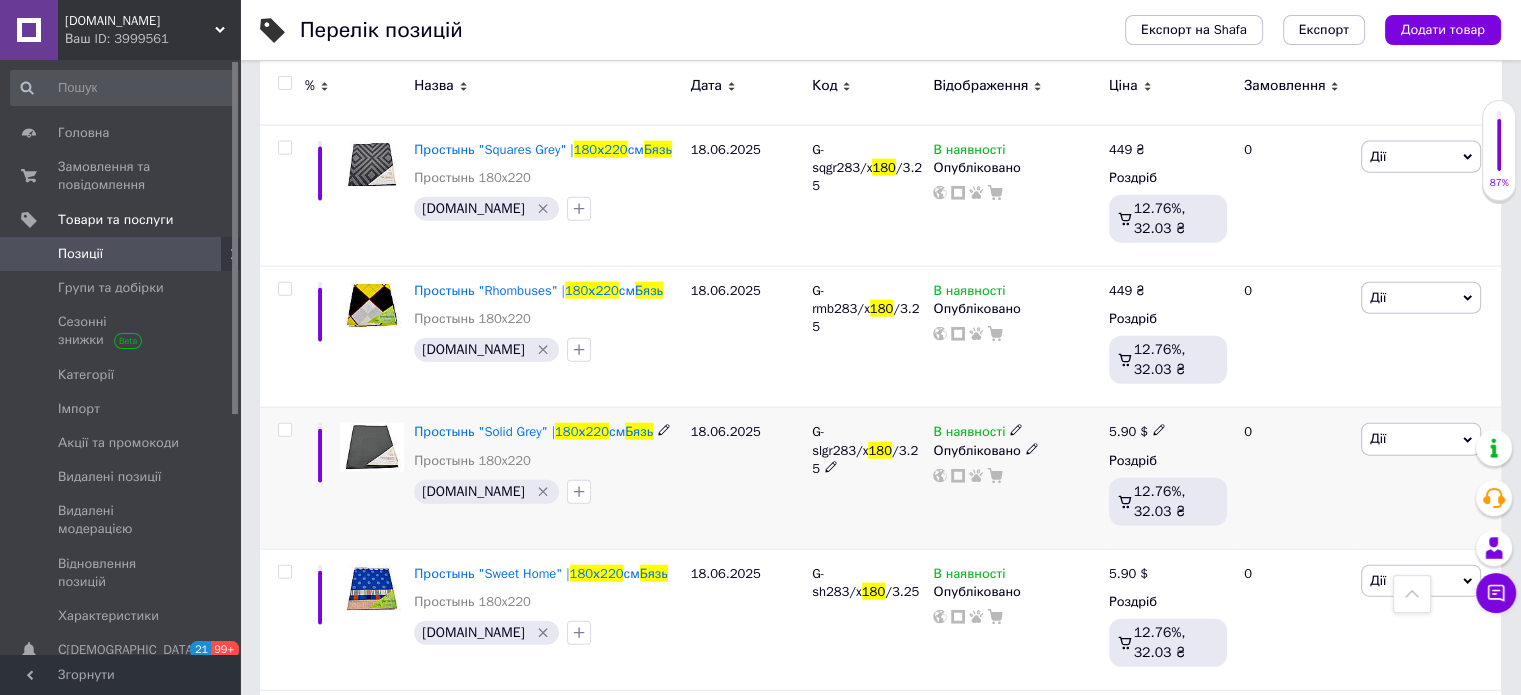click on "5.90   $" at bounding box center (1168, 432) 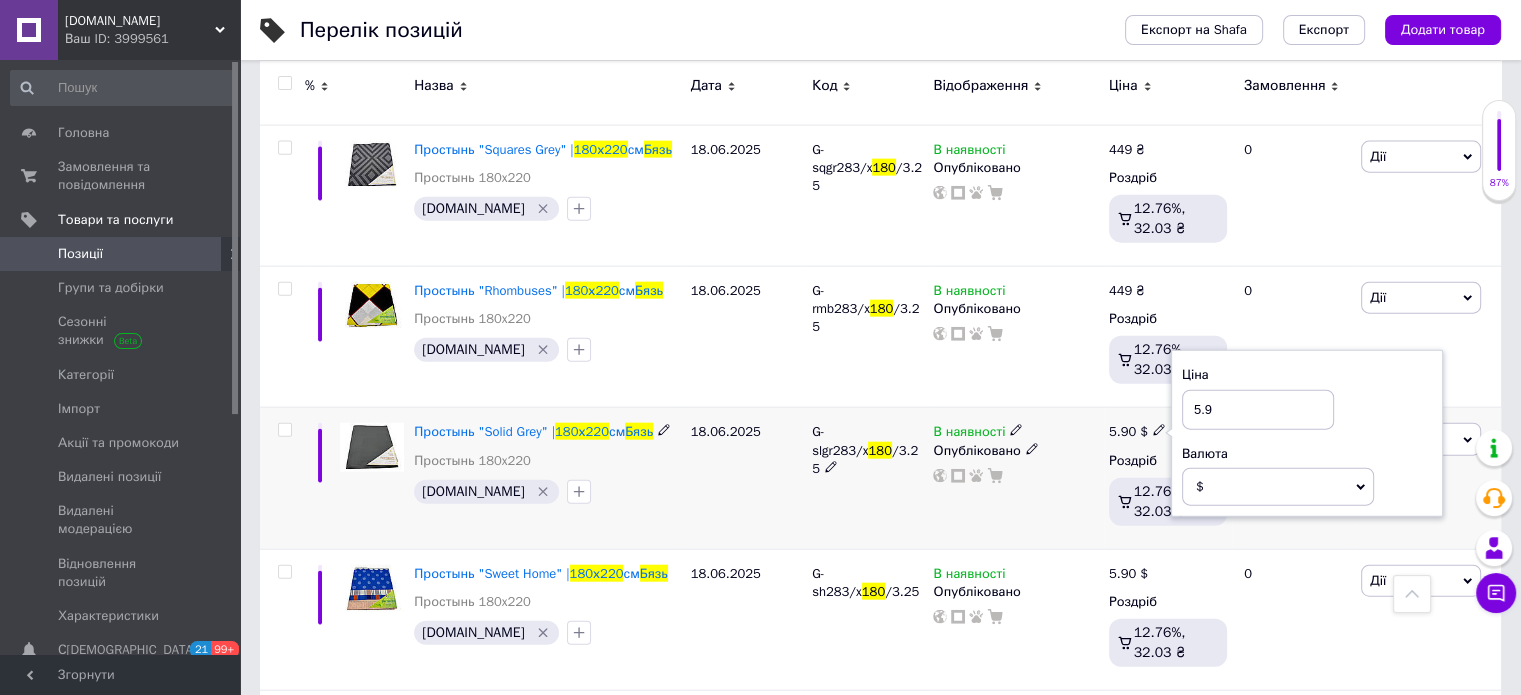 drag, startPoint x: 1219, startPoint y: 376, endPoint x: 1161, endPoint y: 376, distance: 58 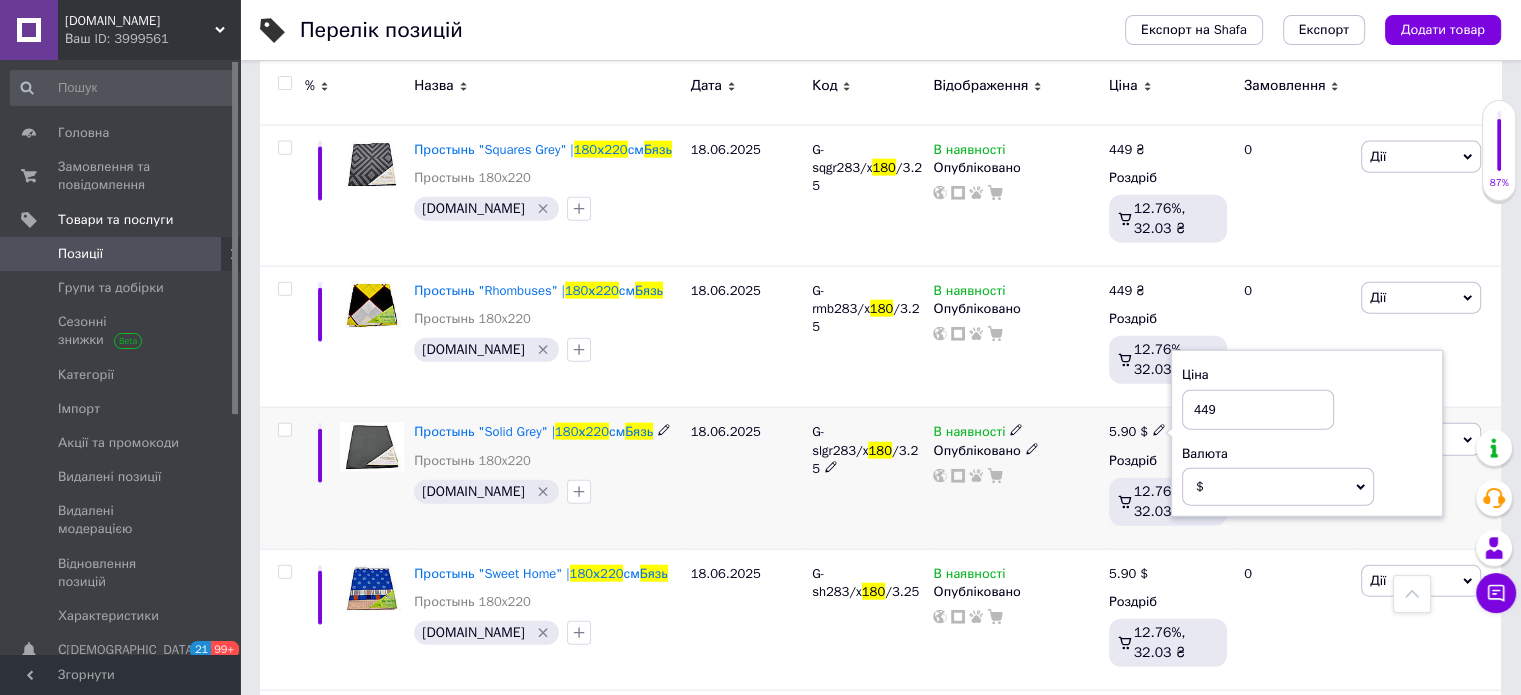 click on "$" at bounding box center (1278, 487) 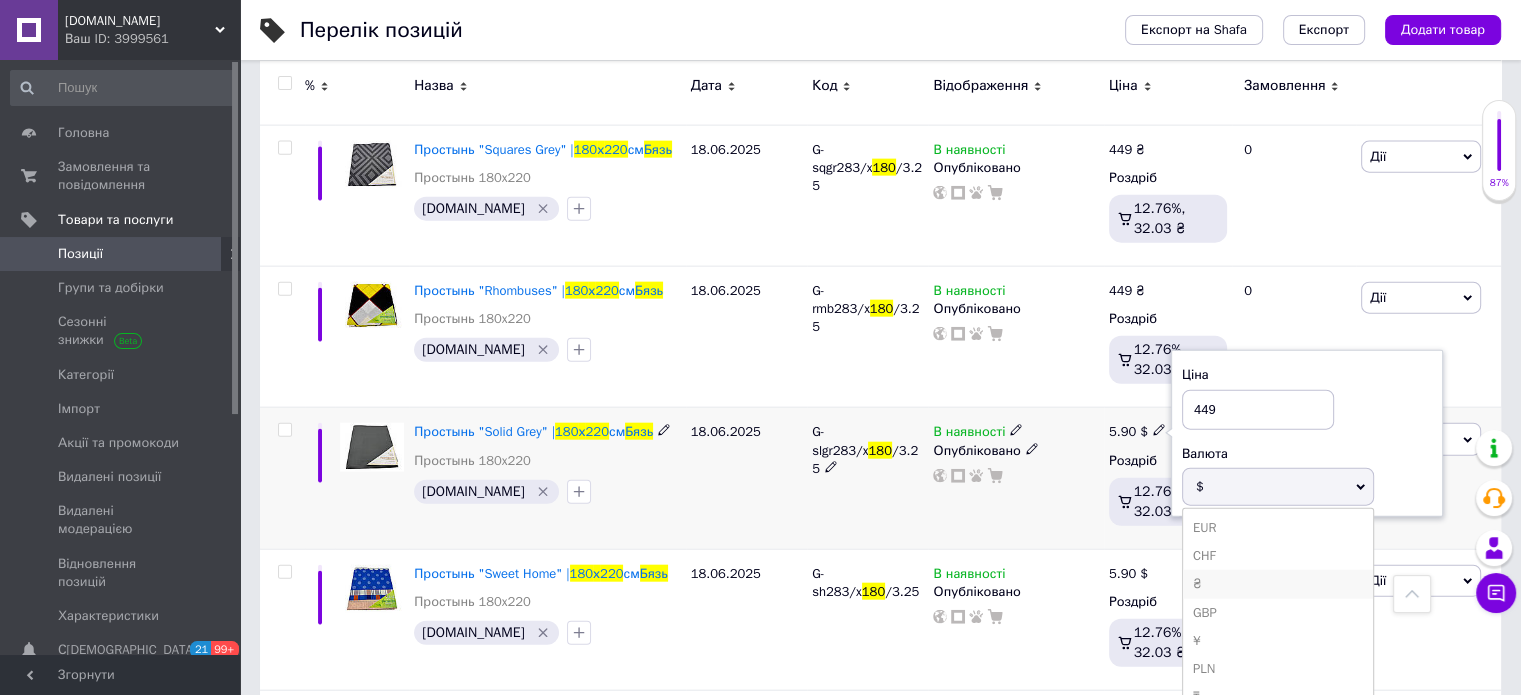 click on "₴" at bounding box center [1278, 584] 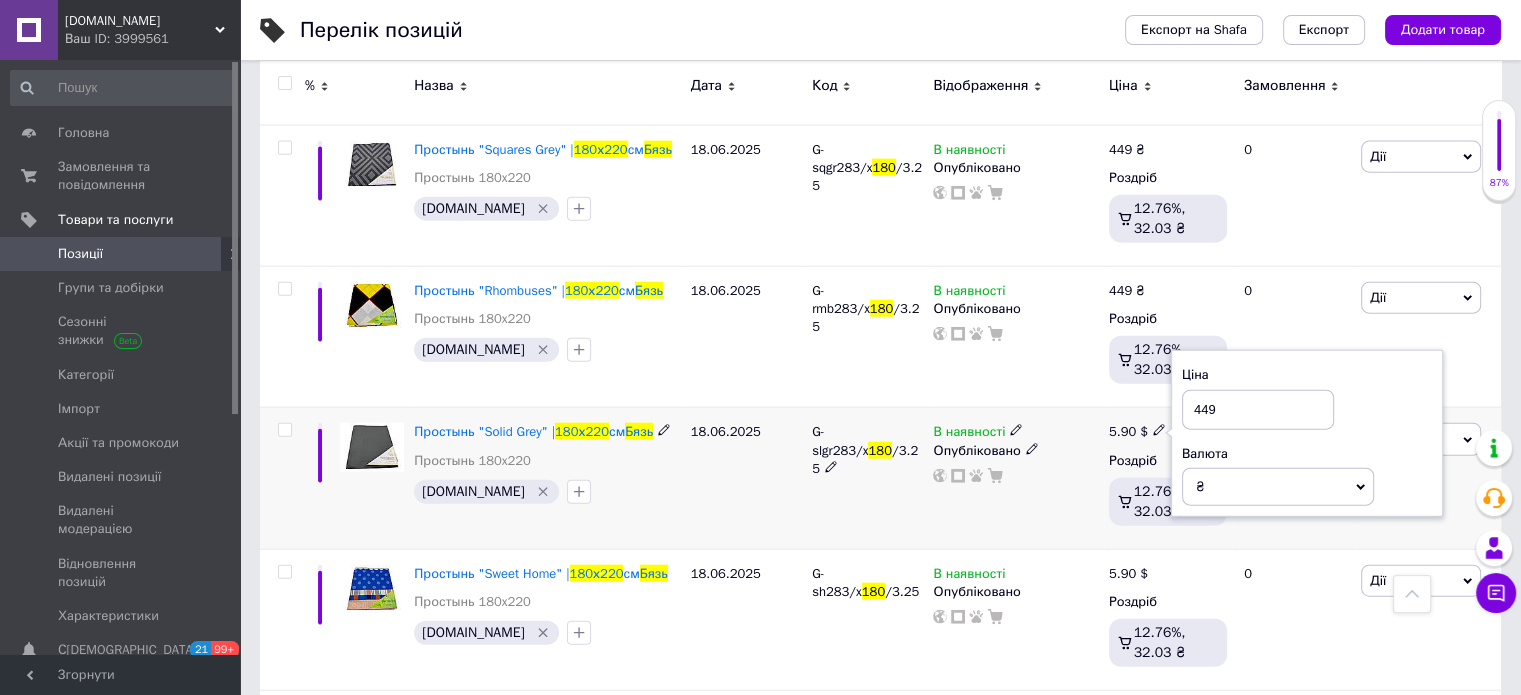 click on "В наявності Опубліковано" at bounding box center (1015, 478) 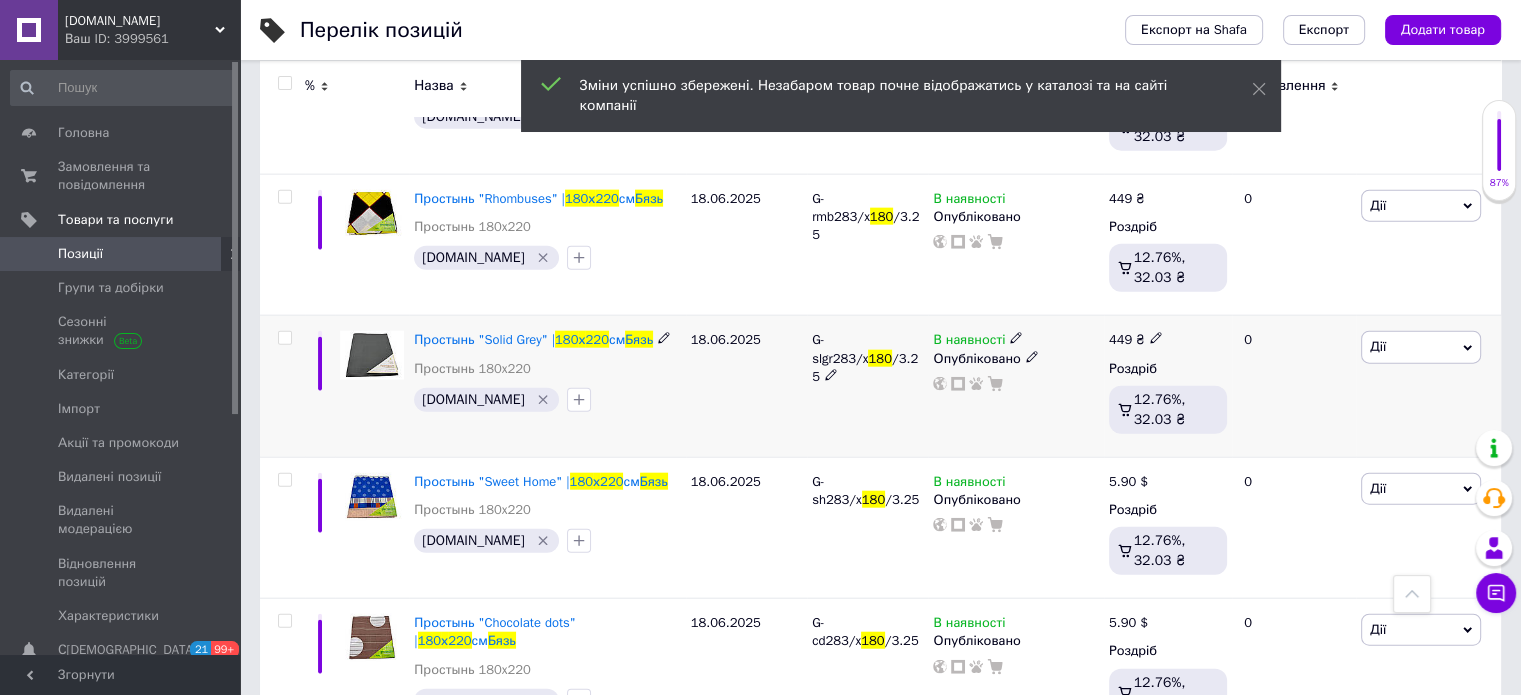 scroll, scrollTop: 4800, scrollLeft: 0, axis: vertical 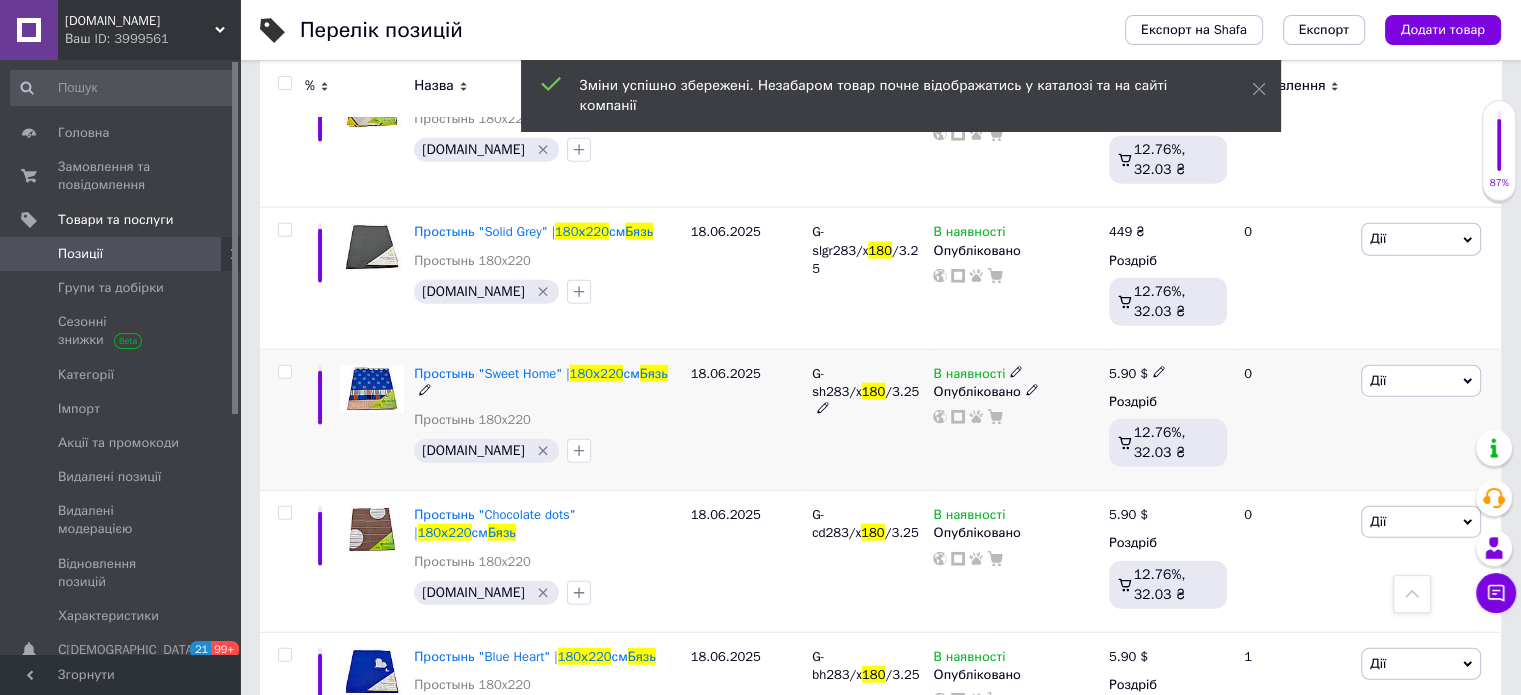 click 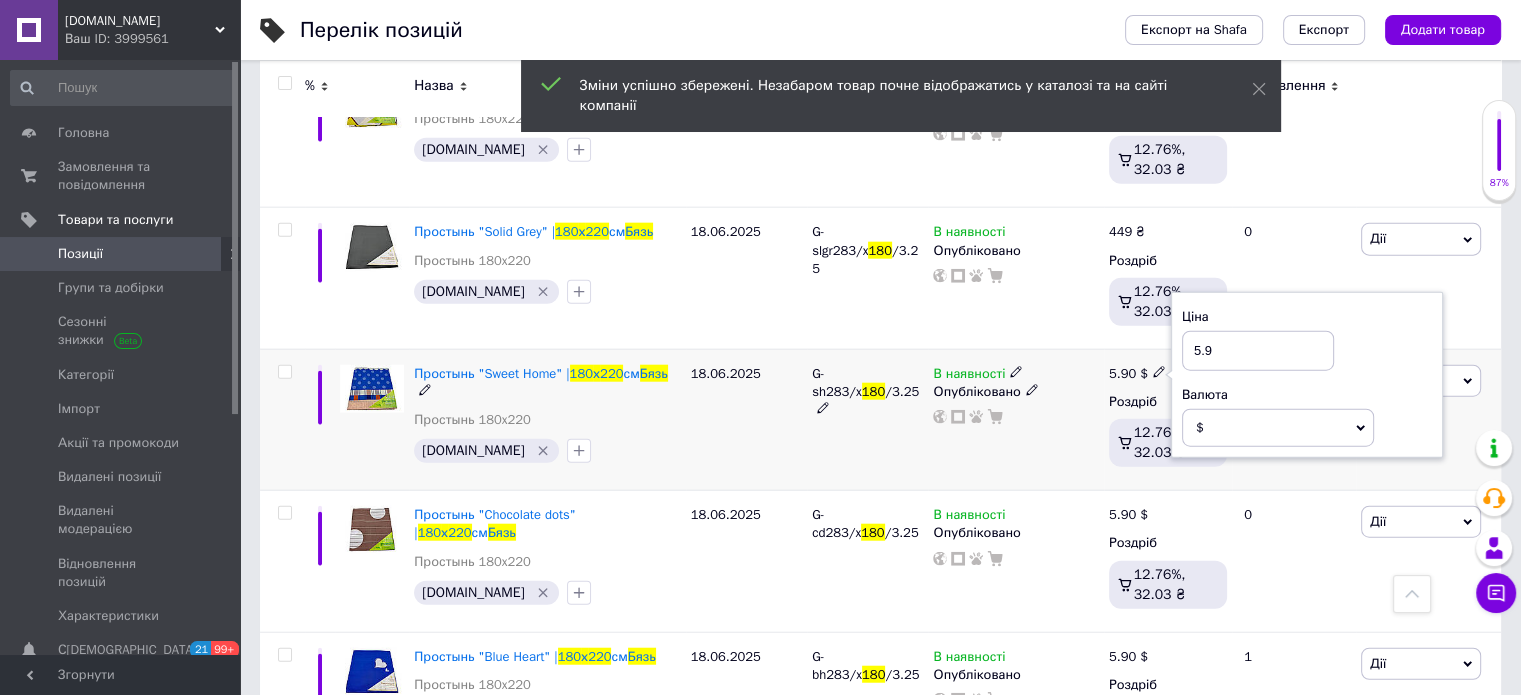 drag, startPoint x: 1211, startPoint y: 306, endPoint x: 1167, endPoint y: 312, distance: 44.407207 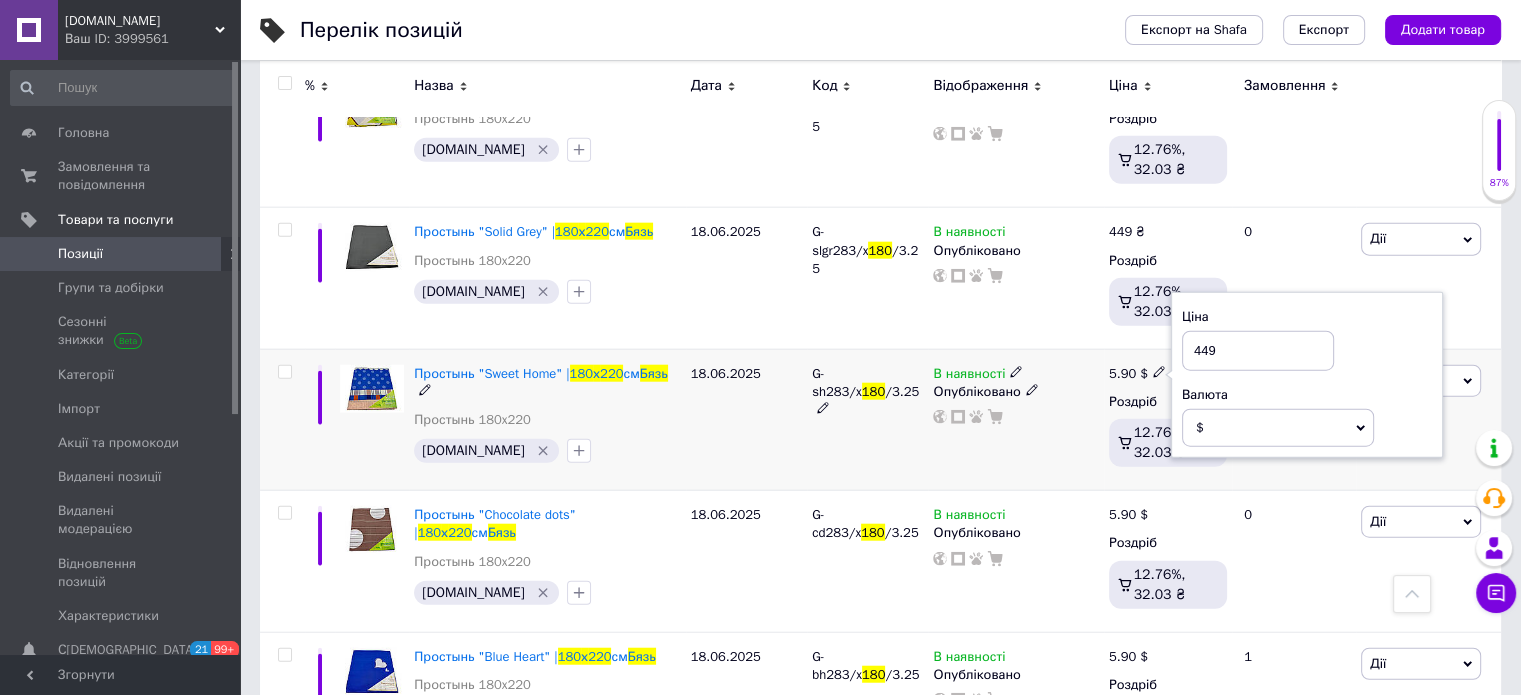 drag, startPoint x: 1223, startPoint y: 387, endPoint x: 1225, endPoint y: 397, distance: 10.198039 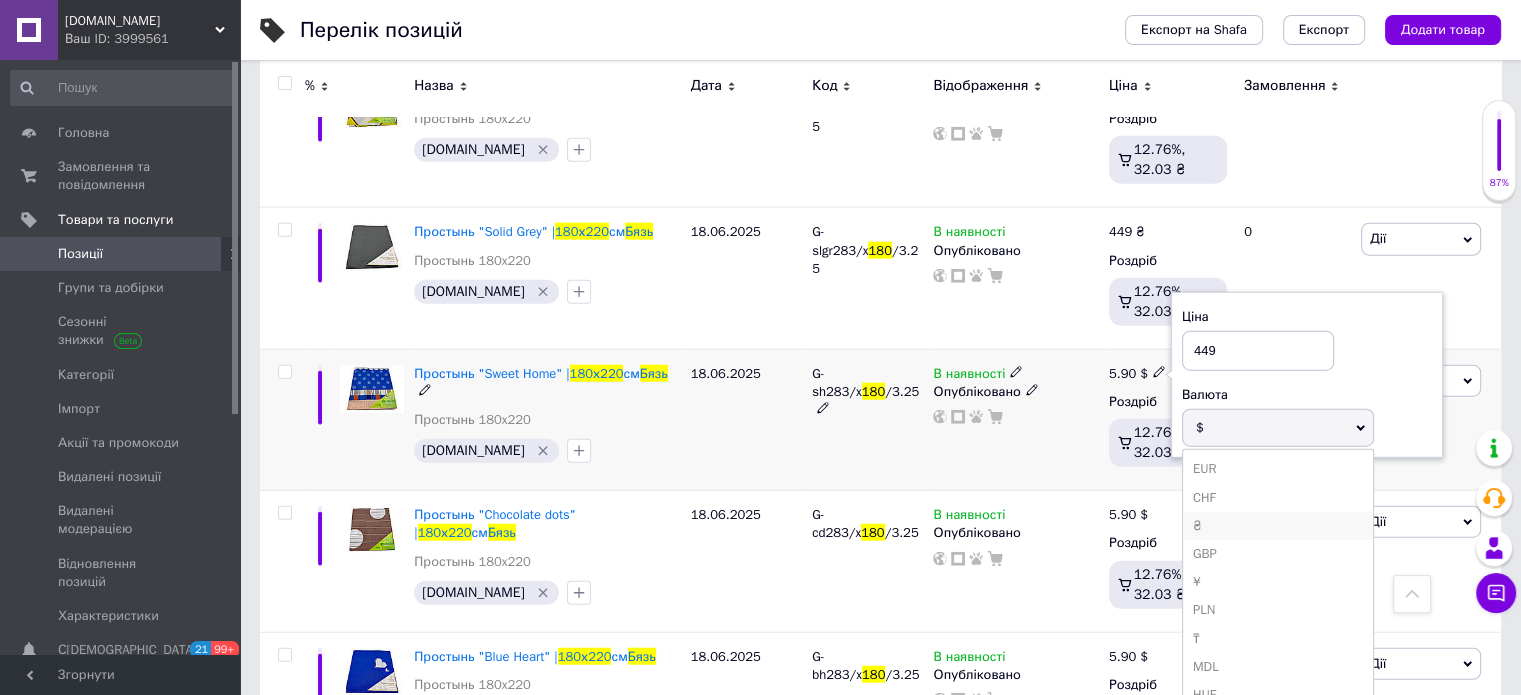 click on "₴" at bounding box center (1278, 526) 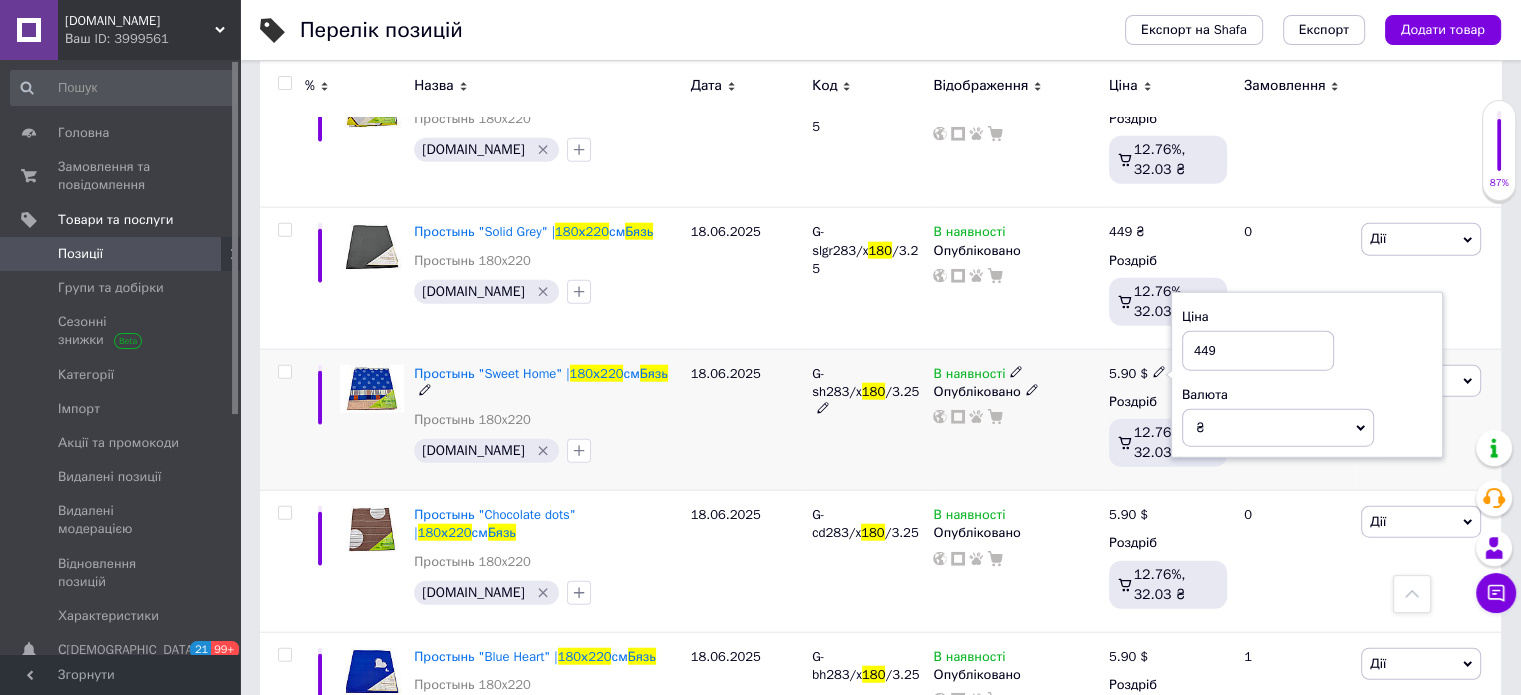 click on "В наявності Опубліковано" at bounding box center (1015, 419) 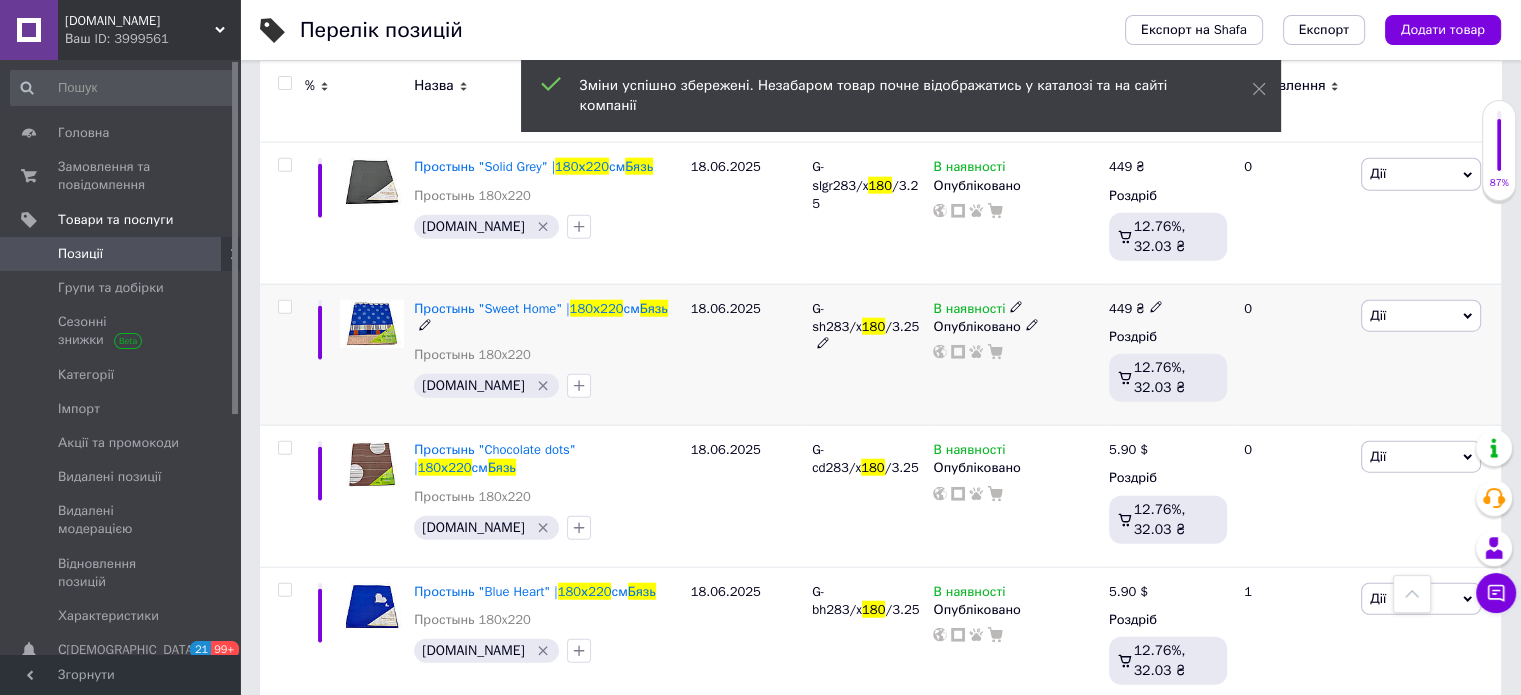 scroll, scrollTop: 4900, scrollLeft: 0, axis: vertical 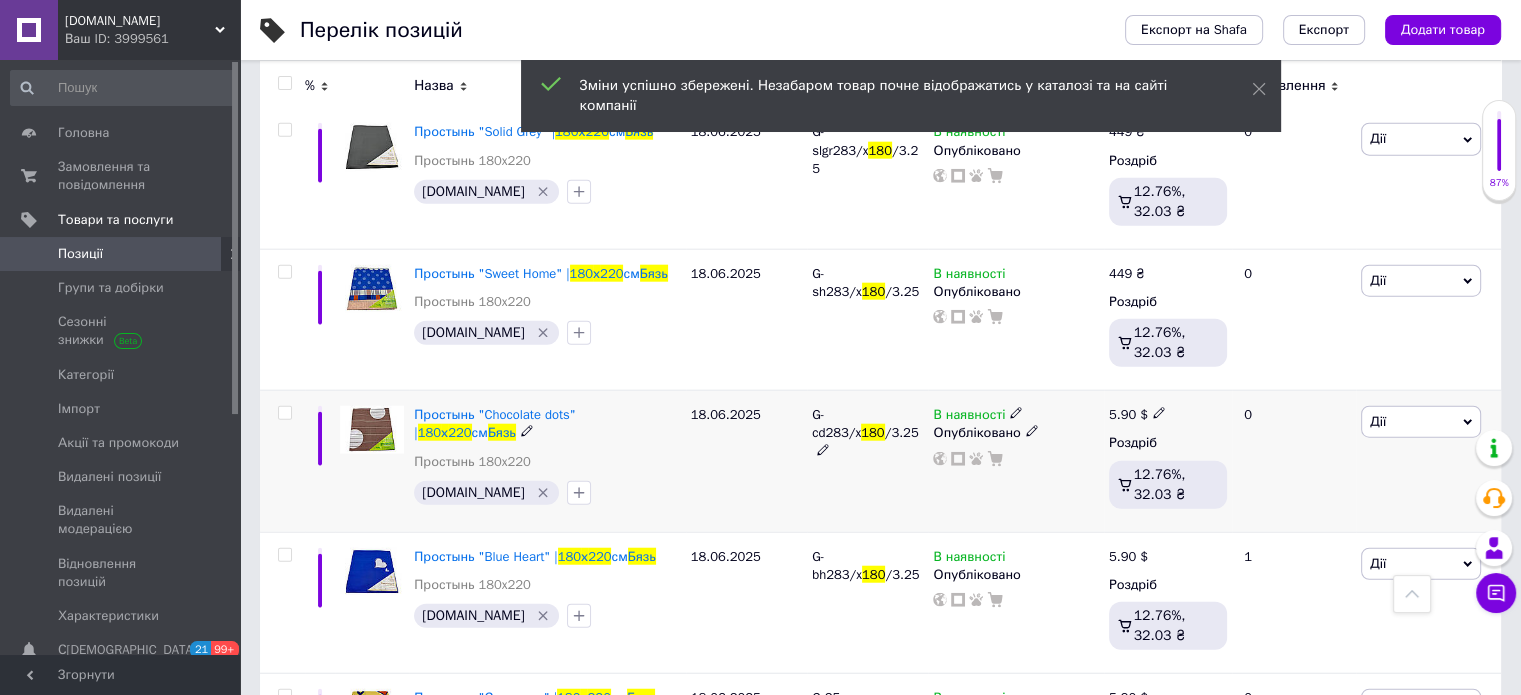 click 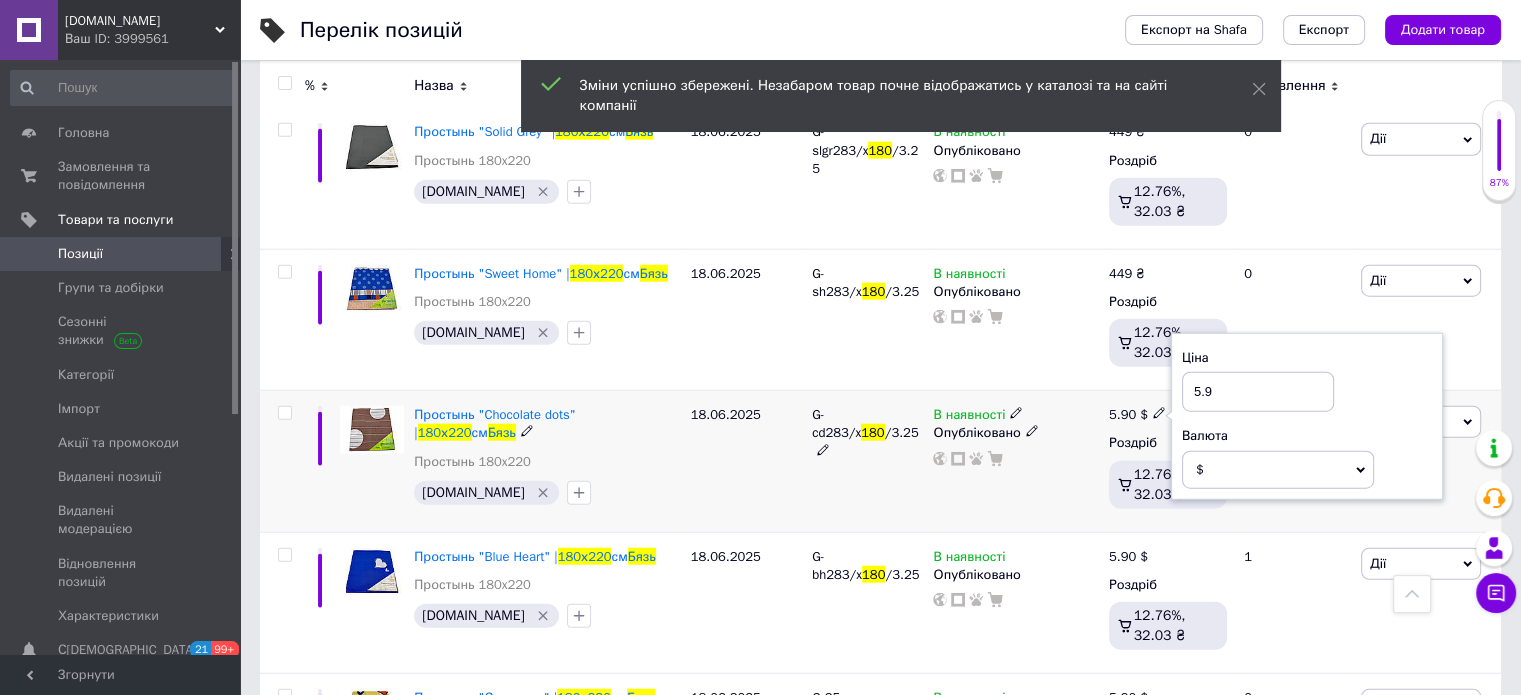drag, startPoint x: 1222, startPoint y: 355, endPoint x: 1162, endPoint y: 363, distance: 60.530983 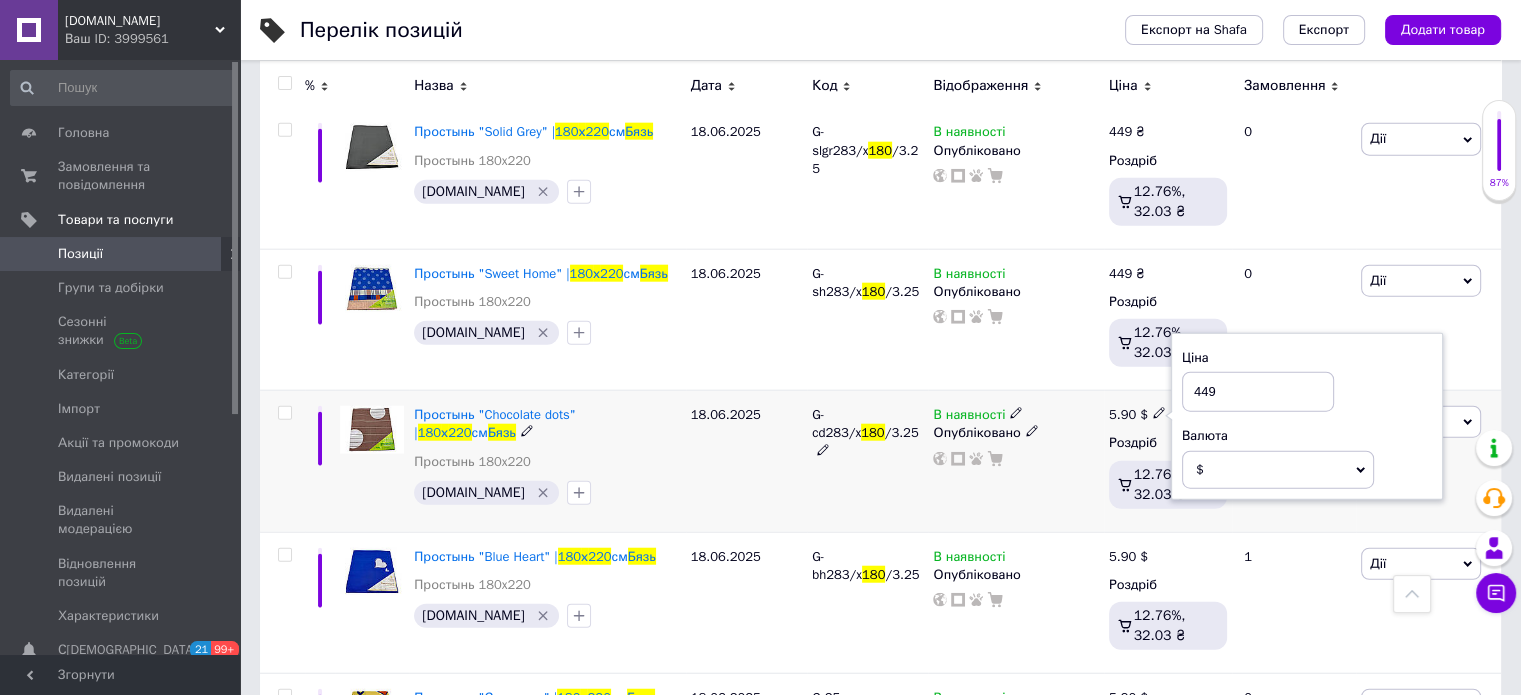 click on "$" at bounding box center (1278, 470) 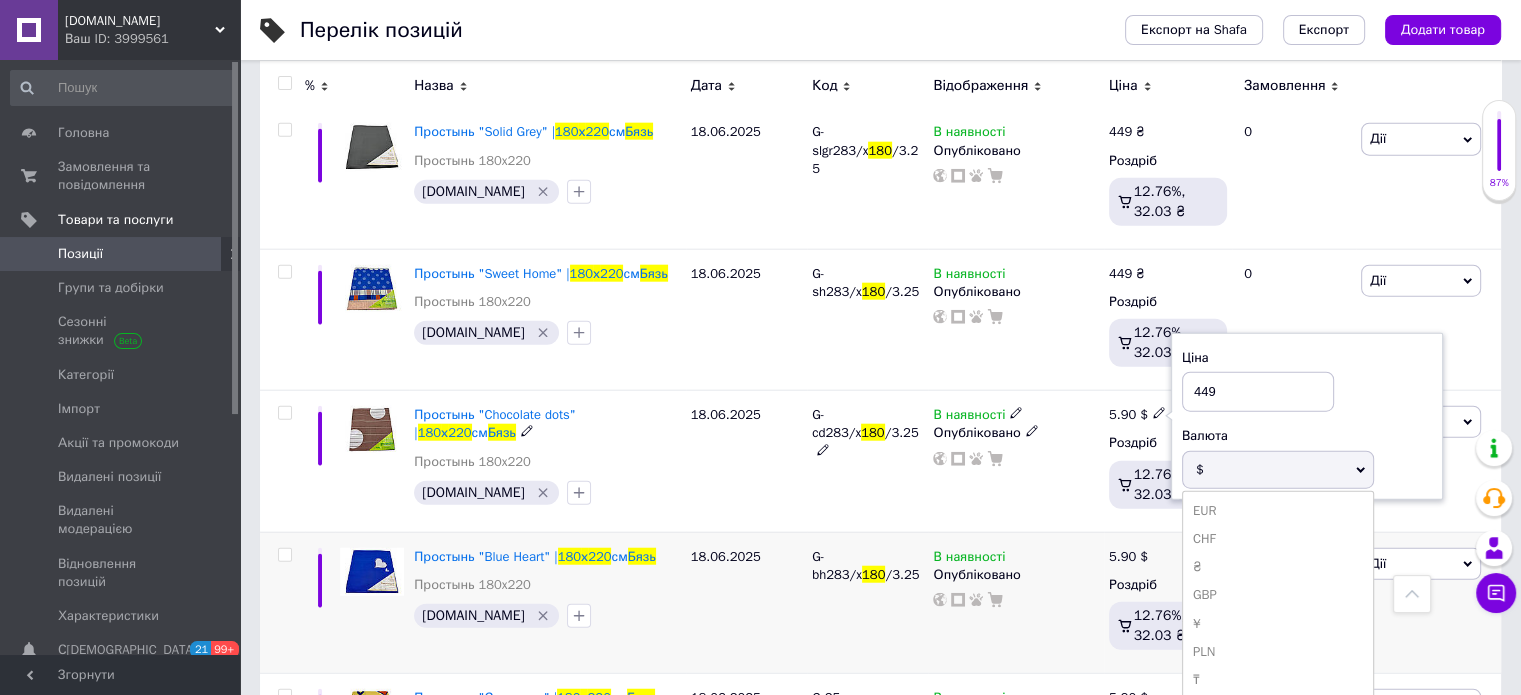 click on "₴" at bounding box center (1278, 567) 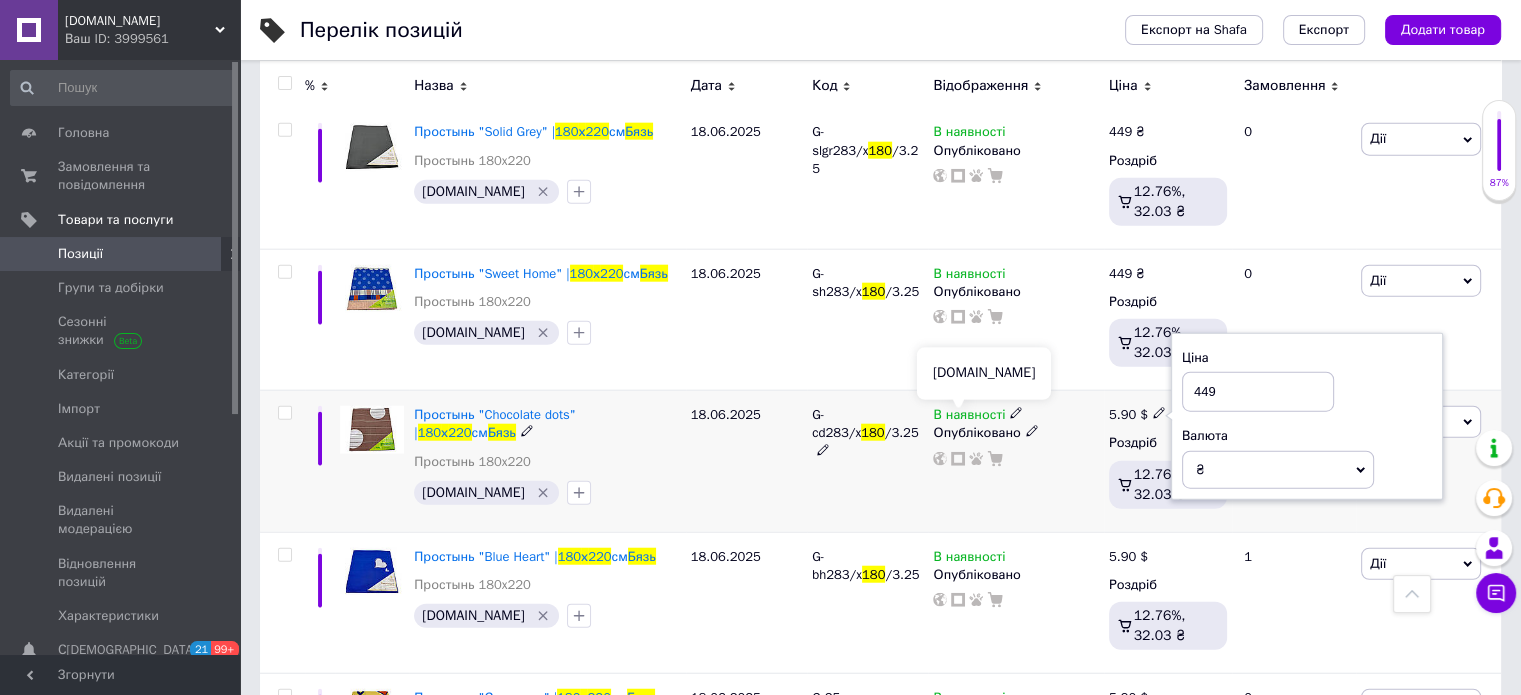 click 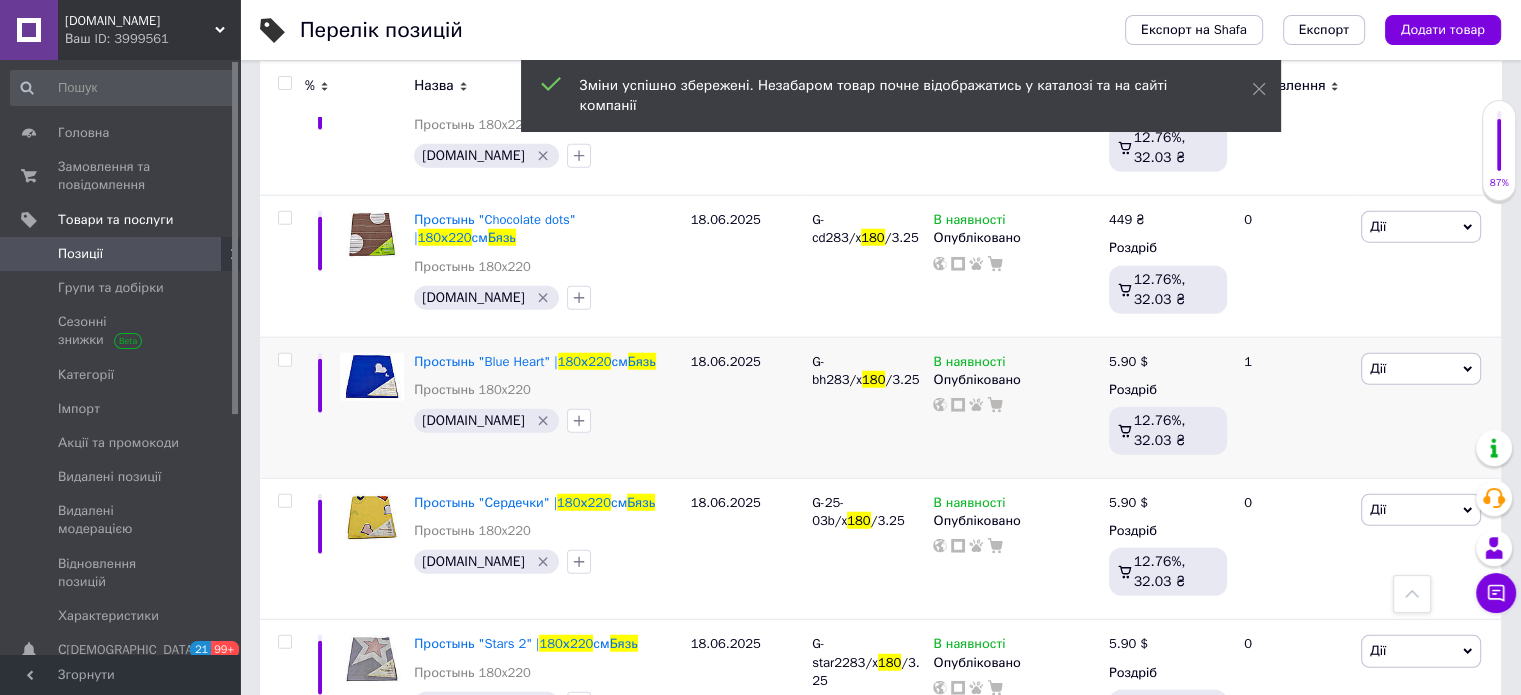 scroll, scrollTop: 5100, scrollLeft: 0, axis: vertical 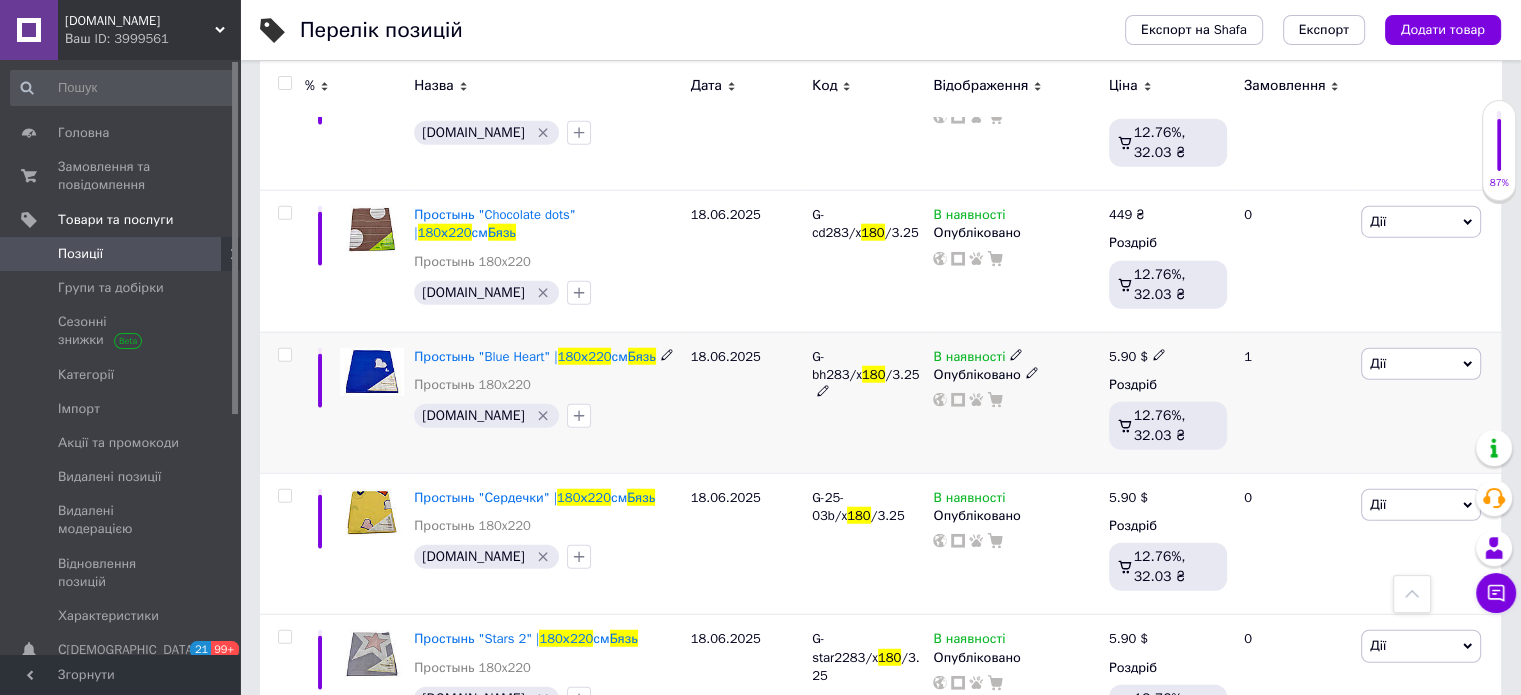 click 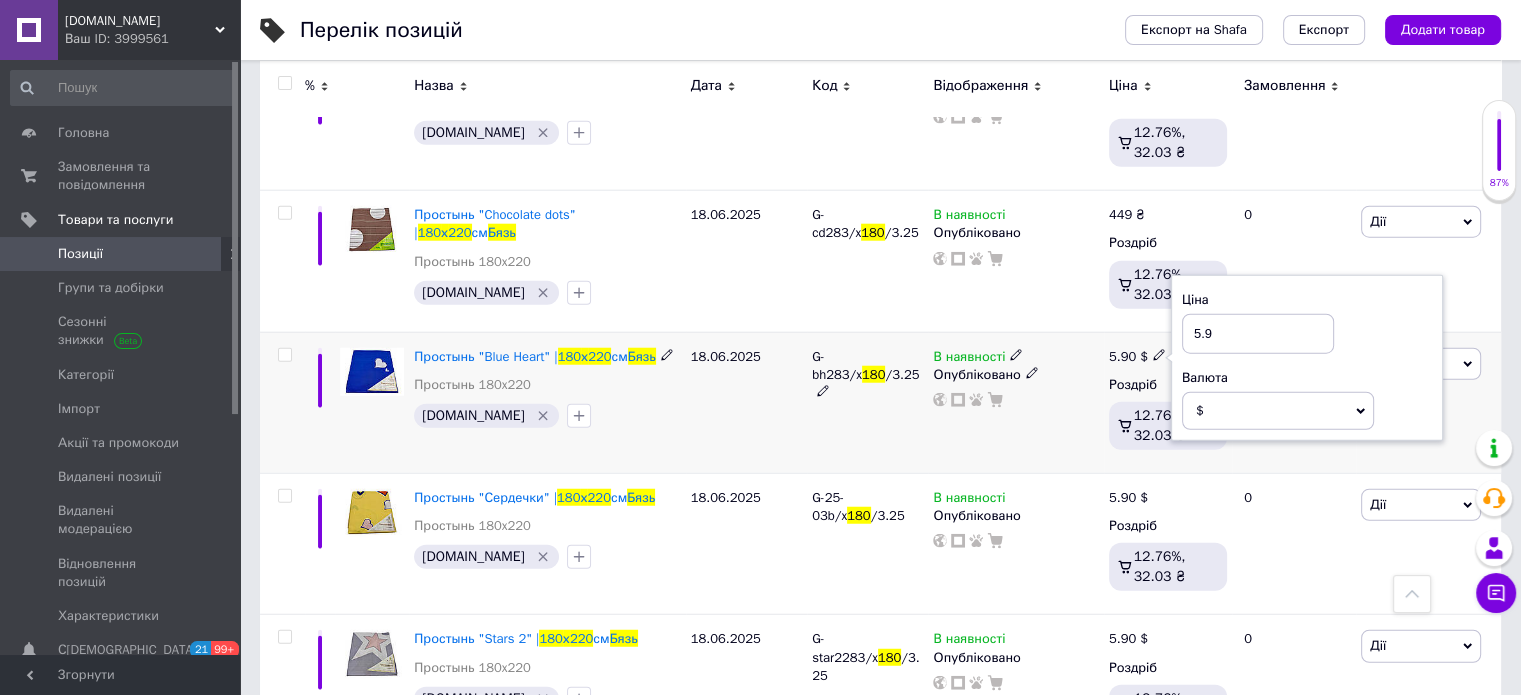 drag, startPoint x: 1243, startPoint y: 299, endPoint x: 1159, endPoint y: 307, distance: 84.38009 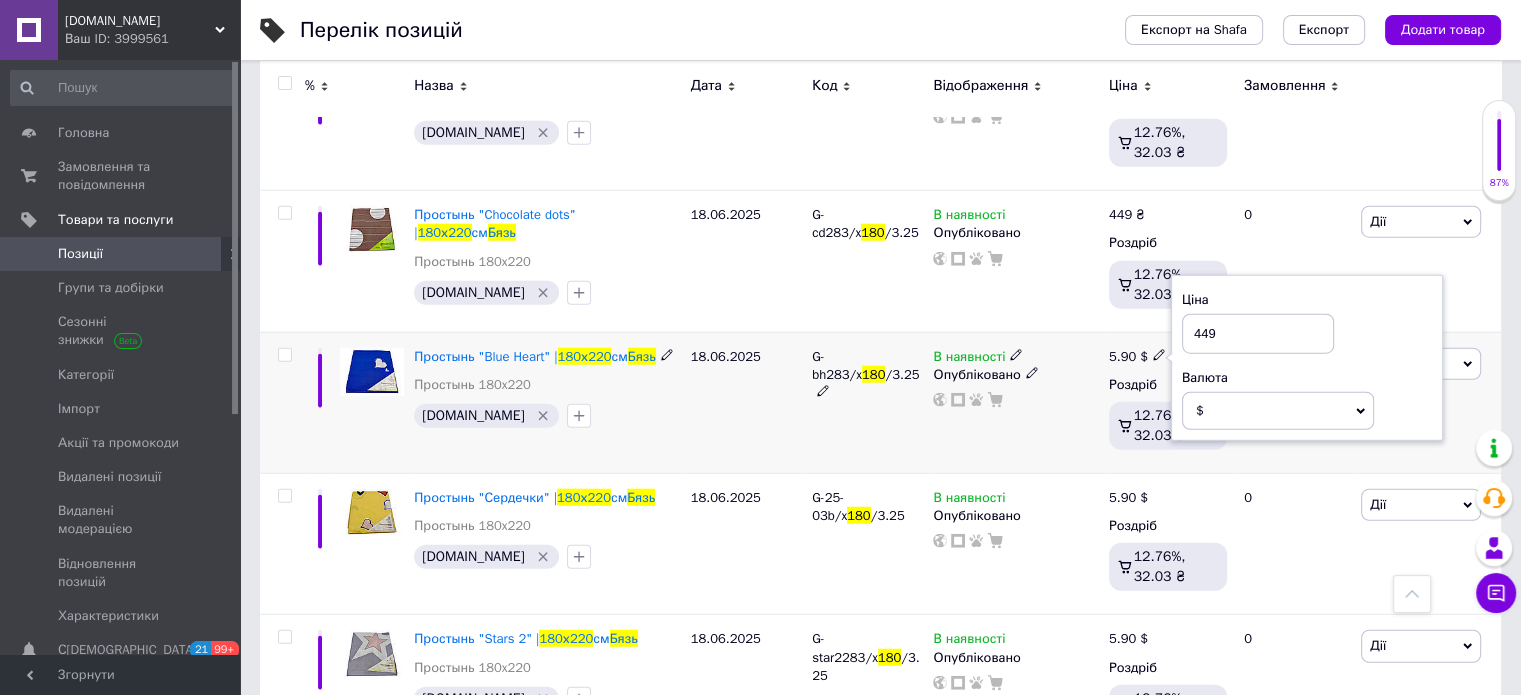 click on "$" at bounding box center (1278, 411) 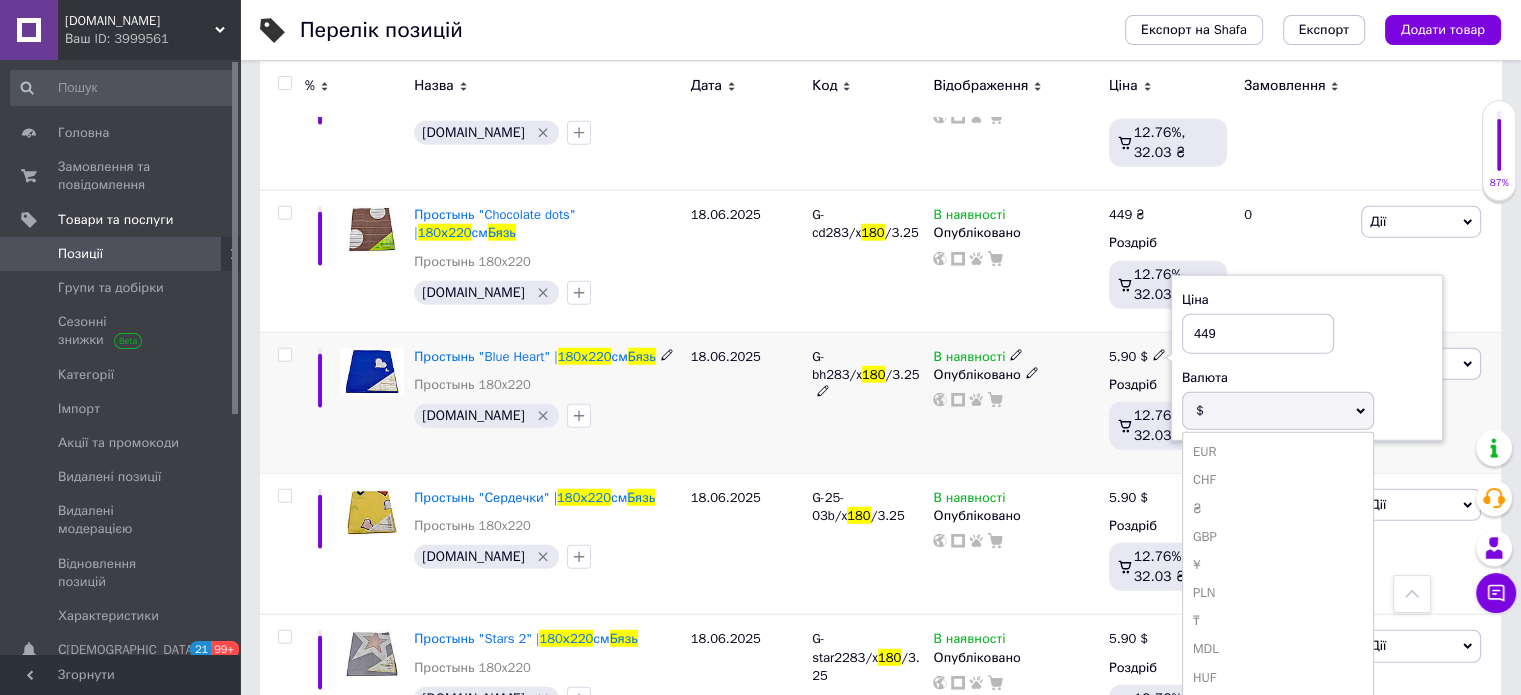 drag, startPoint x: 1223, startPoint y: 467, endPoint x: 1077, endPoint y: 426, distance: 151.64761 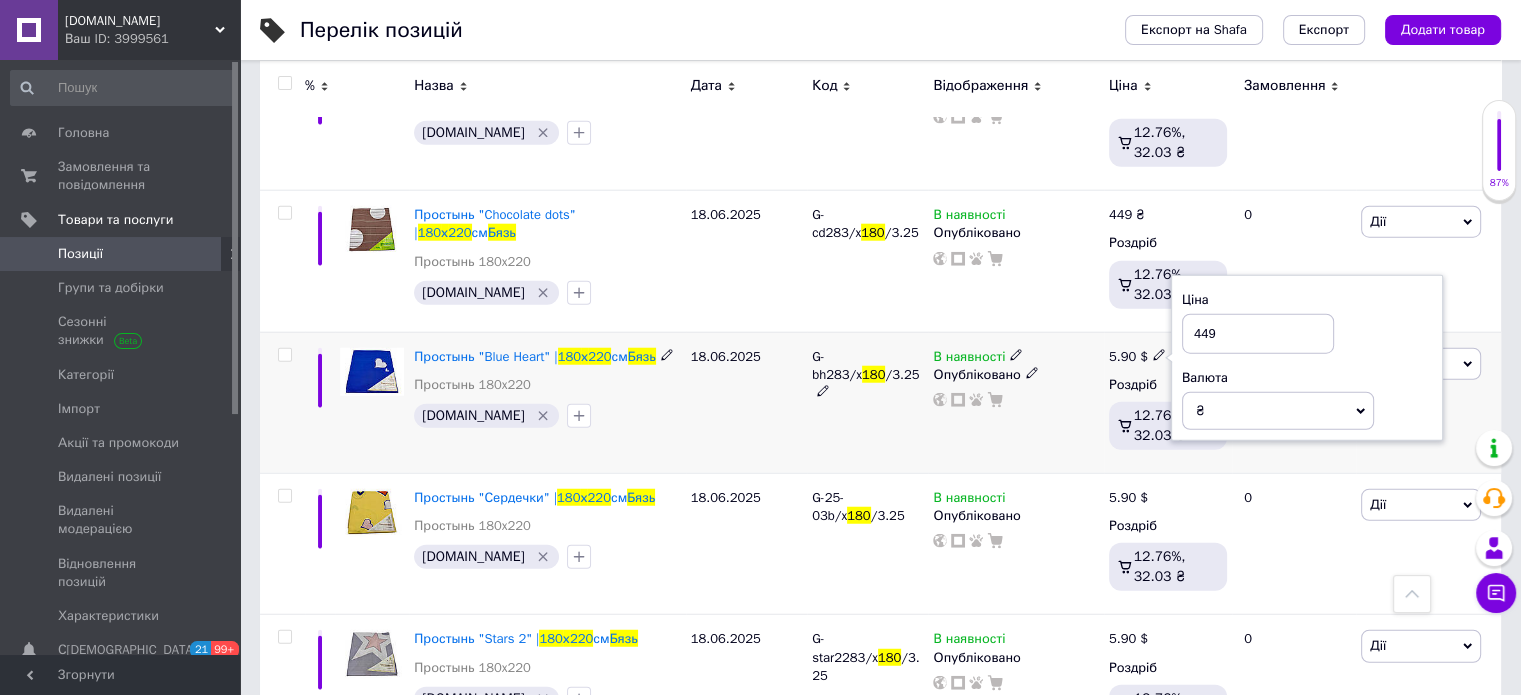 click on "В наявності Опубліковано" at bounding box center [1015, 402] 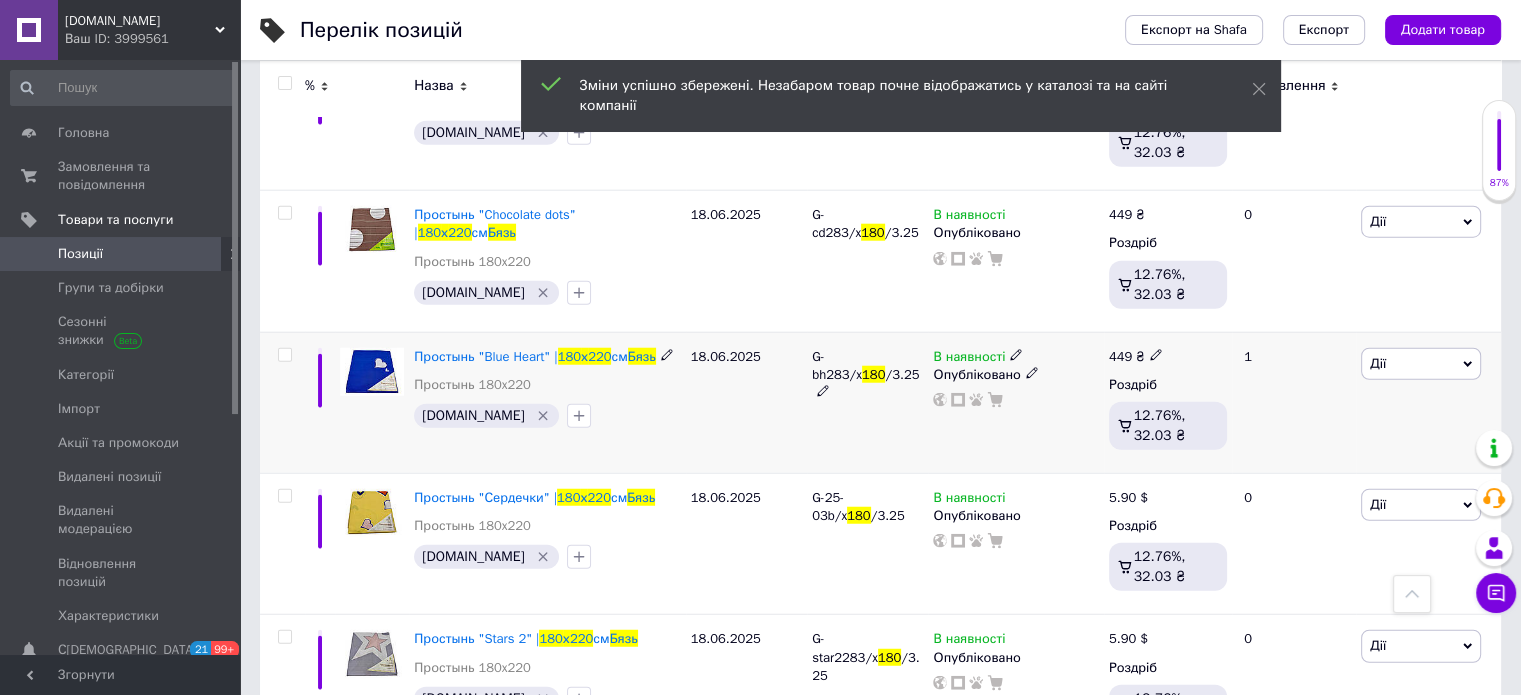 scroll, scrollTop: 5200, scrollLeft: 0, axis: vertical 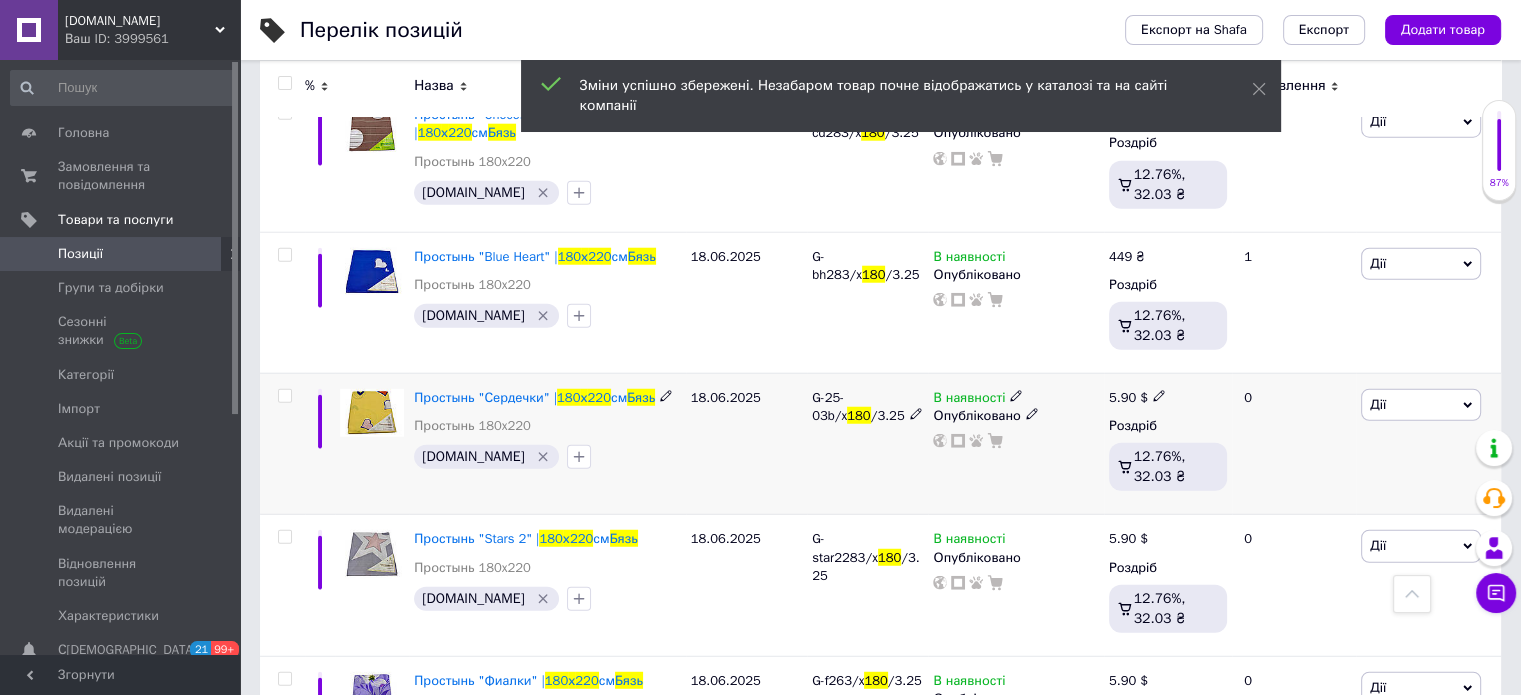 click 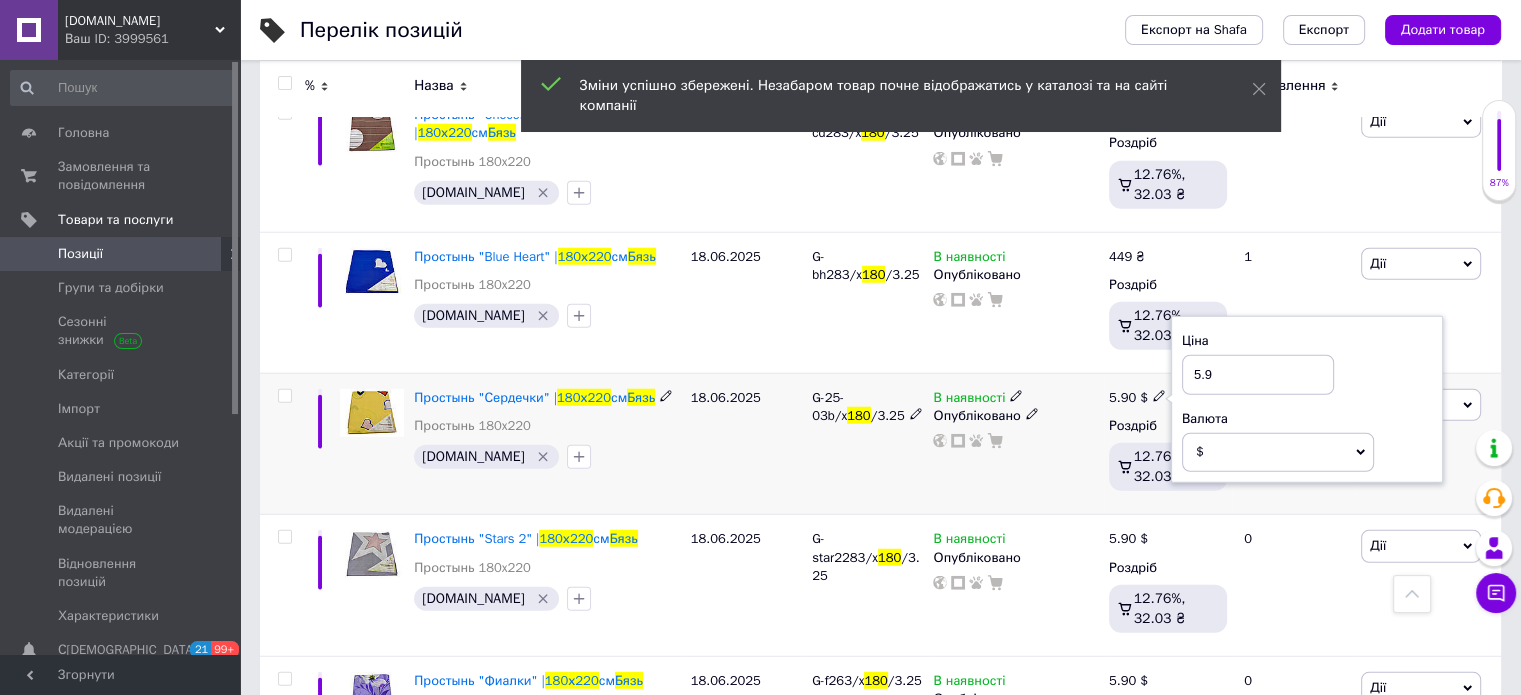 drag, startPoint x: 1215, startPoint y: 335, endPoint x: 1161, endPoint y: 342, distance: 54.451813 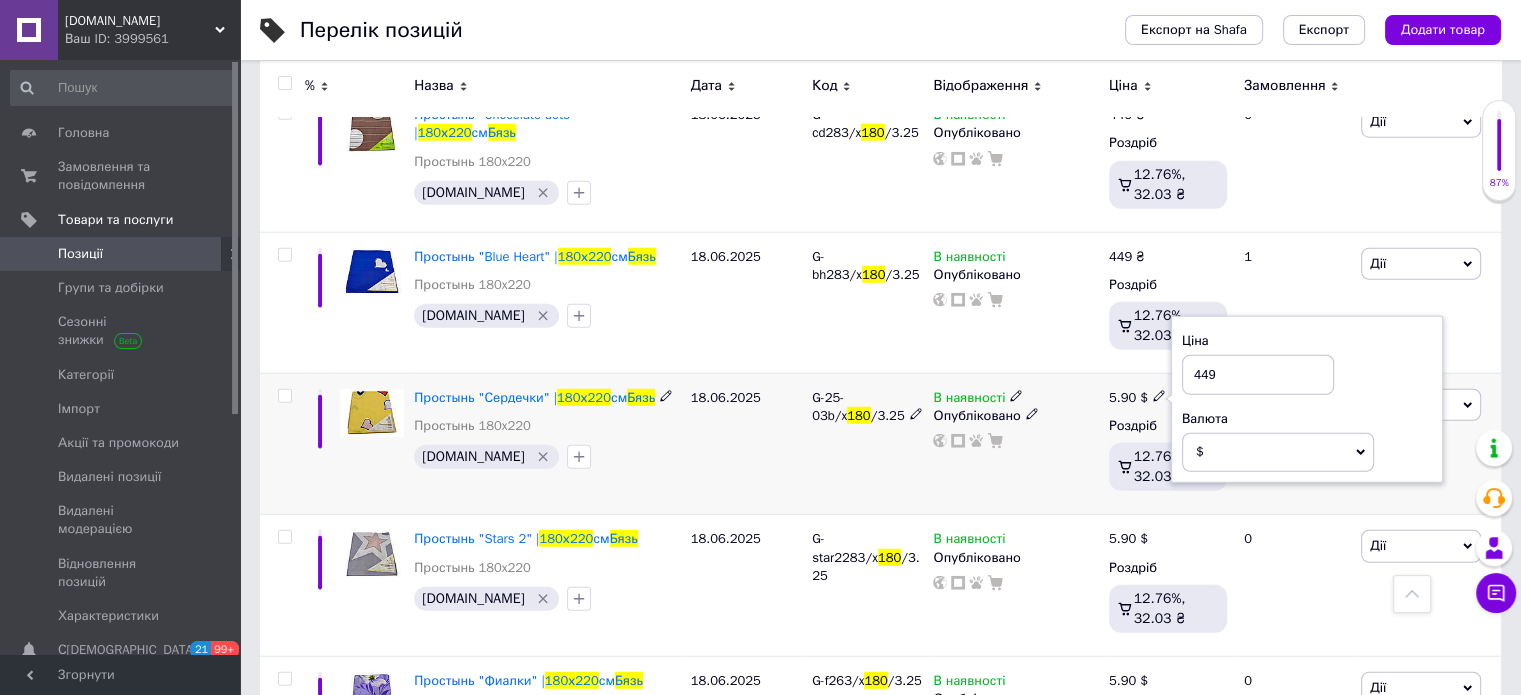 click on "$" at bounding box center [1278, 452] 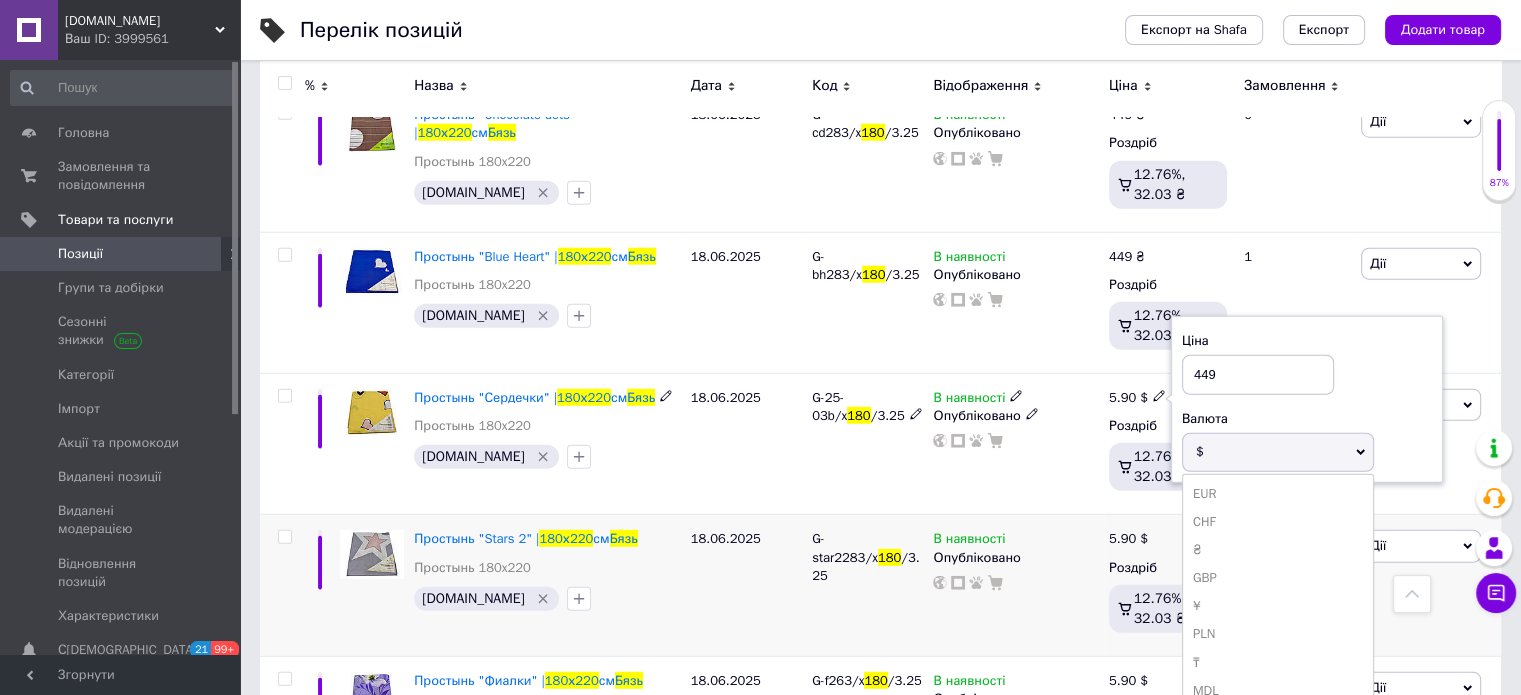drag, startPoint x: 1218, startPoint y: 509, endPoint x: 1204, endPoint y: 507, distance: 14.142136 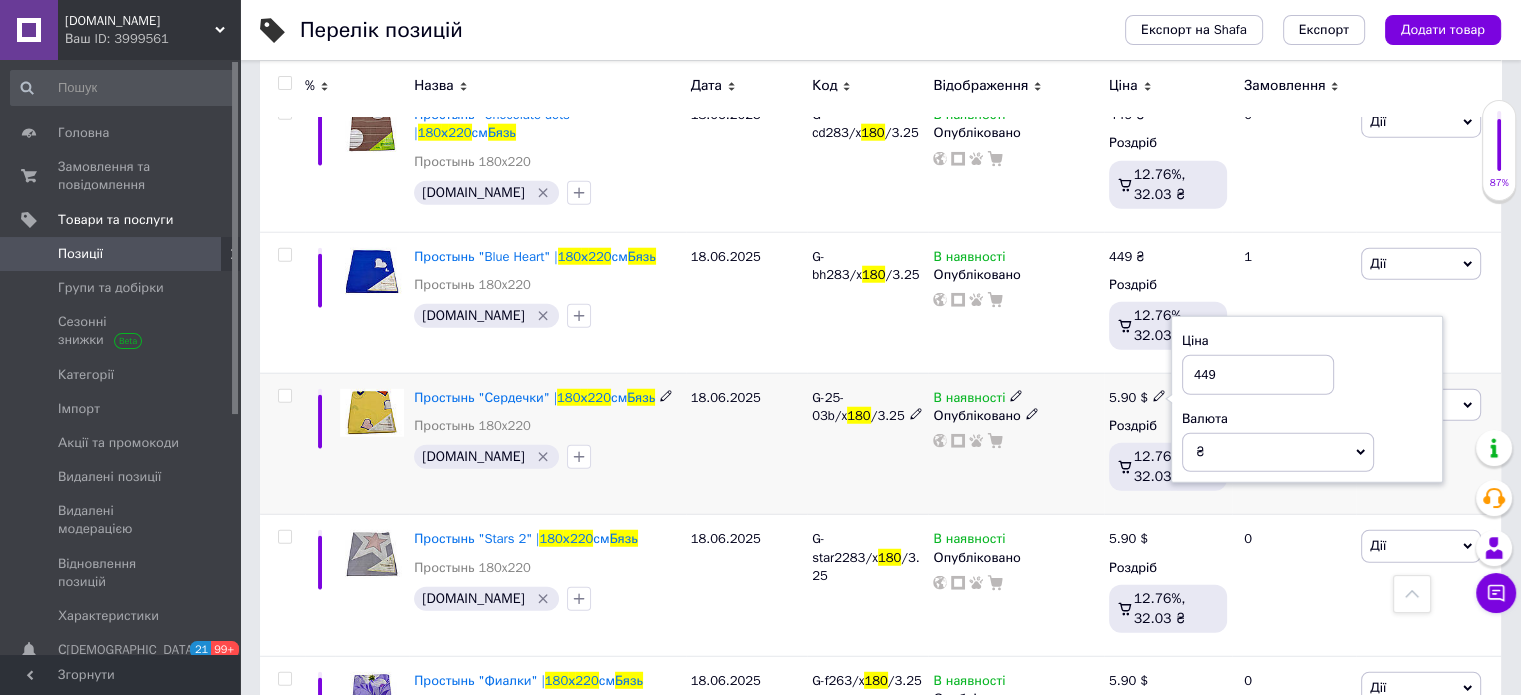 click on "В наявності Опубліковано" at bounding box center (1015, 443) 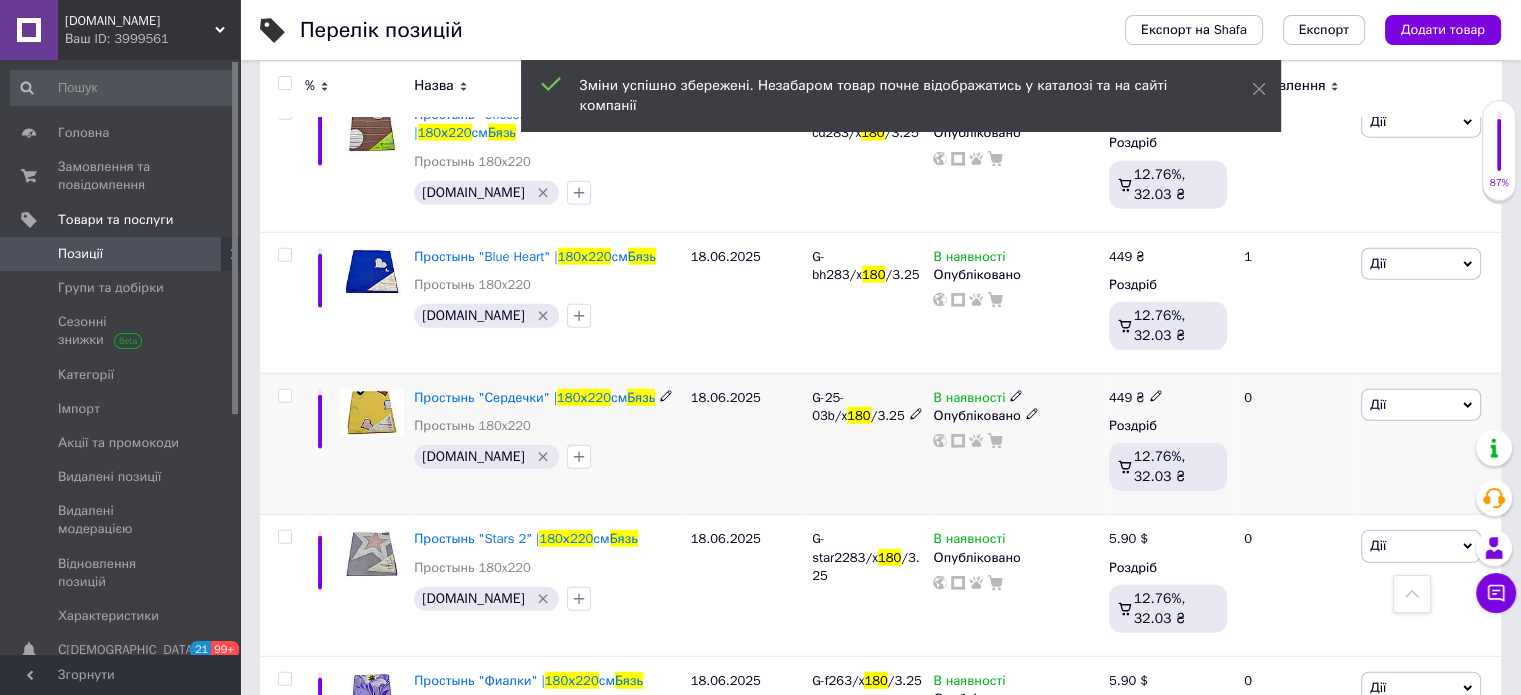scroll, scrollTop: 5400, scrollLeft: 0, axis: vertical 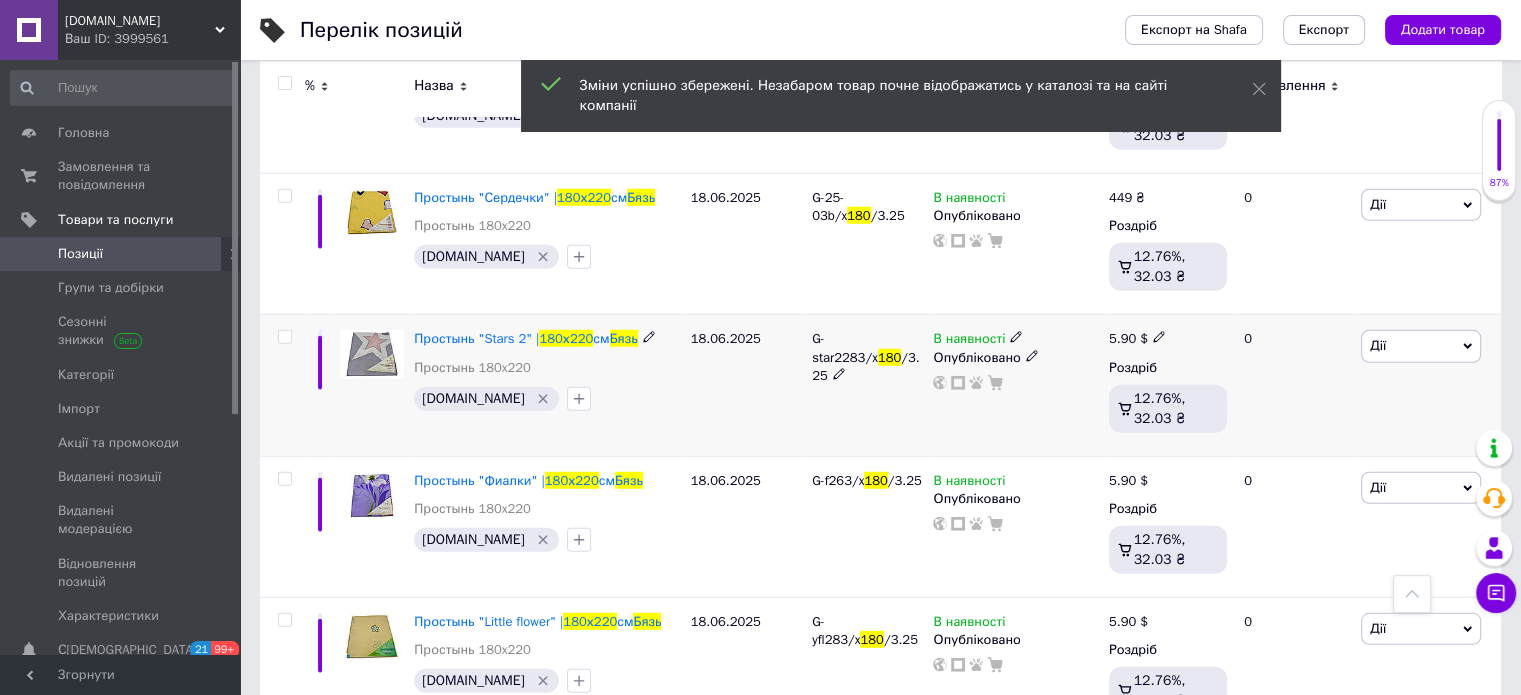 click 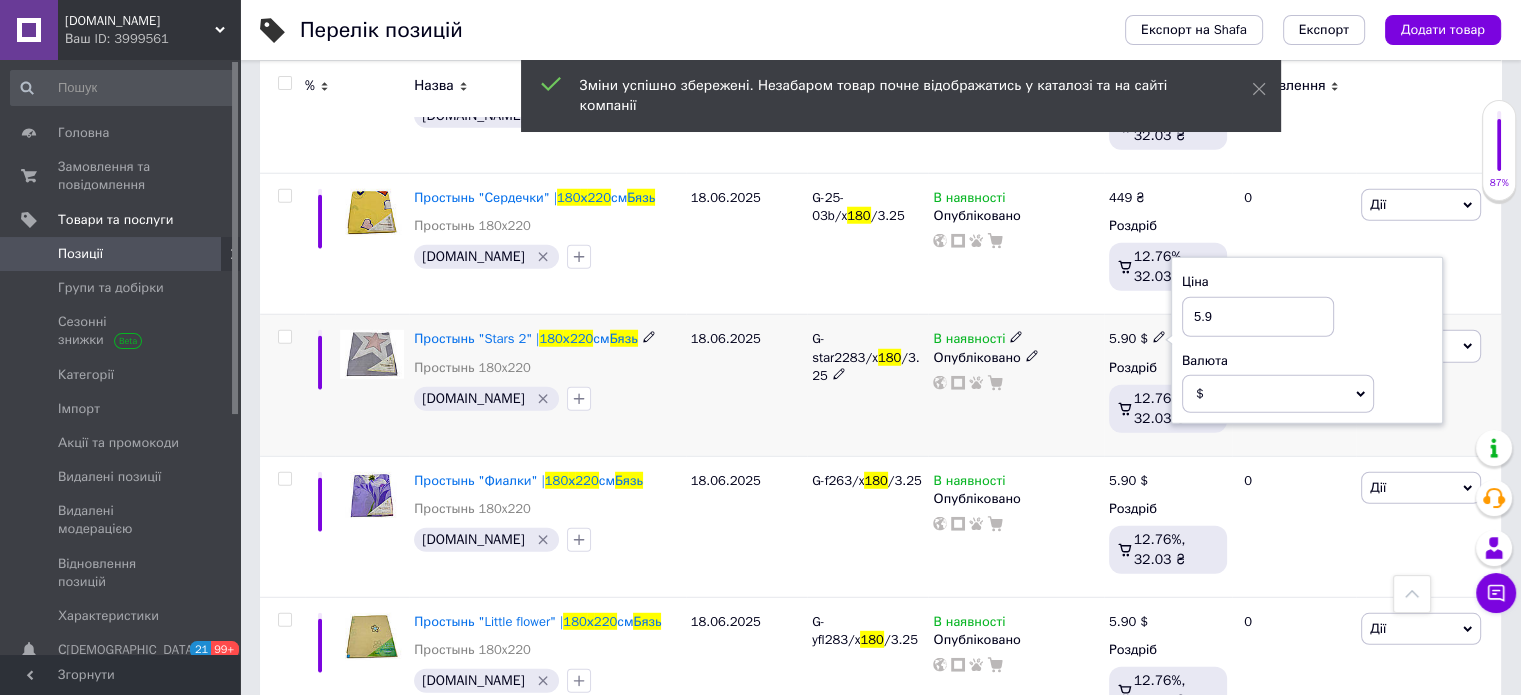 drag, startPoint x: 1224, startPoint y: 281, endPoint x: 1161, endPoint y: 280, distance: 63.007935 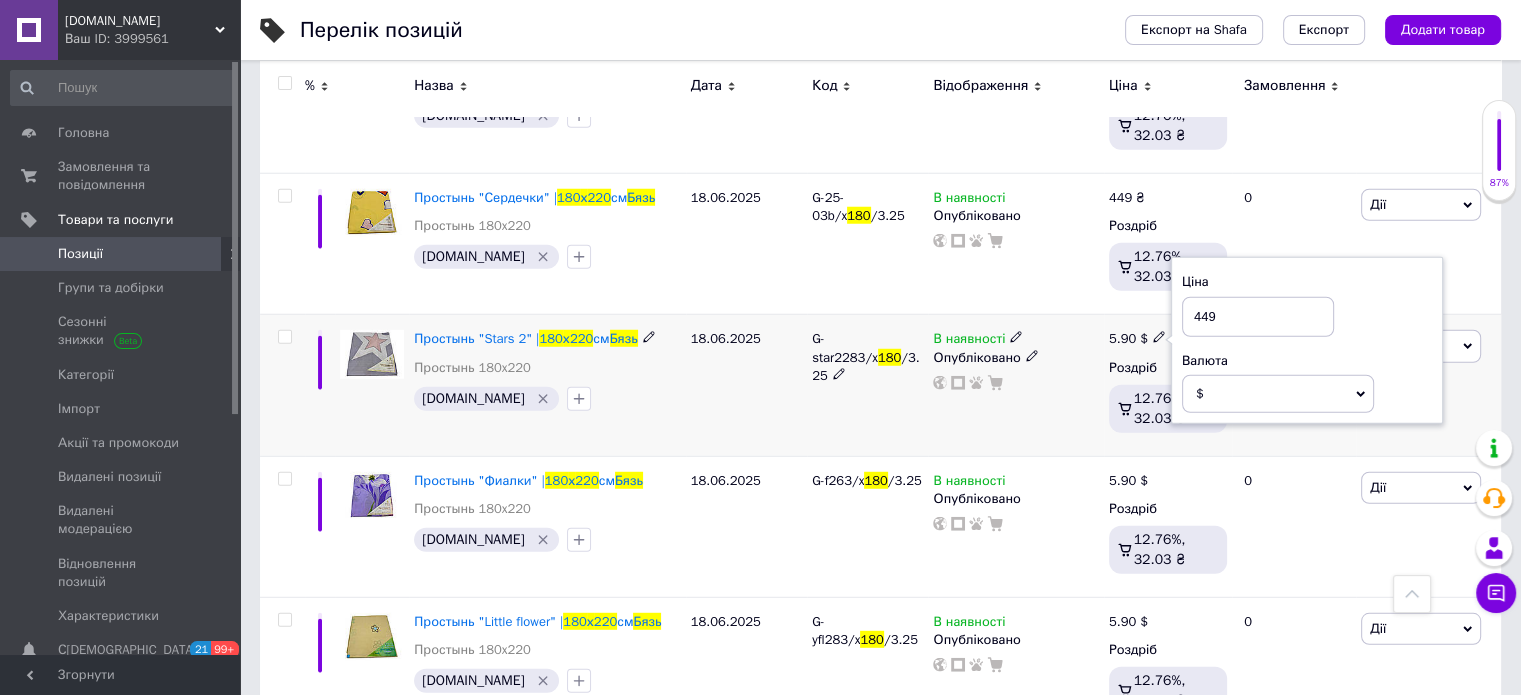 click on "$" at bounding box center [1278, 394] 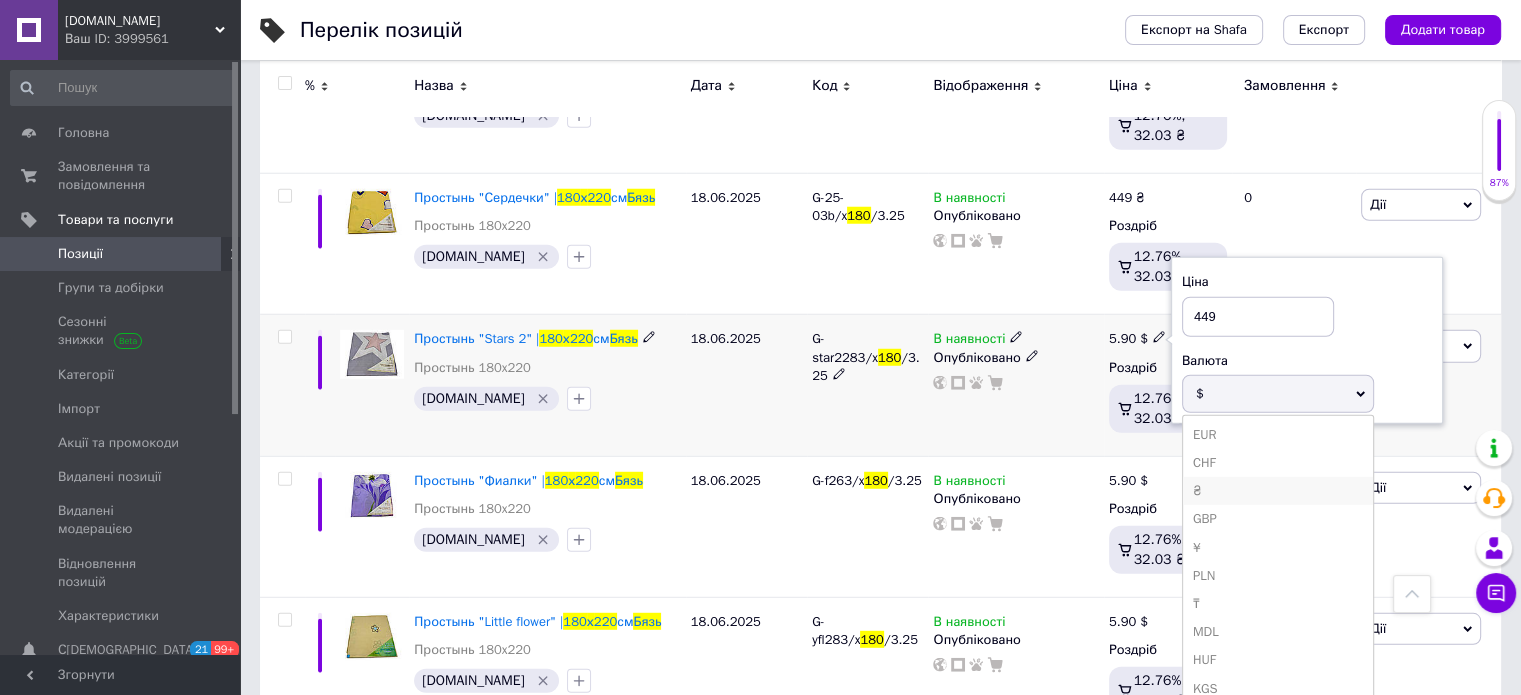 click on "₴" at bounding box center (1278, 491) 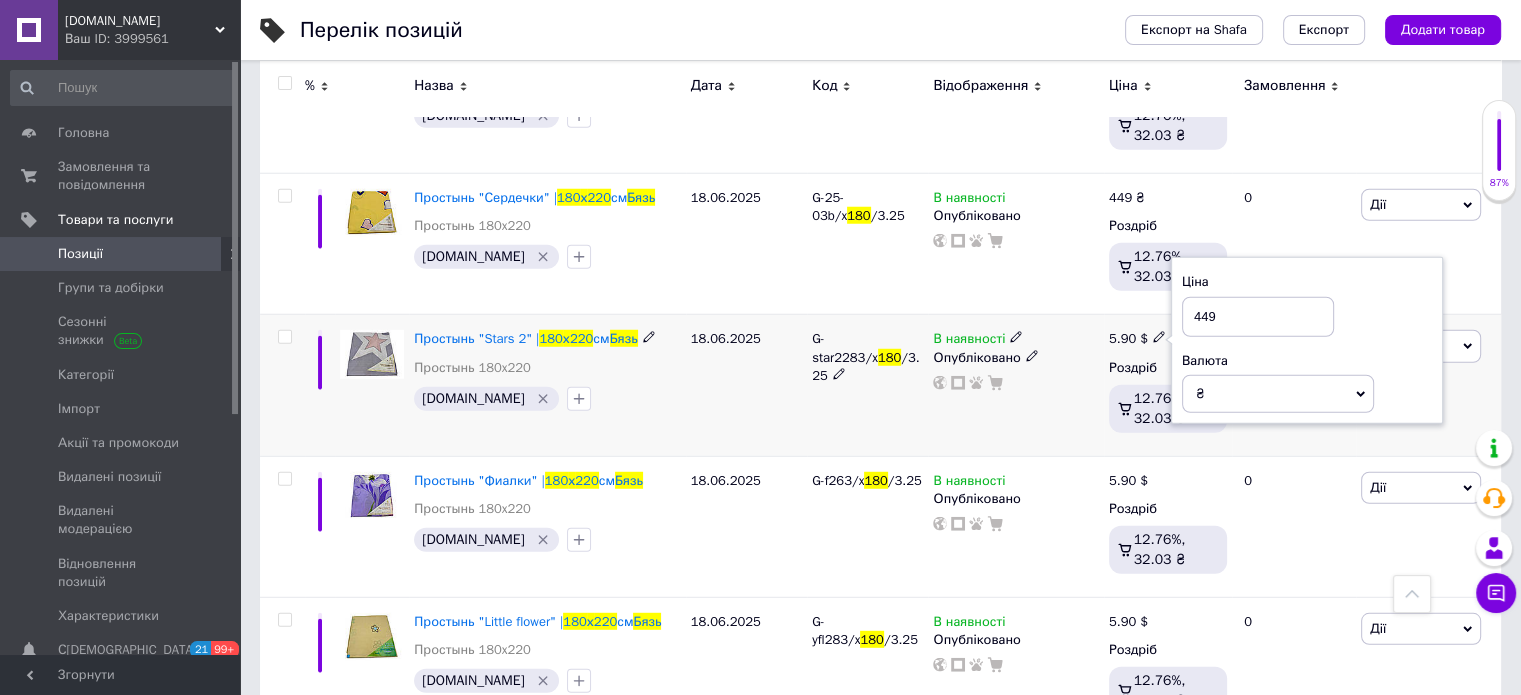 click on "В наявності Опубліковано" at bounding box center (1015, 385) 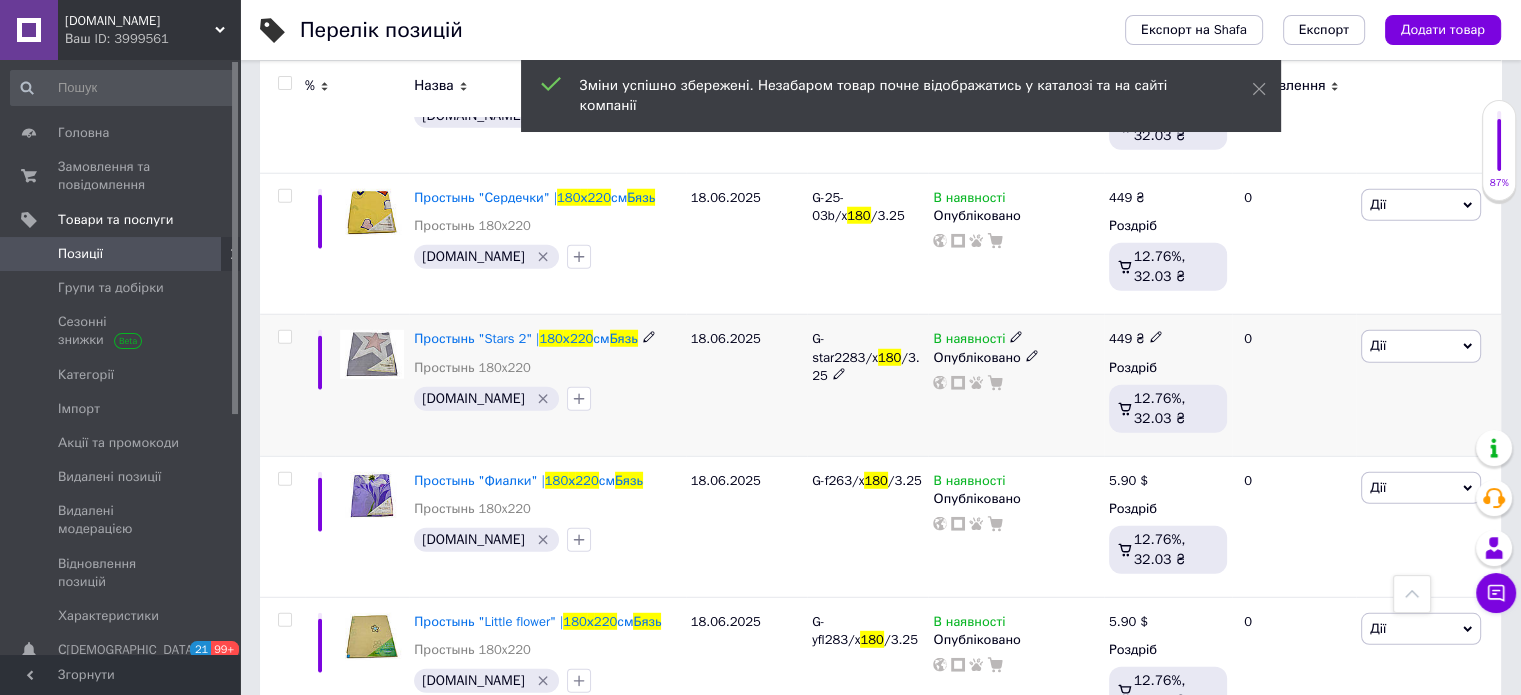 scroll, scrollTop: 5500, scrollLeft: 0, axis: vertical 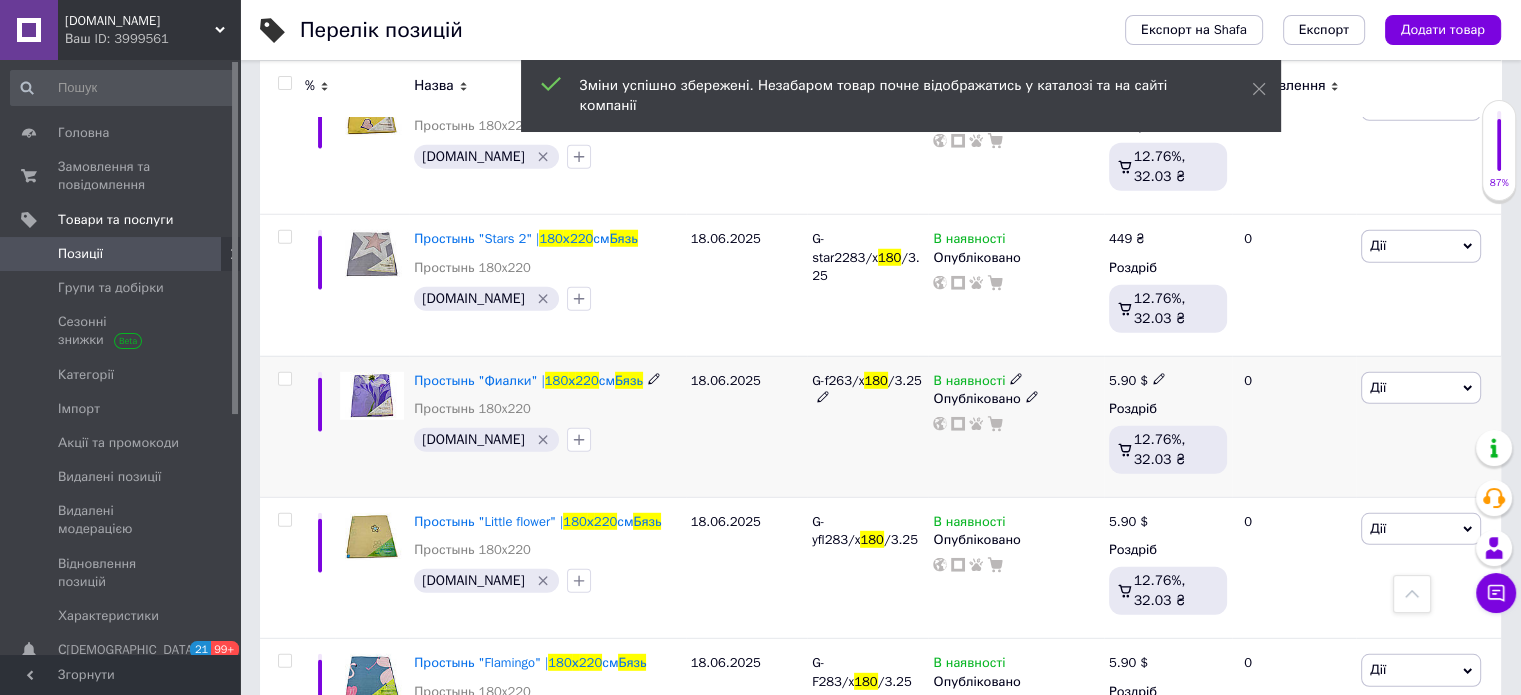 drag, startPoint x: 1152, startPoint y: 330, endPoint x: 1152, endPoint y: 341, distance: 11 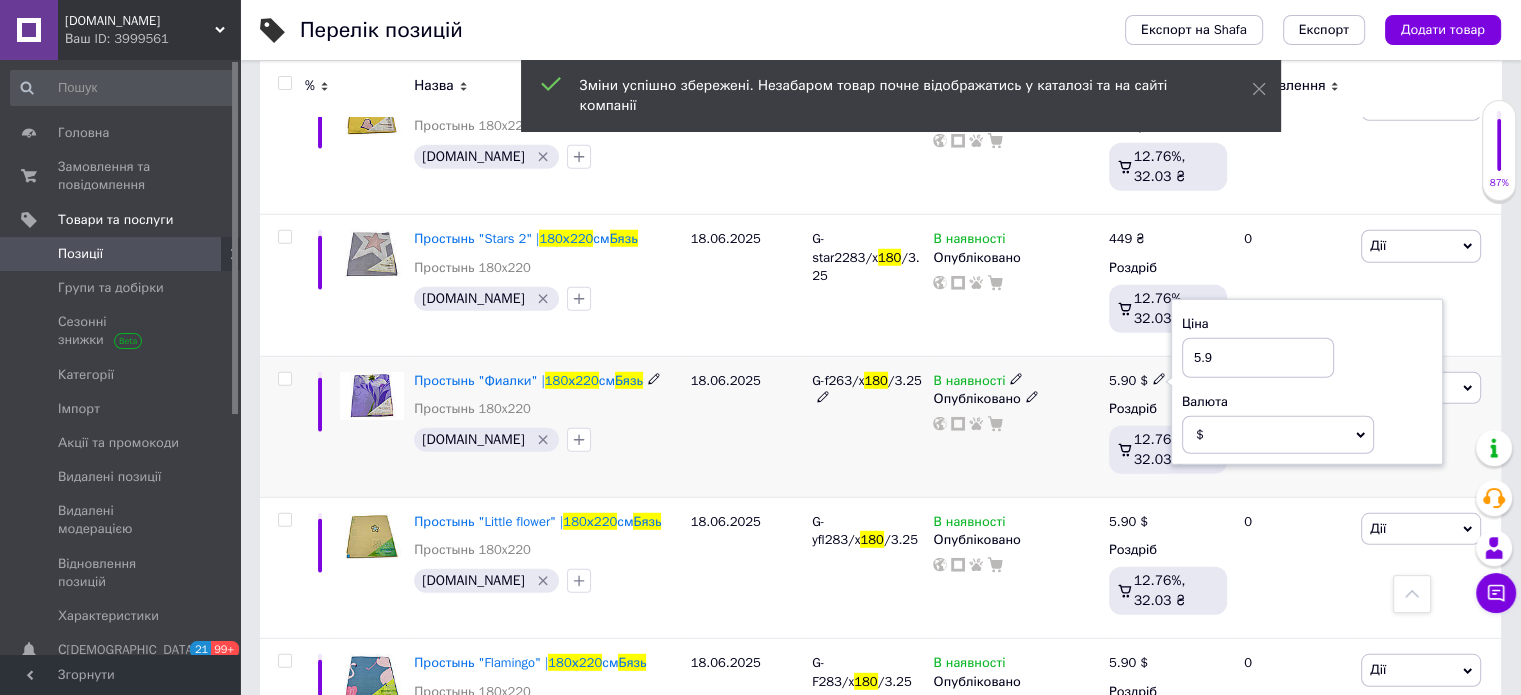 drag, startPoint x: 1230, startPoint y: 314, endPoint x: 1157, endPoint y: 330, distance: 74.73286 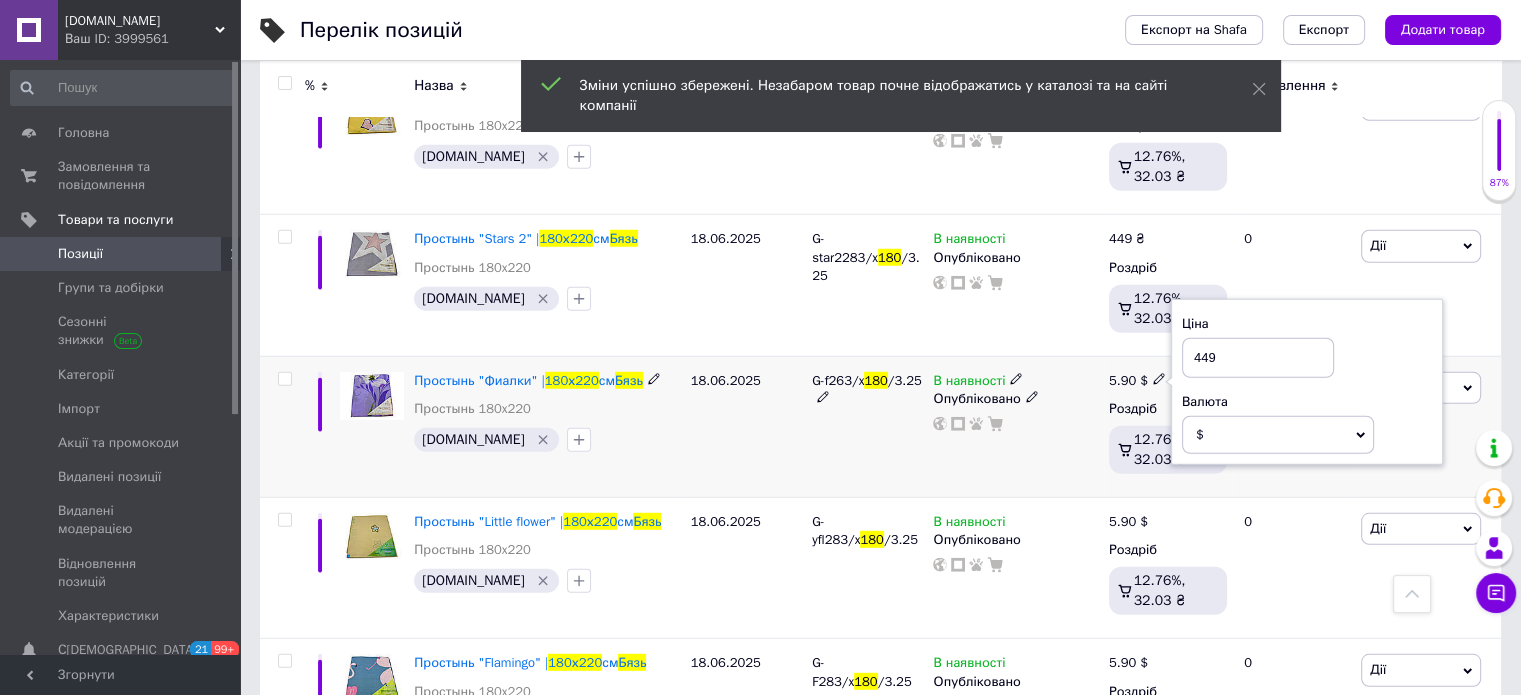 click on "$" at bounding box center [1278, 435] 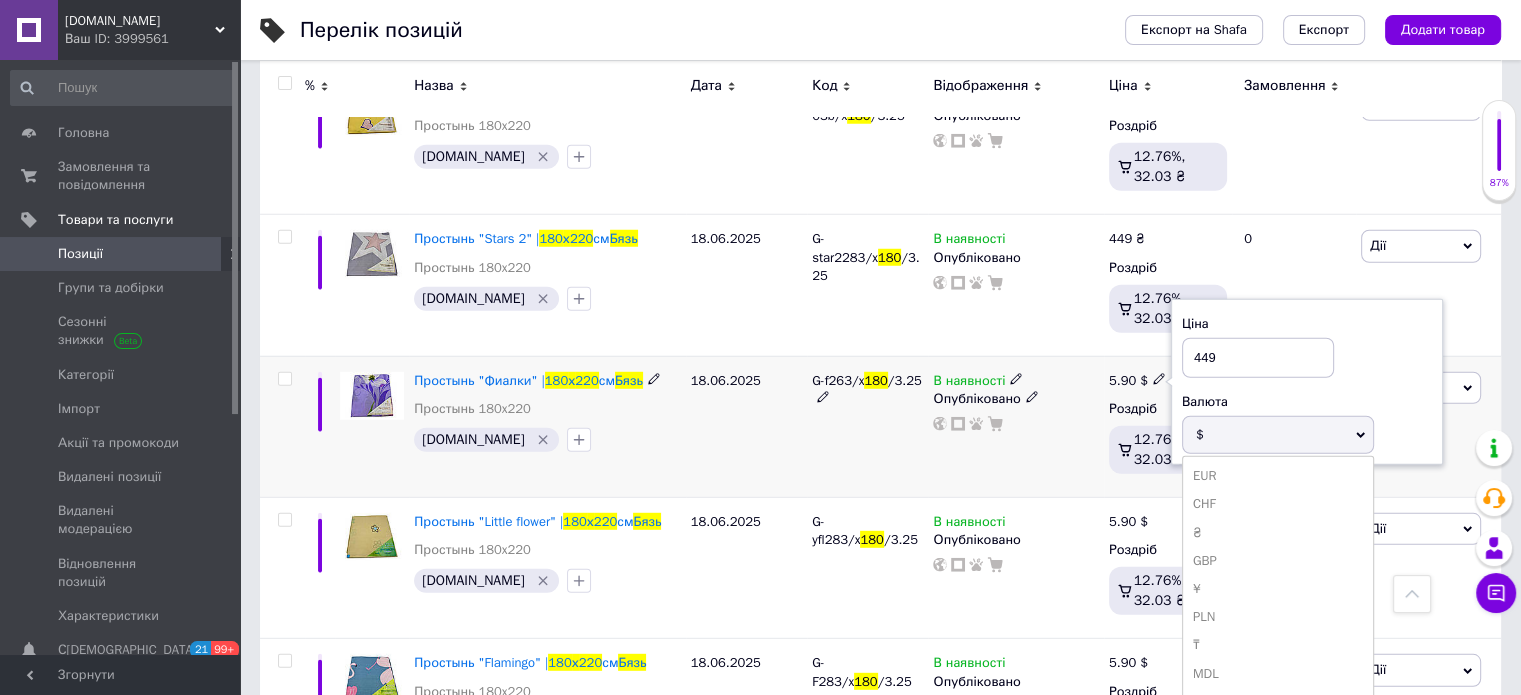 drag, startPoint x: 1209, startPoint y: 487, endPoint x: 970, endPoint y: 411, distance: 250.79274 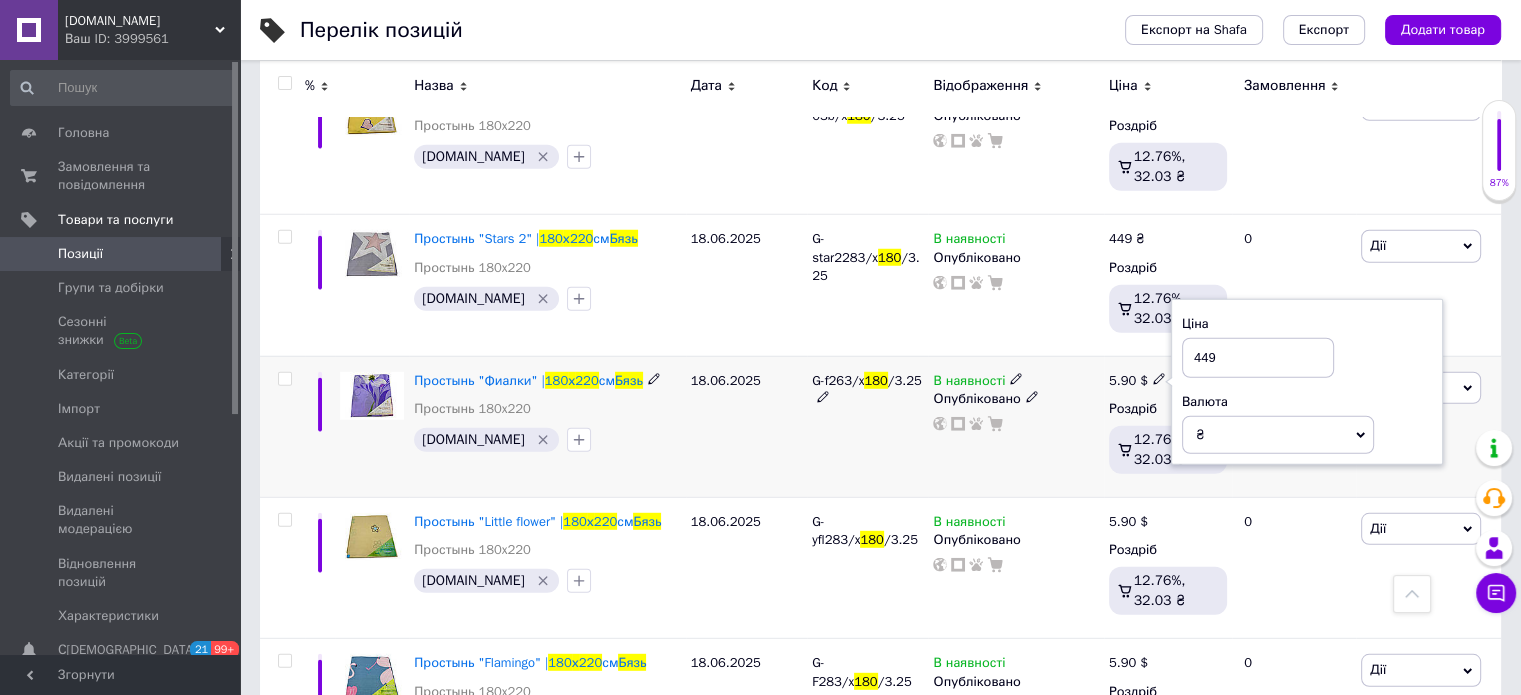 click on "В наявності Опубліковано" at bounding box center (1015, 426) 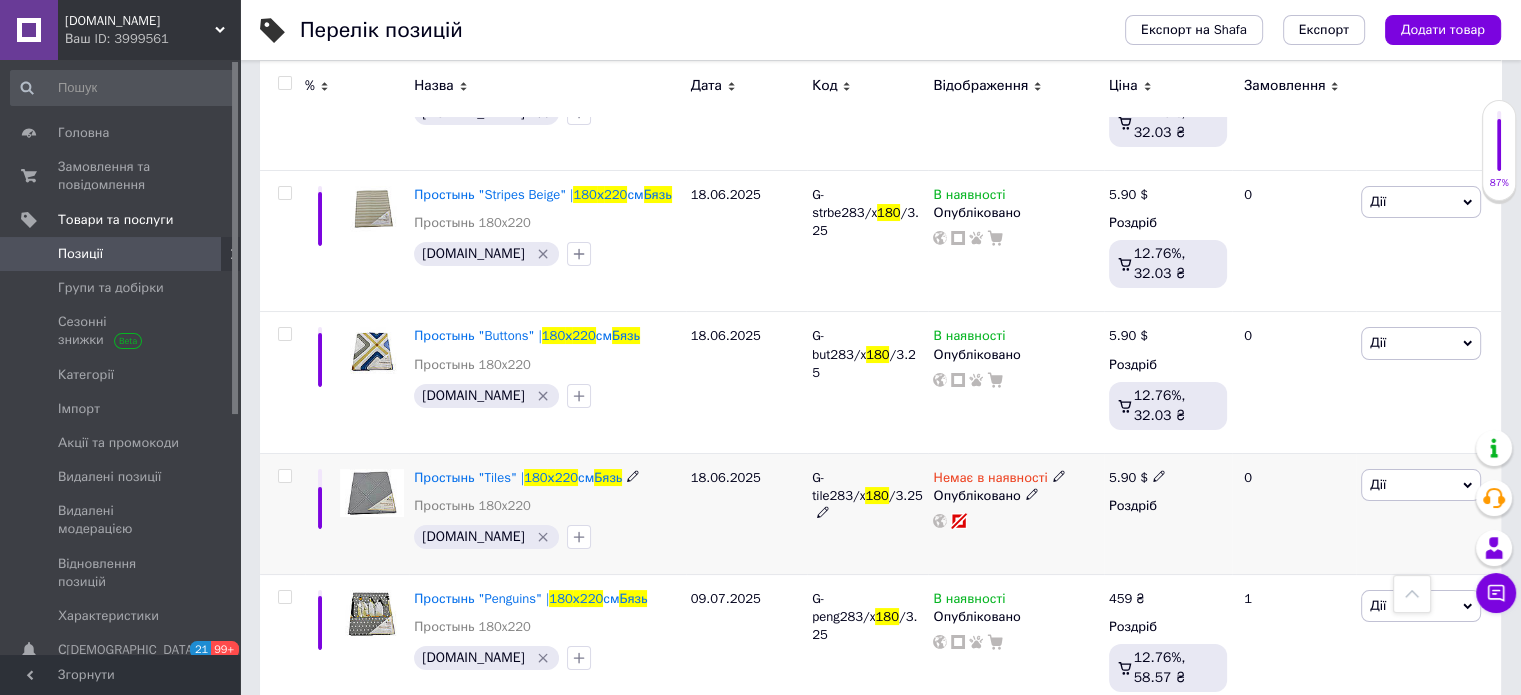 scroll, scrollTop: 7721, scrollLeft: 0, axis: vertical 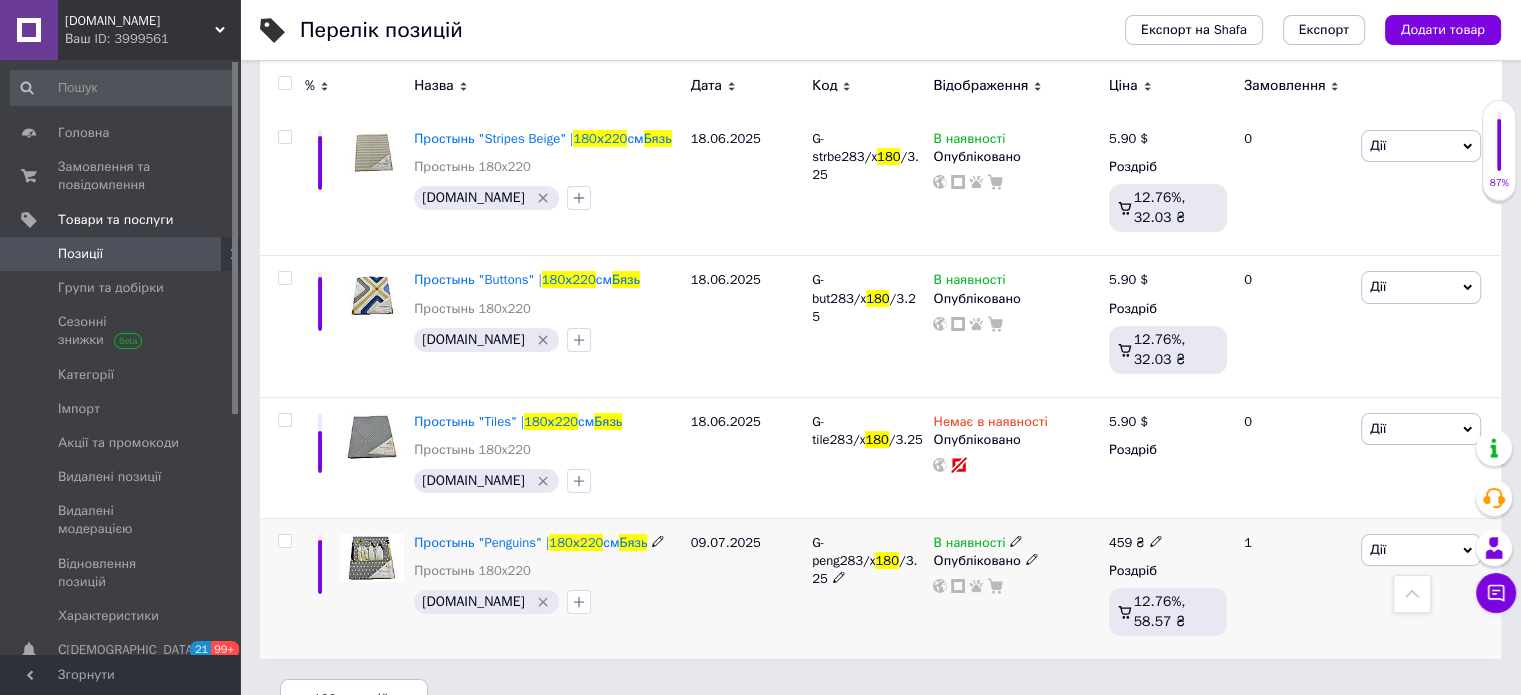 click 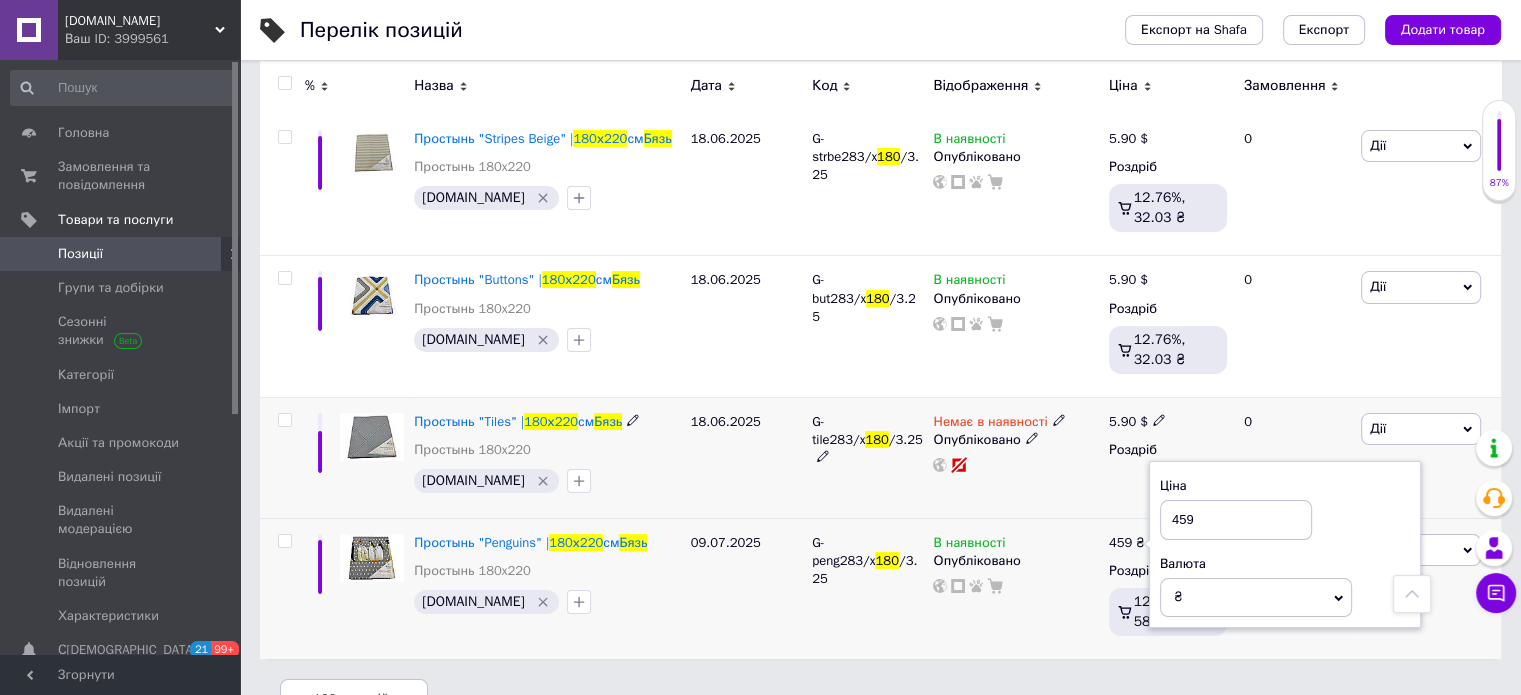 drag, startPoint x: 1221, startPoint y: 471, endPoint x: 1135, endPoint y: 471, distance: 86 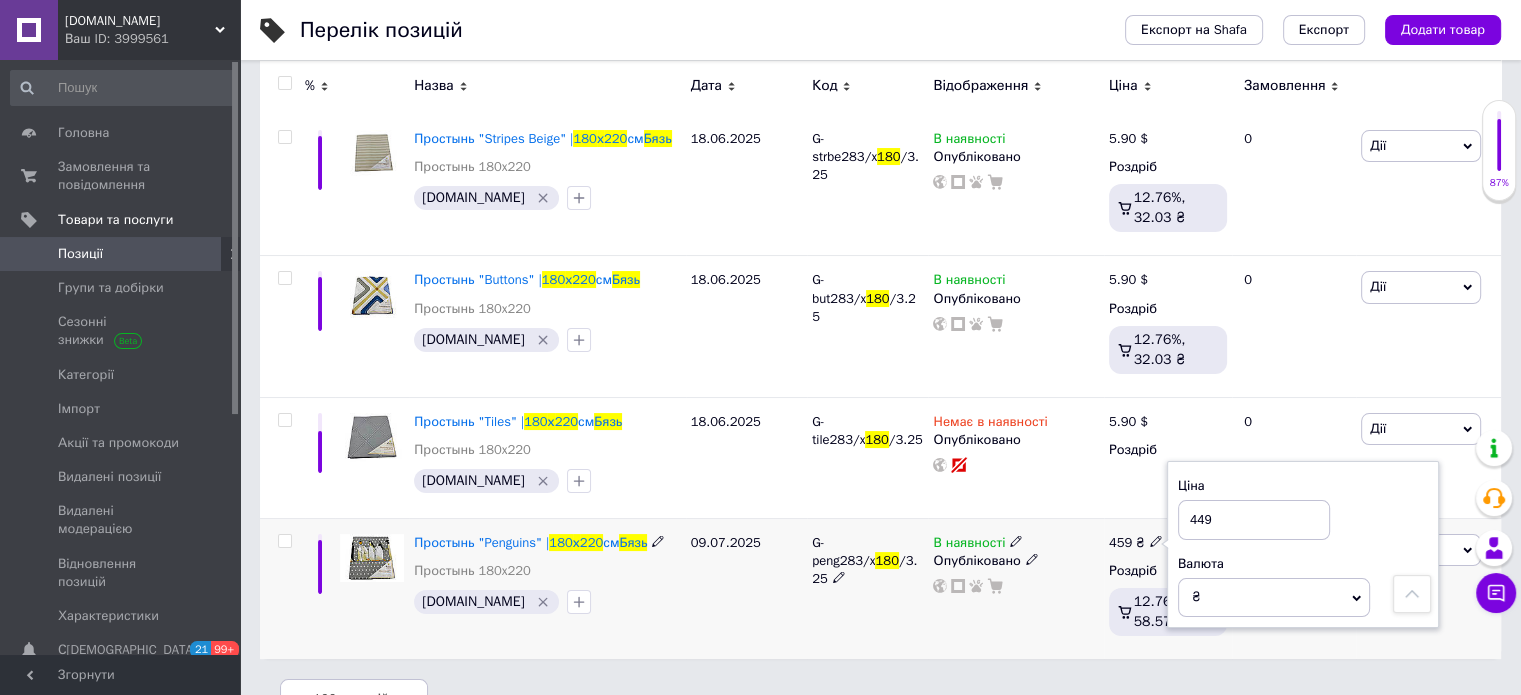click on "₴" at bounding box center [1274, 597] 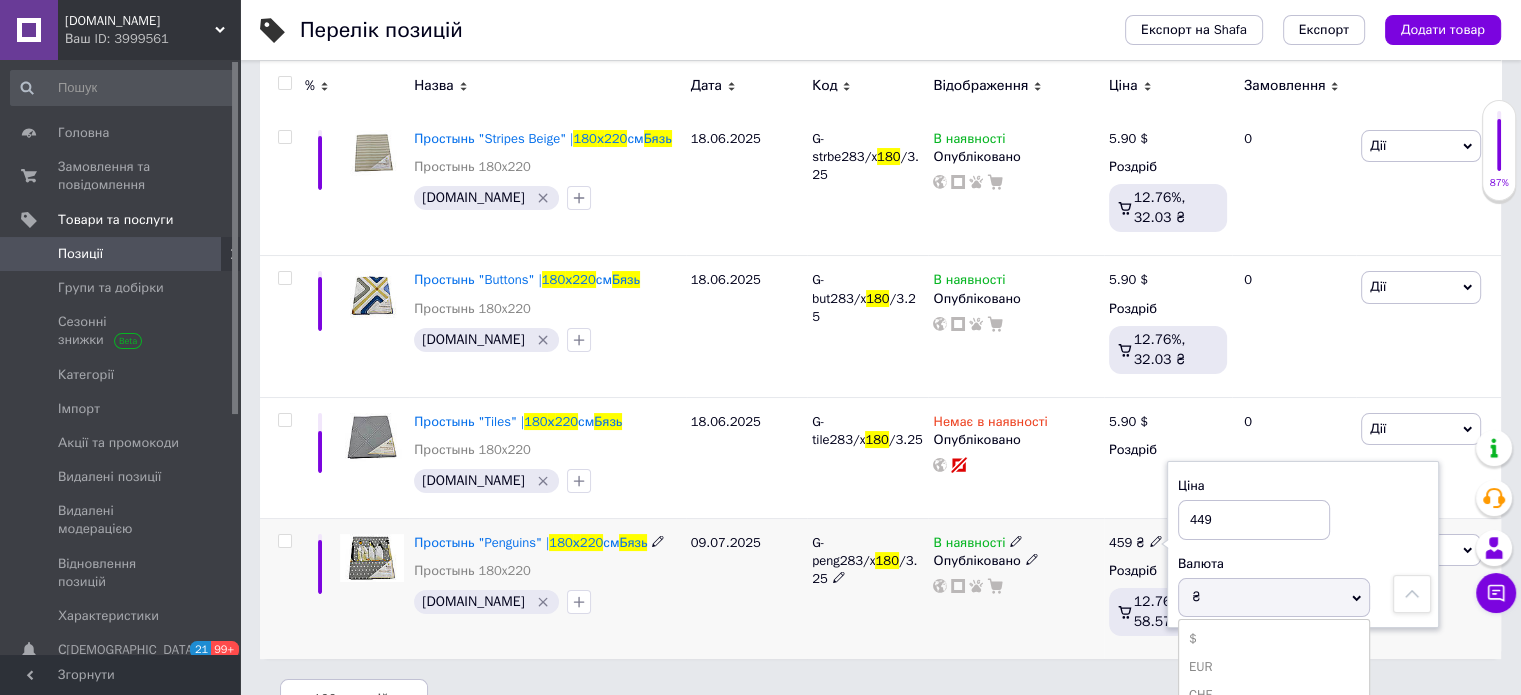 click on "В наявності Опубліковано" at bounding box center [1015, 589] 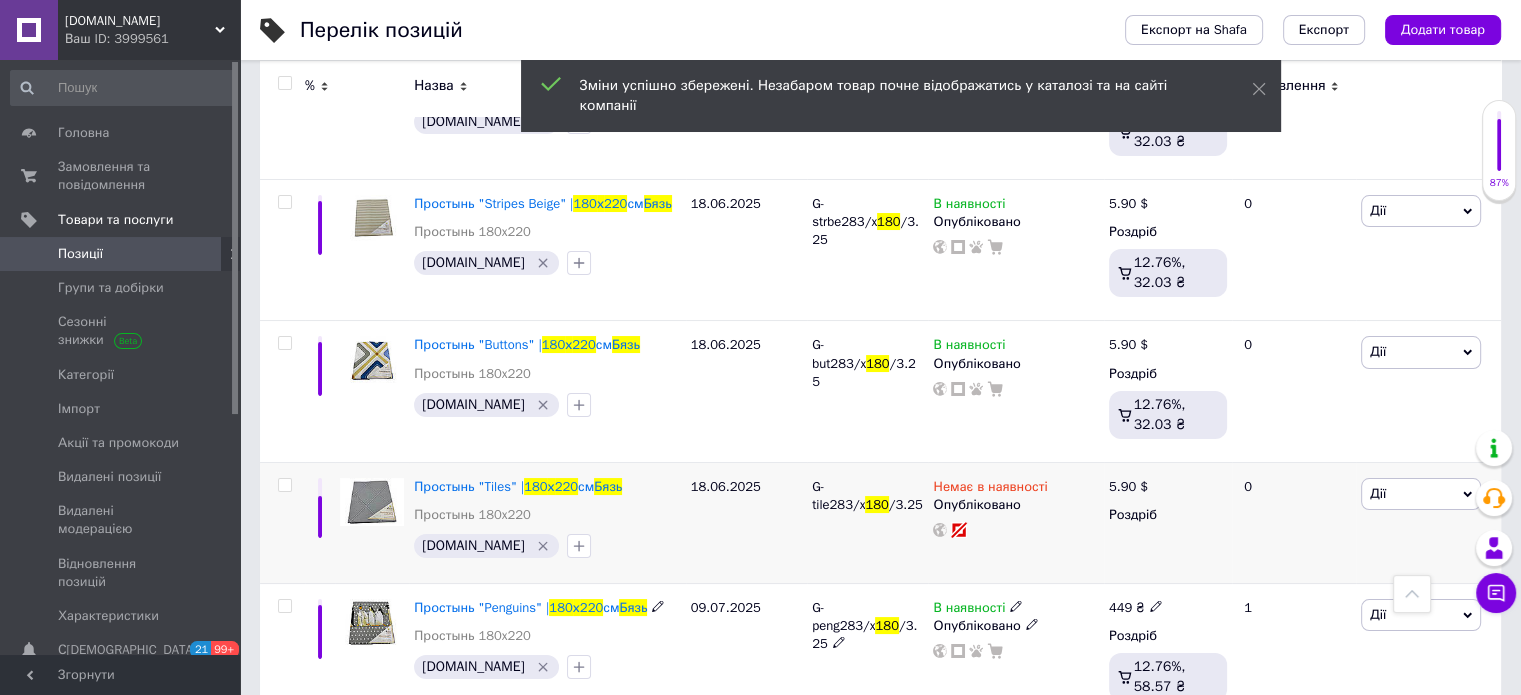 scroll, scrollTop: 7621, scrollLeft: 0, axis: vertical 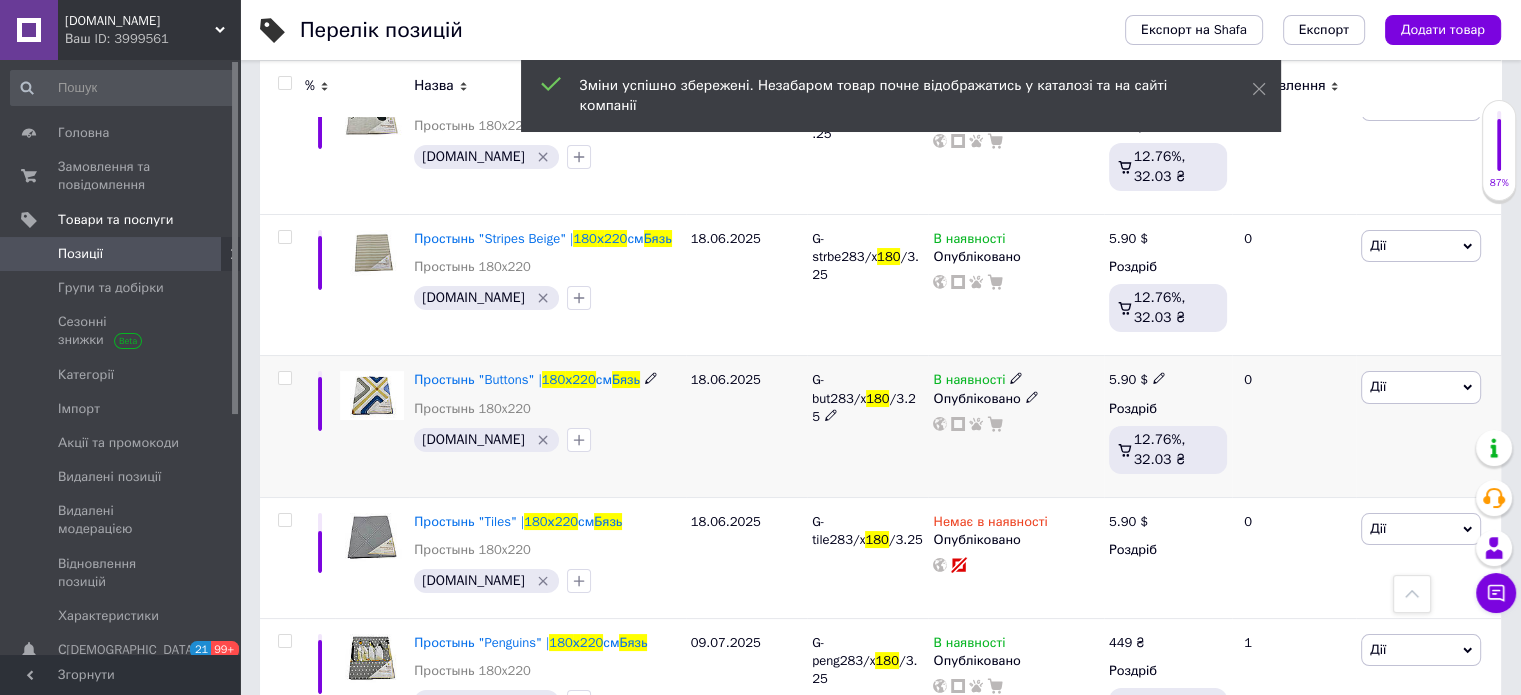 click 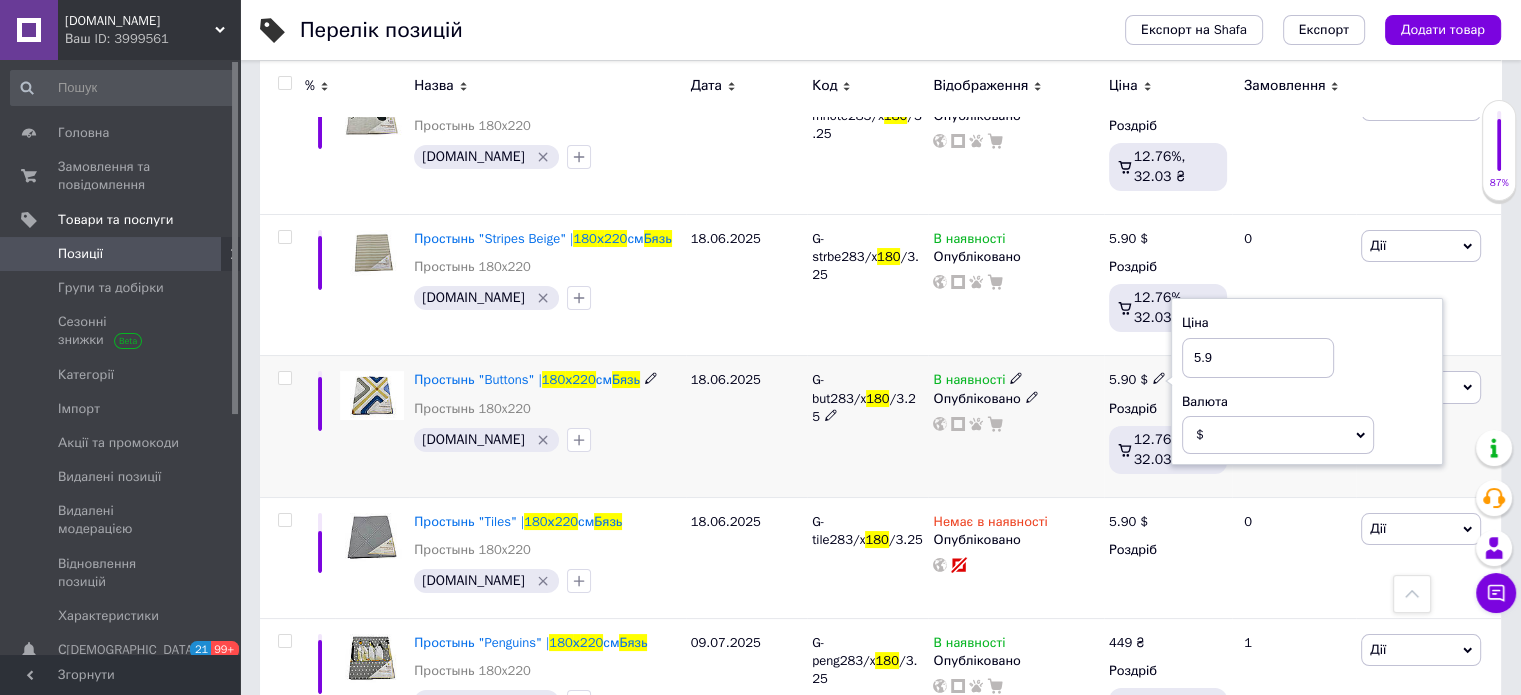 drag, startPoint x: 1210, startPoint y: 319, endPoint x: 1180, endPoint y: 321, distance: 30.066593 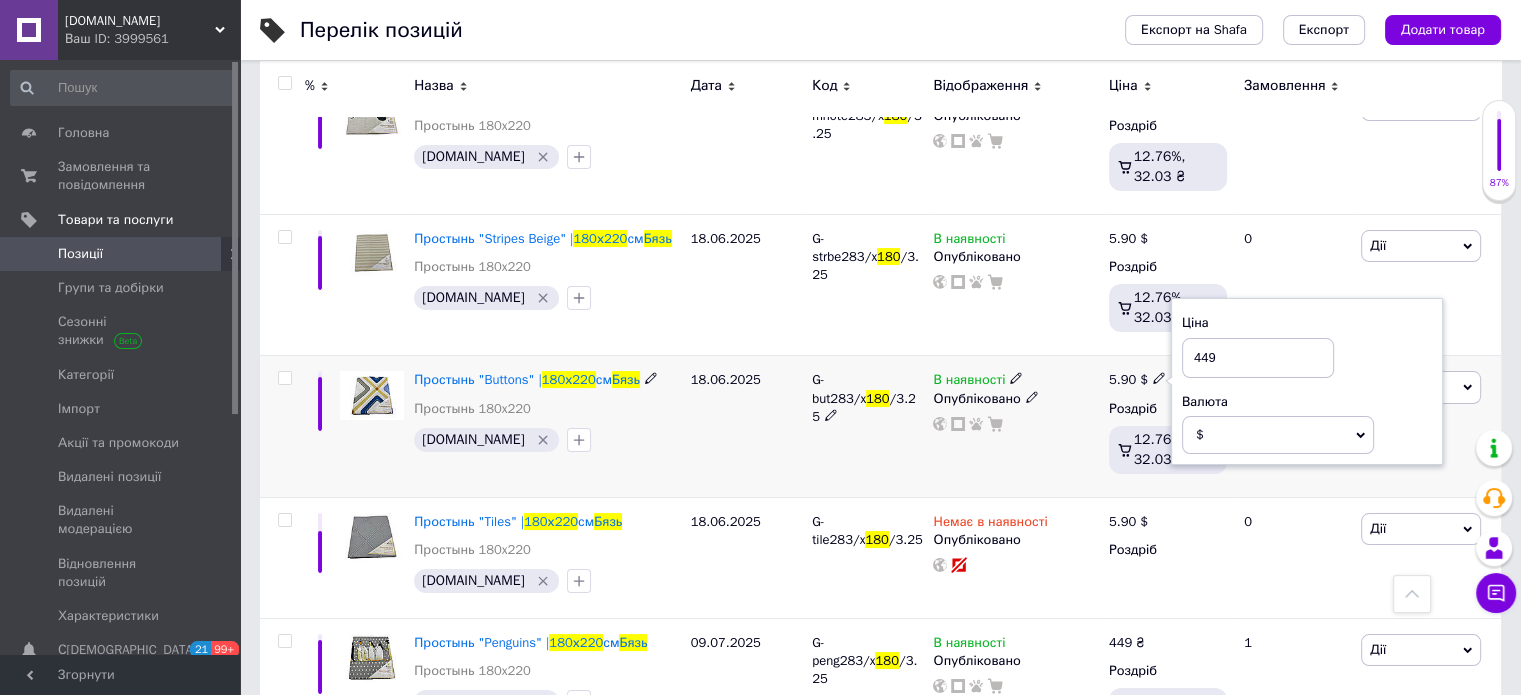 click on "$" at bounding box center (1278, 435) 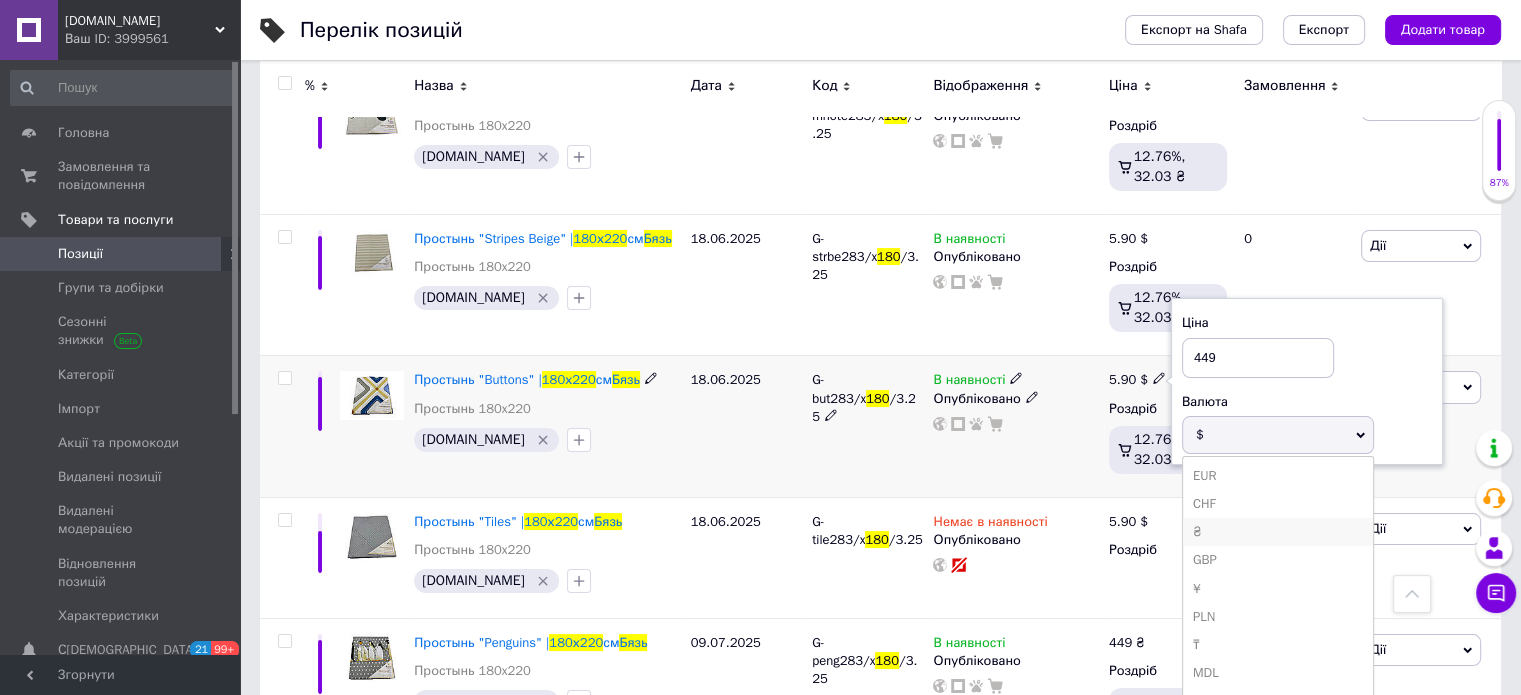 click on "₴" at bounding box center (1278, 532) 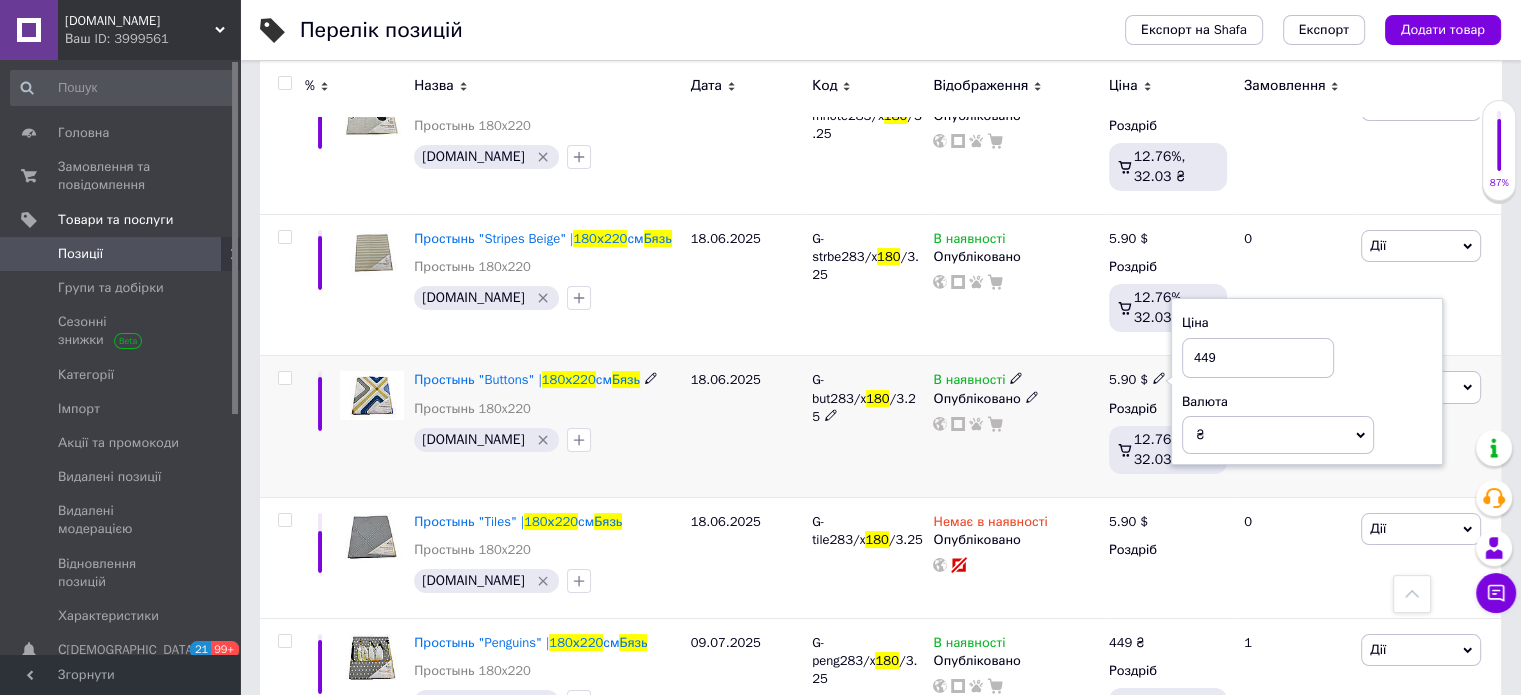 click on "В наявності Опубліковано" at bounding box center [1015, 426] 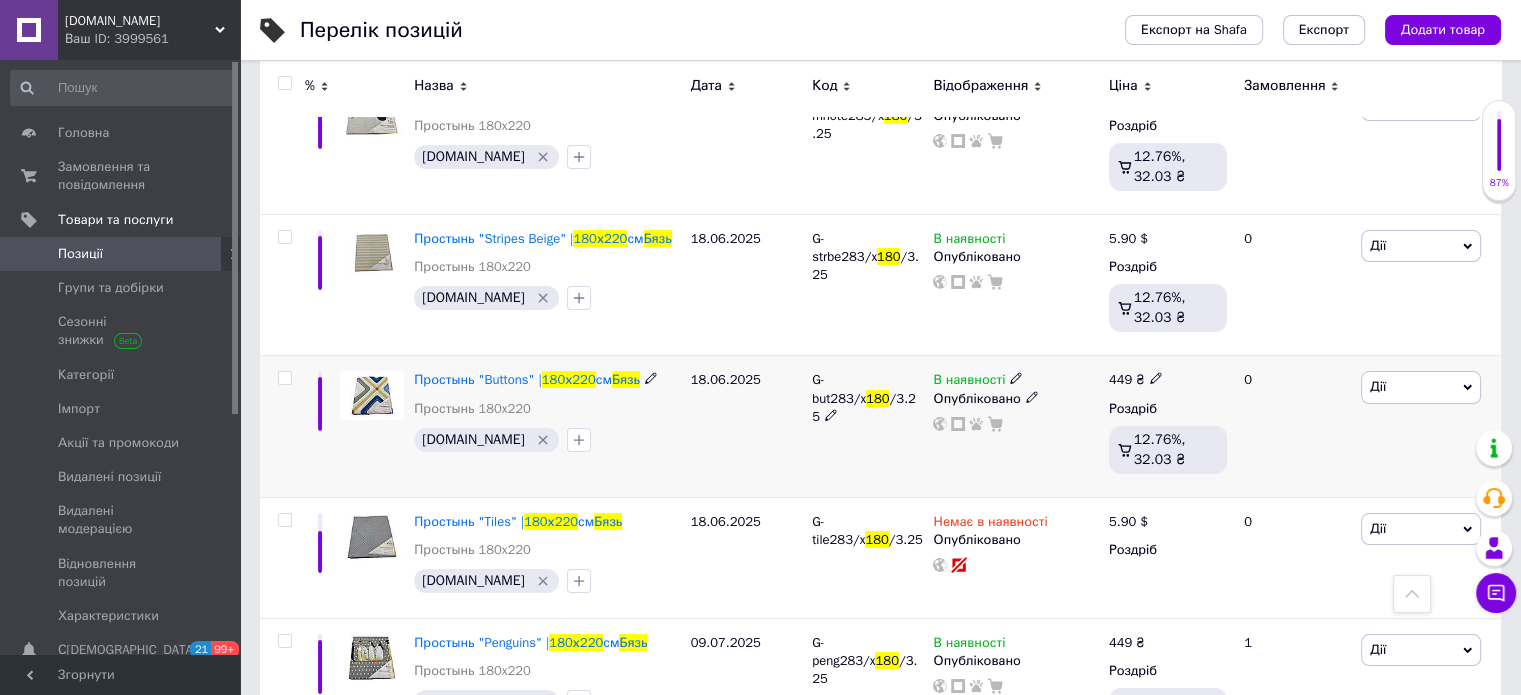 scroll, scrollTop: 7721, scrollLeft: 0, axis: vertical 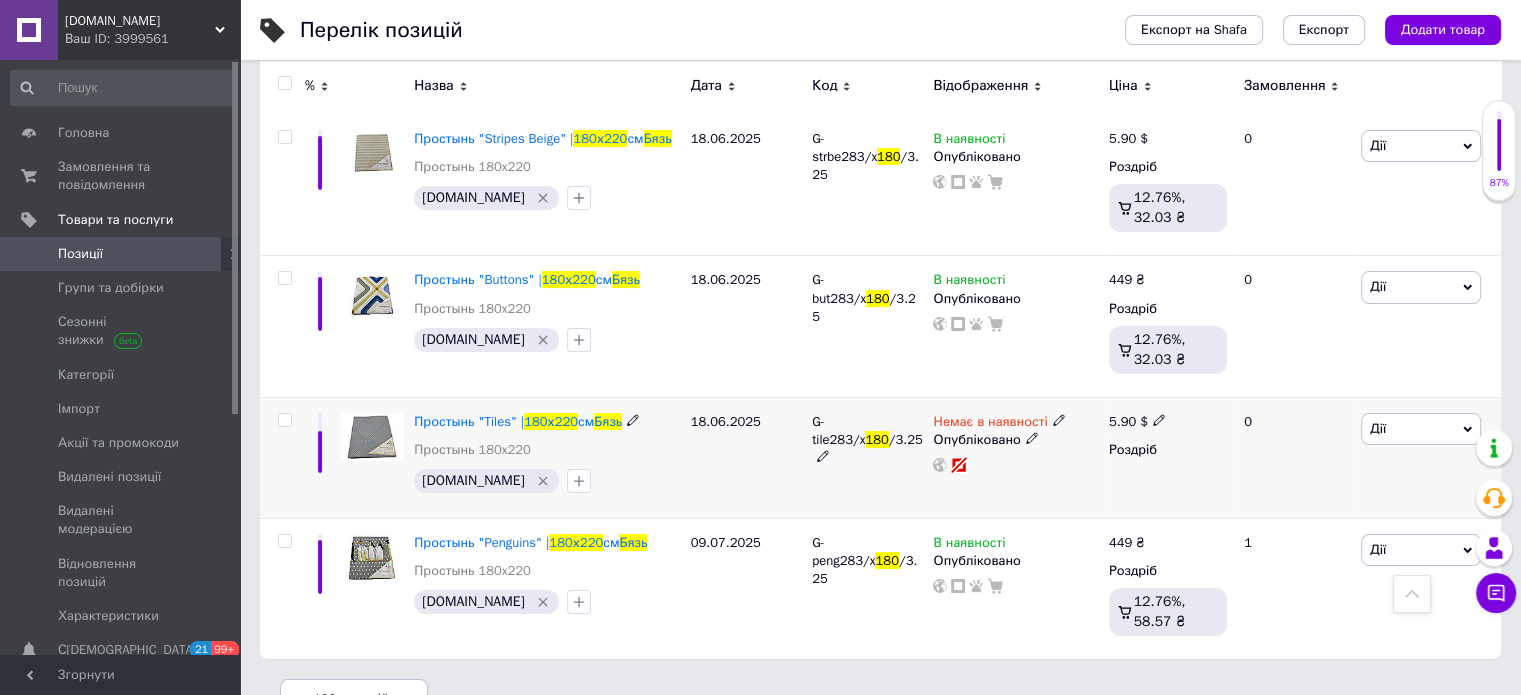 click 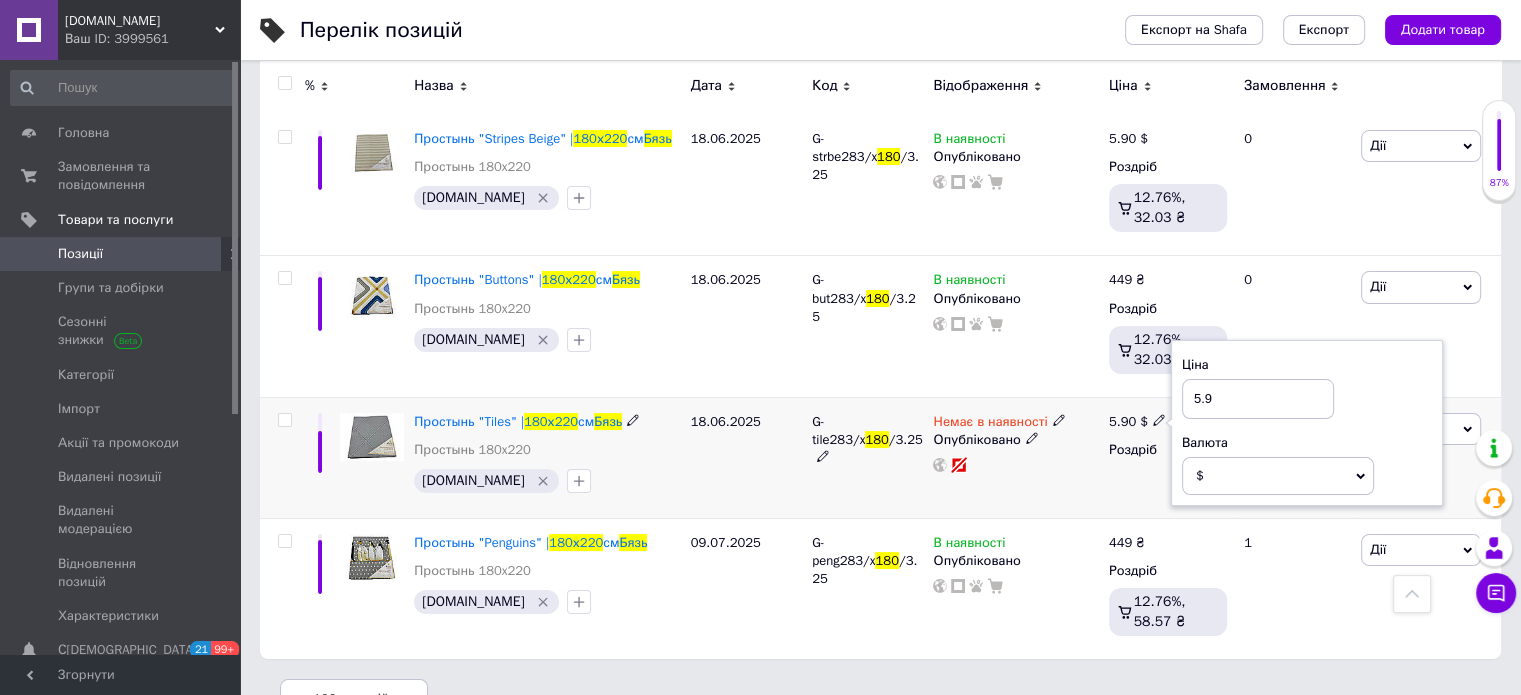 drag, startPoint x: 1160, startPoint y: 363, endPoint x: 1071, endPoint y: 376, distance: 89.94443 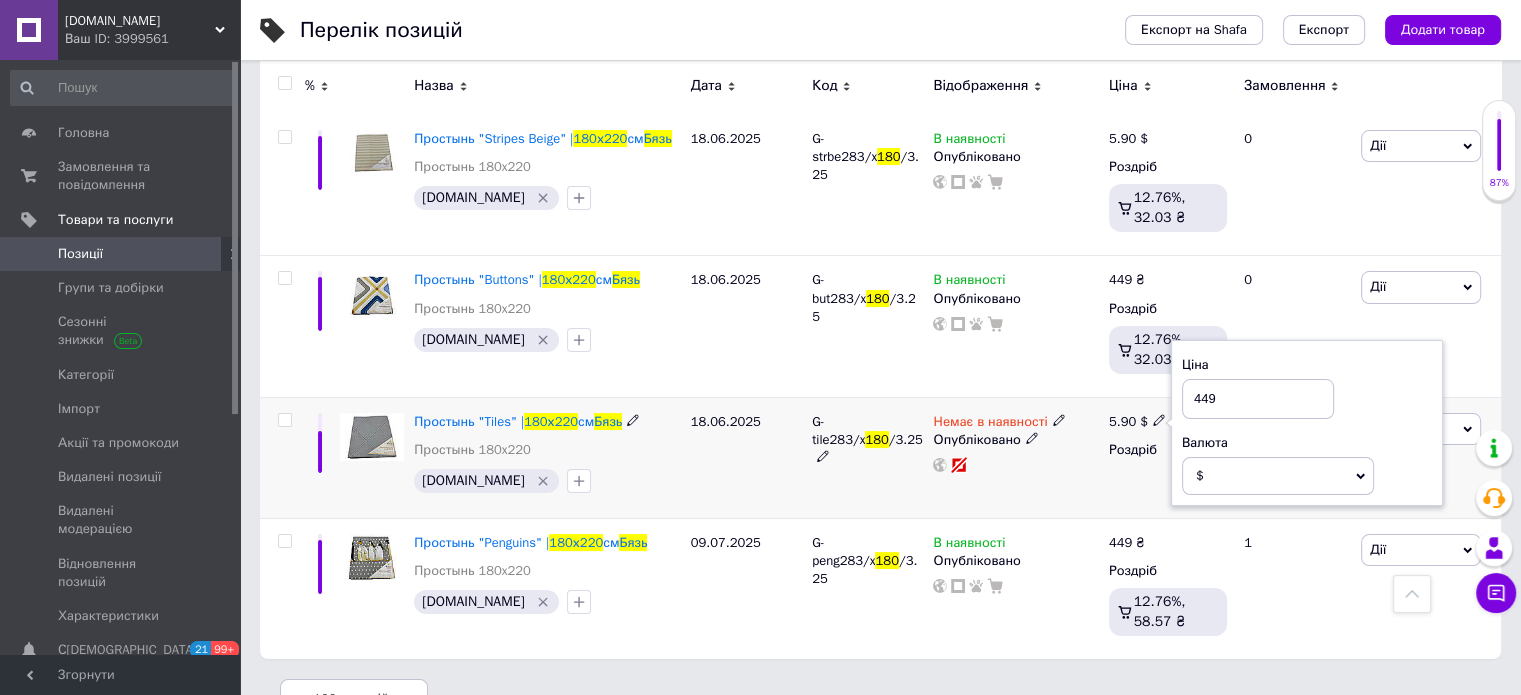click on "$" at bounding box center [1278, 476] 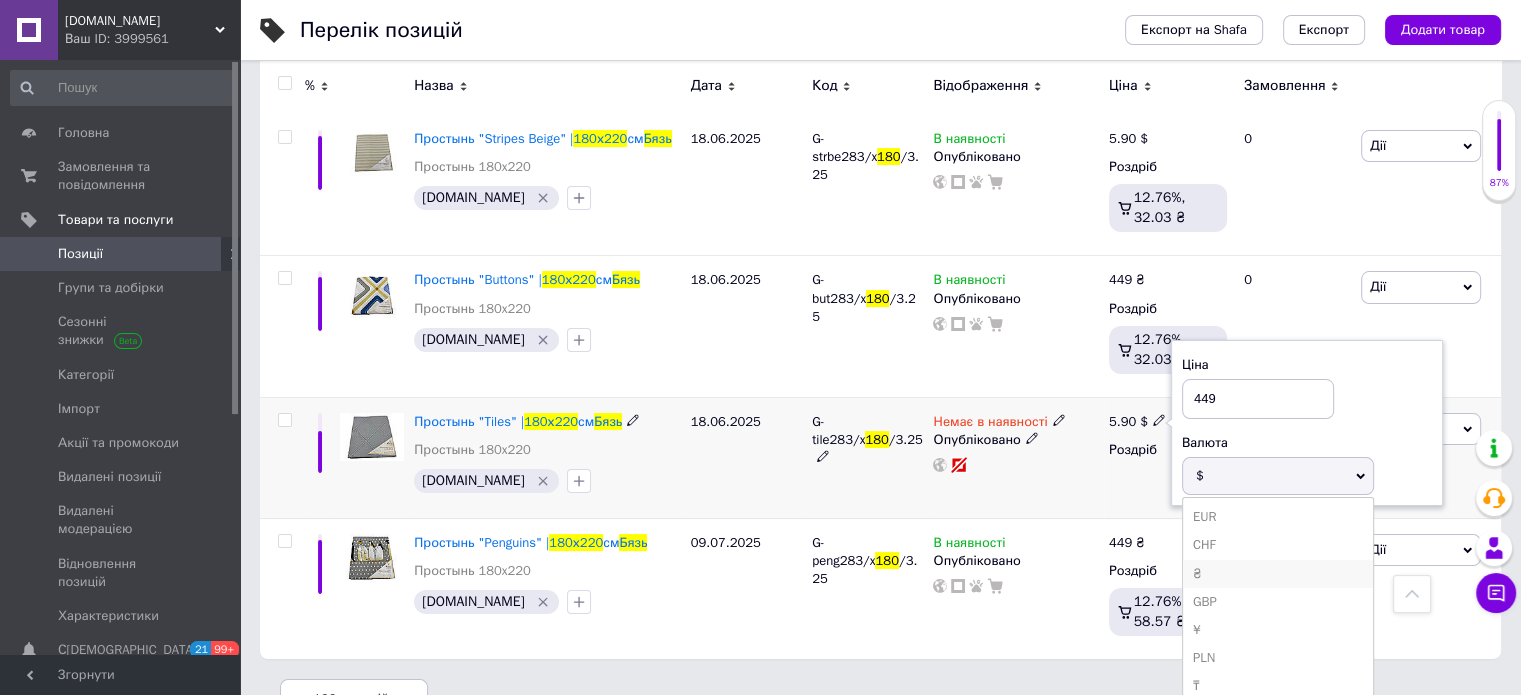 click on "₴" at bounding box center (1278, 574) 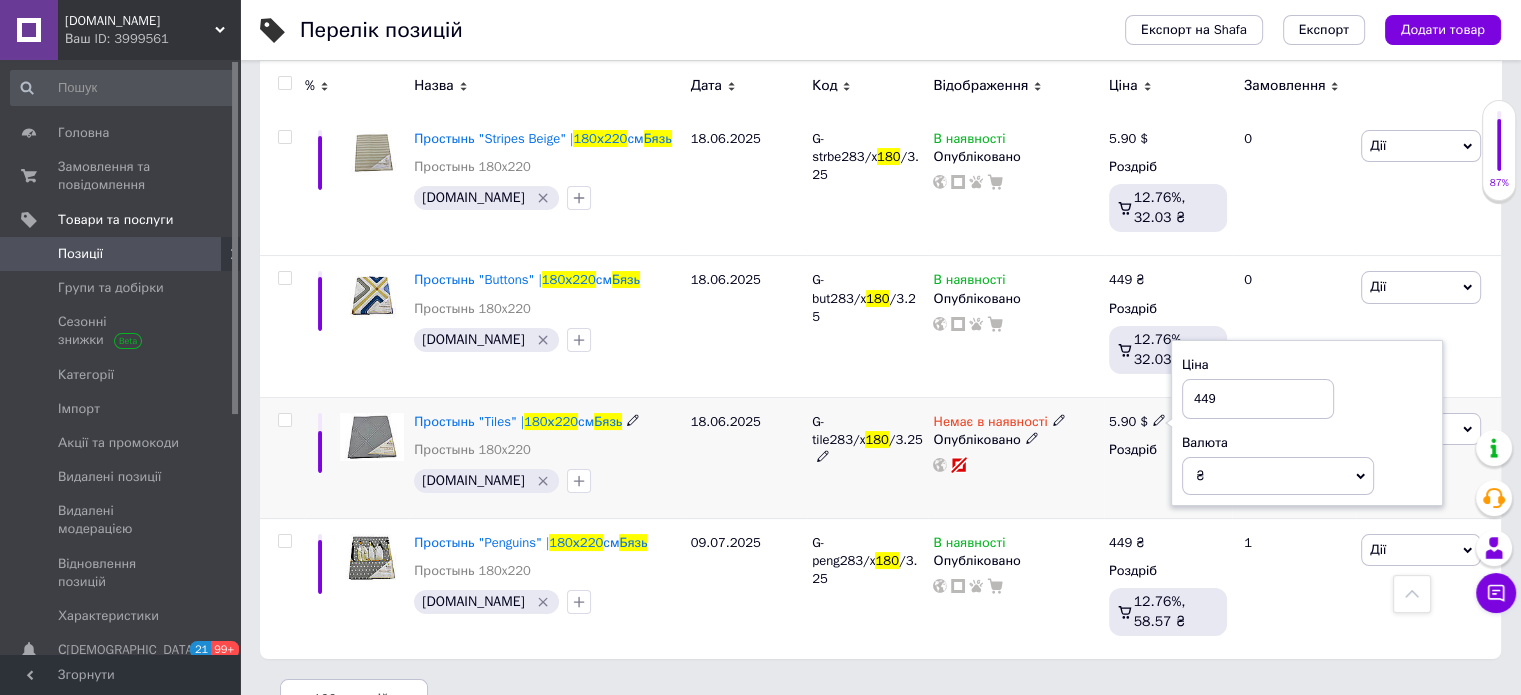 click on "Немає в наявності Опубліковано" at bounding box center (1015, 457) 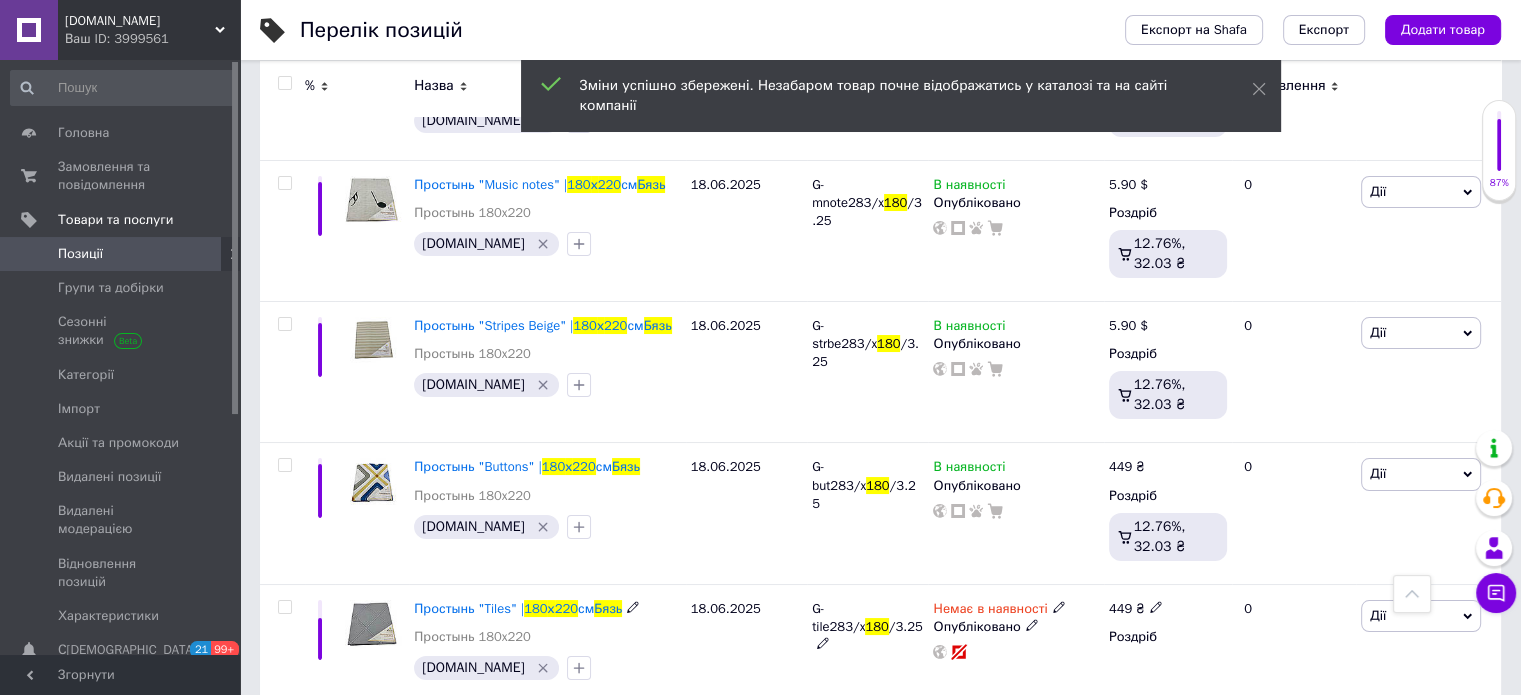 scroll, scrollTop: 7521, scrollLeft: 0, axis: vertical 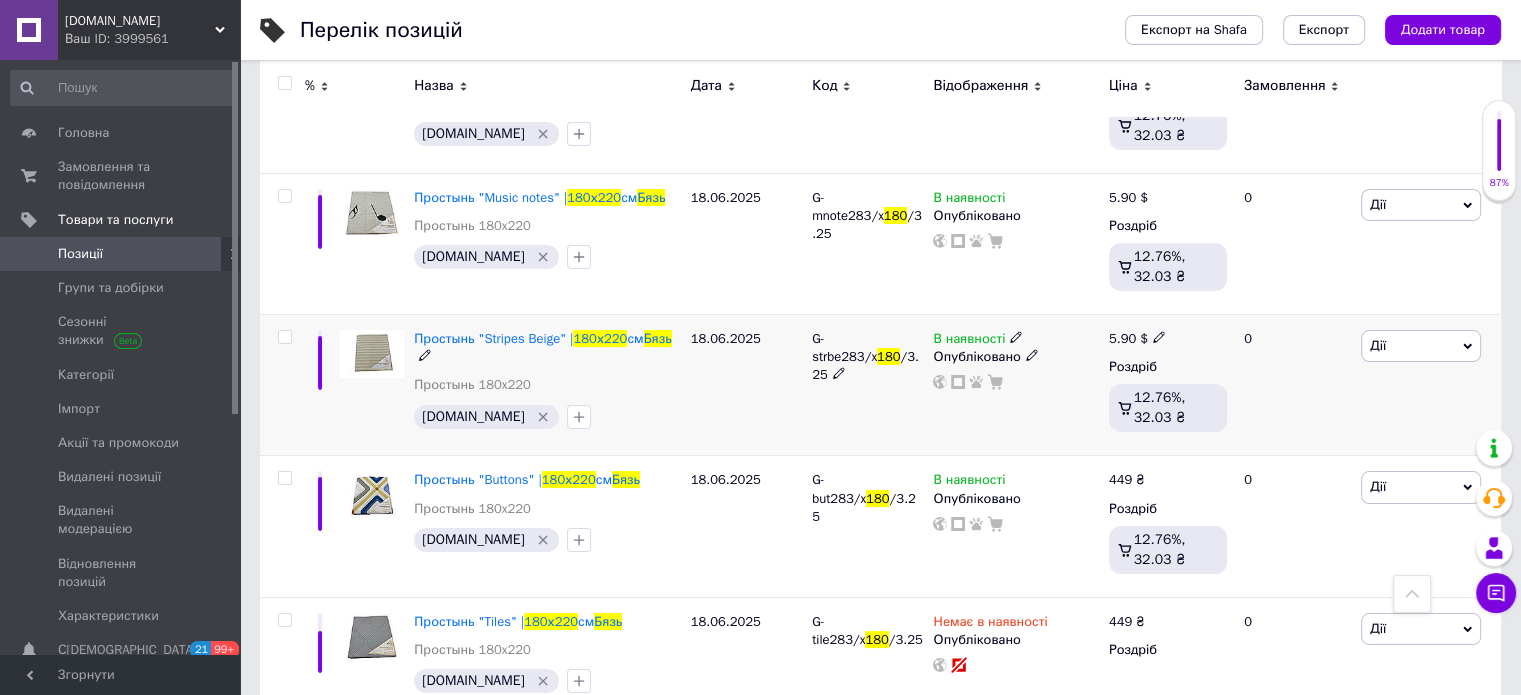 click 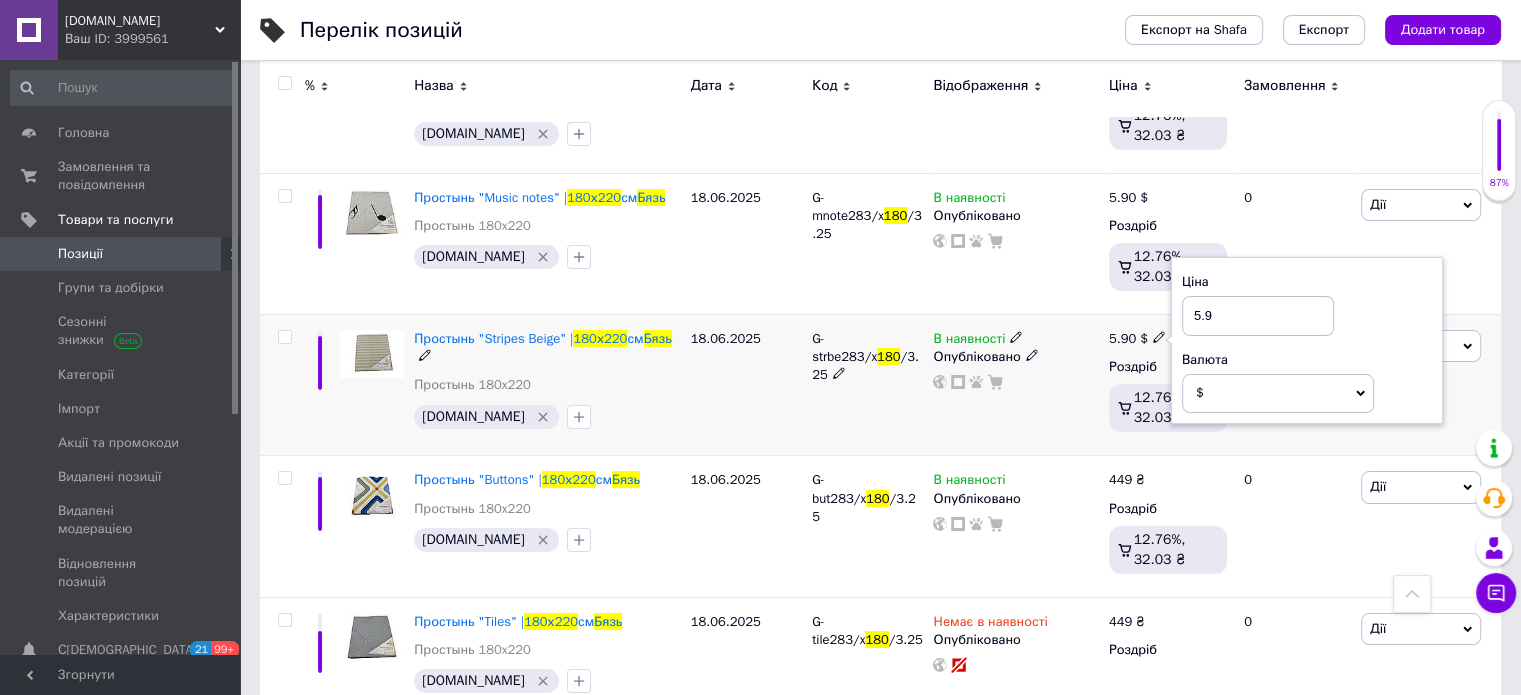 drag, startPoint x: 1228, startPoint y: 271, endPoint x: 1152, endPoint y: 281, distance: 76.655075 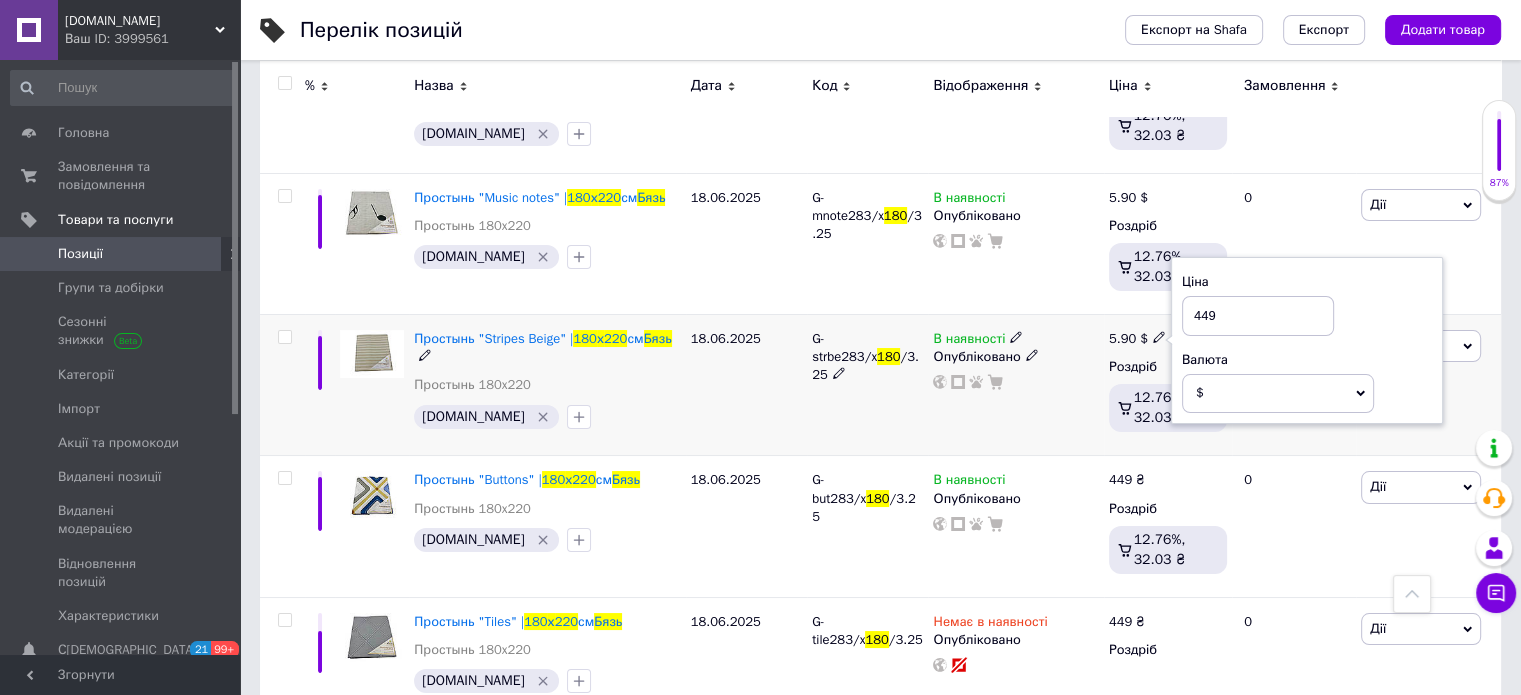 click on "$" at bounding box center [1278, 393] 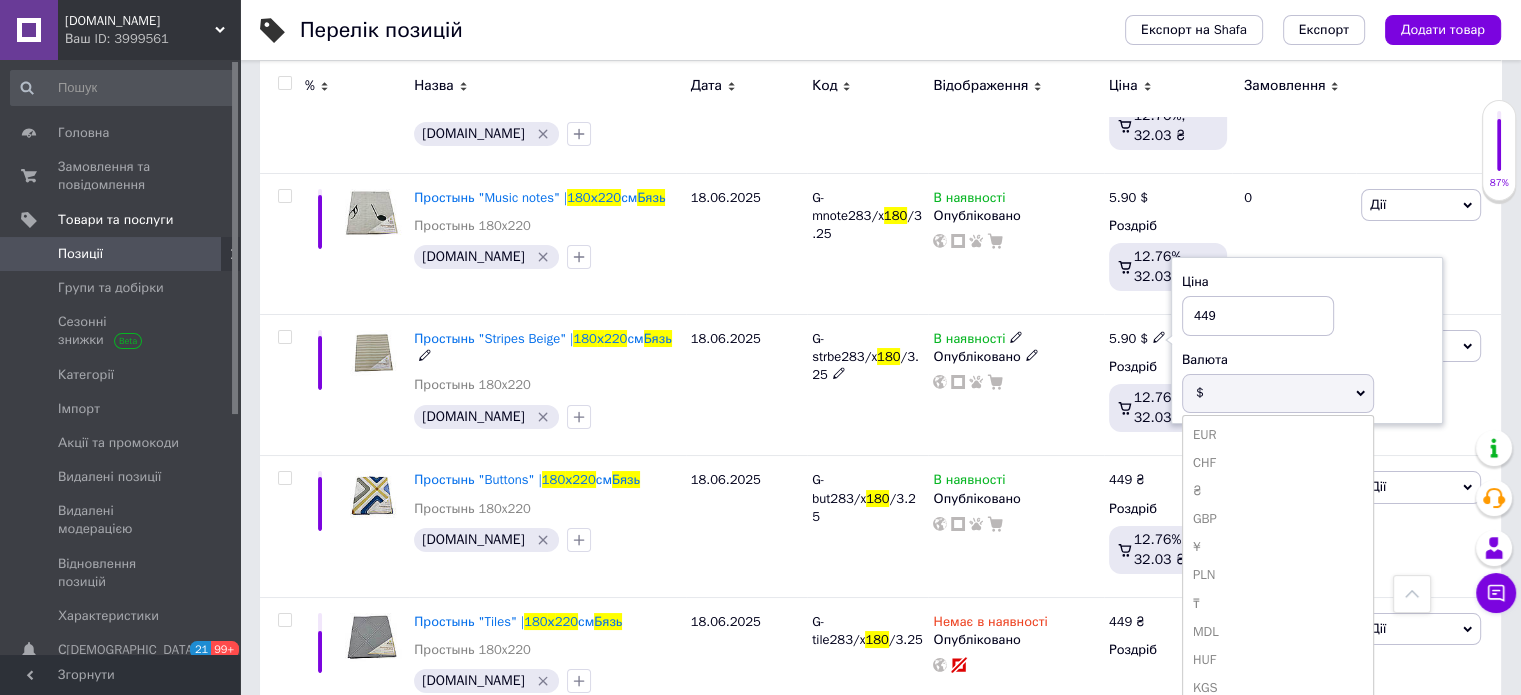 click on "₴" at bounding box center (1278, 491) 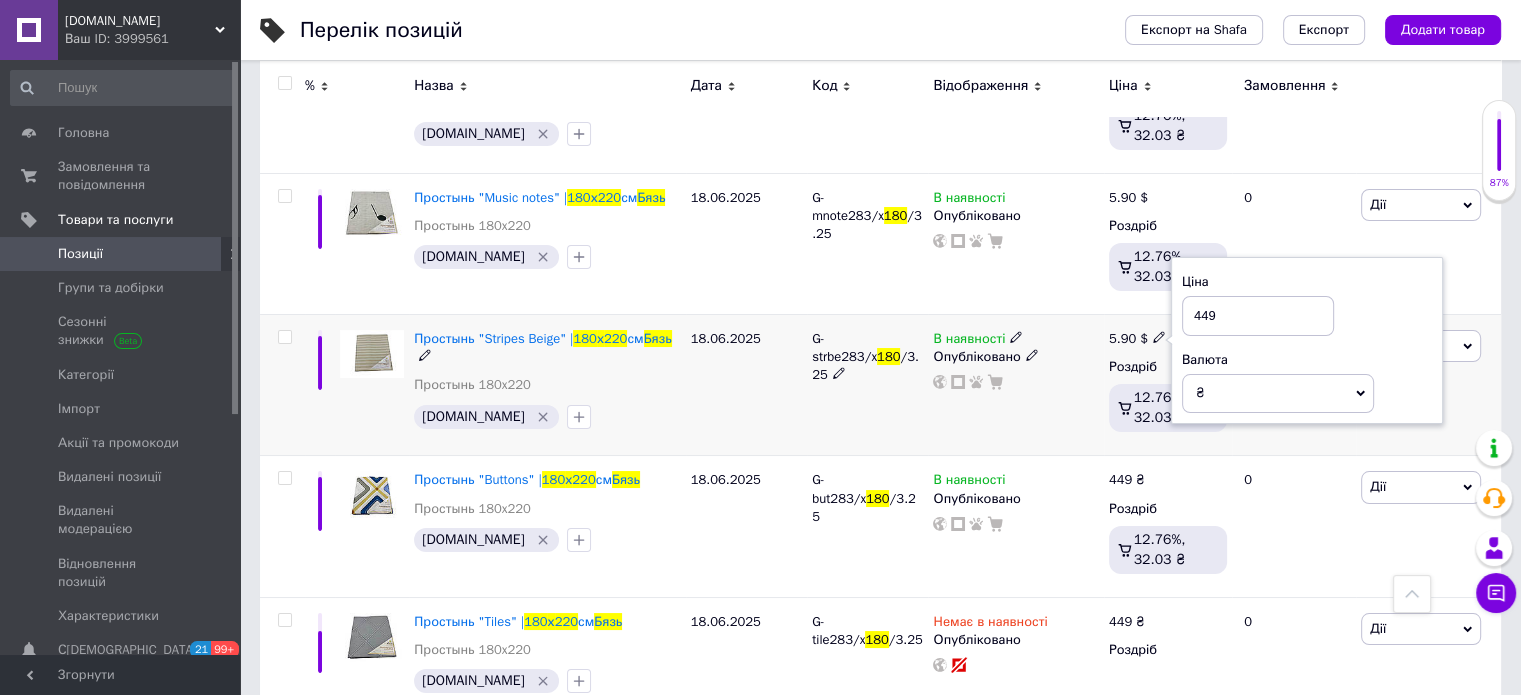 click on "В наявності Опубліковано" at bounding box center [1015, 384] 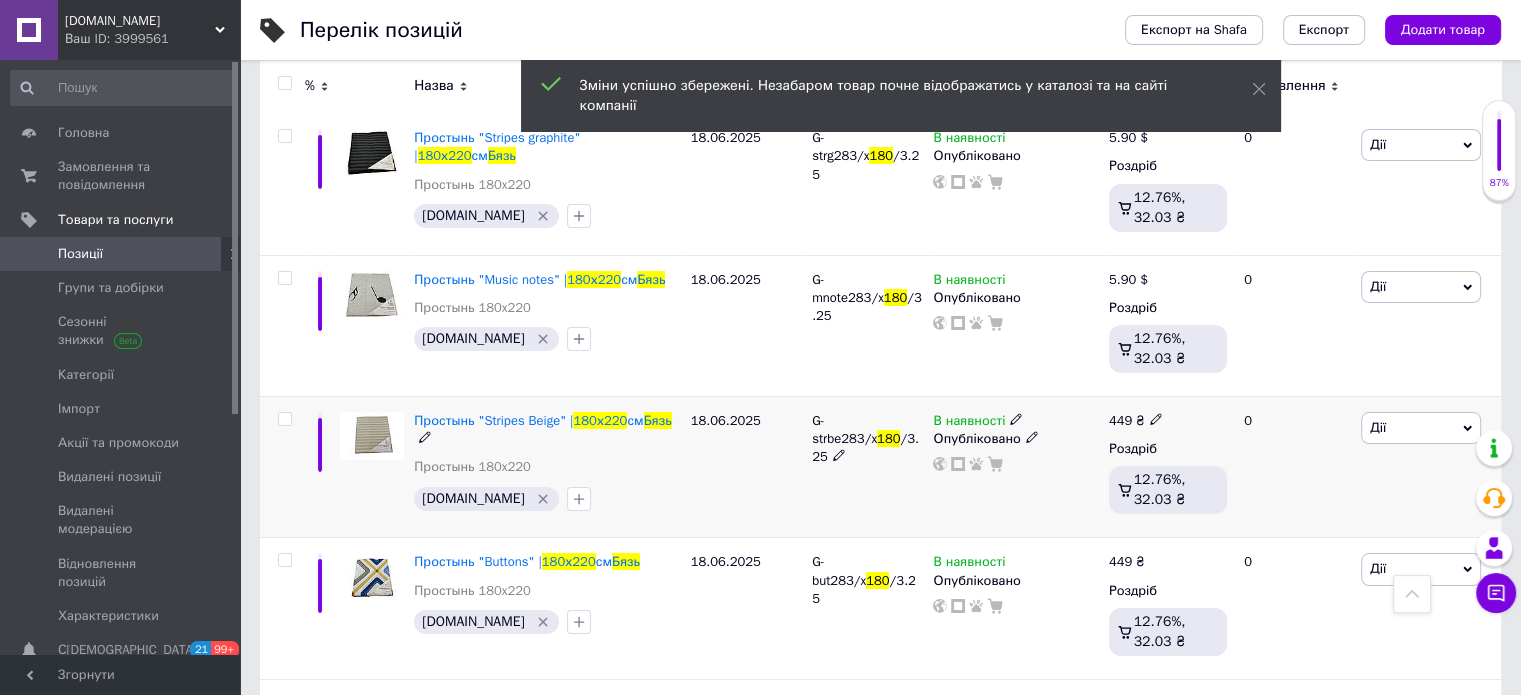 scroll, scrollTop: 7321, scrollLeft: 0, axis: vertical 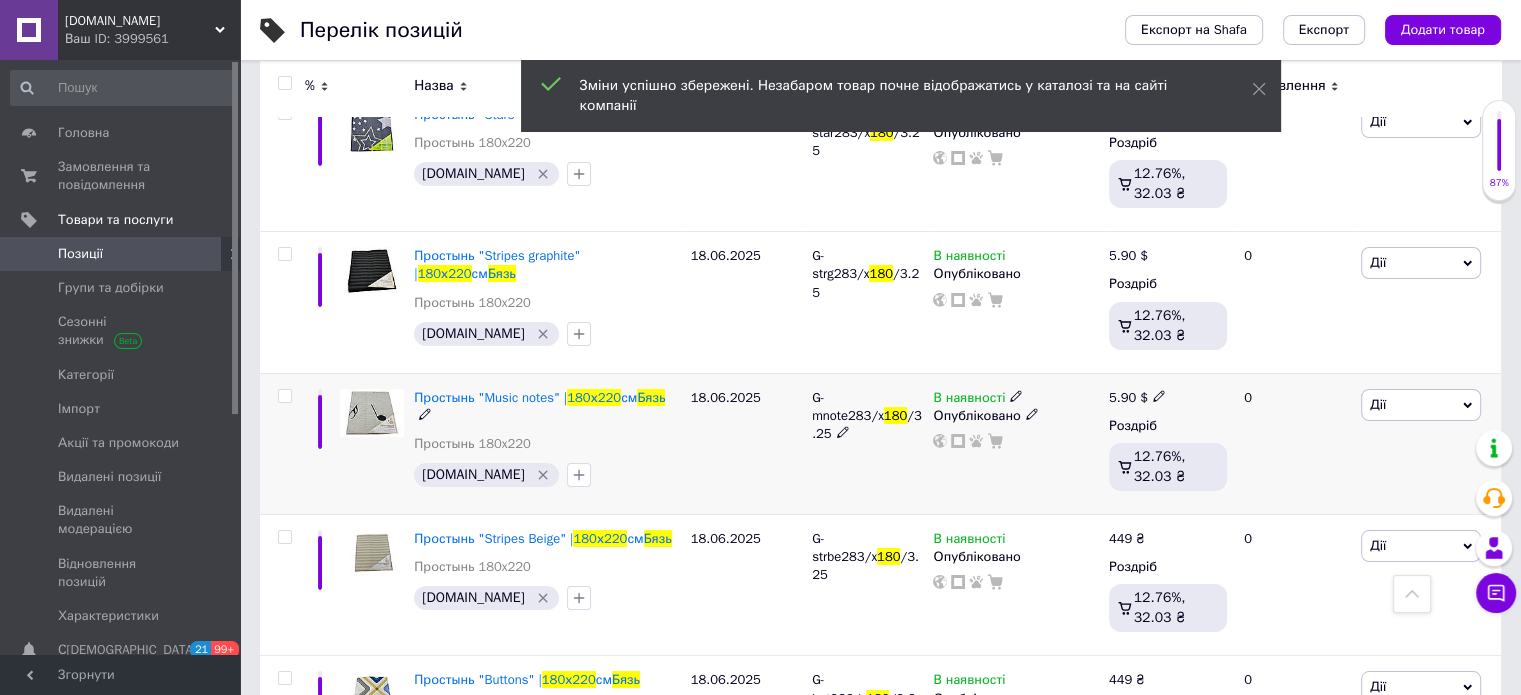 click on "5.90   $" at bounding box center [1137, 398] 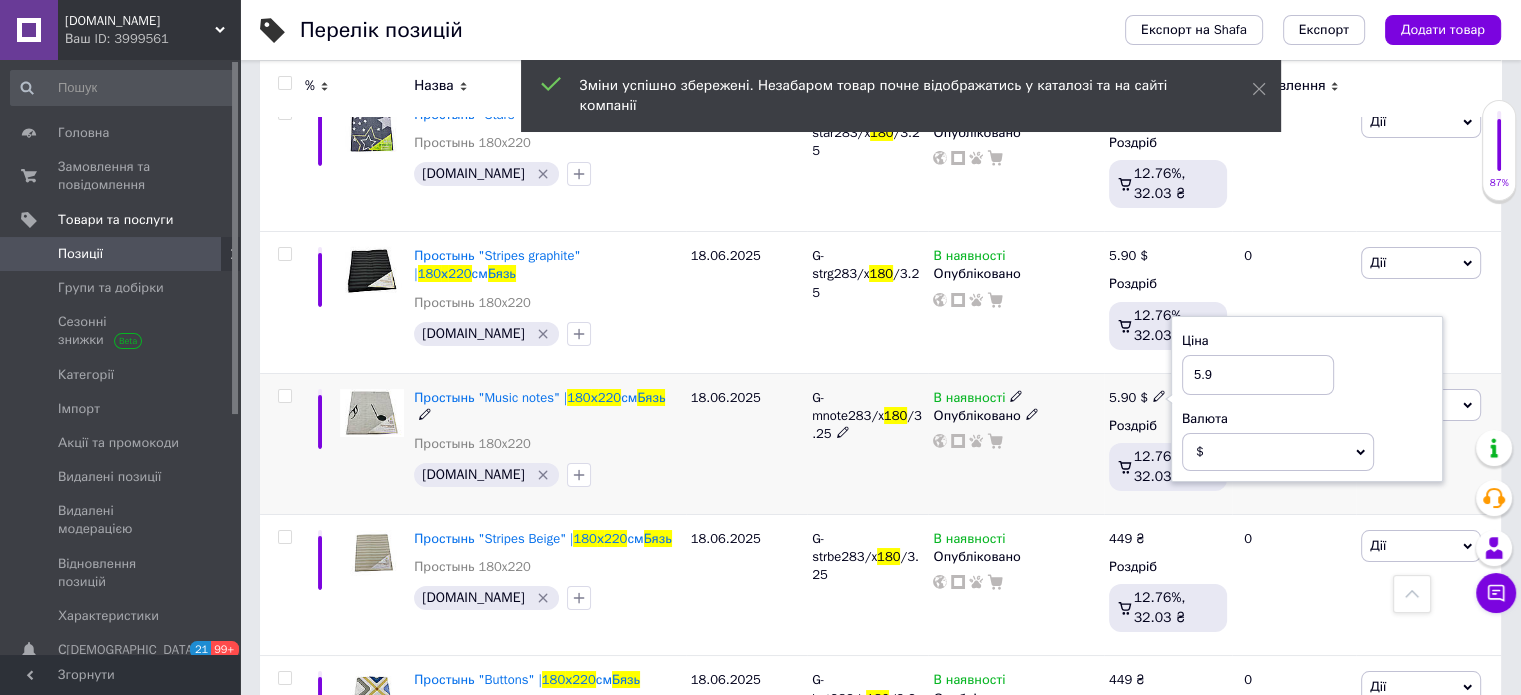 drag, startPoint x: 1222, startPoint y: 331, endPoint x: 1162, endPoint y: 332, distance: 60.00833 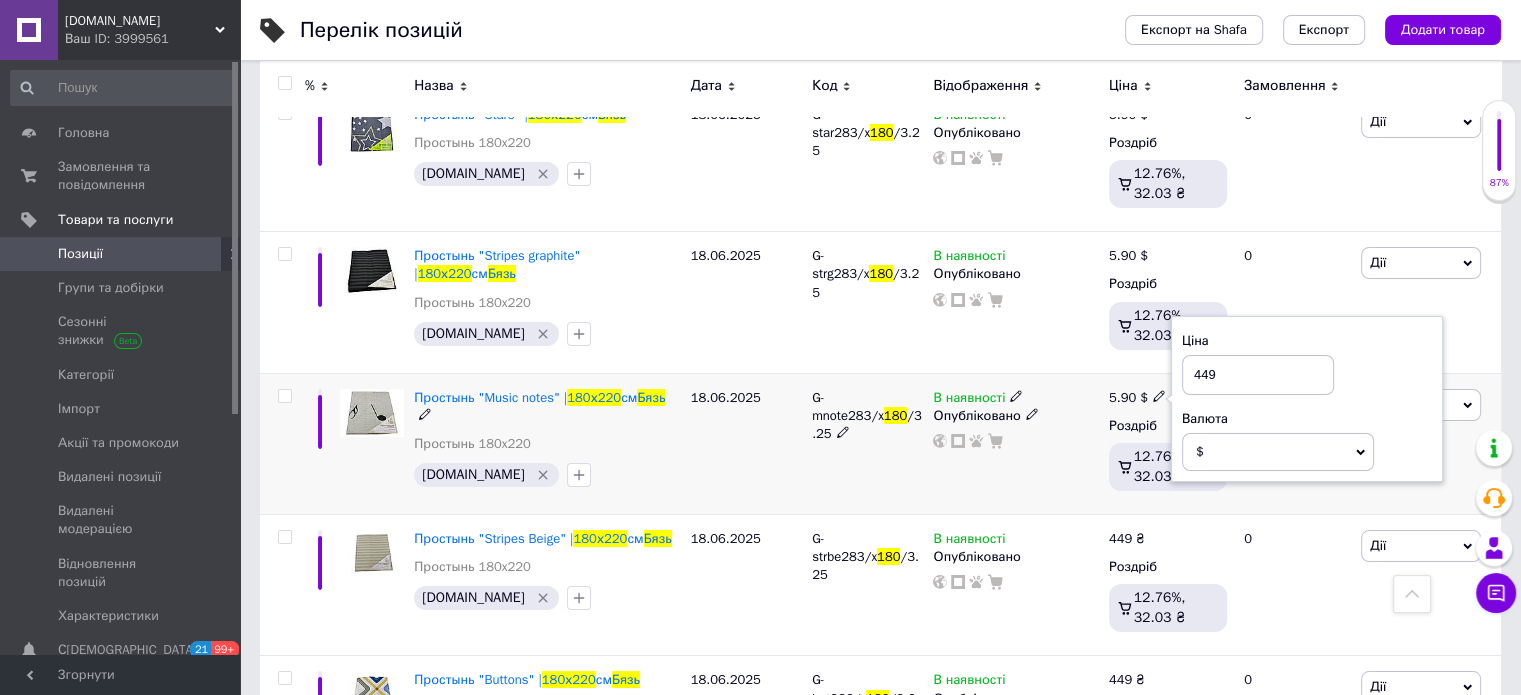 click on "$" at bounding box center [1278, 452] 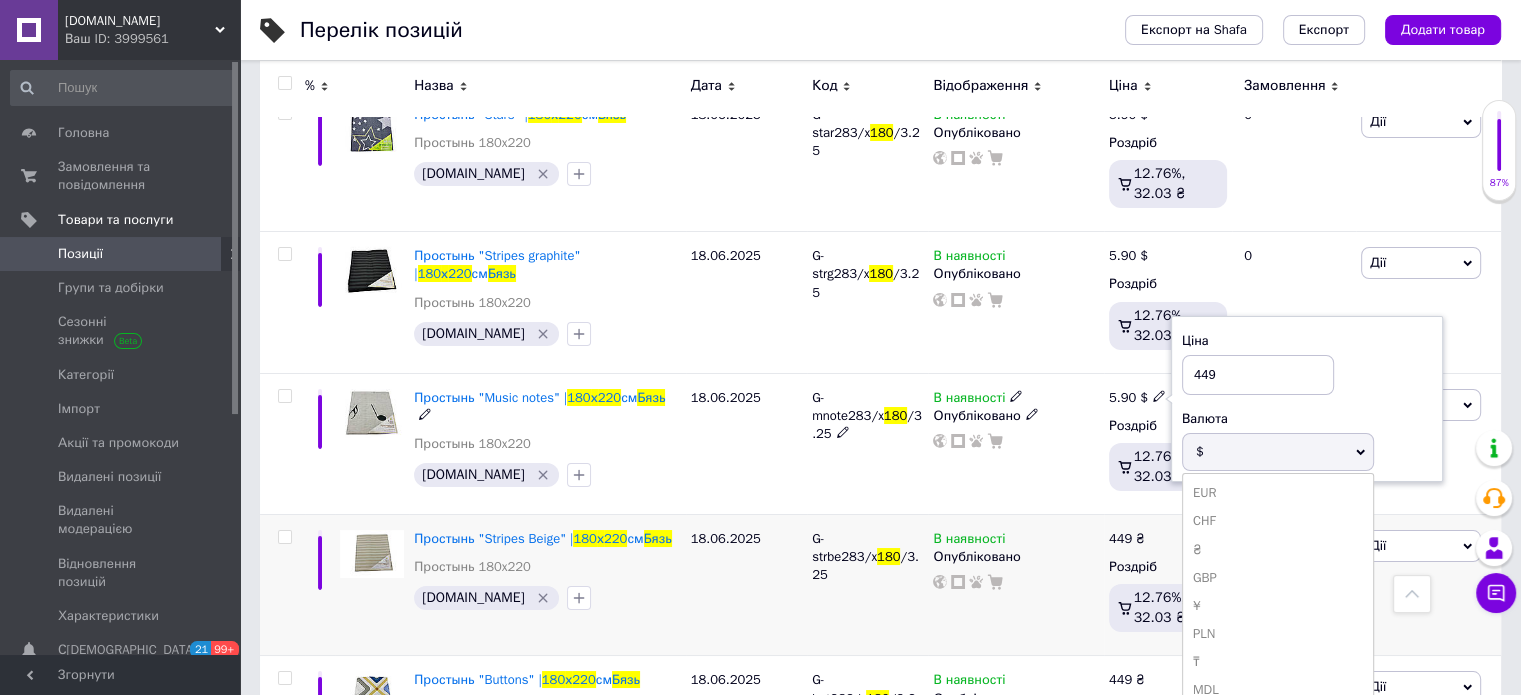 click on "₴" at bounding box center (1278, 550) 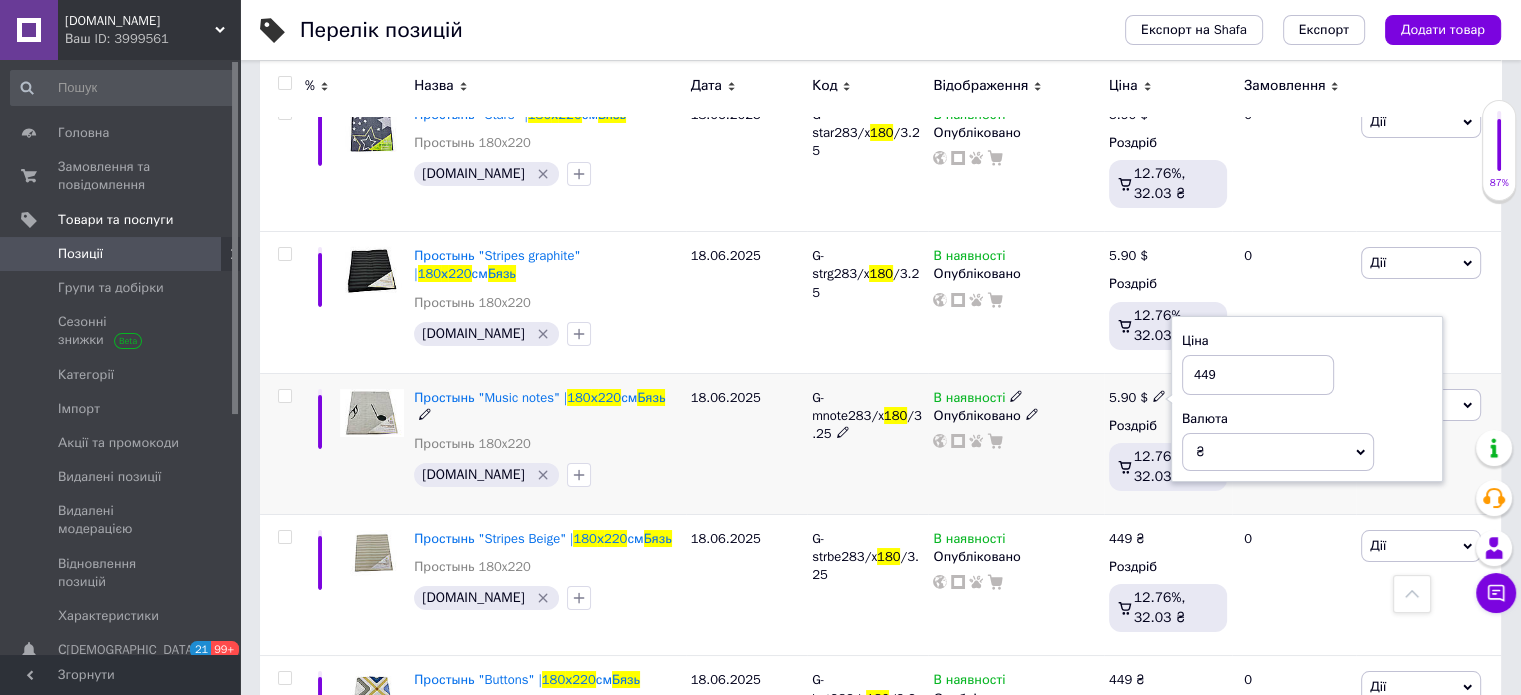 click on "В наявності Опубліковано" at bounding box center [1015, 443] 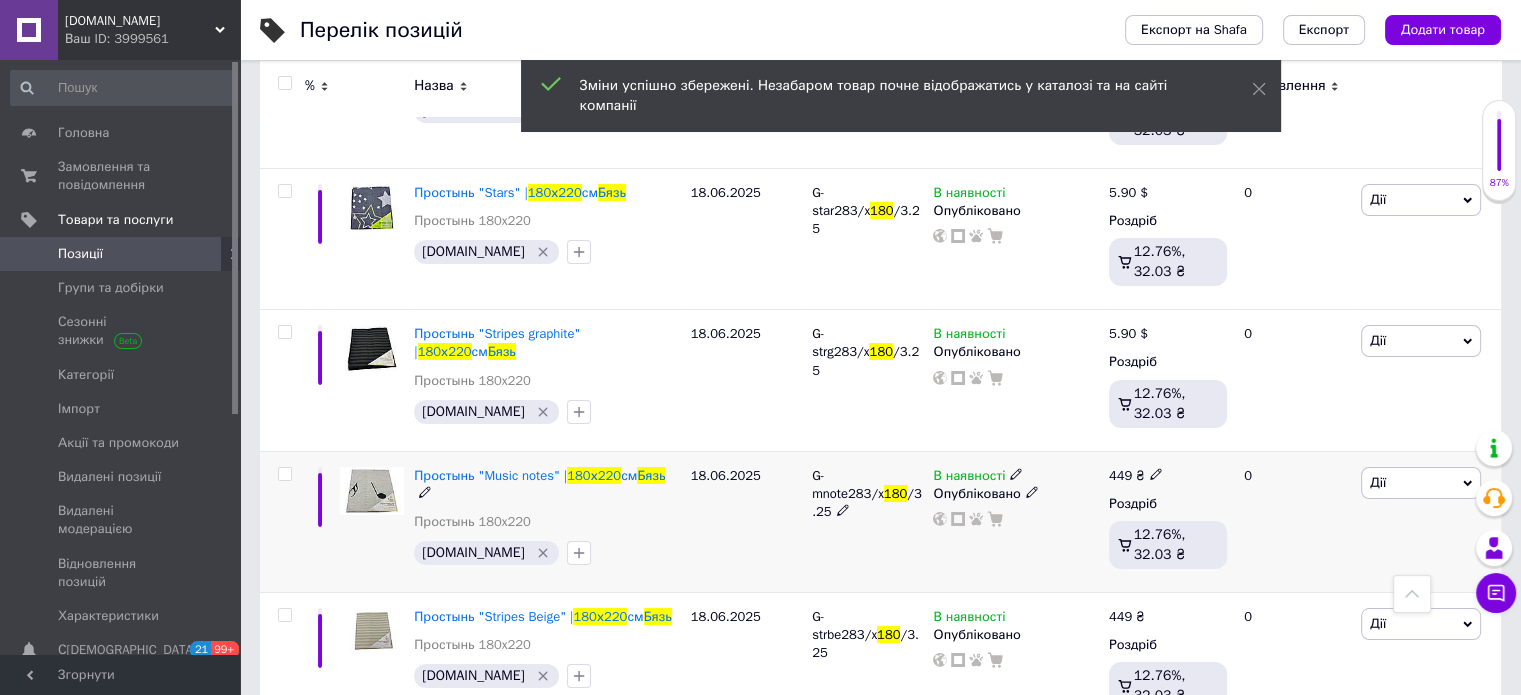 scroll, scrollTop: 7121, scrollLeft: 0, axis: vertical 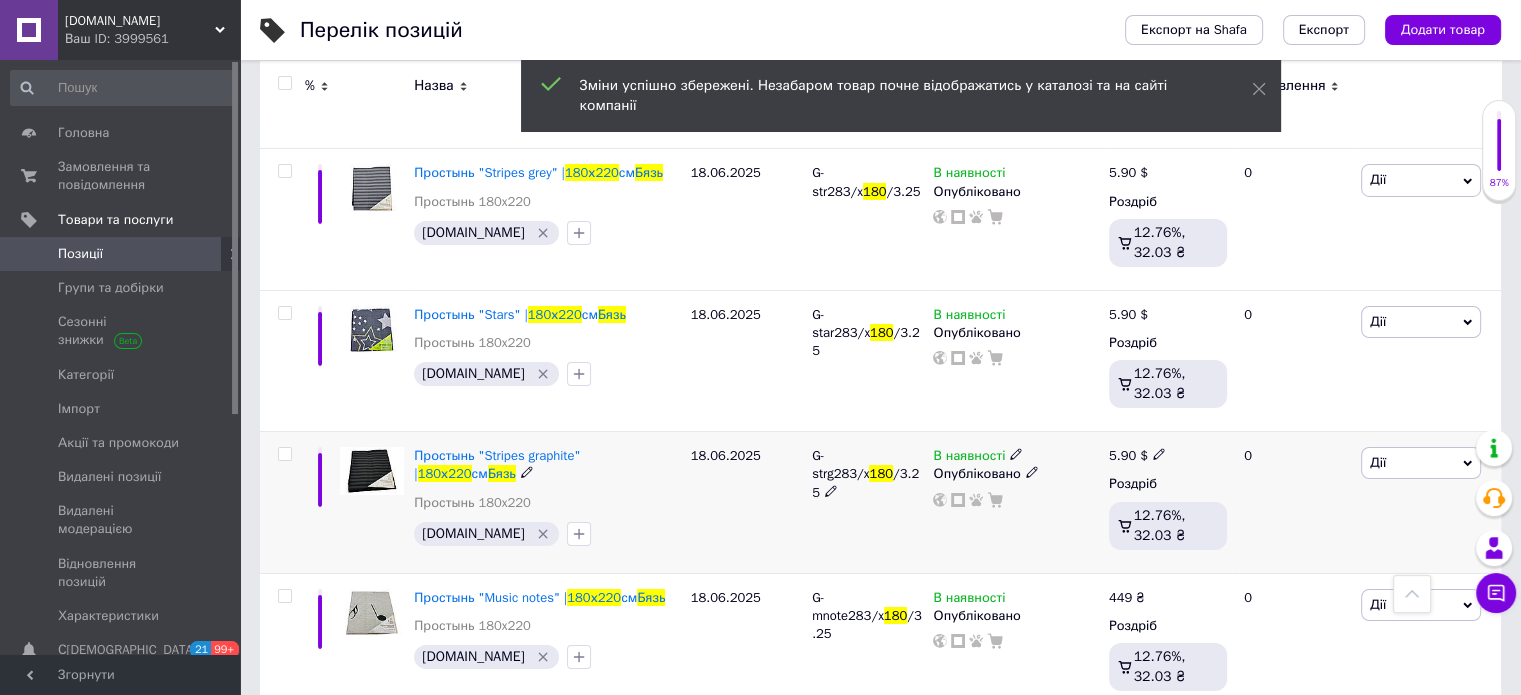 click 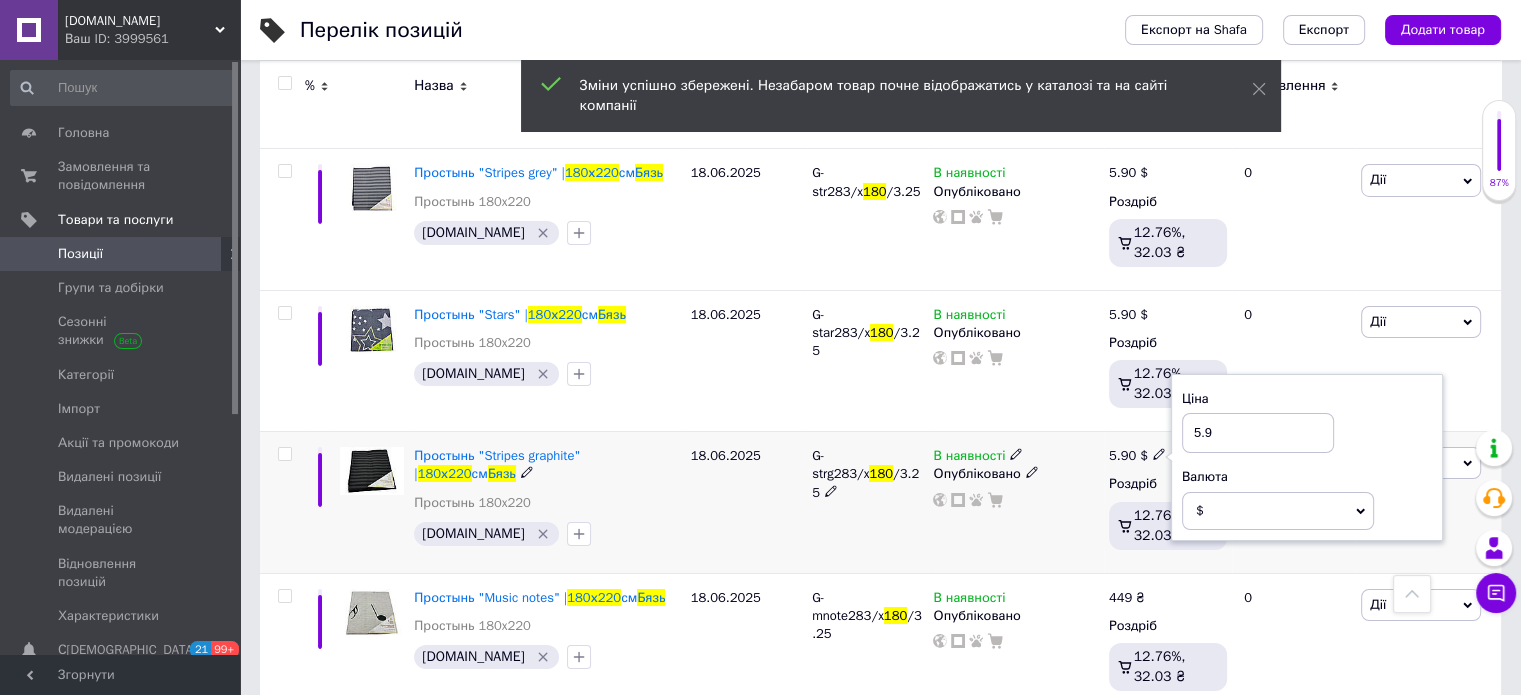 drag, startPoint x: 1213, startPoint y: 391, endPoint x: 1183, endPoint y: 399, distance: 31.04835 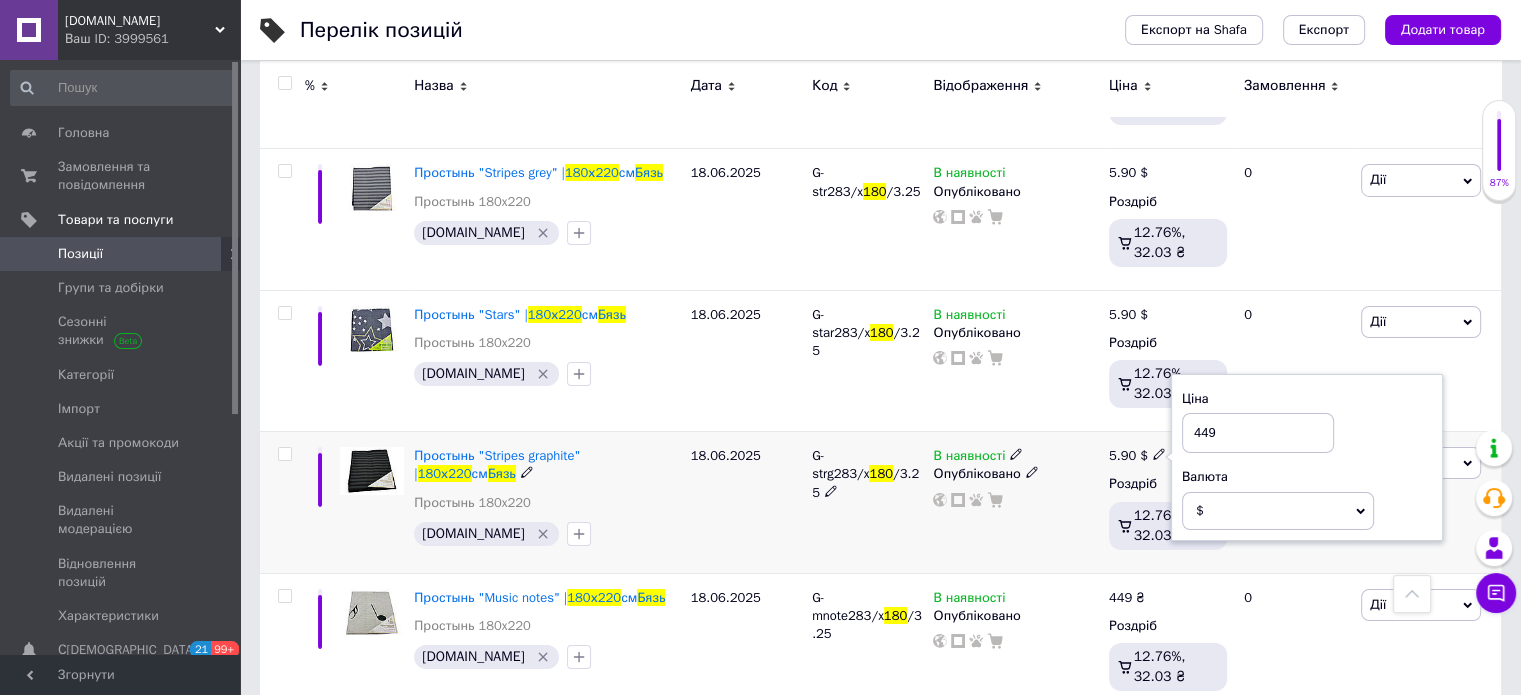 click on "$" at bounding box center (1200, 510) 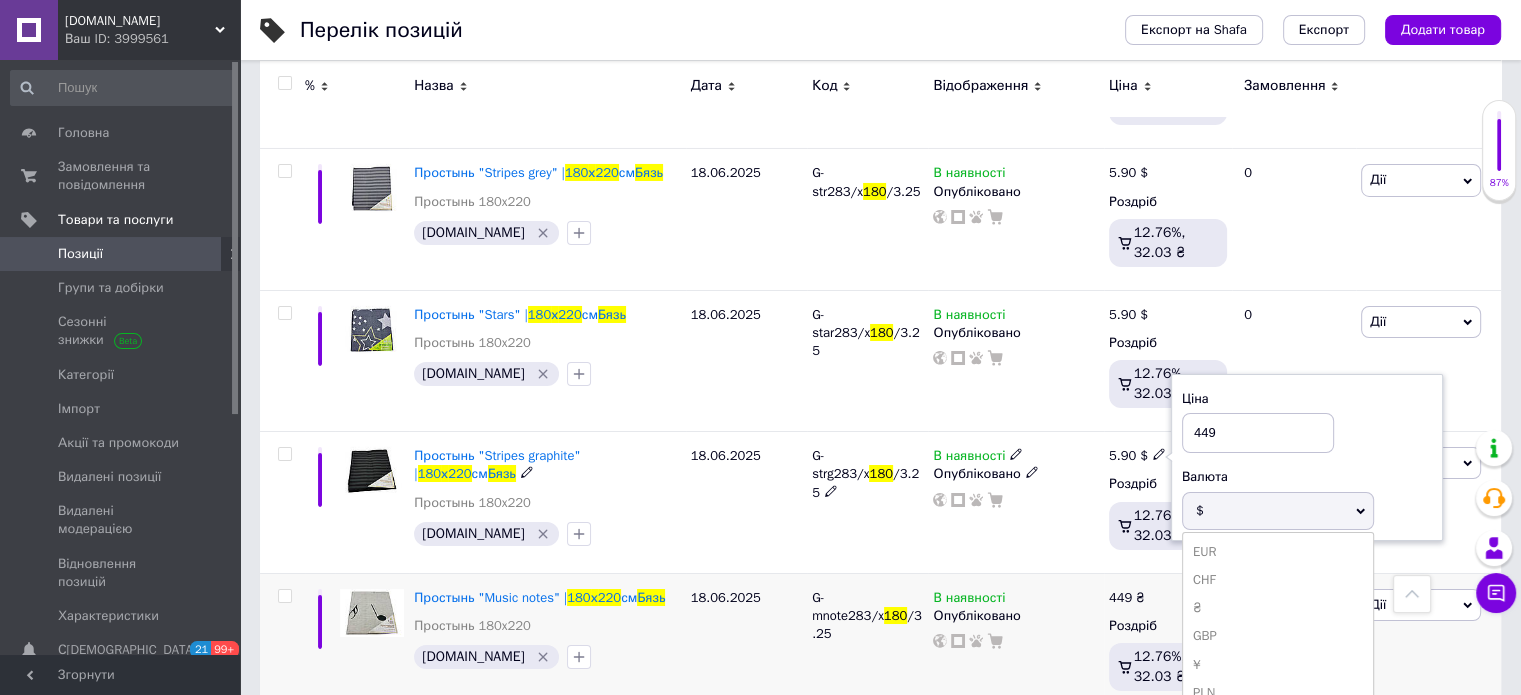 drag, startPoint x: 1214, startPoint y: 559, endPoint x: 1176, endPoint y: 555, distance: 38.209946 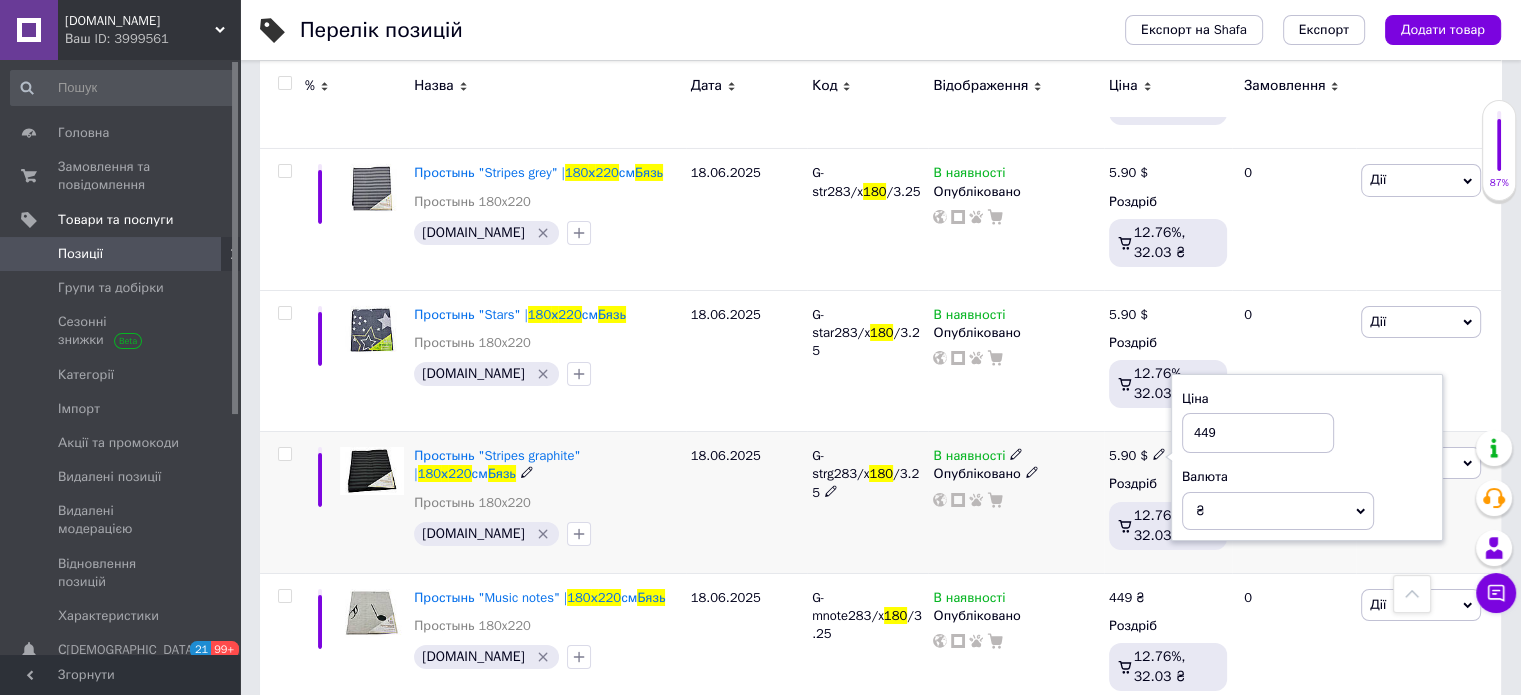 click on "В наявності Опубліковано" at bounding box center [1015, 502] 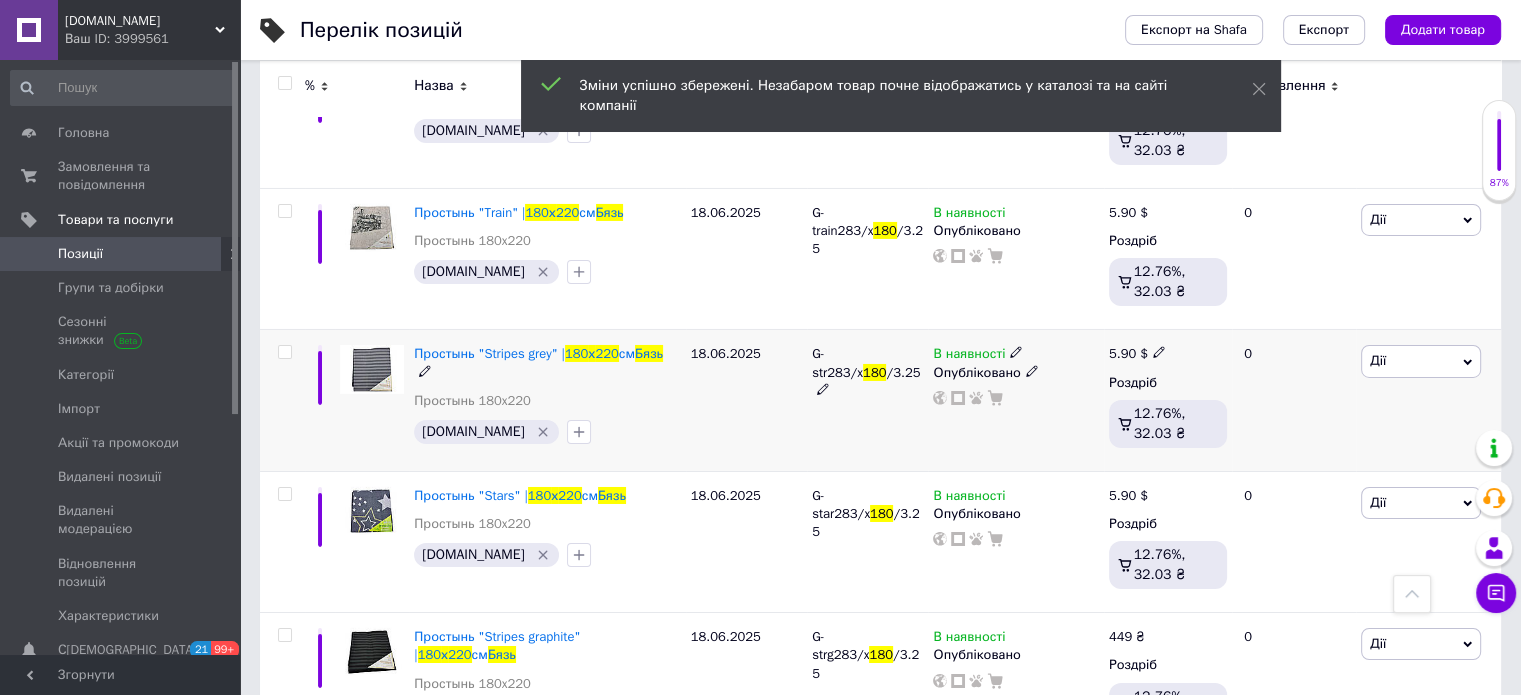 scroll, scrollTop: 6821, scrollLeft: 0, axis: vertical 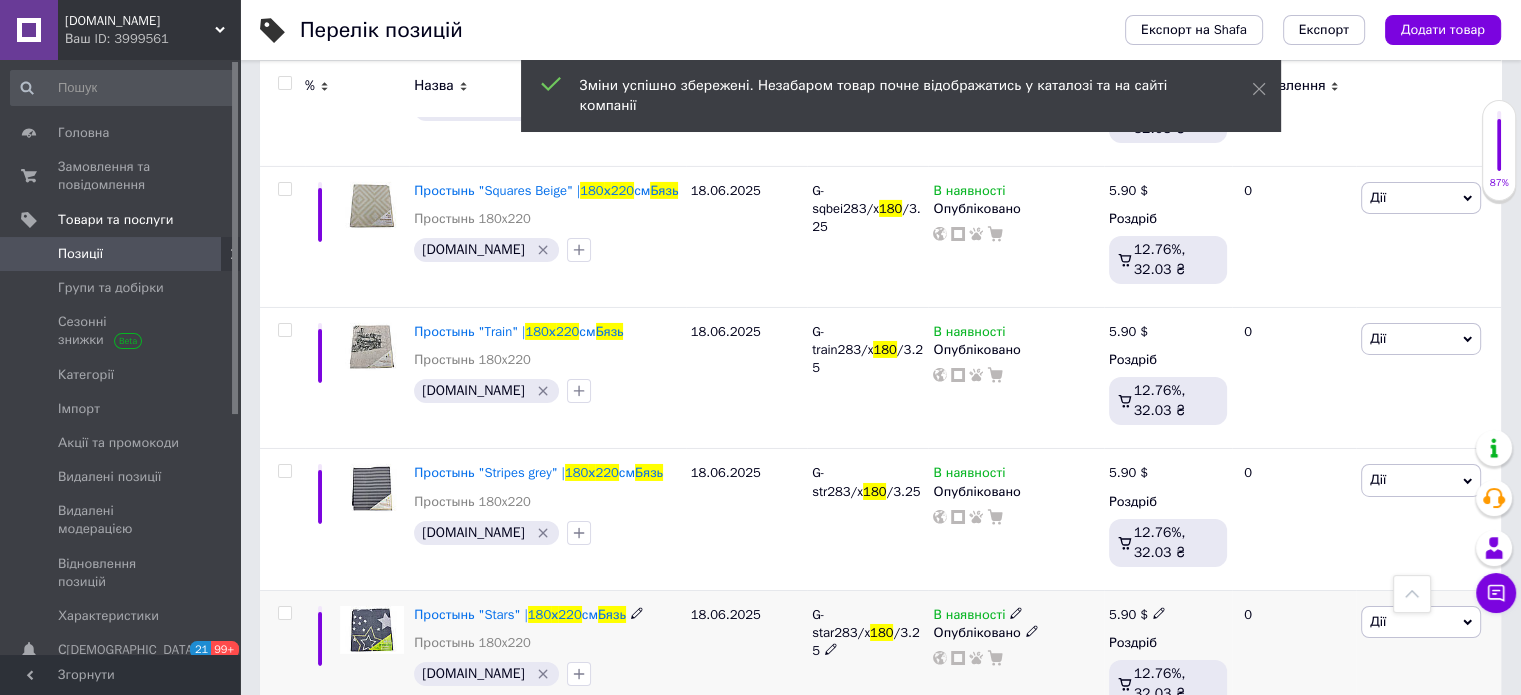 click 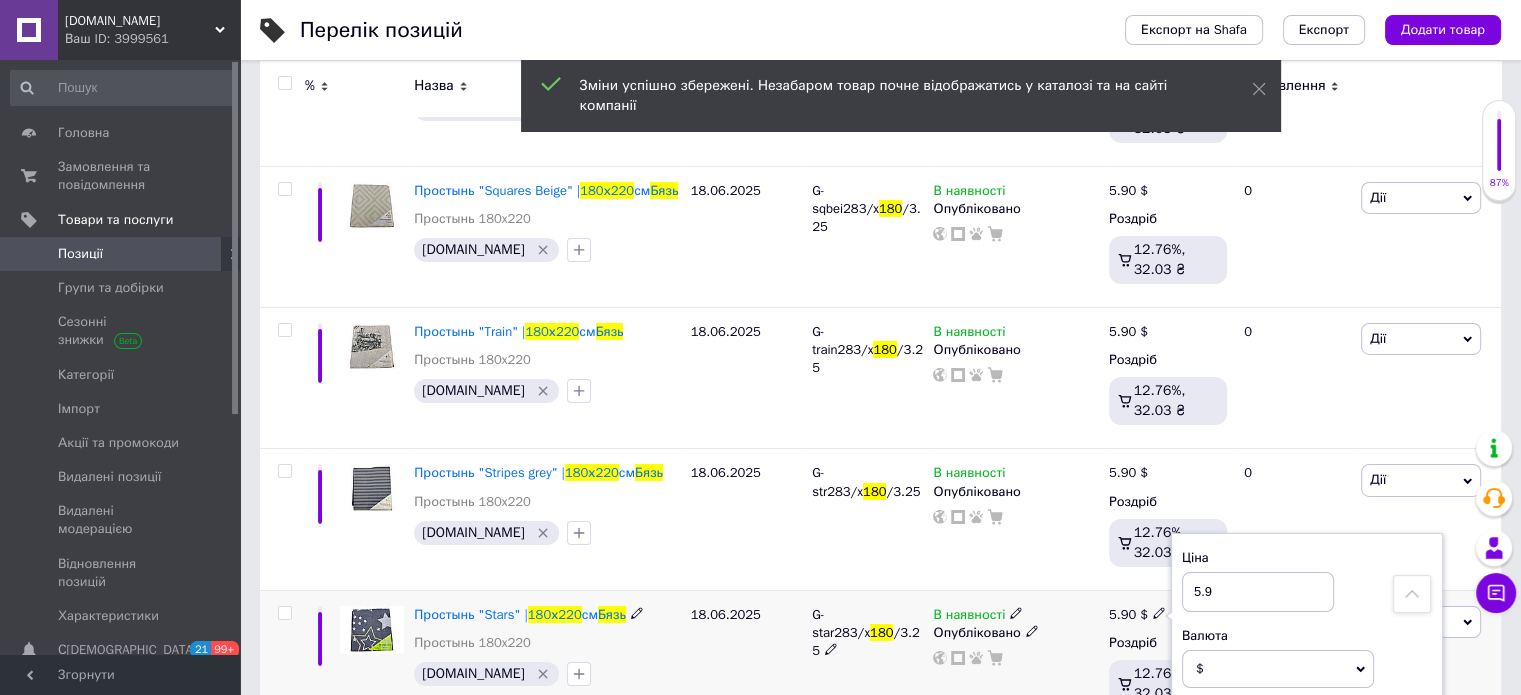 drag, startPoint x: 1225, startPoint y: 551, endPoint x: 1175, endPoint y: 551, distance: 50 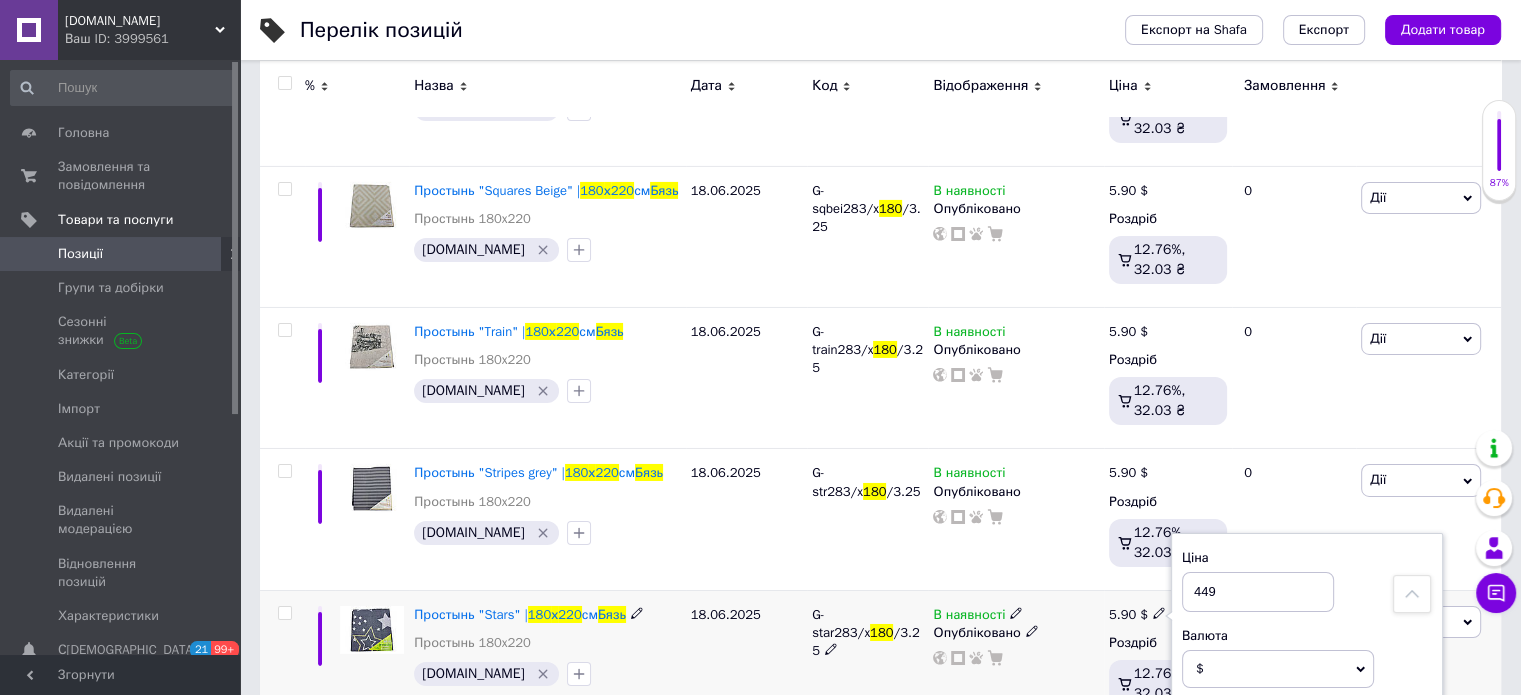click on "$" at bounding box center (1278, 669) 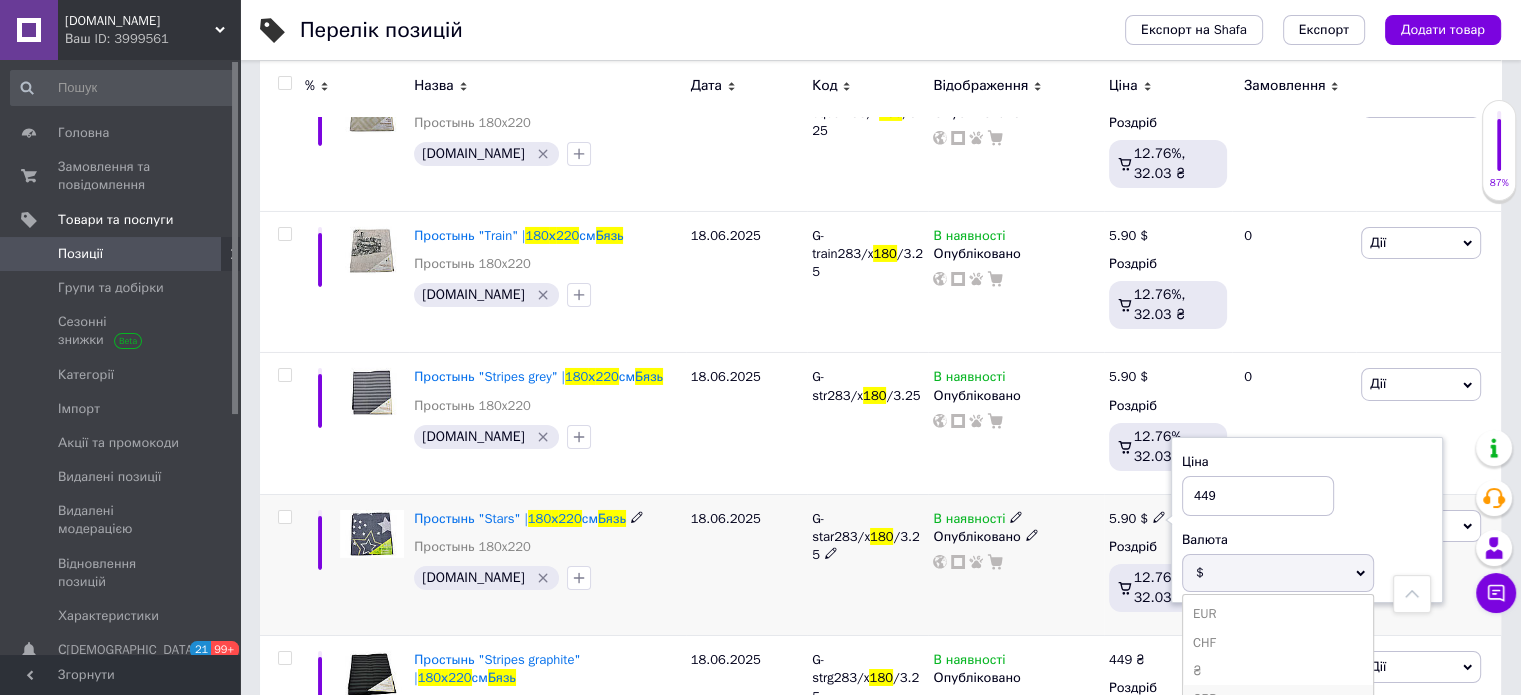scroll, scrollTop: 7021, scrollLeft: 0, axis: vertical 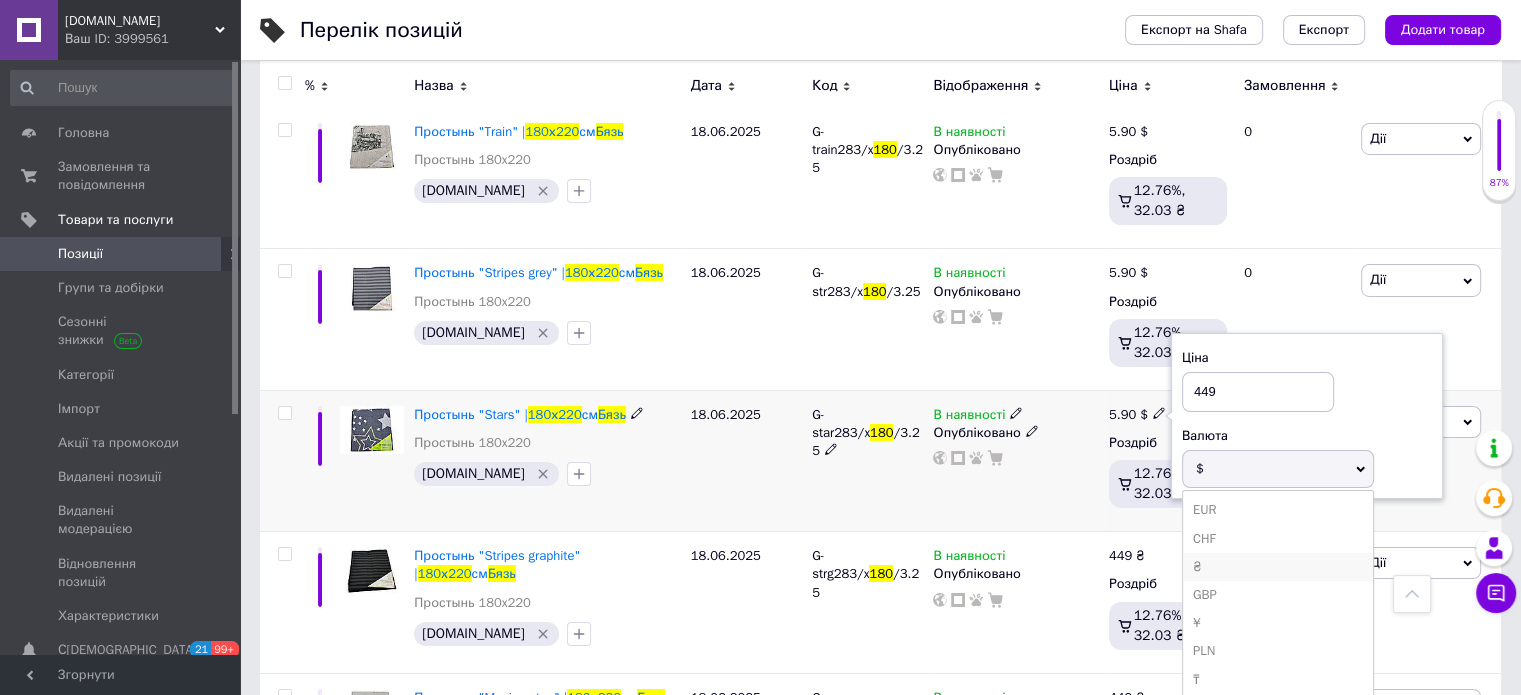 click on "EUR CHF ₴ GBP ¥ PLN ₸ MDL HUF KGS CNY TRY KRW lei" at bounding box center (1278, 693) 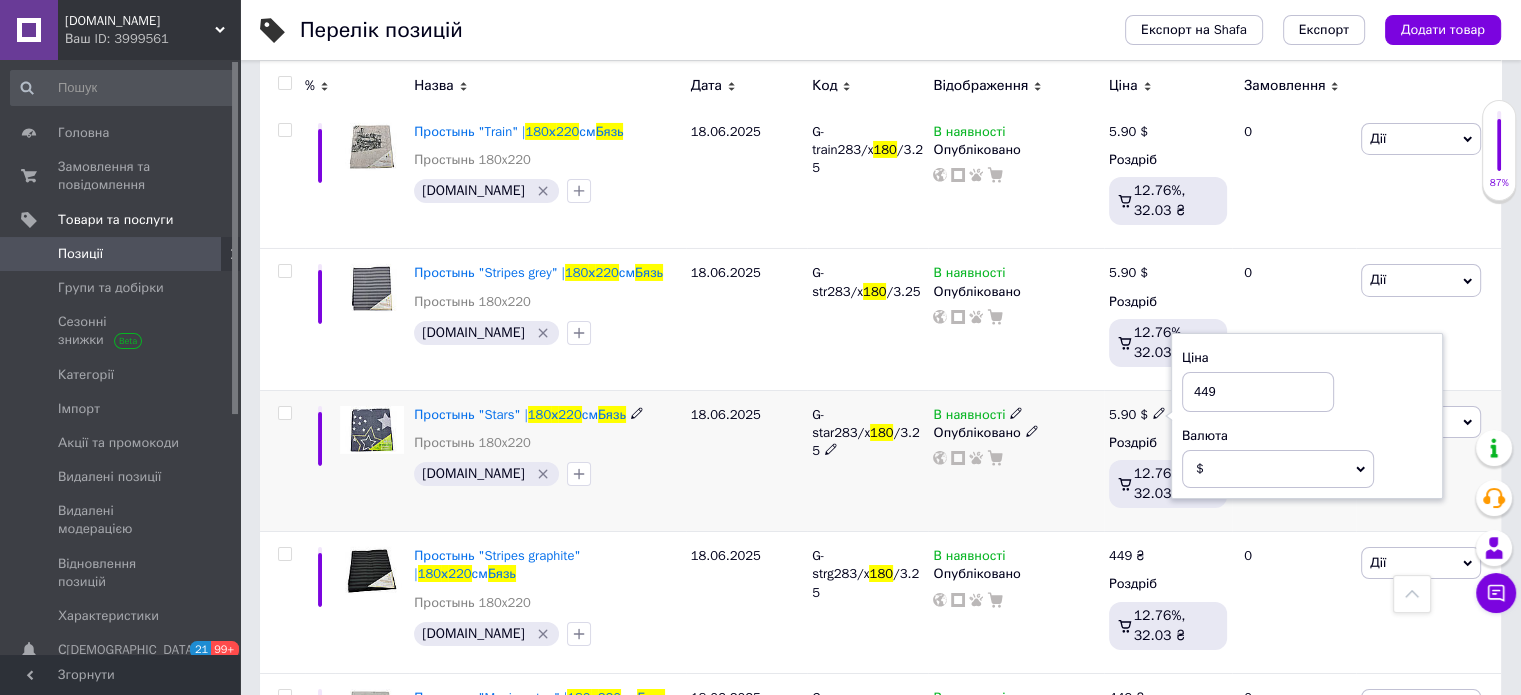 click on "Ціна 449 Валюта $ EUR CHF ₴ GBP ¥ PLN ₸ MDL HUF KGS CNY TRY KRW lei" at bounding box center [1307, 416] 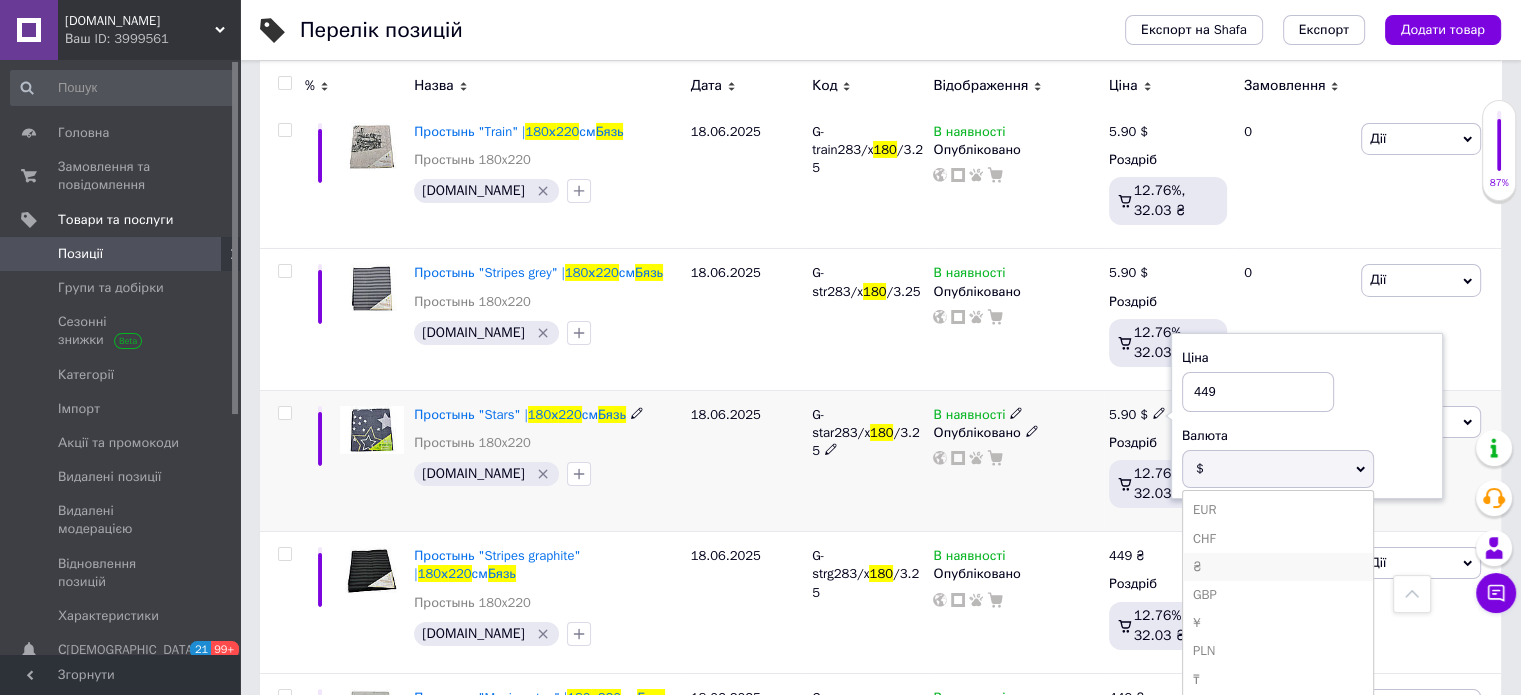 click on "₴" at bounding box center [1278, 567] 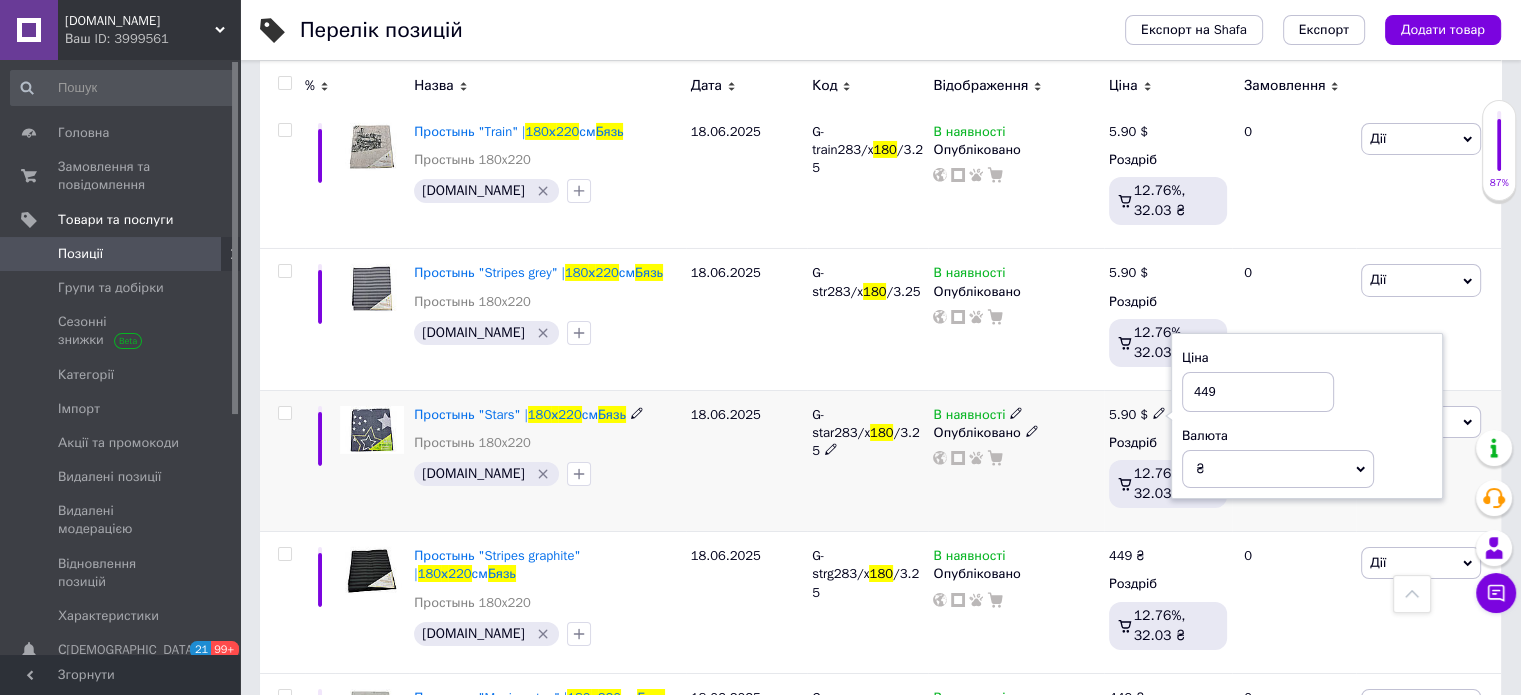 click on "В наявності Опубліковано" at bounding box center (1015, 460) 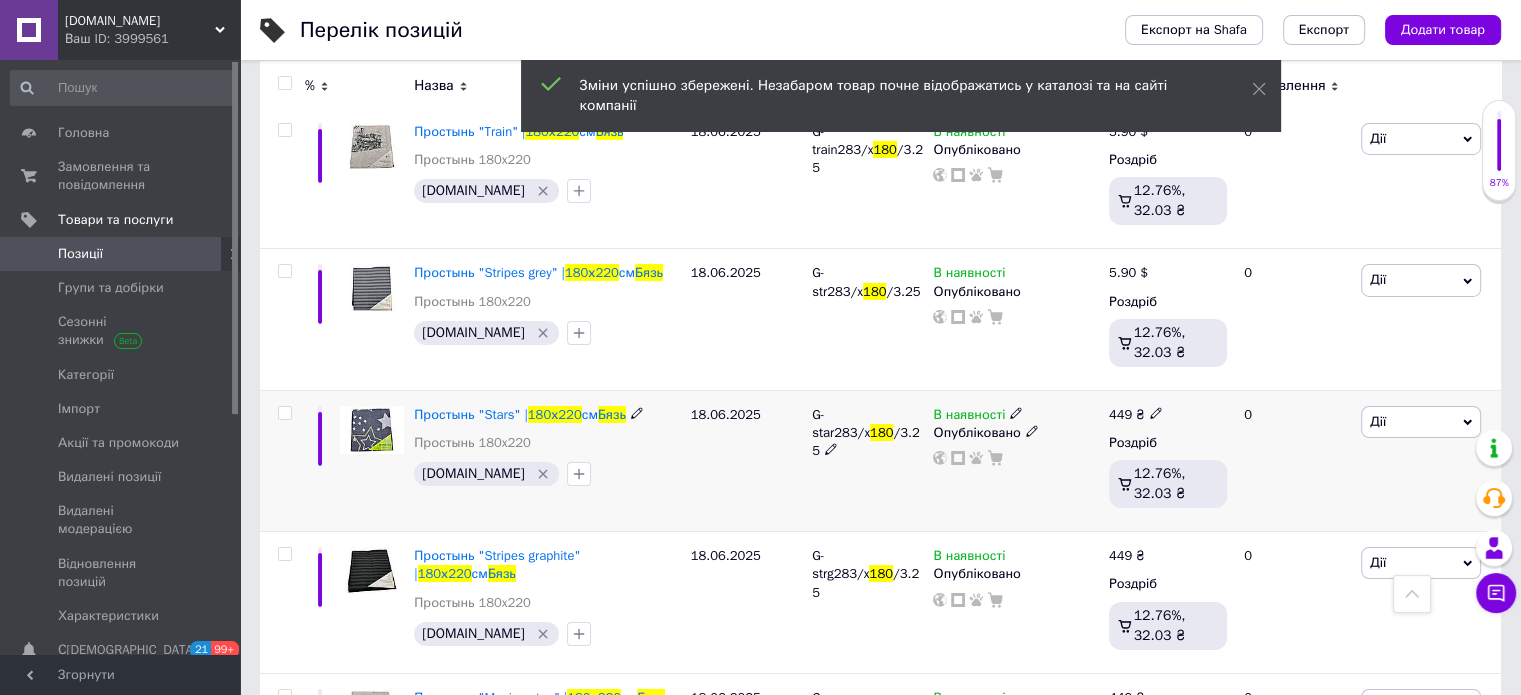 scroll, scrollTop: 6821, scrollLeft: 0, axis: vertical 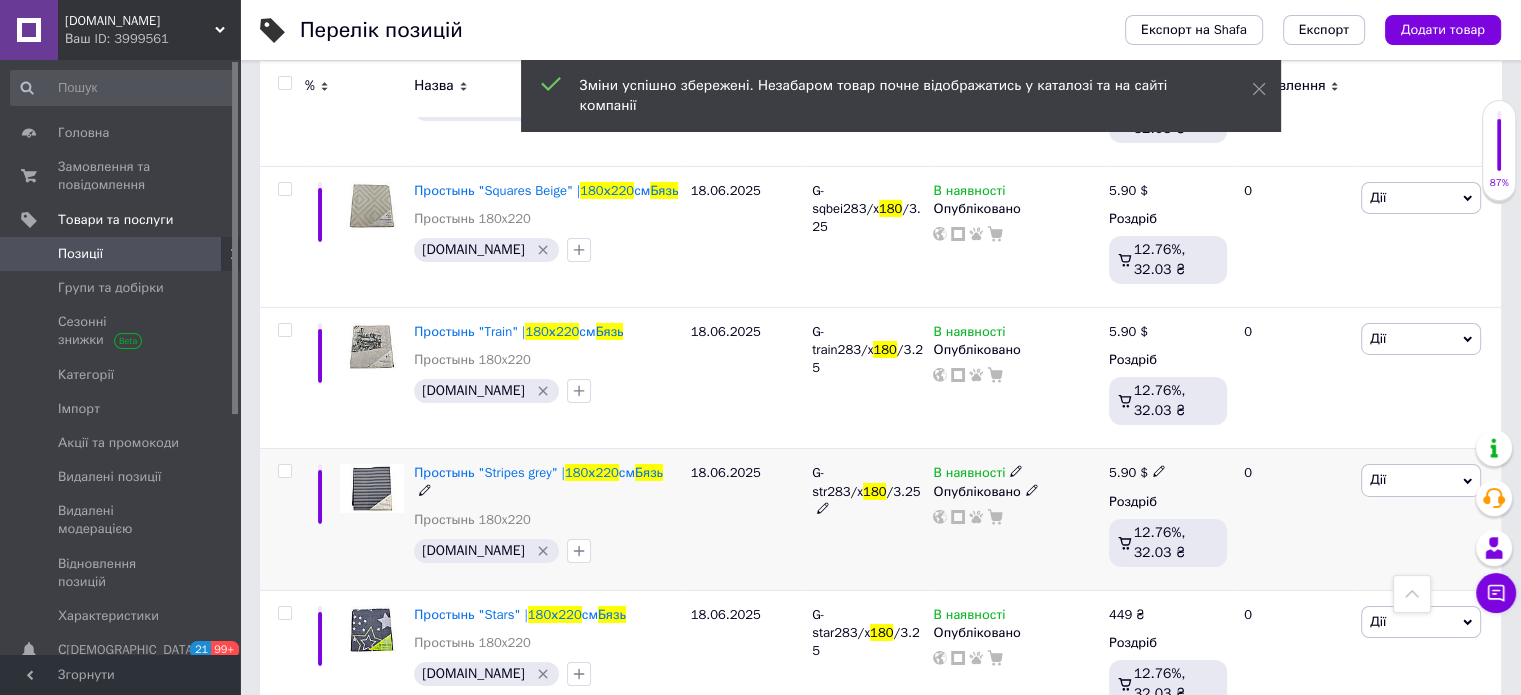 click 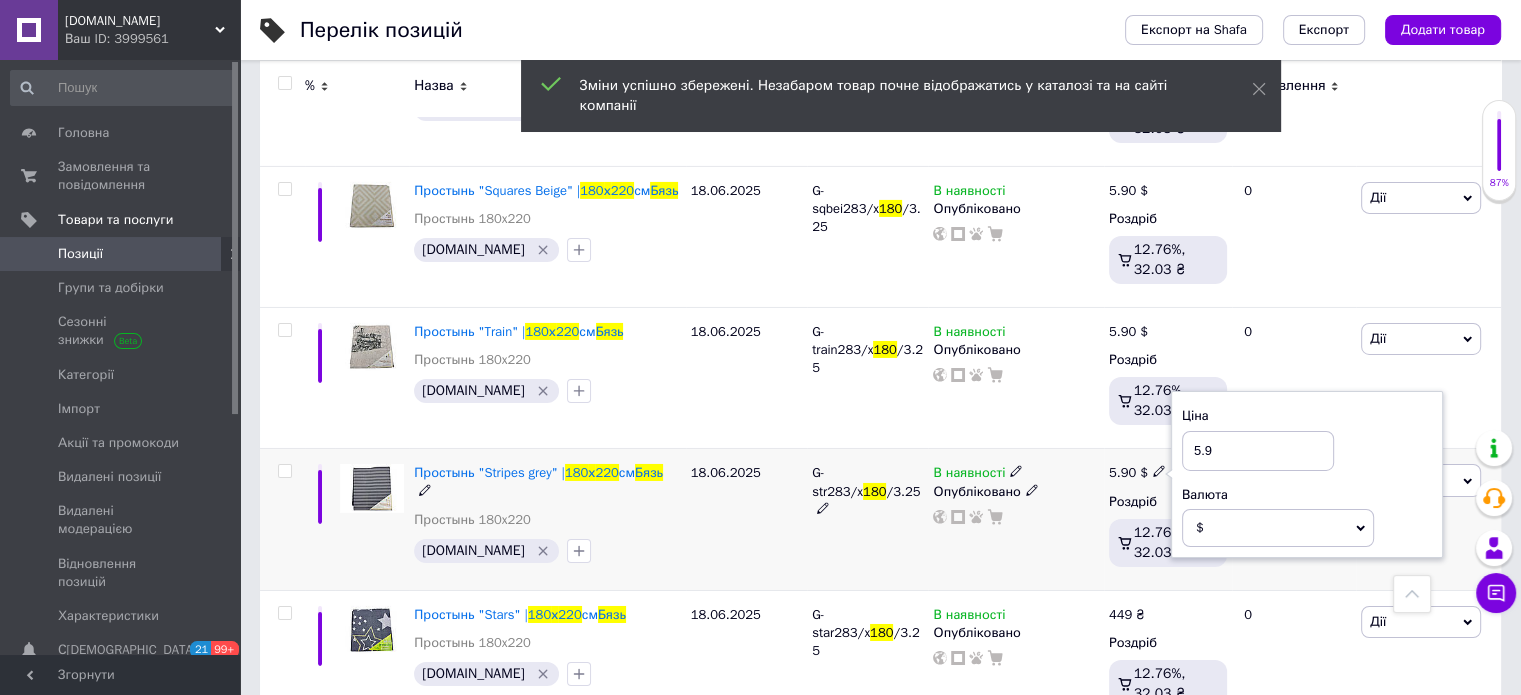 drag, startPoint x: 1225, startPoint y: 409, endPoint x: 1176, endPoint y: 422, distance: 50.695168 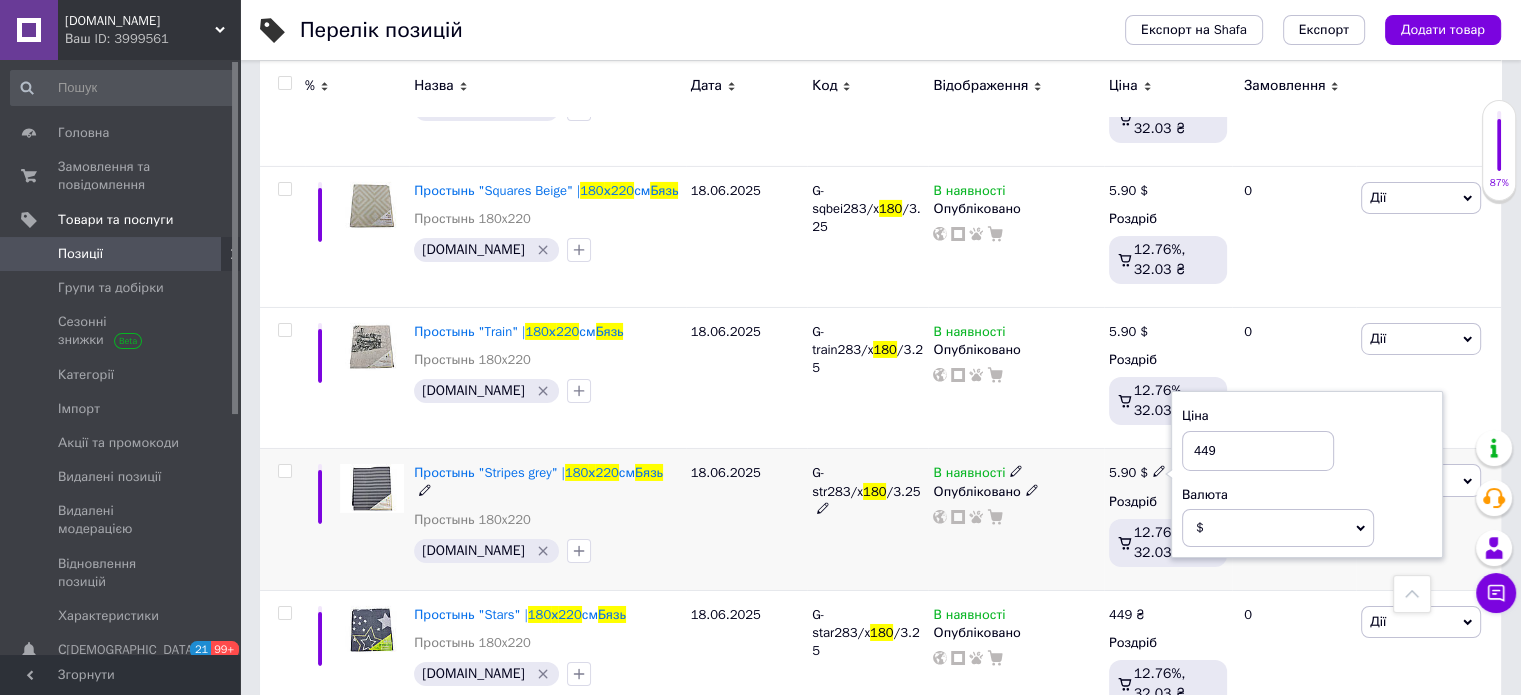 click on "$" at bounding box center [1278, 528] 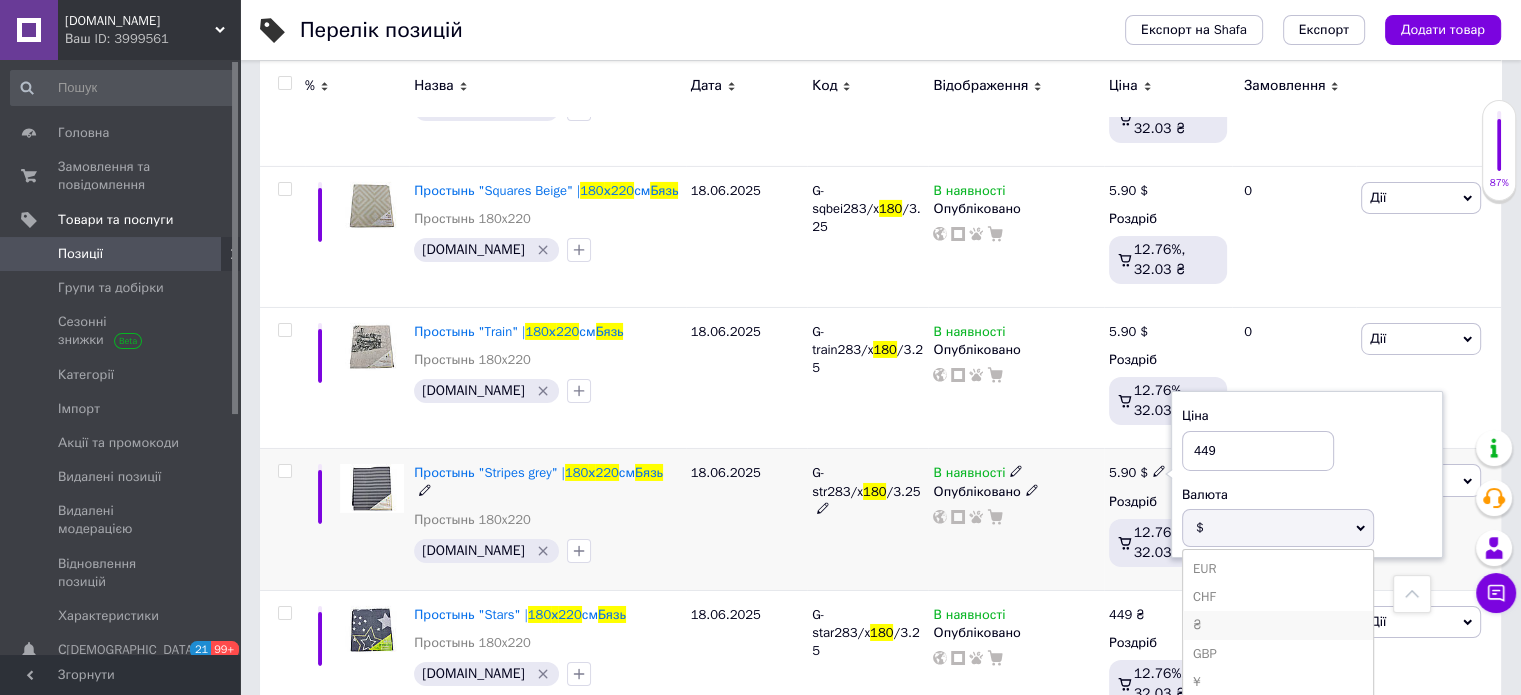 click on "₴" at bounding box center (1278, 625) 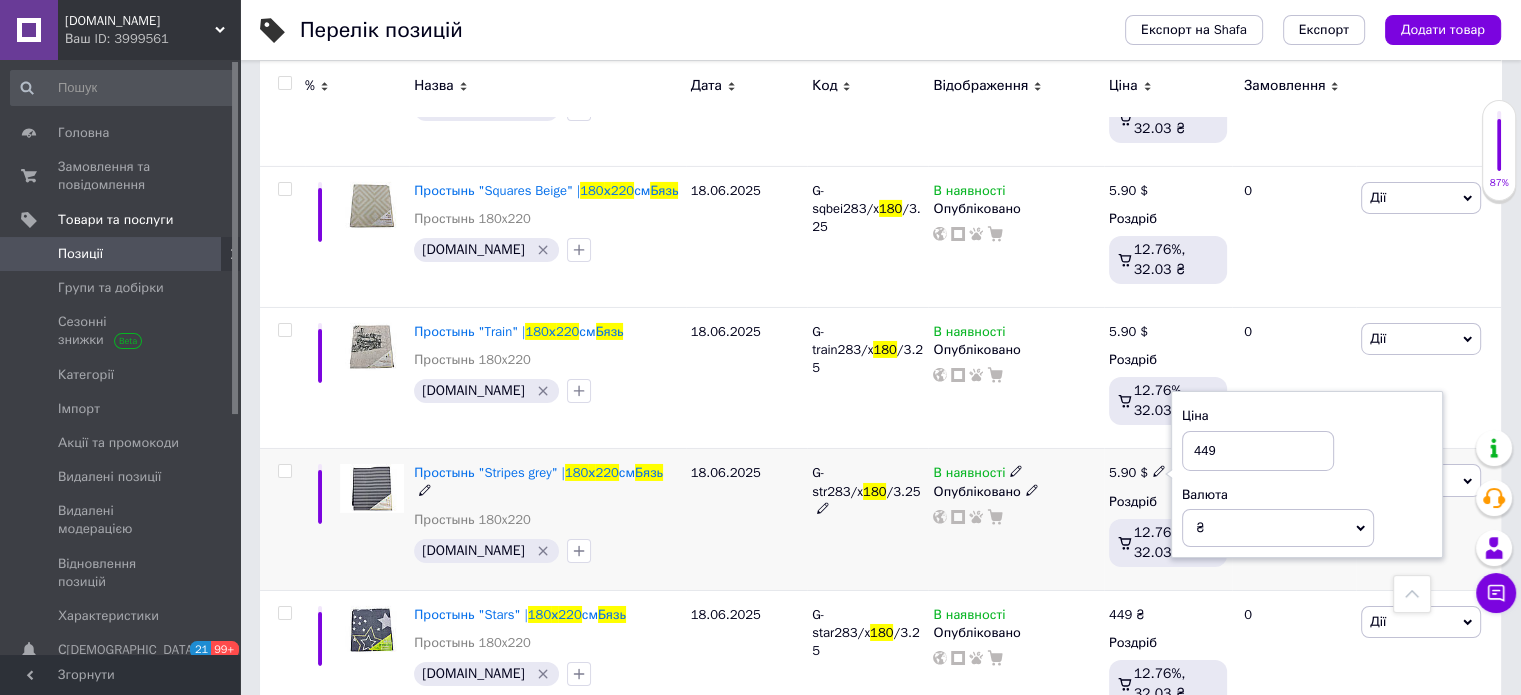 click on "В наявності Опубліковано" at bounding box center (1015, 519) 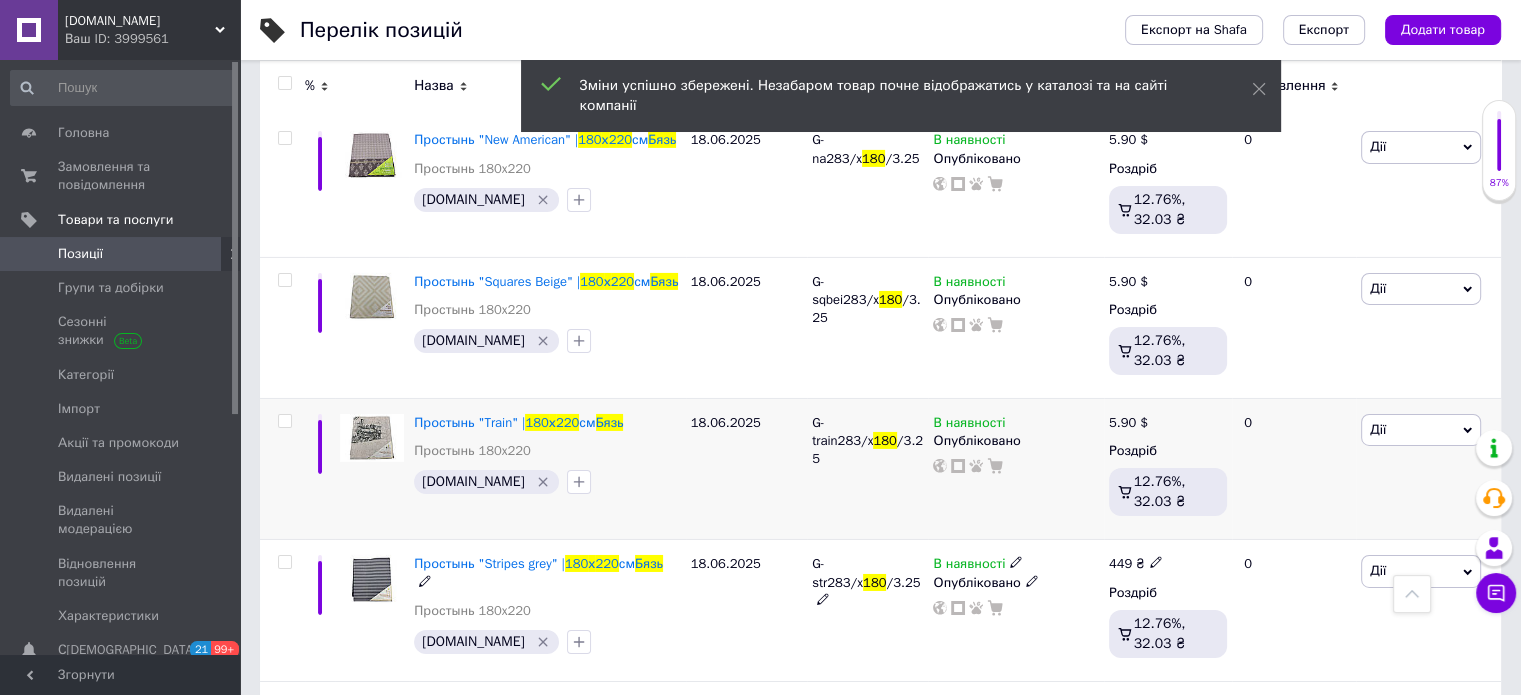 scroll, scrollTop: 6621, scrollLeft: 0, axis: vertical 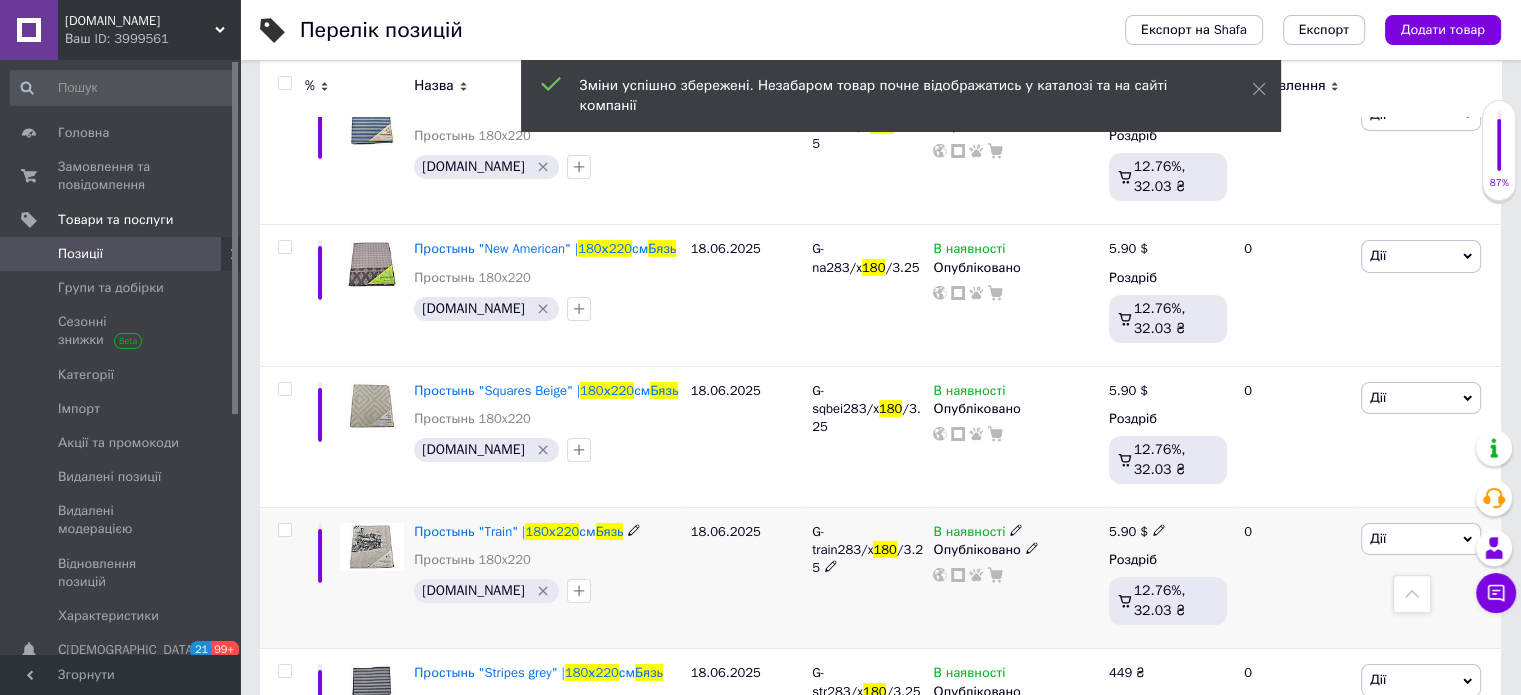 click at bounding box center [1159, 529] 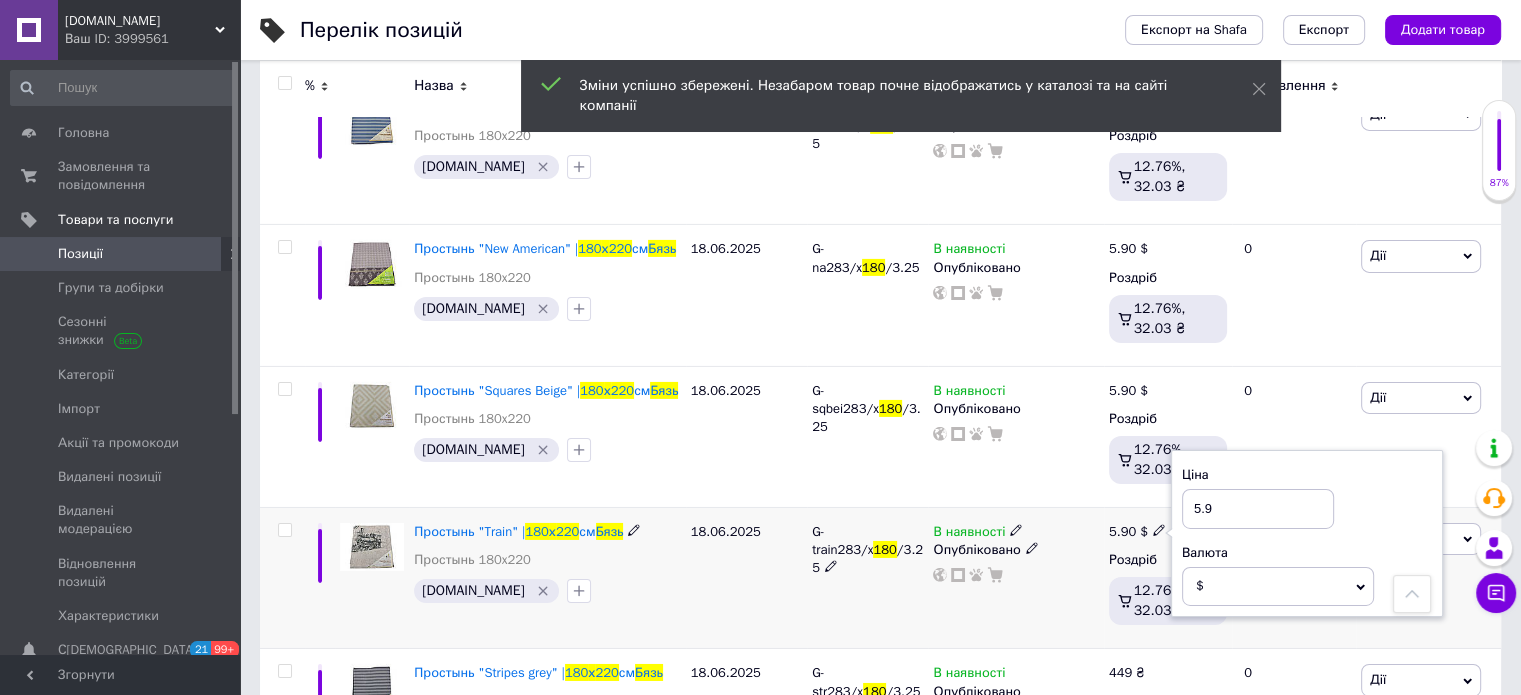 drag, startPoint x: 1224, startPoint y: 463, endPoint x: 1154, endPoint y: 472, distance: 70.5762 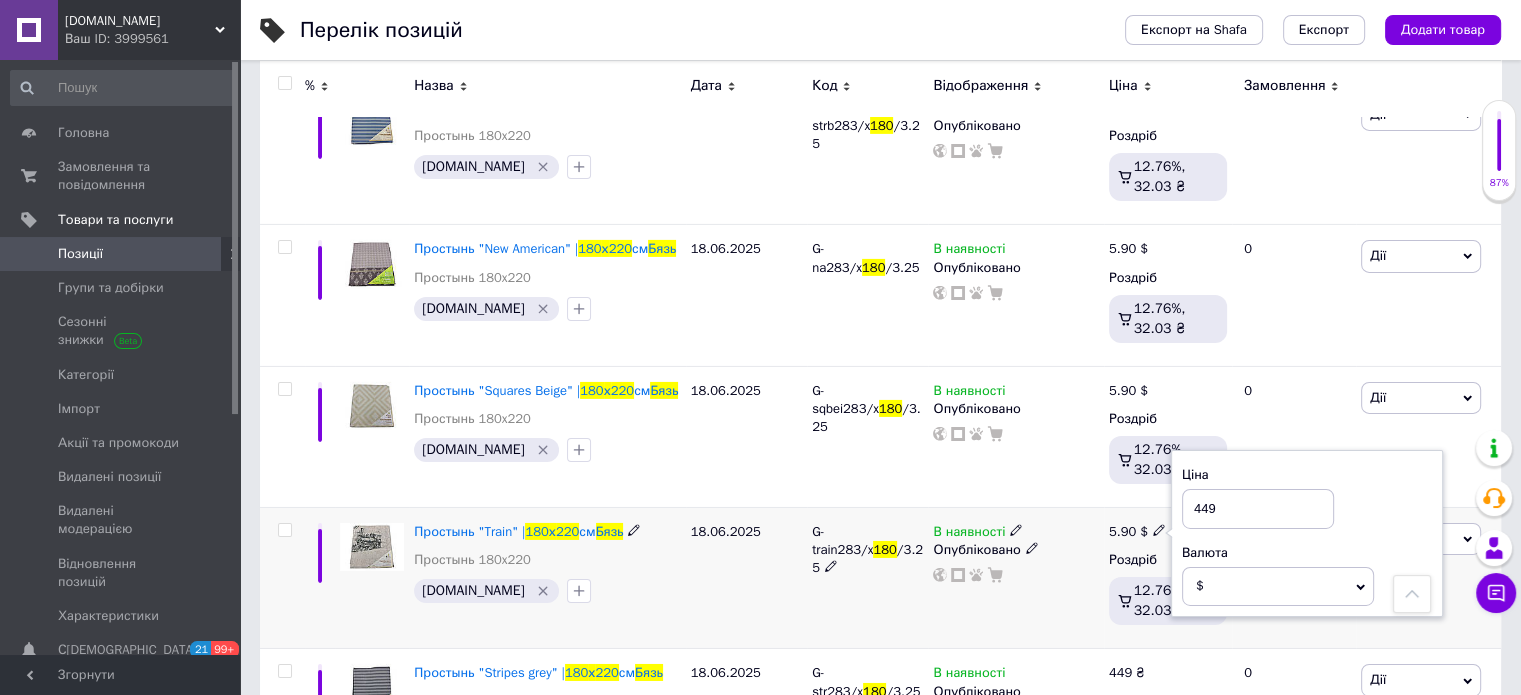 click on "$" at bounding box center (1278, 586) 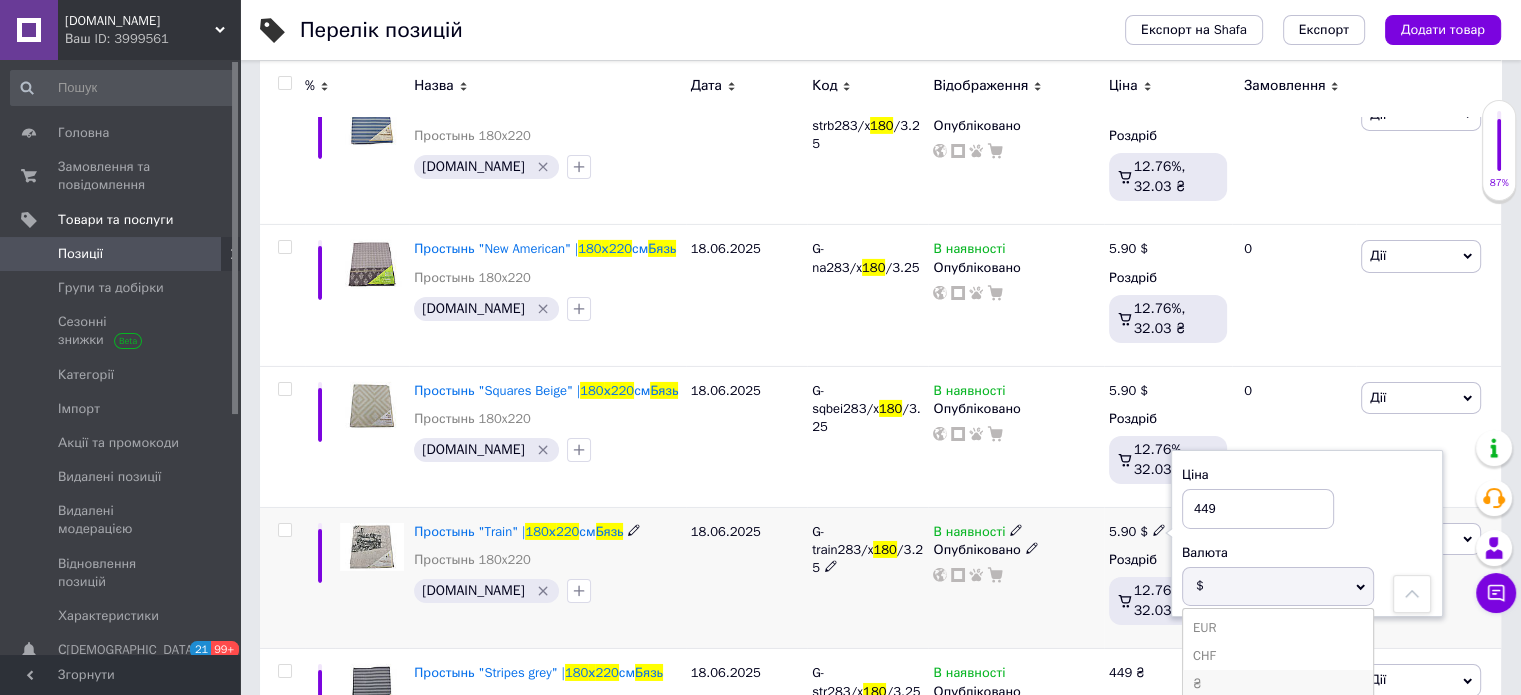 click on "₴" at bounding box center [1278, 684] 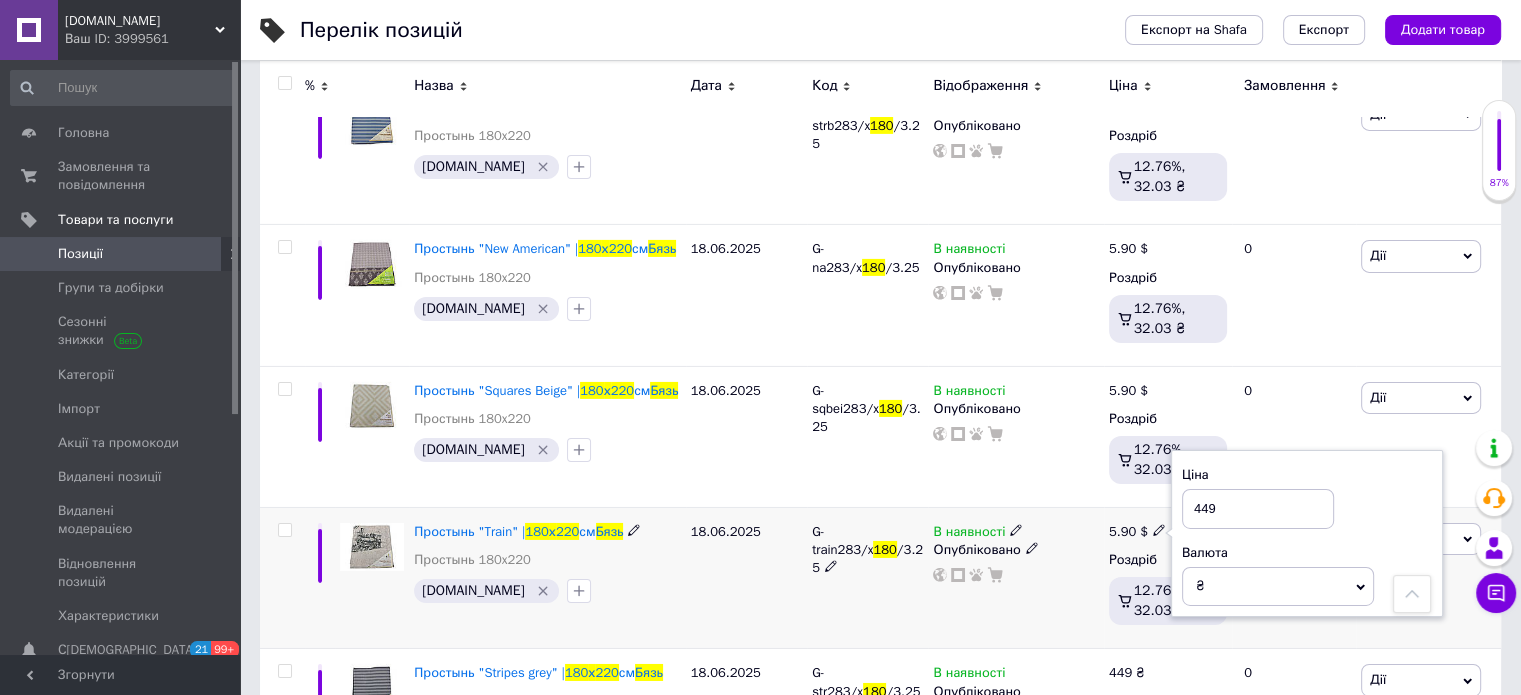 click on "В наявності Опубліковано" at bounding box center [1015, 578] 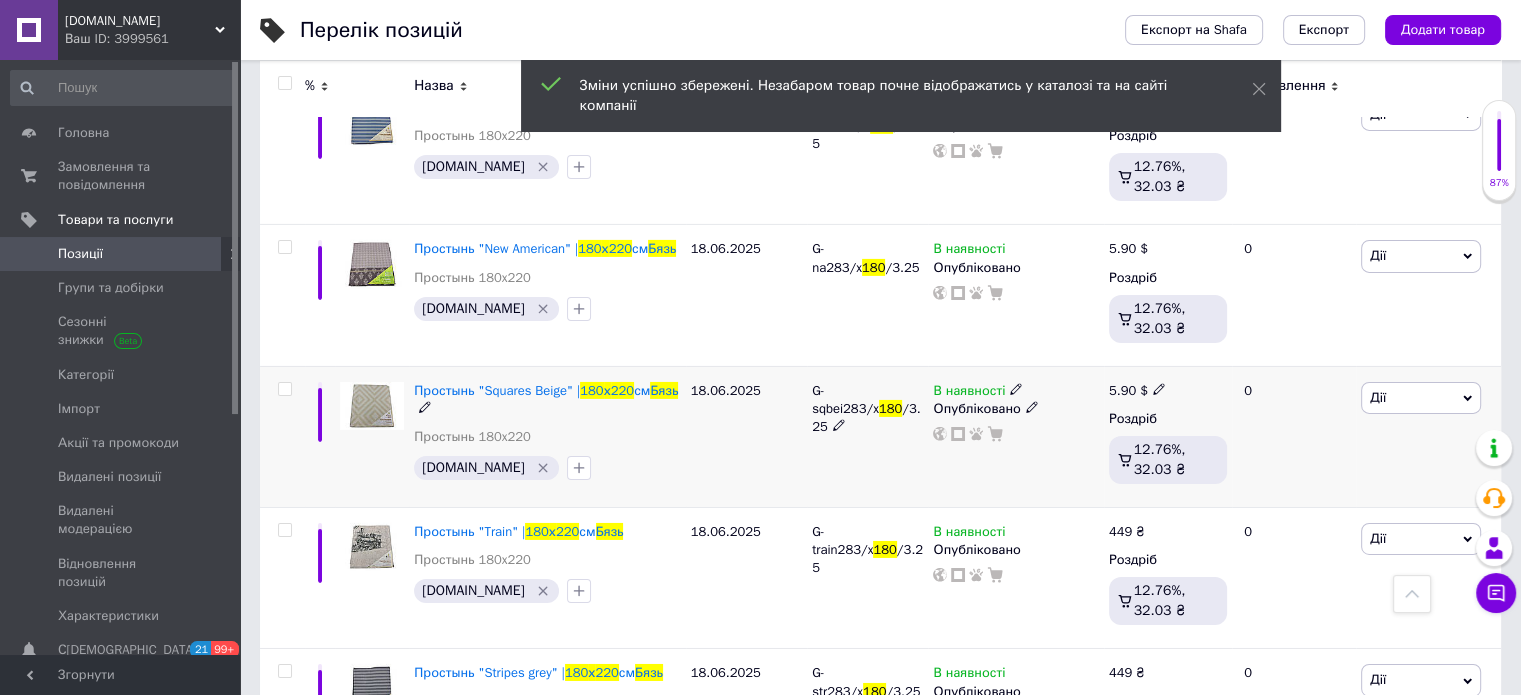 click on "5.90   $" at bounding box center [1168, 391] 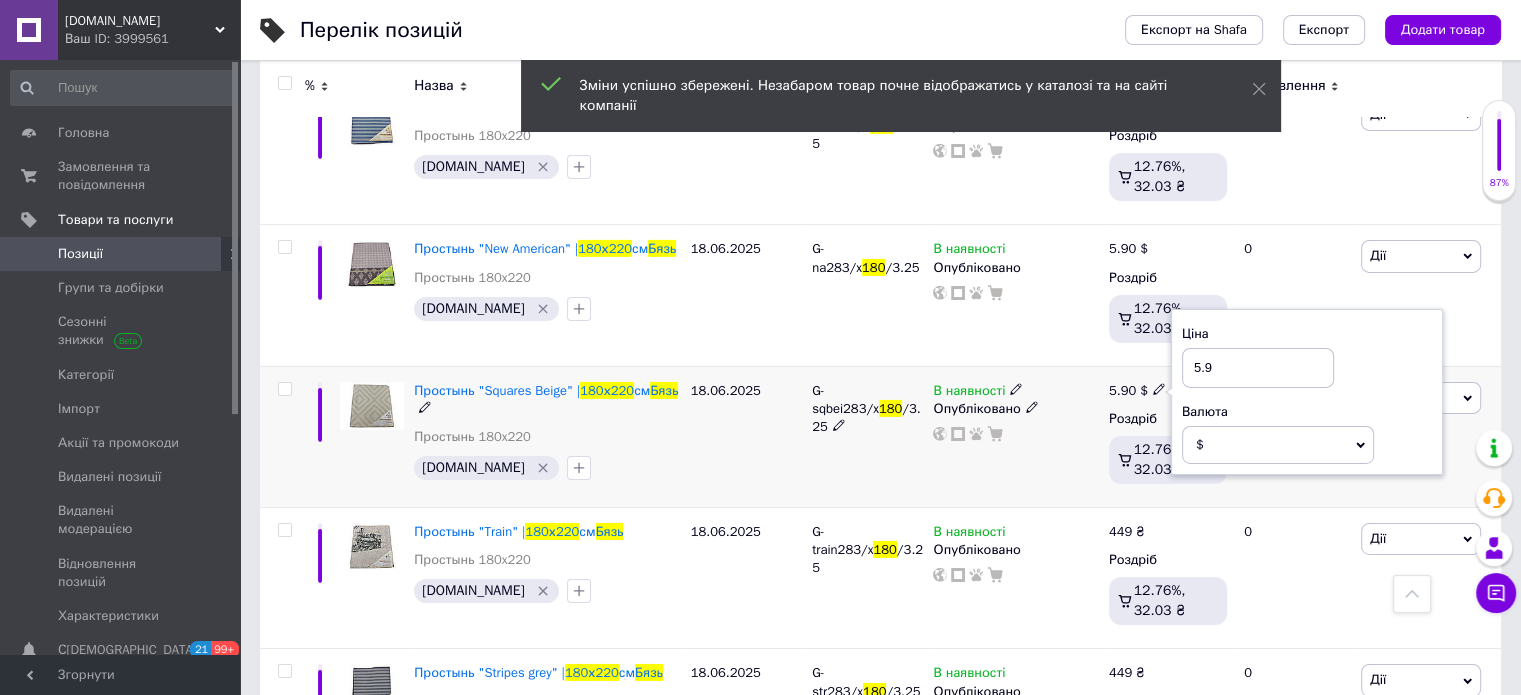 drag, startPoint x: 1217, startPoint y: 327, endPoint x: 1153, endPoint y: 325, distance: 64.03124 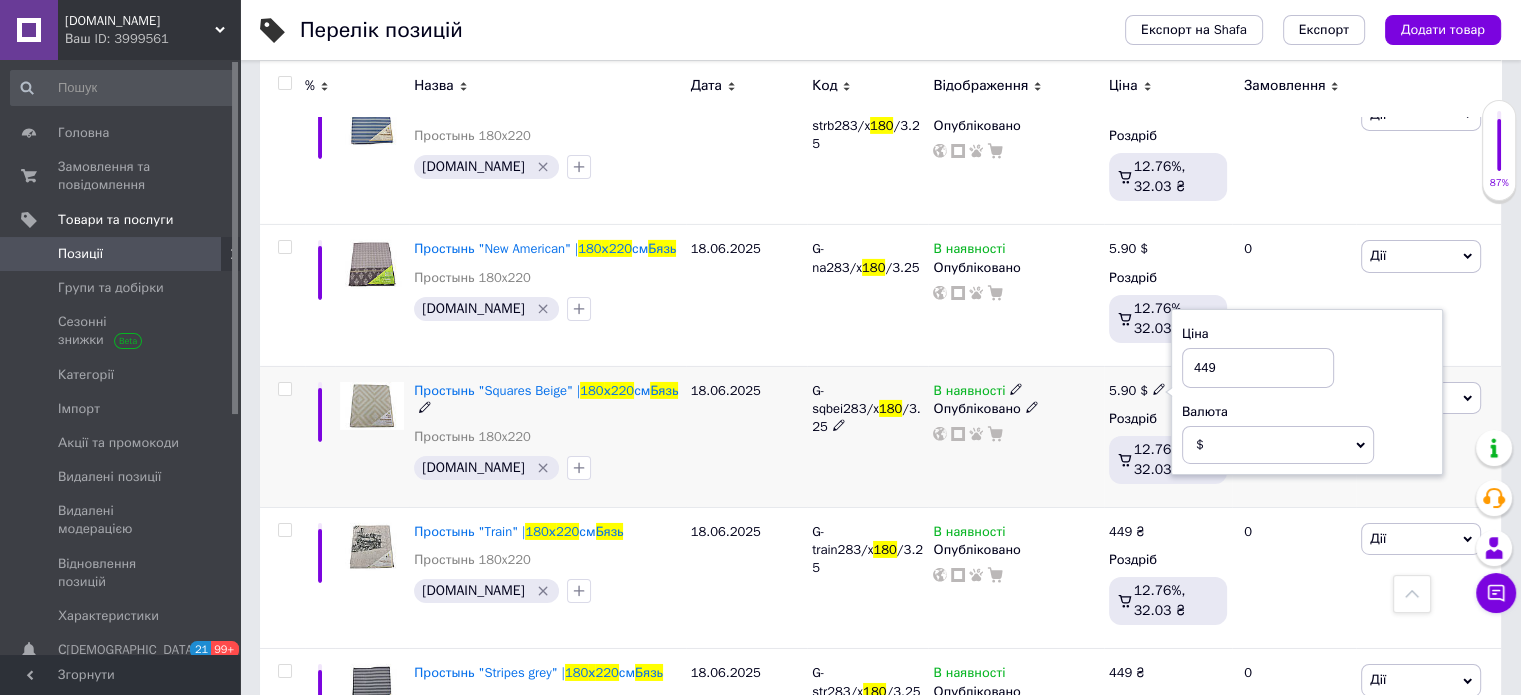 click on "$" at bounding box center (1278, 445) 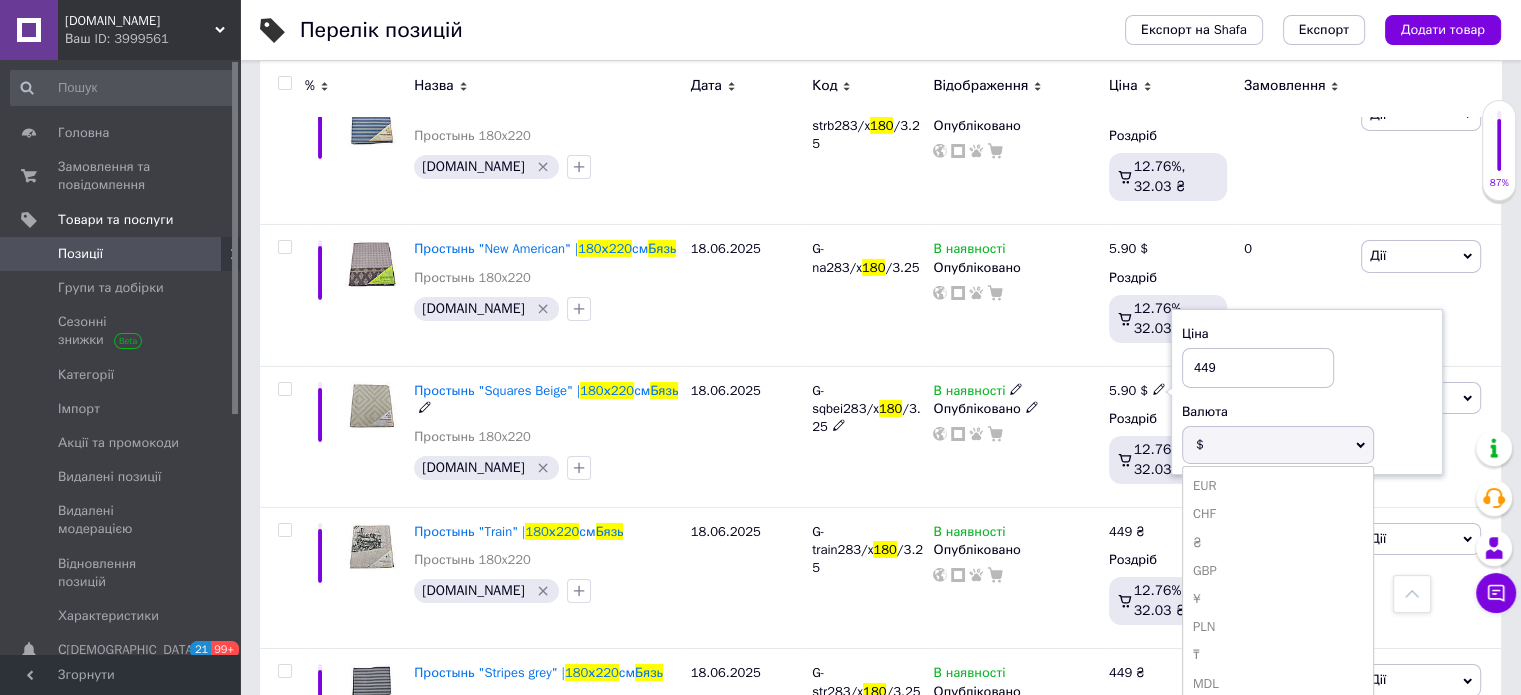 drag, startPoint x: 1216, startPoint y: 501, endPoint x: 1201, endPoint y: 497, distance: 15.524175 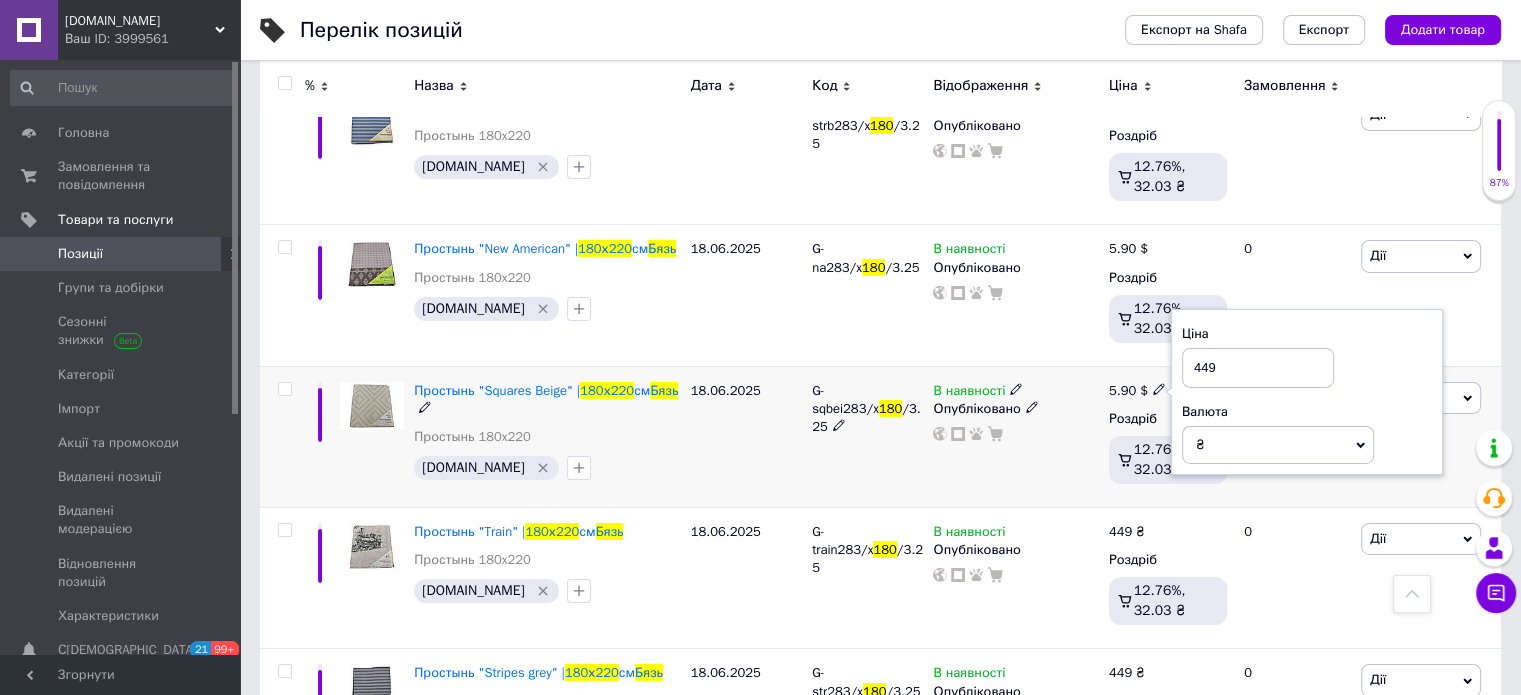 click on "В наявності Опубліковано" at bounding box center (1015, 436) 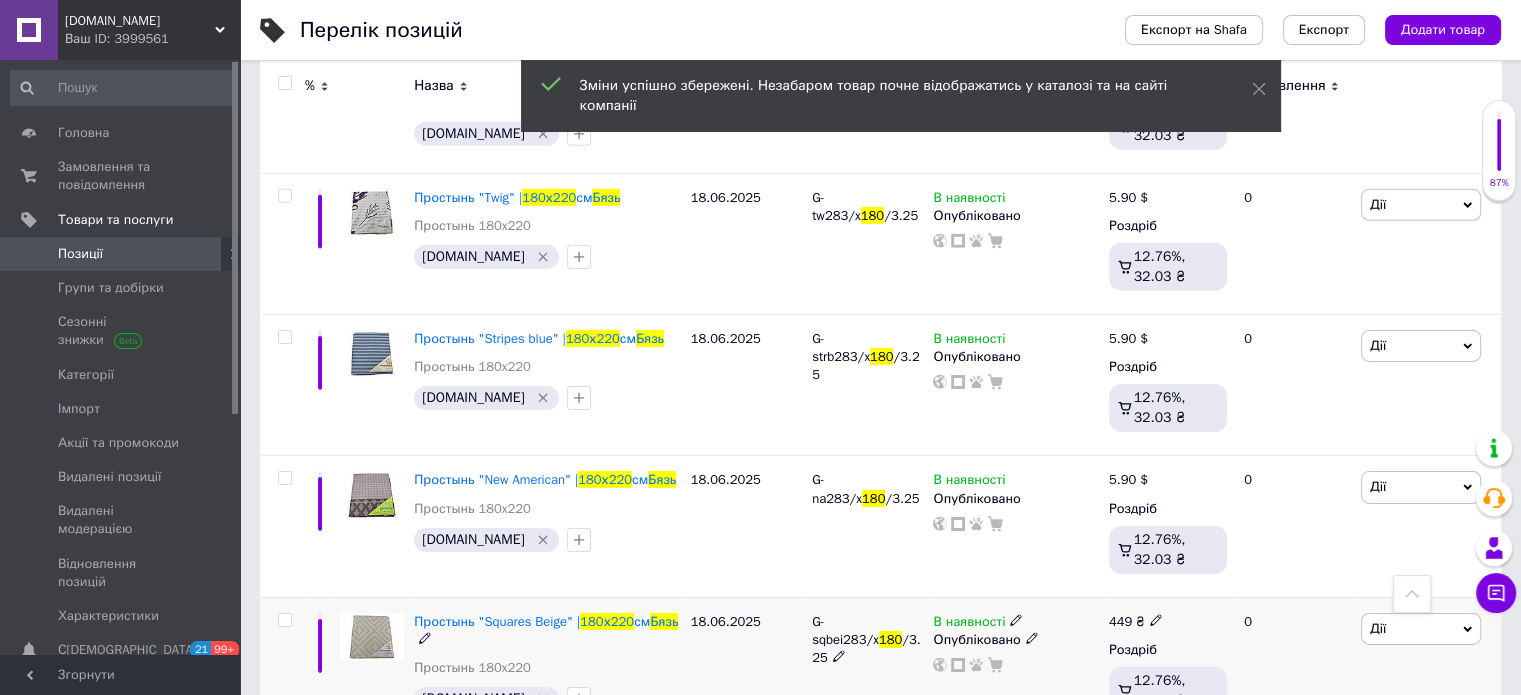 scroll, scrollTop: 6321, scrollLeft: 0, axis: vertical 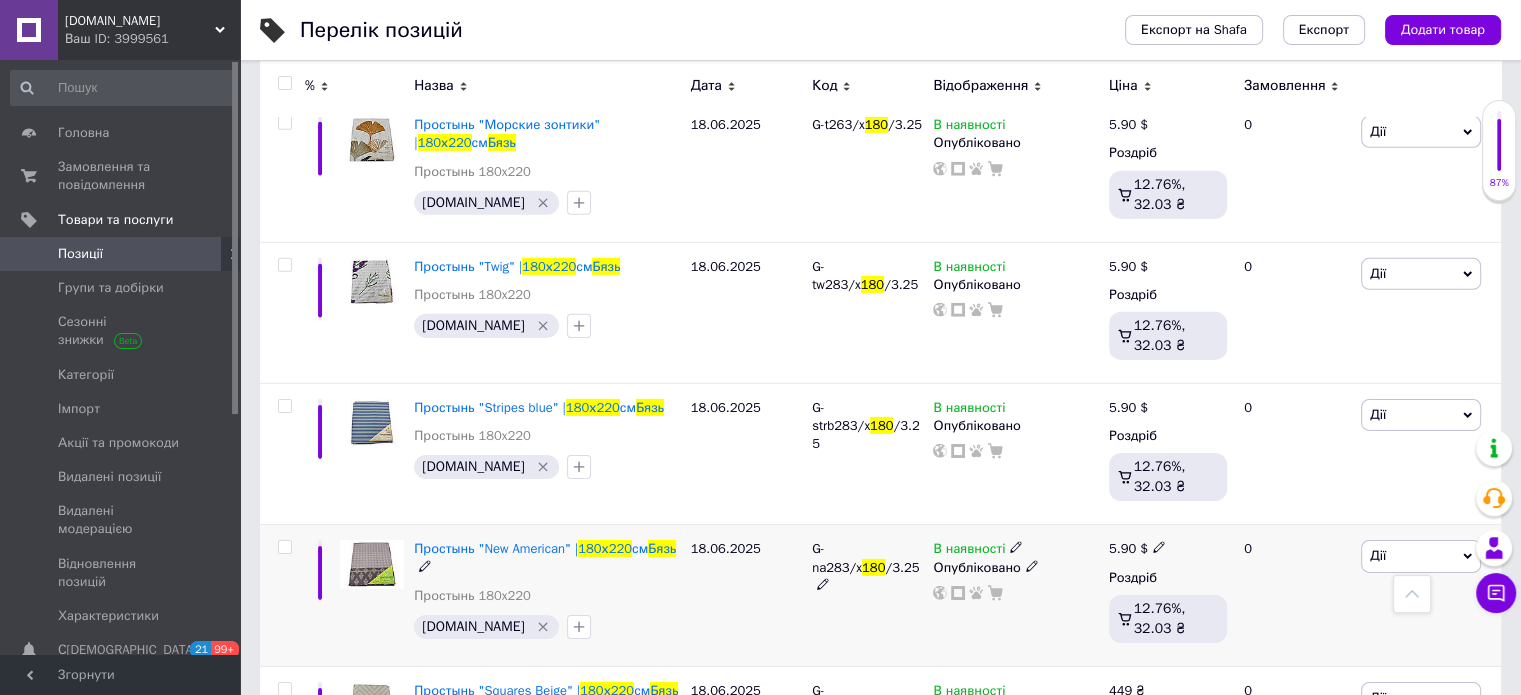 click 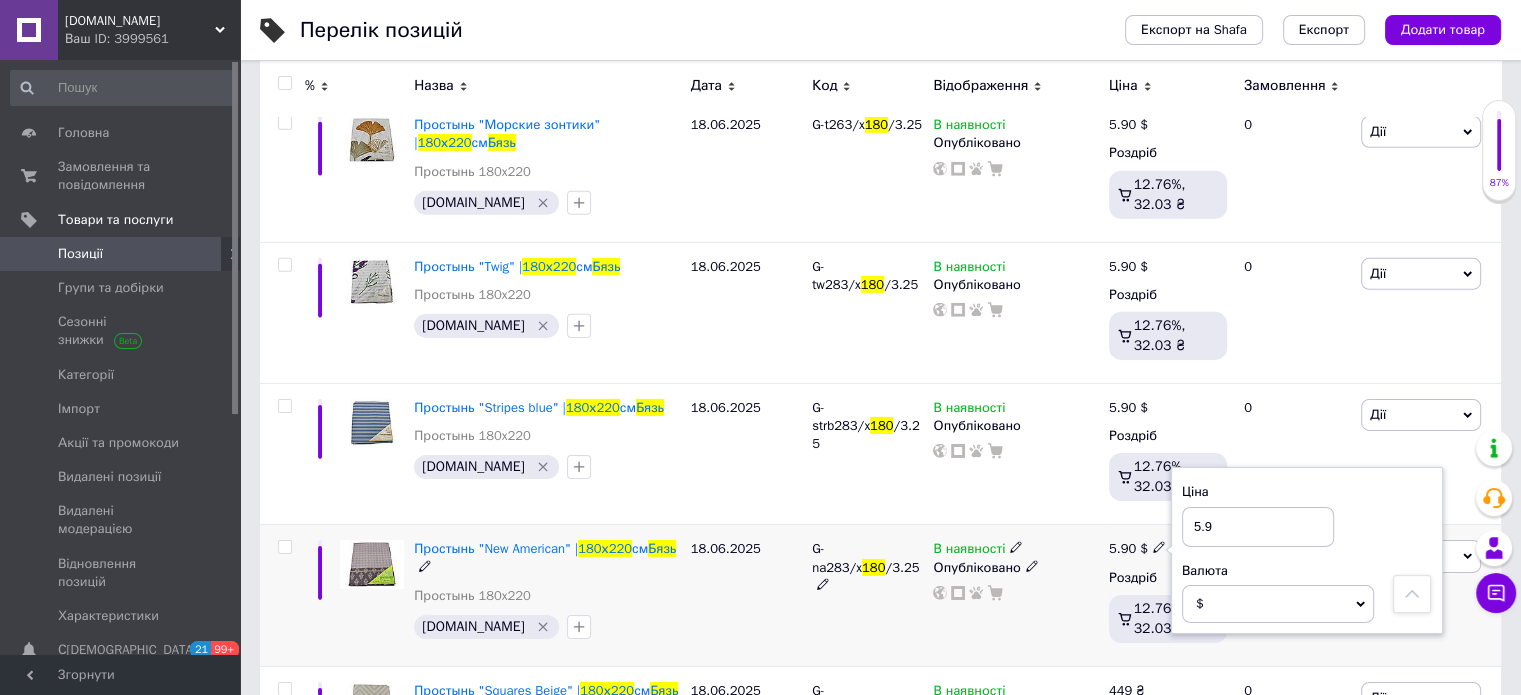 drag, startPoint x: 1224, startPoint y: 475, endPoint x: 1157, endPoint y: 495, distance: 69.92139 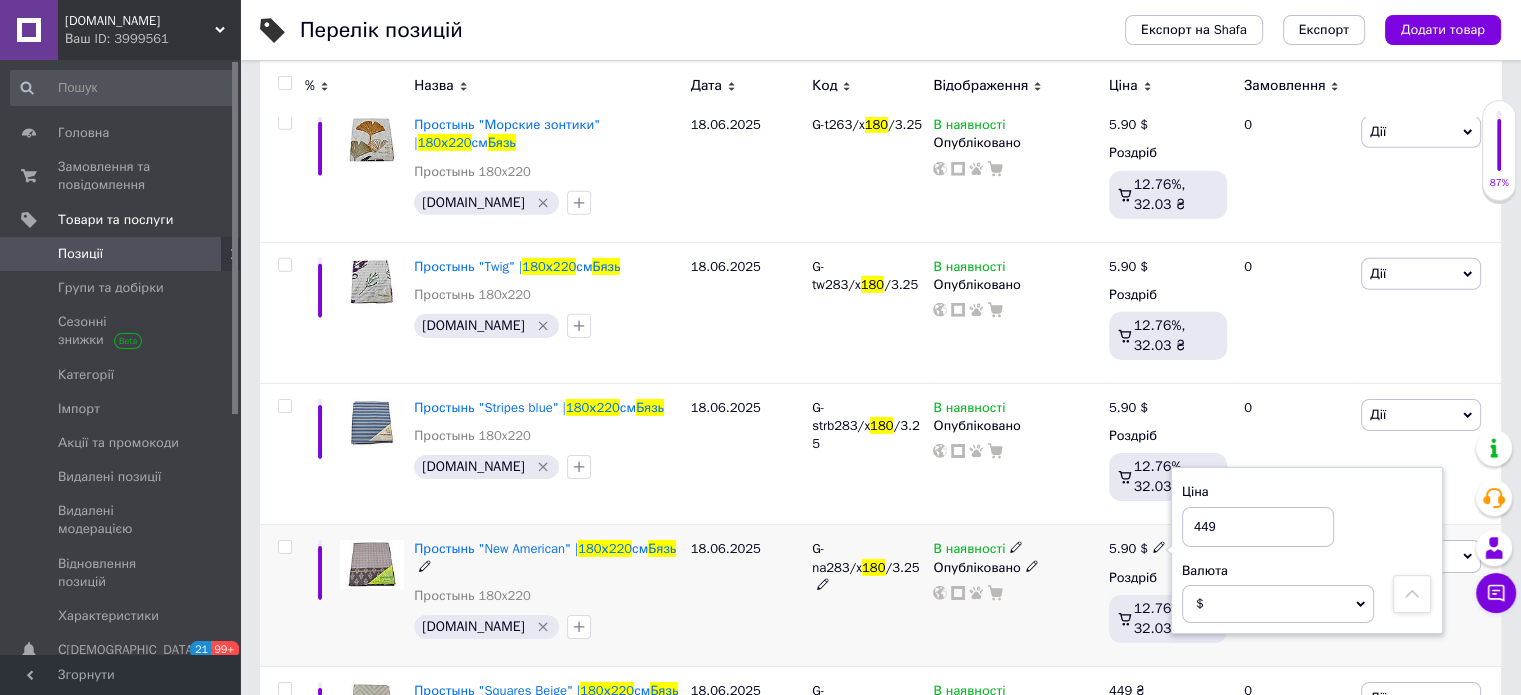 click on "$" at bounding box center [1278, 604] 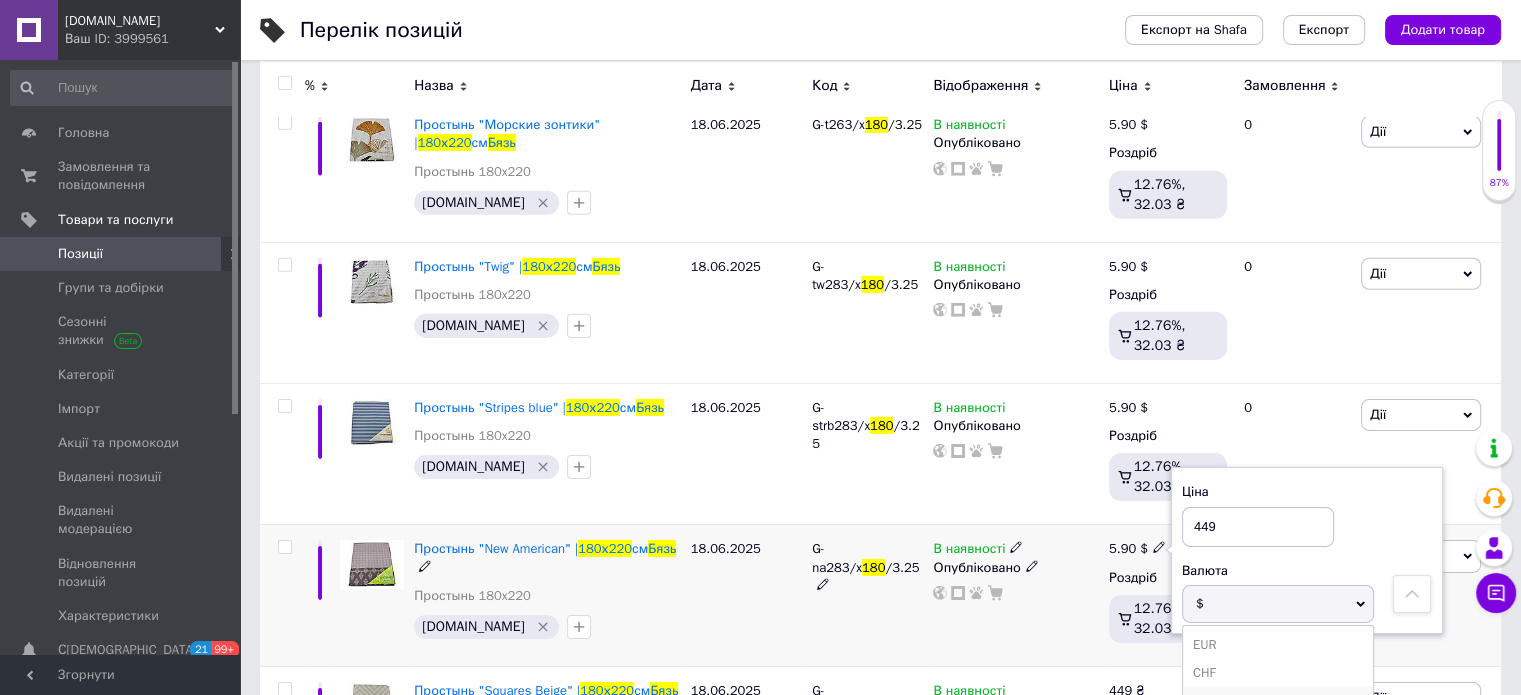 click on "₴" at bounding box center [1278, 701] 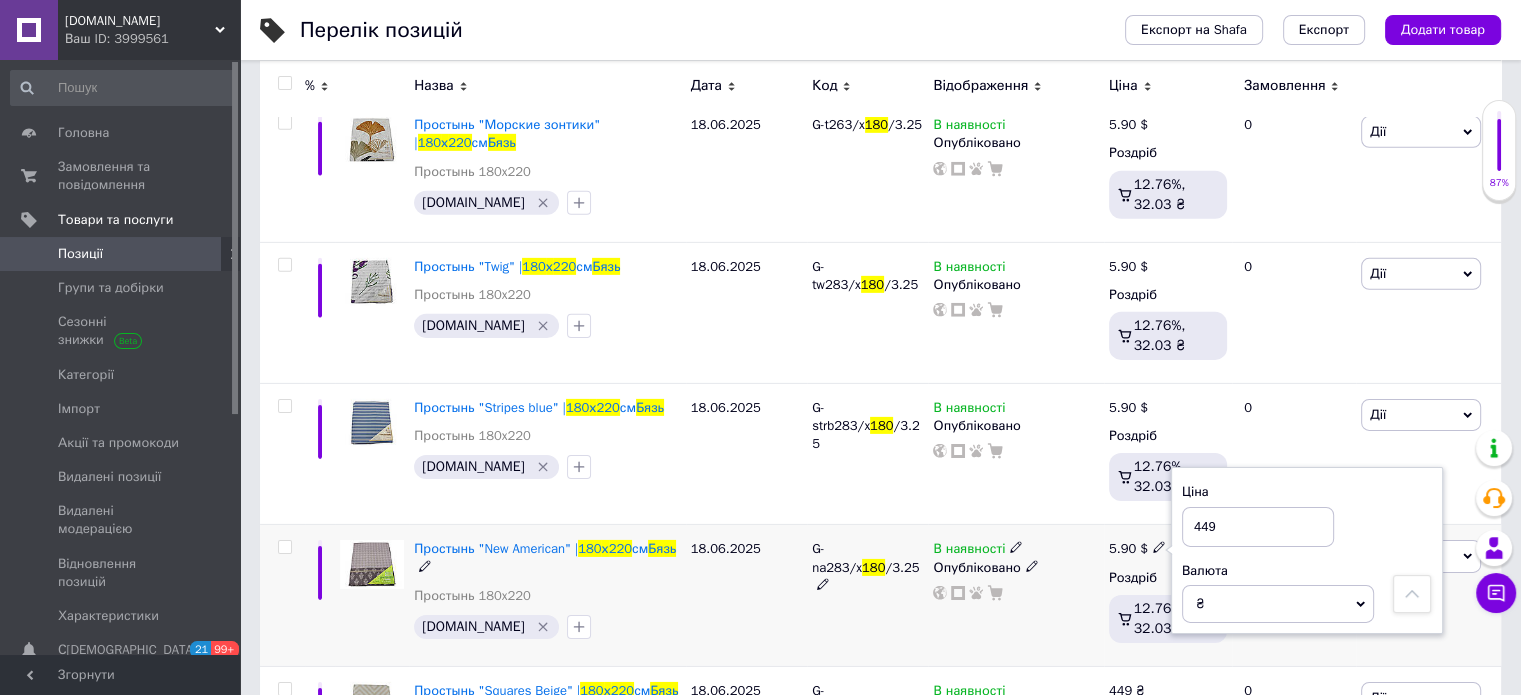click on "В наявності Опубліковано" at bounding box center (1015, 595) 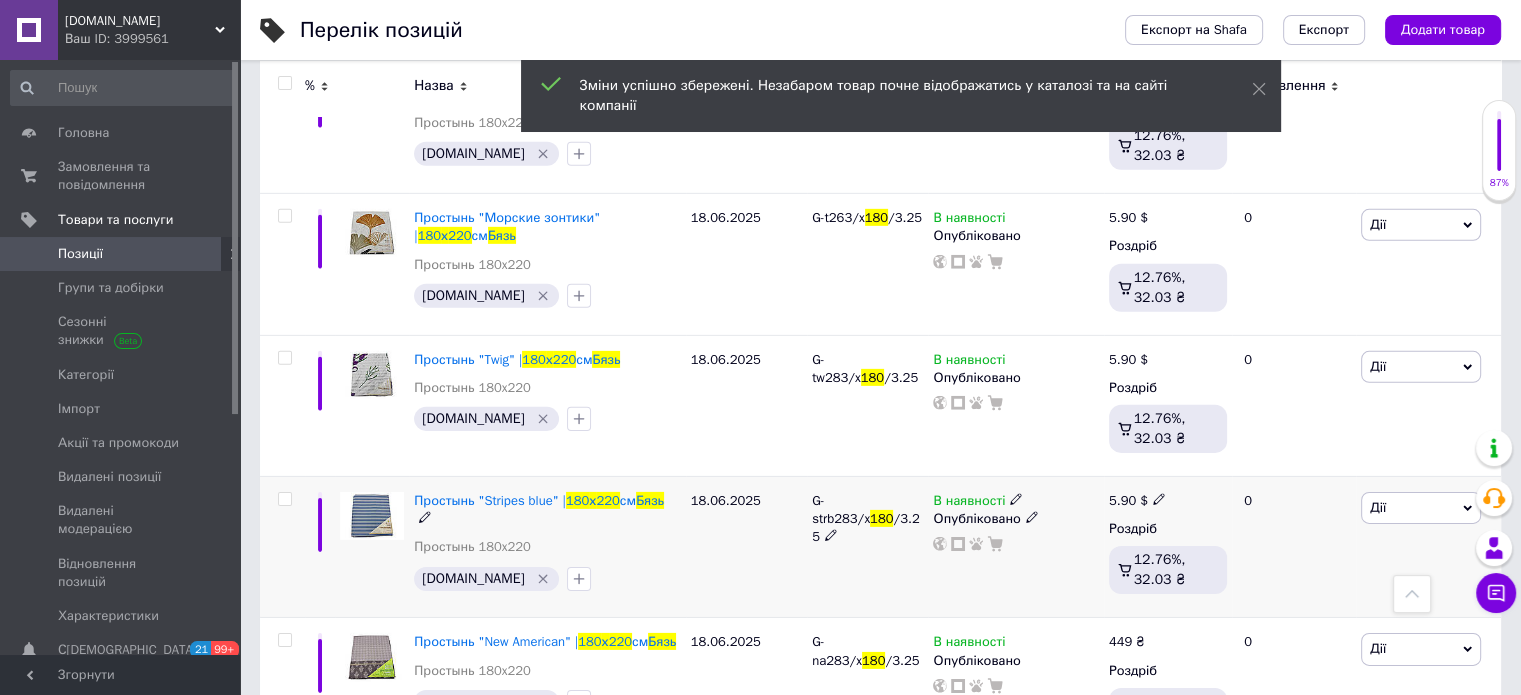scroll, scrollTop: 6121, scrollLeft: 0, axis: vertical 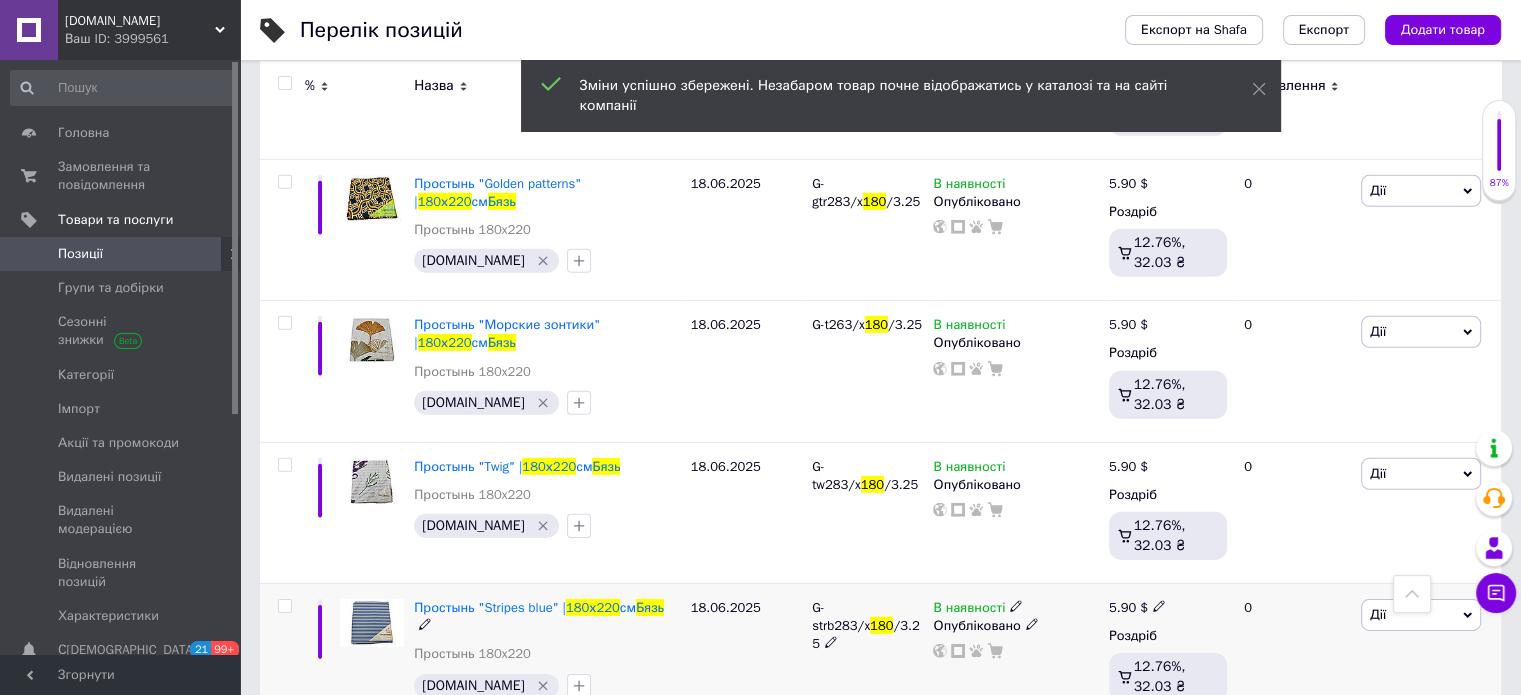 click at bounding box center (1159, 605) 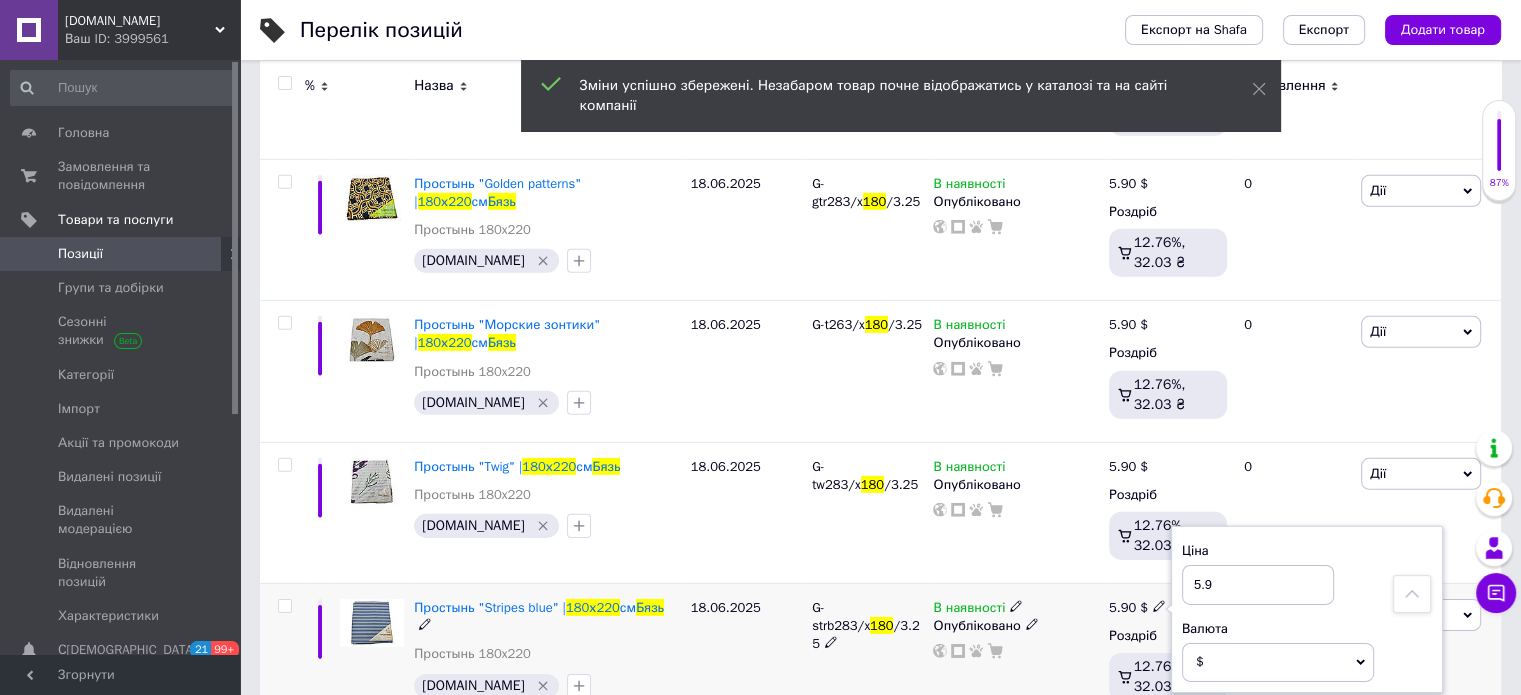drag, startPoint x: 1193, startPoint y: 546, endPoint x: 1165, endPoint y: 550, distance: 28.284271 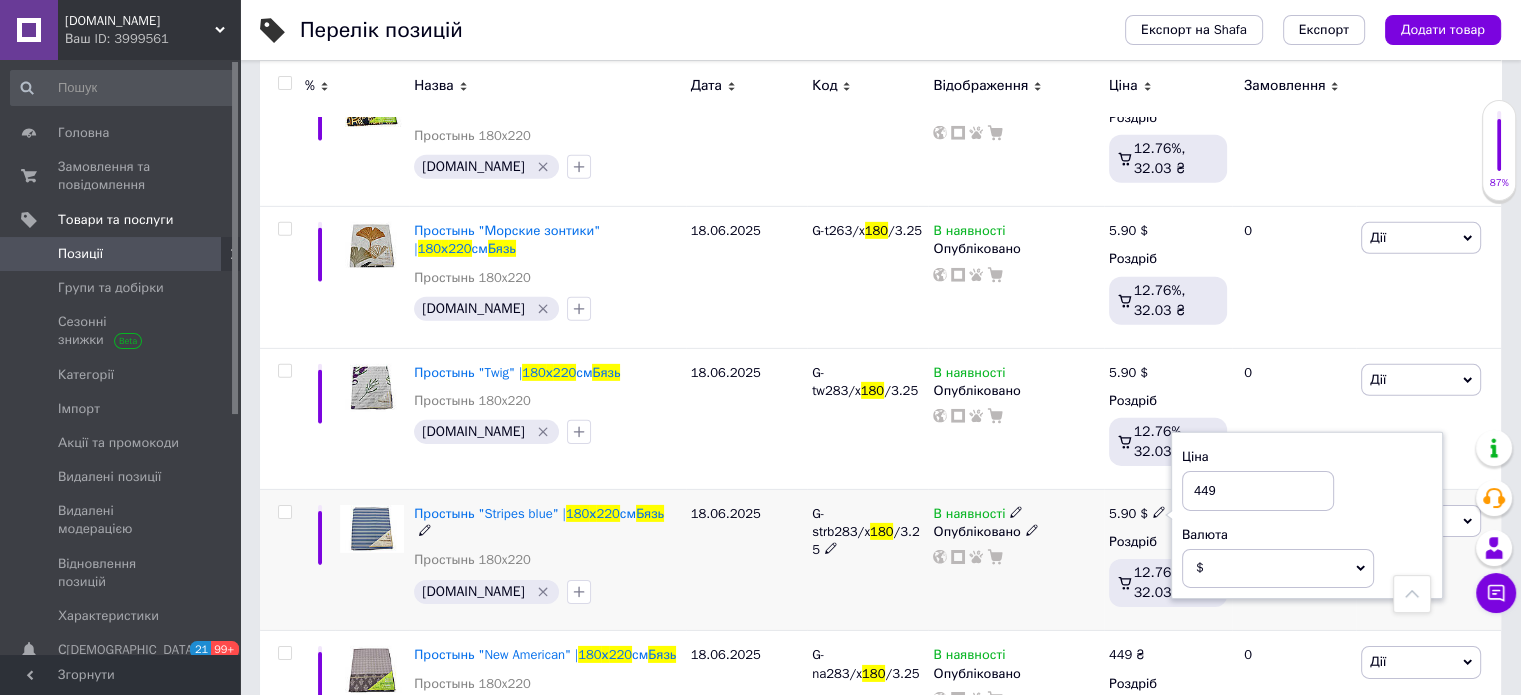 scroll, scrollTop: 6321, scrollLeft: 0, axis: vertical 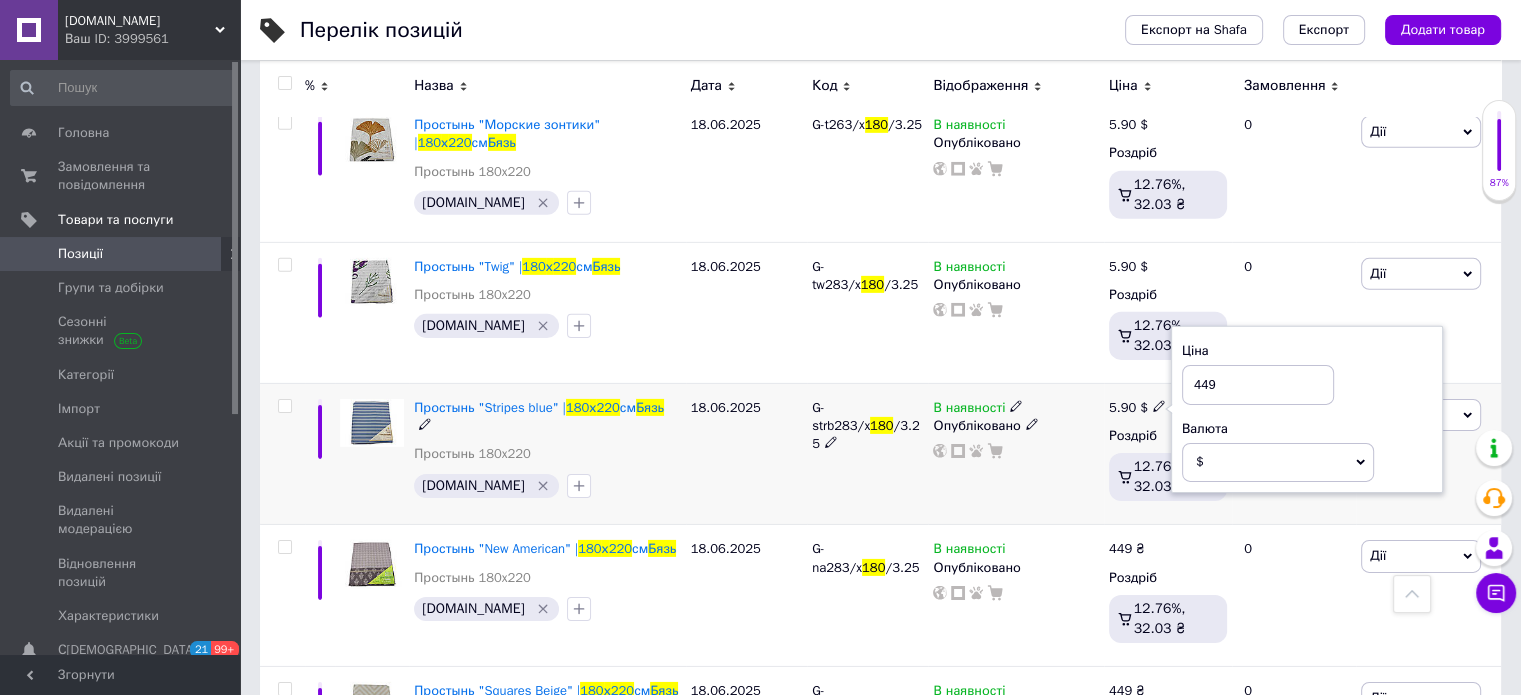 click on "$" at bounding box center [1278, 462] 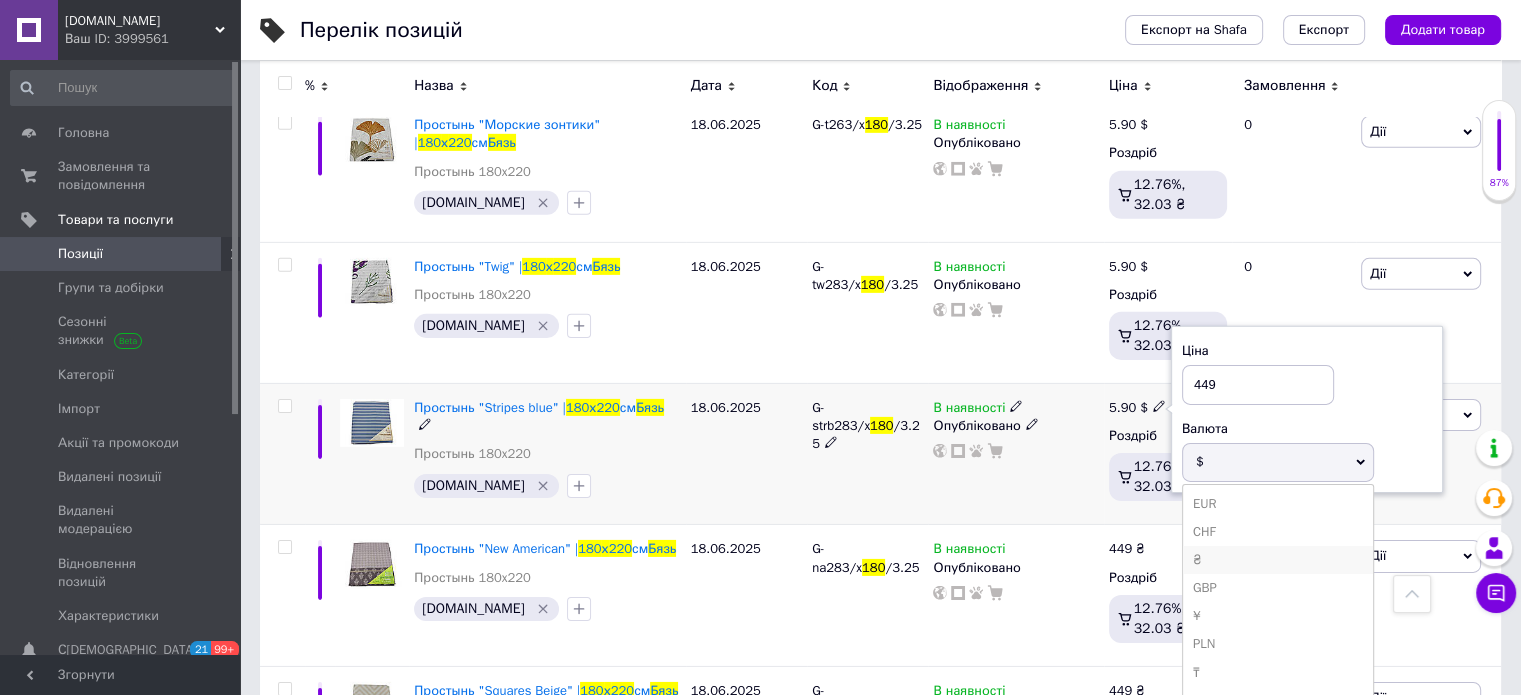 click on "₴" at bounding box center (1278, 560) 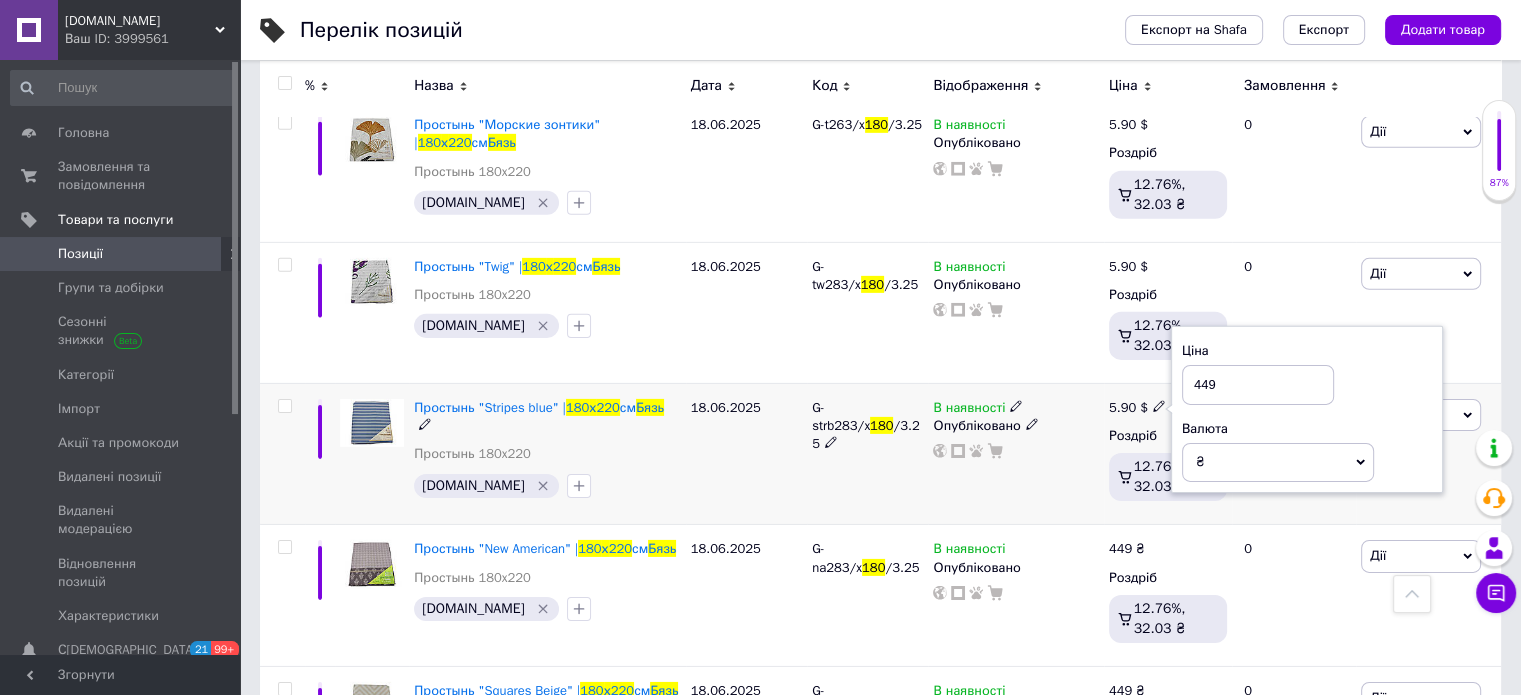 click on "В наявності Опубліковано" at bounding box center [1015, 453] 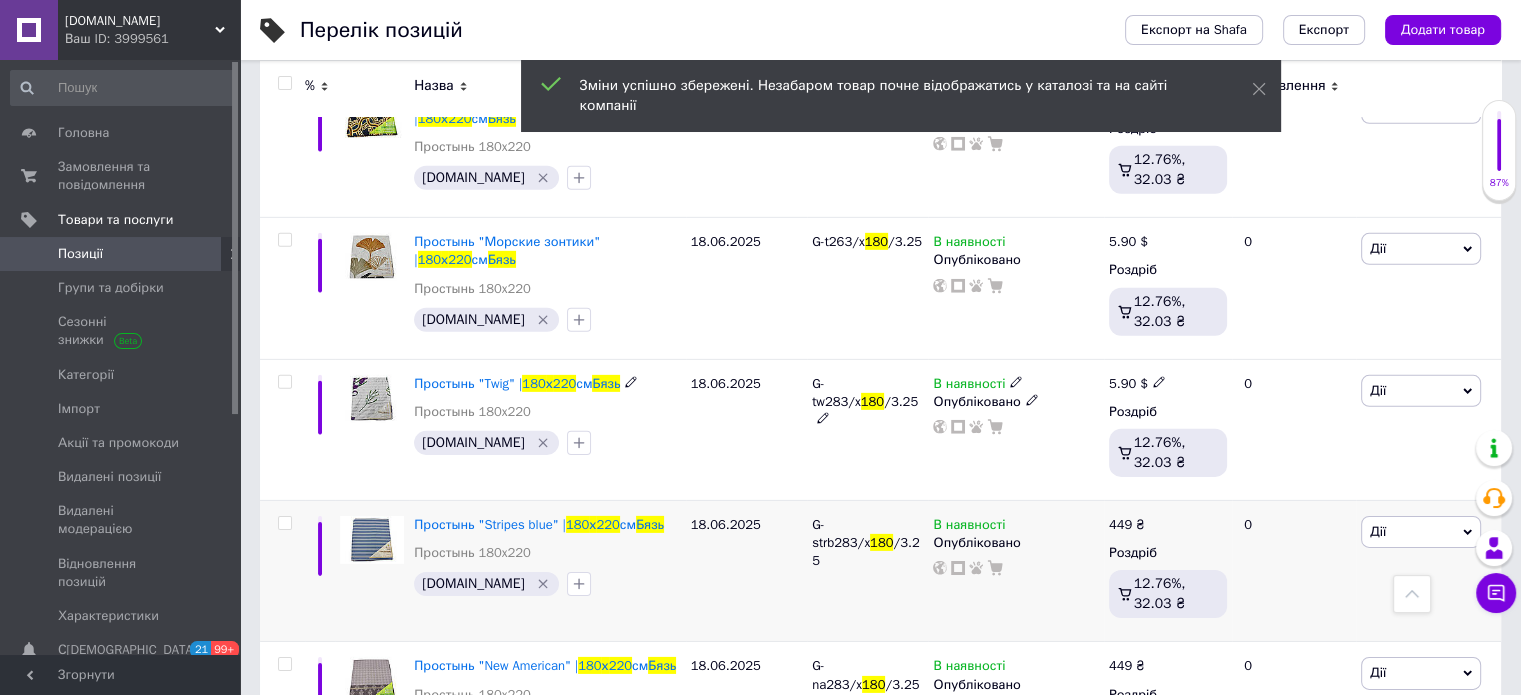 scroll, scrollTop: 6121, scrollLeft: 0, axis: vertical 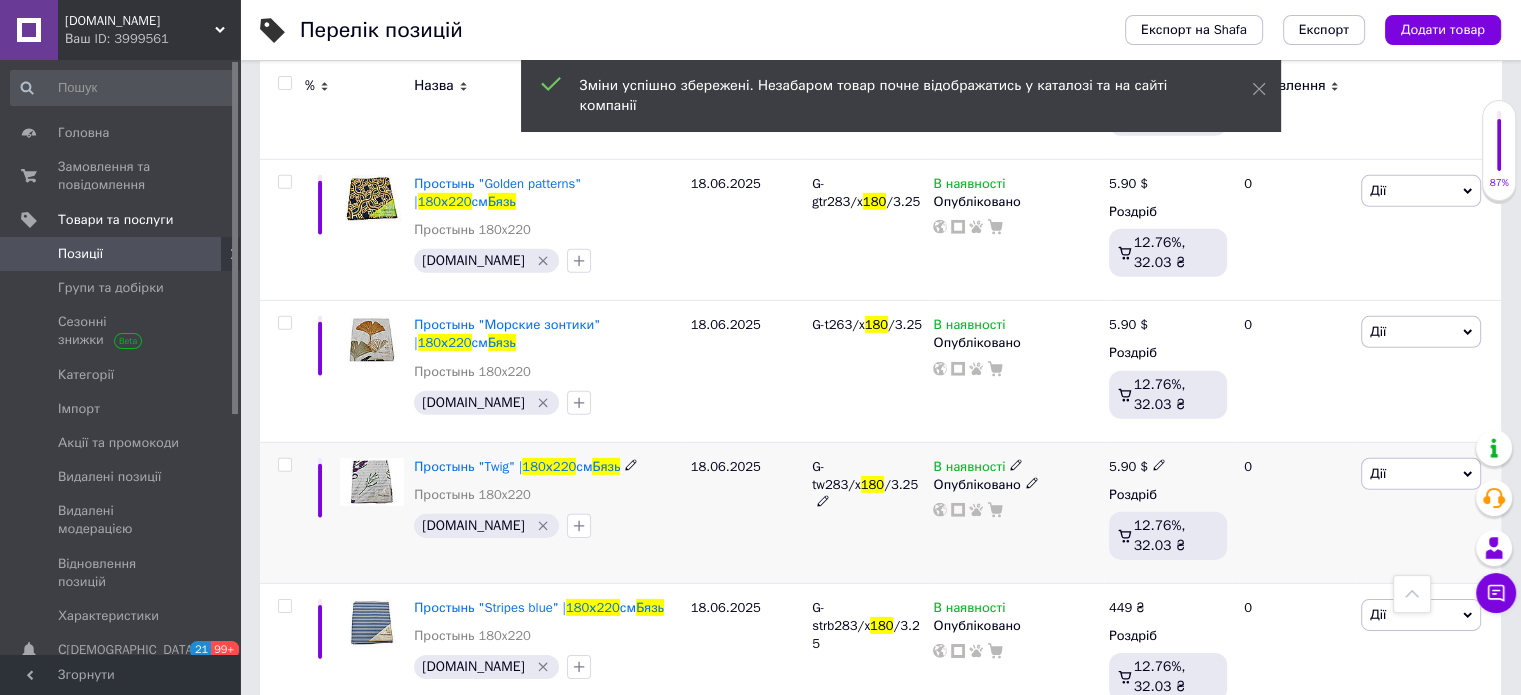 click 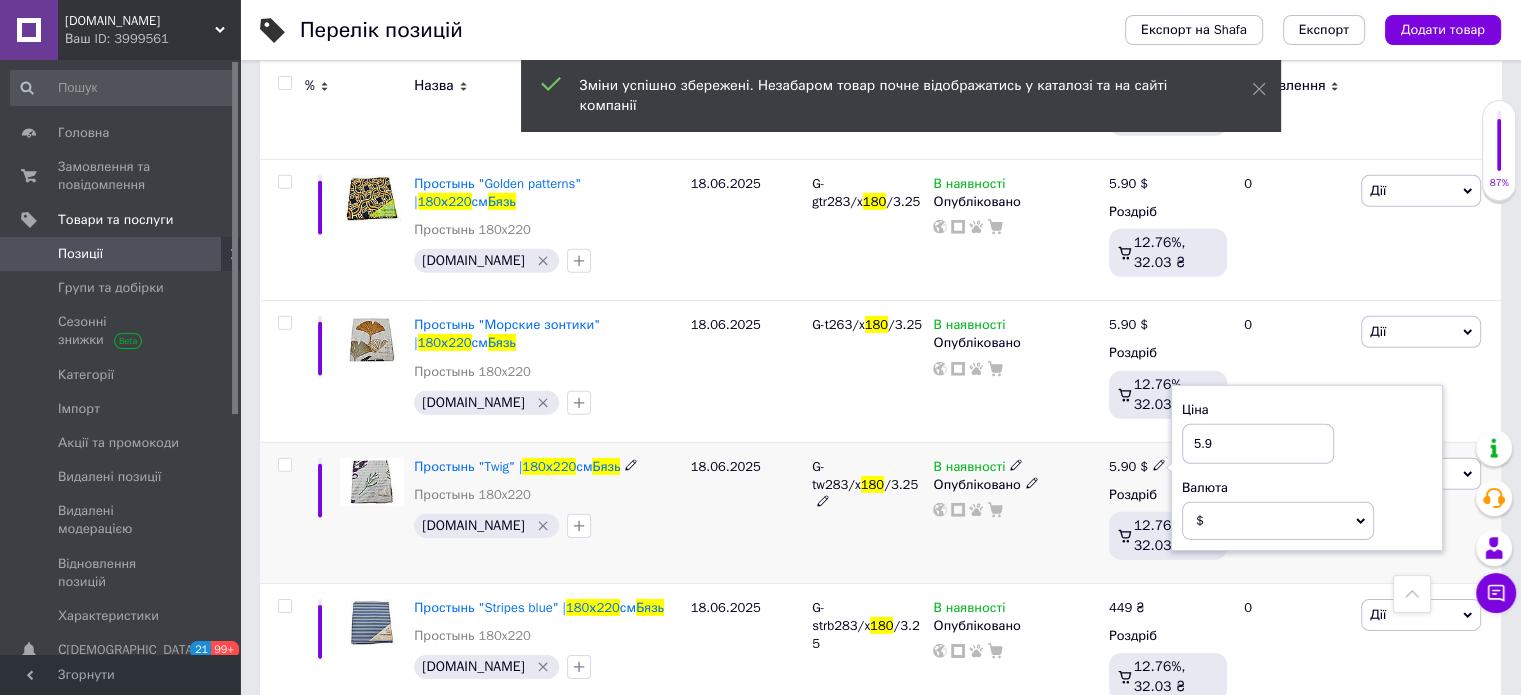 click on "Ціна 5.9 Валюта $ EUR CHF ₴ GBP ¥ PLN ₸ MDL HUF KGS CNY TRY KRW lei" at bounding box center (1307, 468) 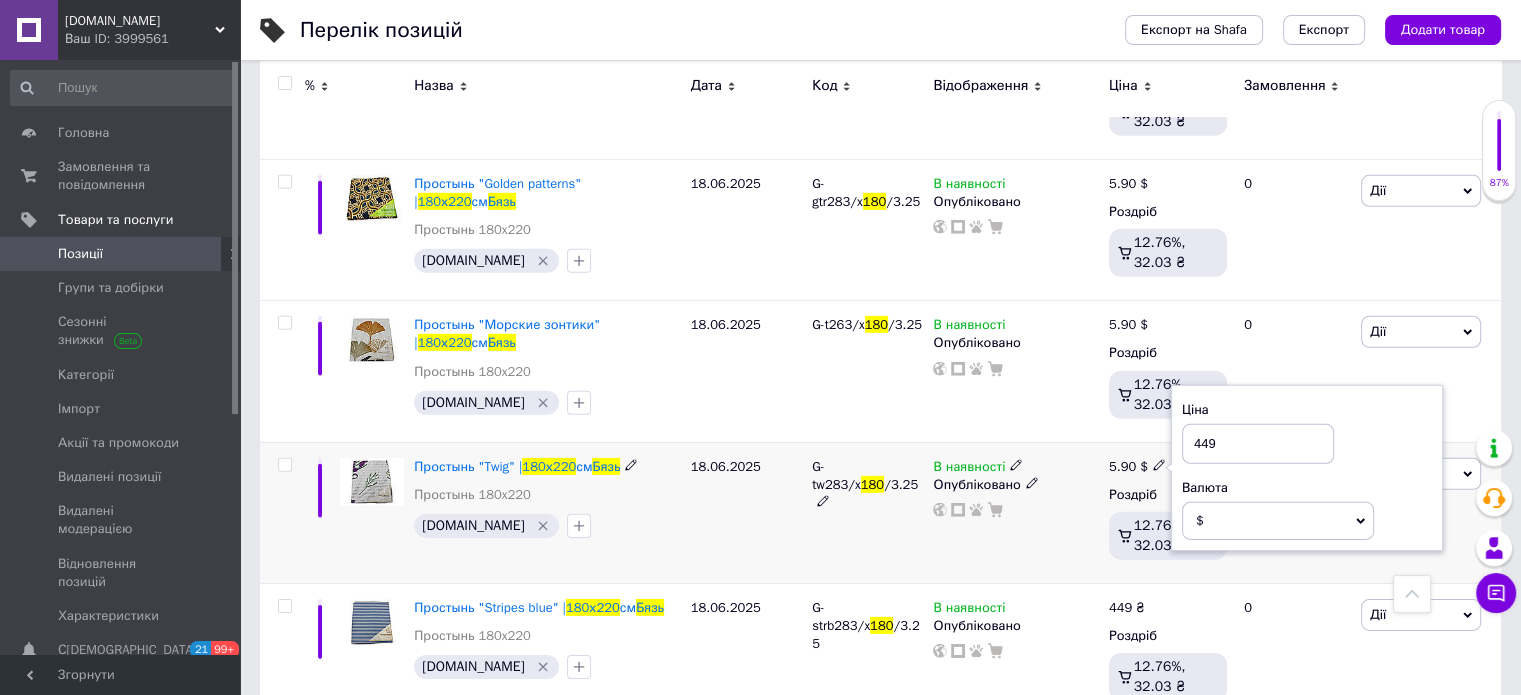 click on "Валюта" at bounding box center (1307, 488) 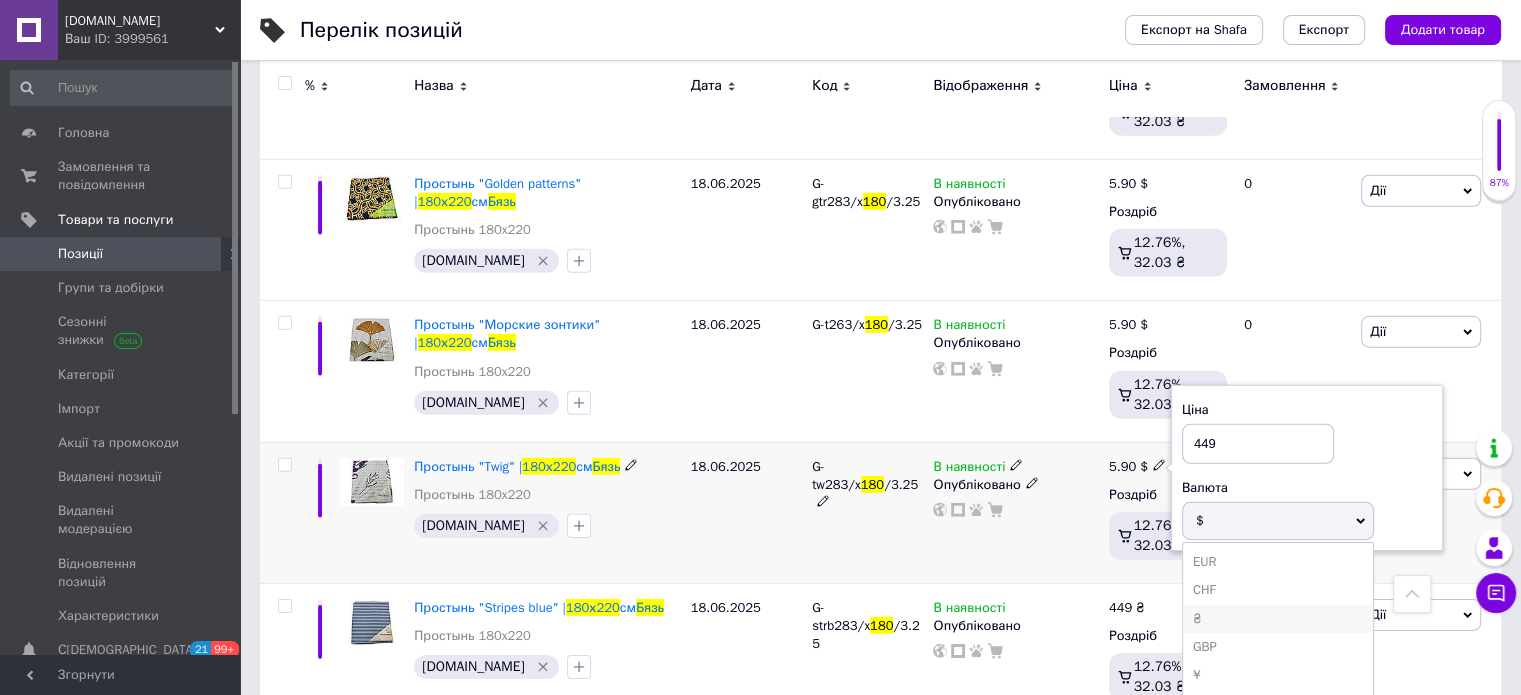 click on "₴" at bounding box center (1278, 619) 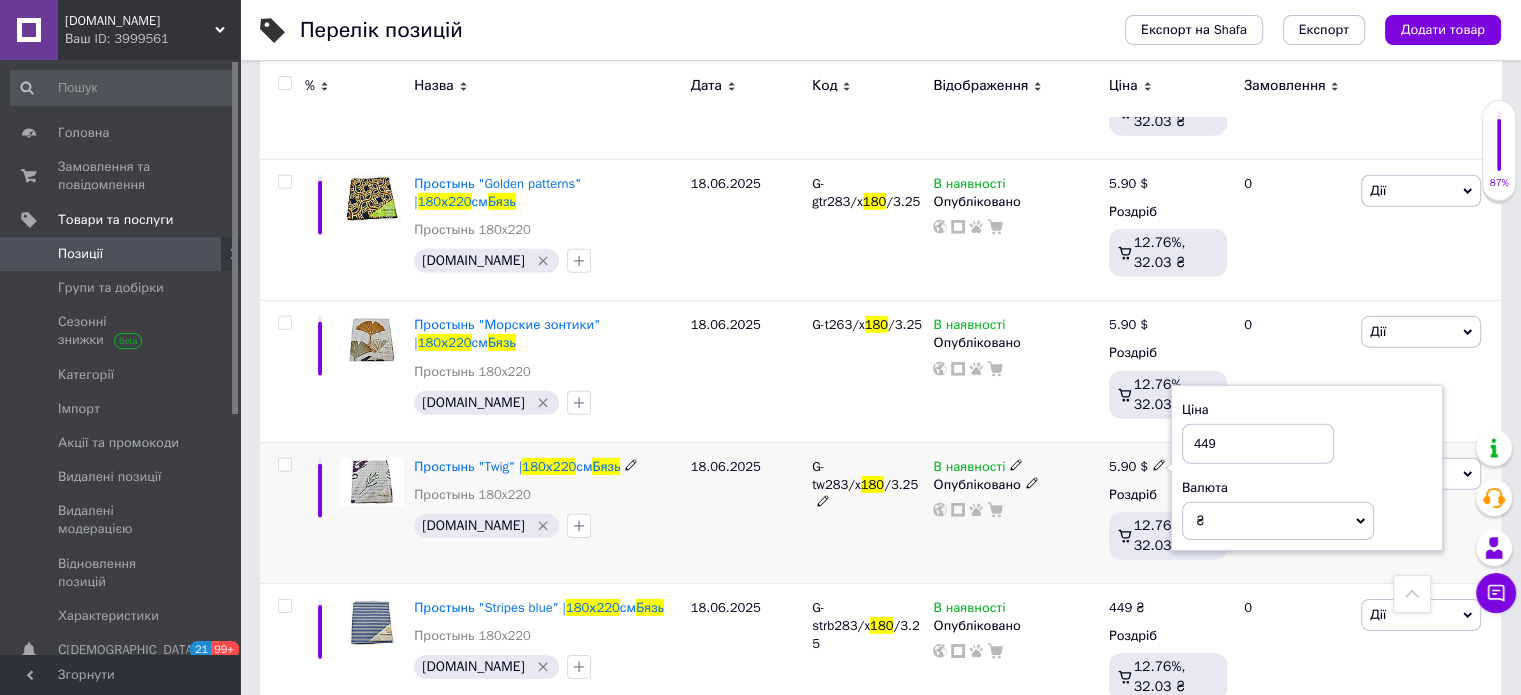 click on "В наявності Опубліковано" at bounding box center (1015, 512) 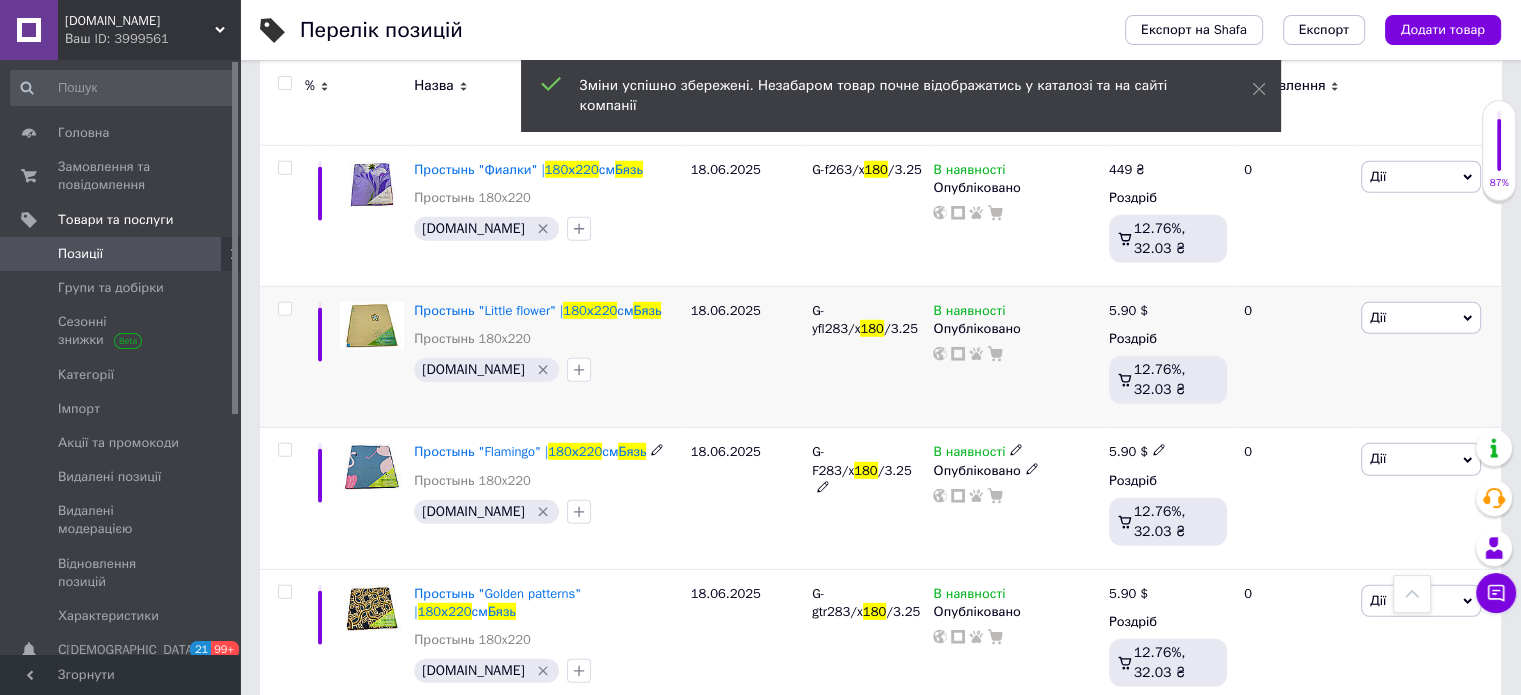 scroll, scrollTop: 5721, scrollLeft: 0, axis: vertical 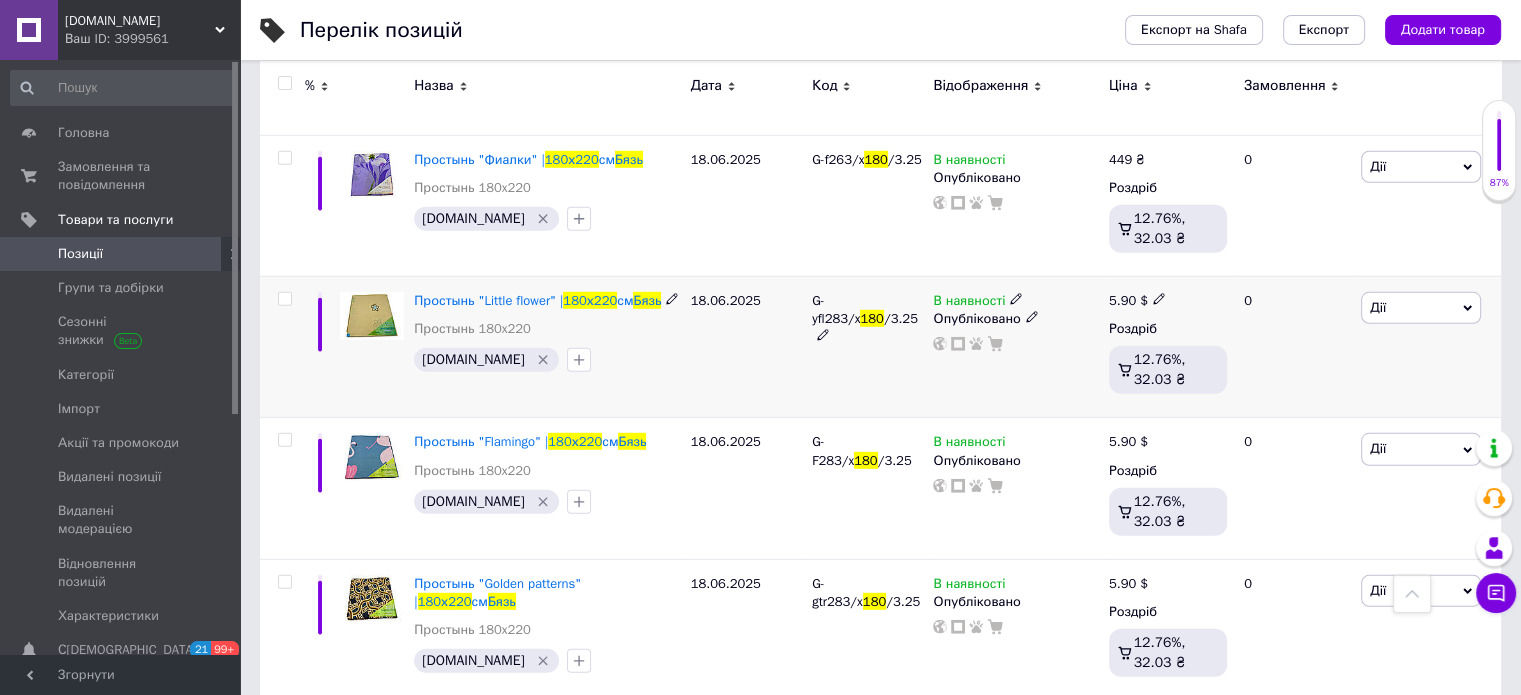 click 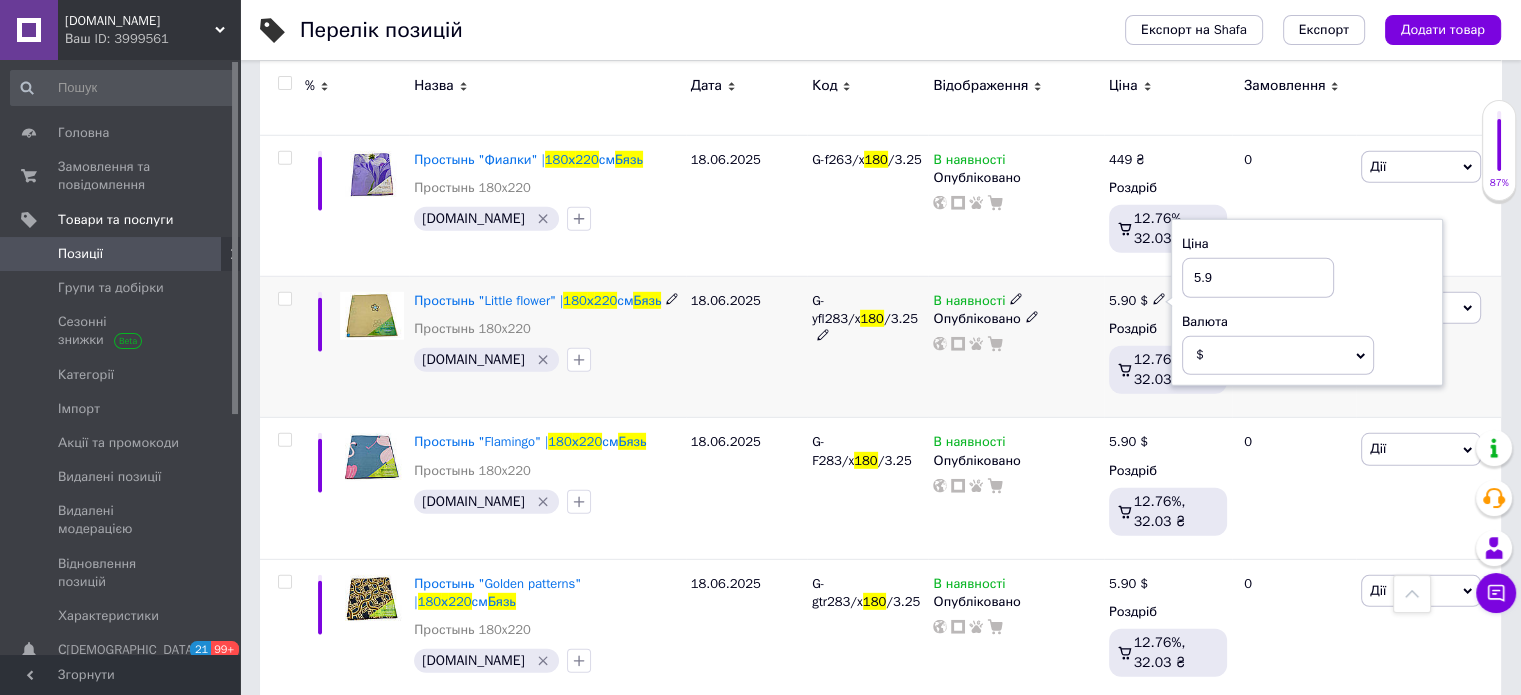 drag, startPoint x: 1224, startPoint y: 243, endPoint x: 1183, endPoint y: 248, distance: 41.303753 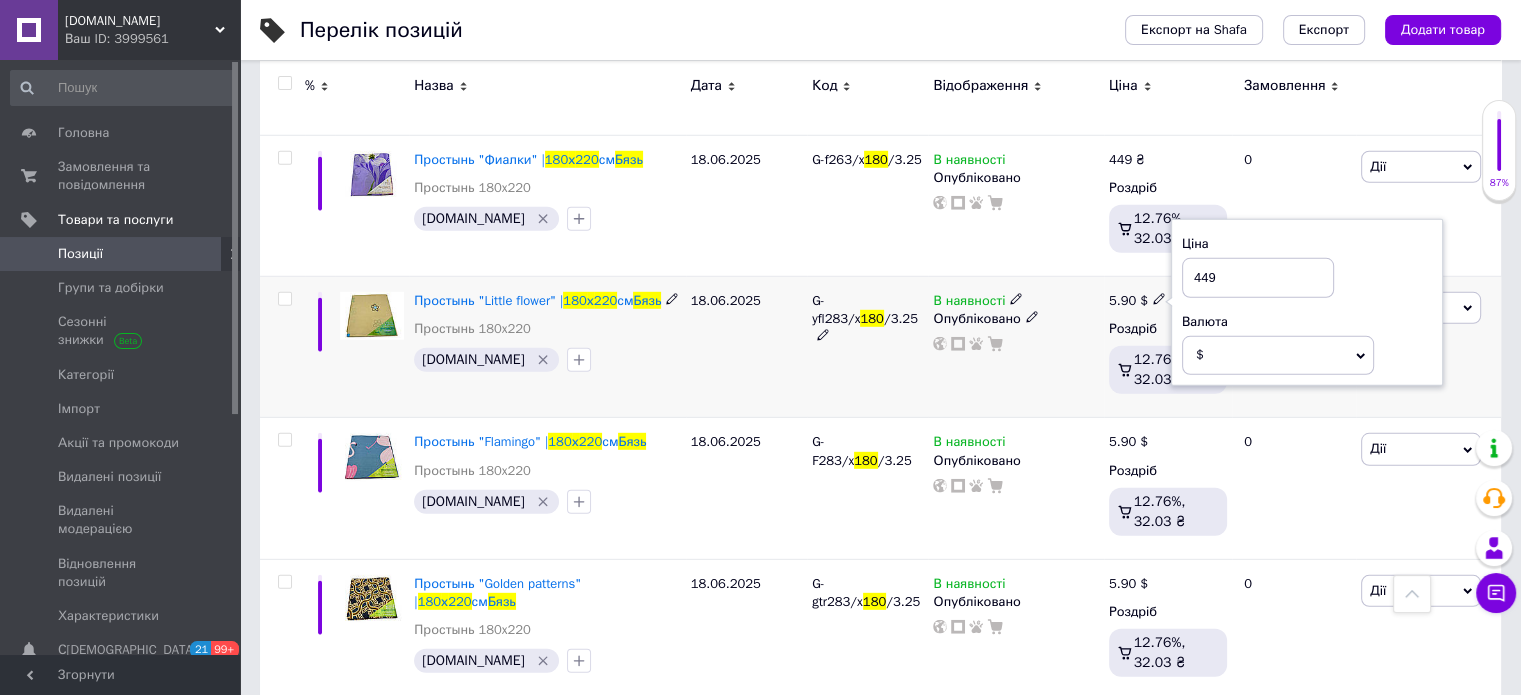 click on "$" at bounding box center [1278, 355] 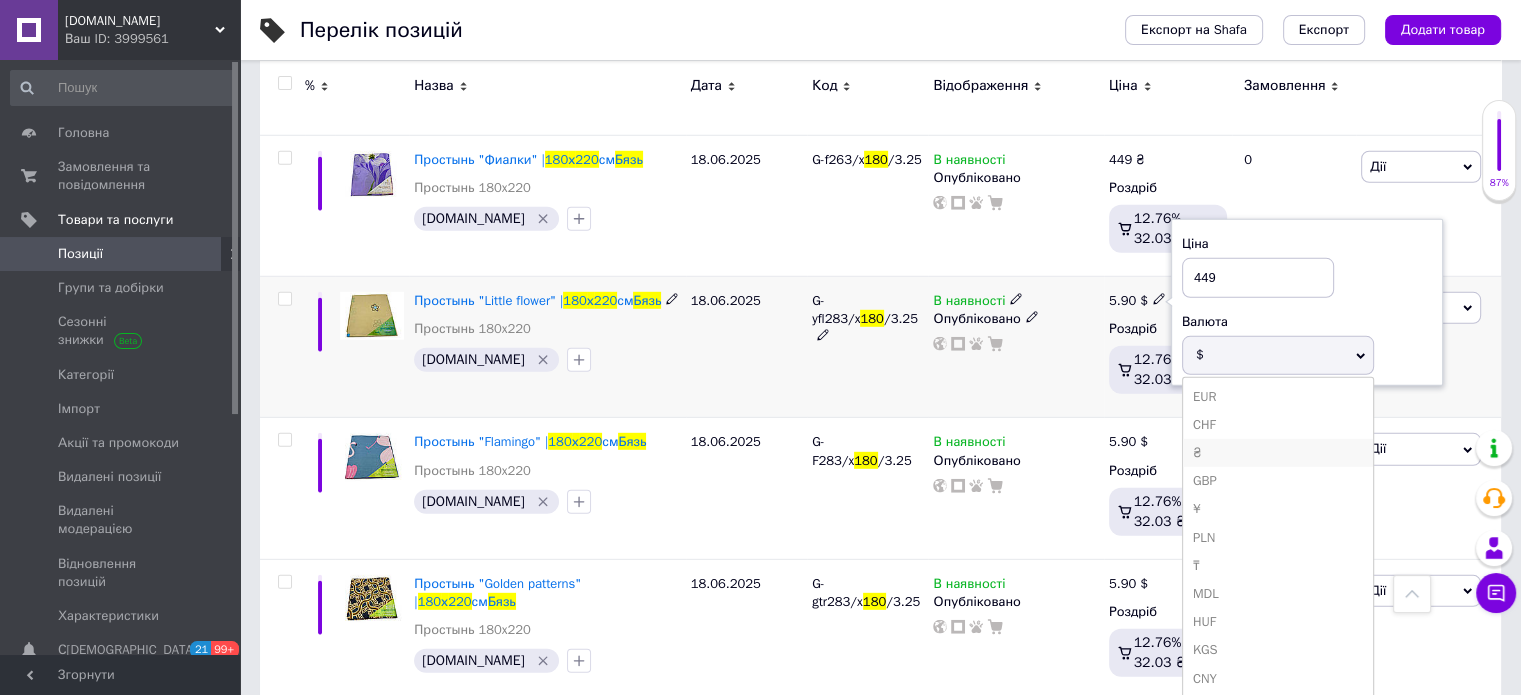 click on "₴" at bounding box center [1278, 453] 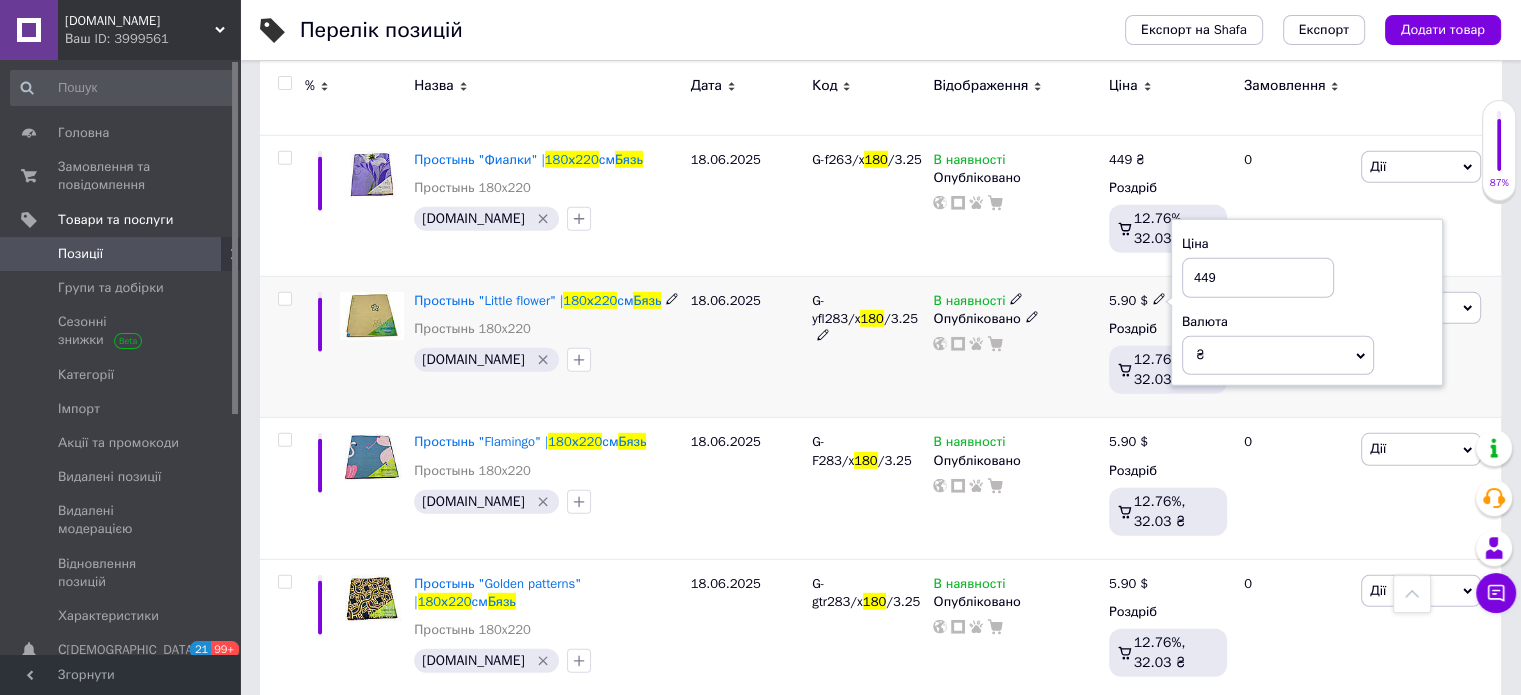 click on "В наявності Опубліковано" at bounding box center (1015, 347) 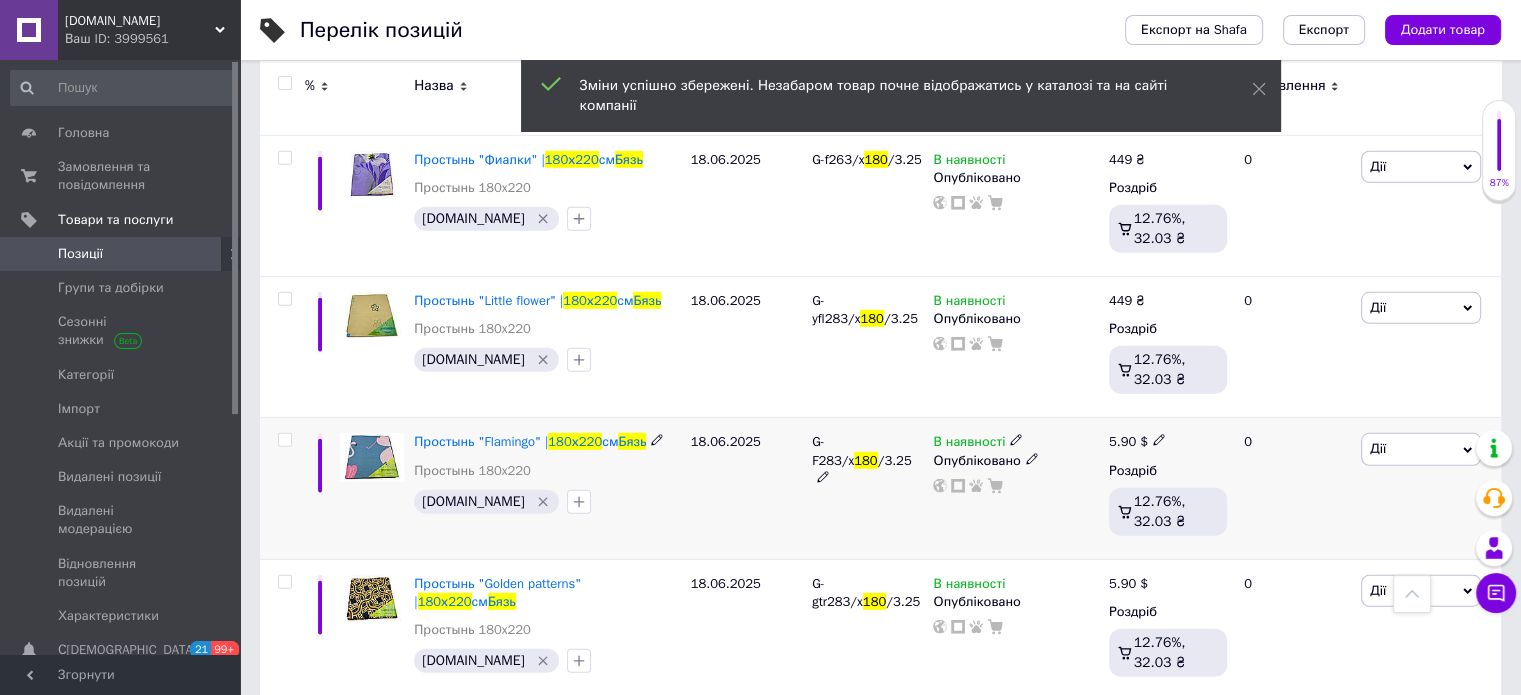 click at bounding box center (1159, 440) 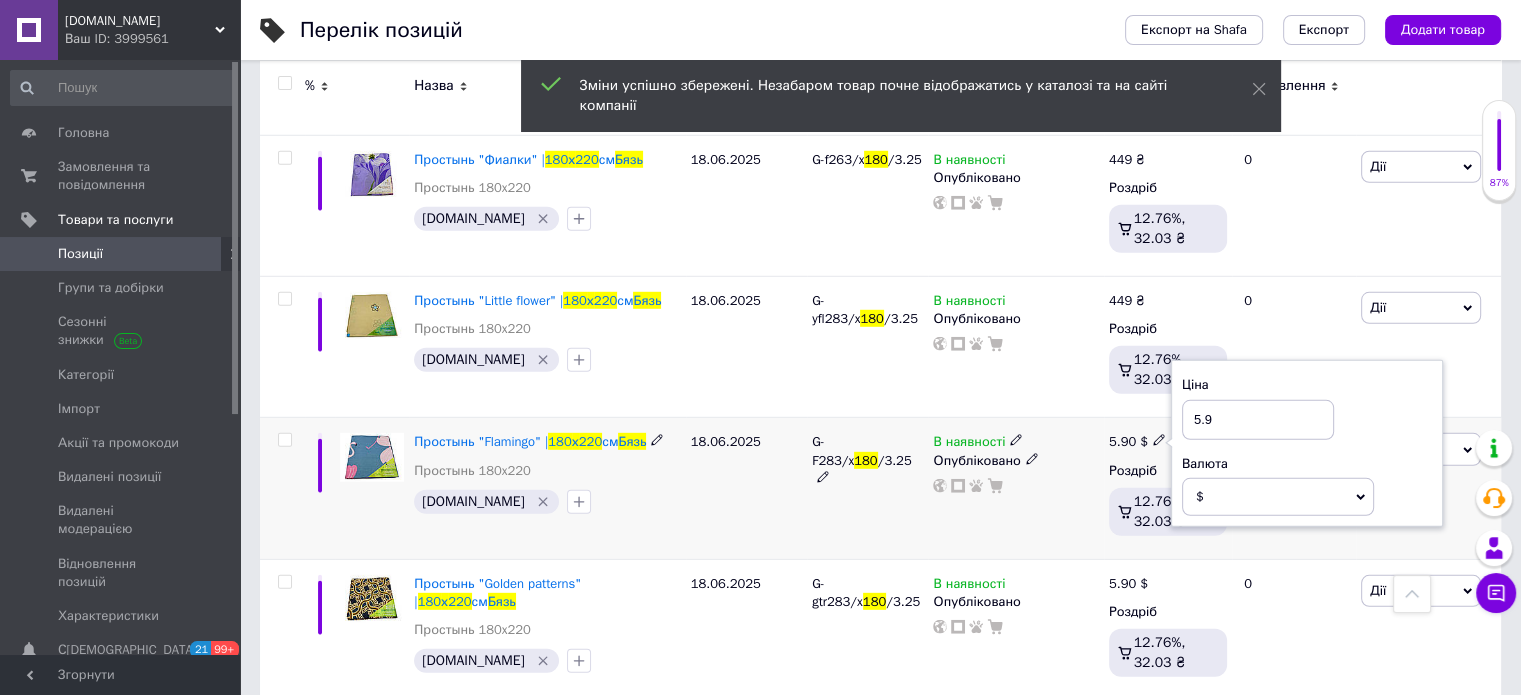 drag, startPoint x: 1200, startPoint y: 383, endPoint x: 1184, endPoint y: 385, distance: 16.124516 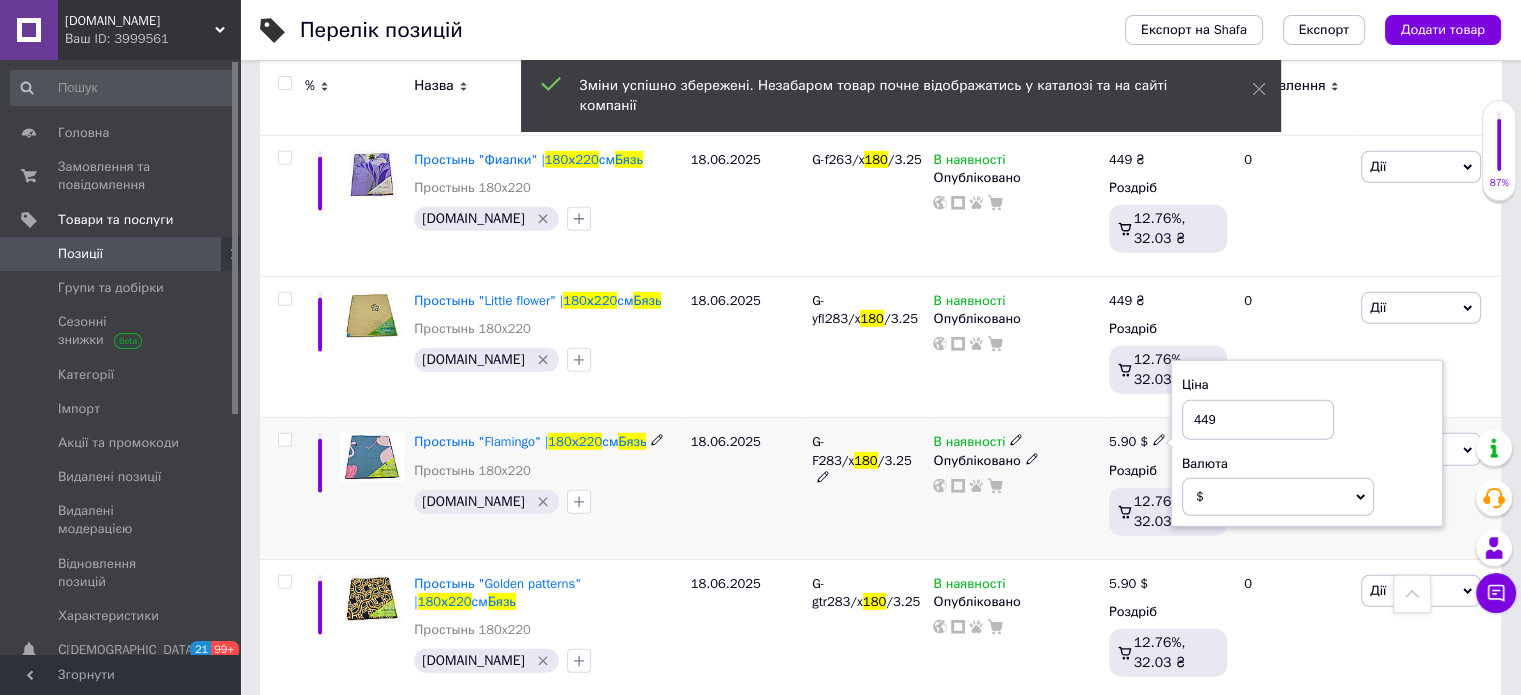 click on "$" at bounding box center (1278, 497) 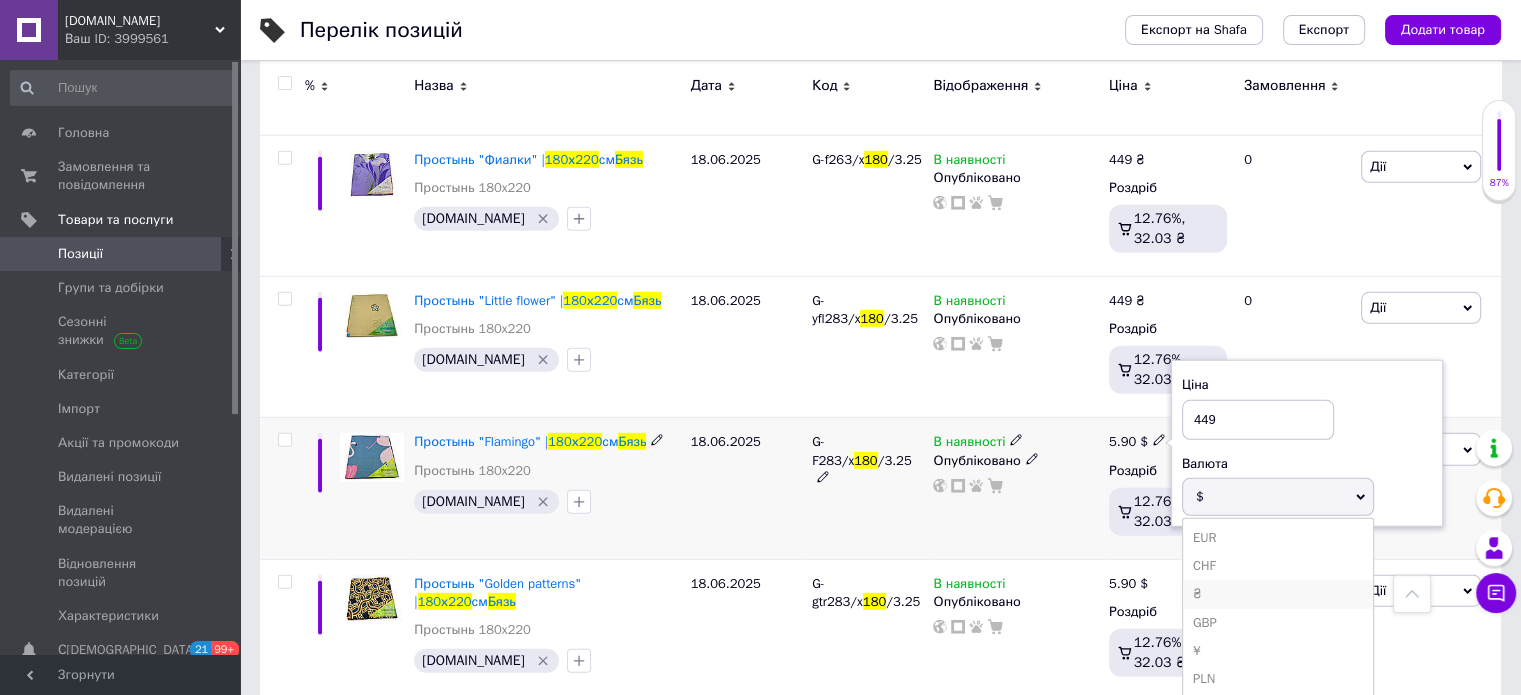 click on "₴" at bounding box center [1278, 594] 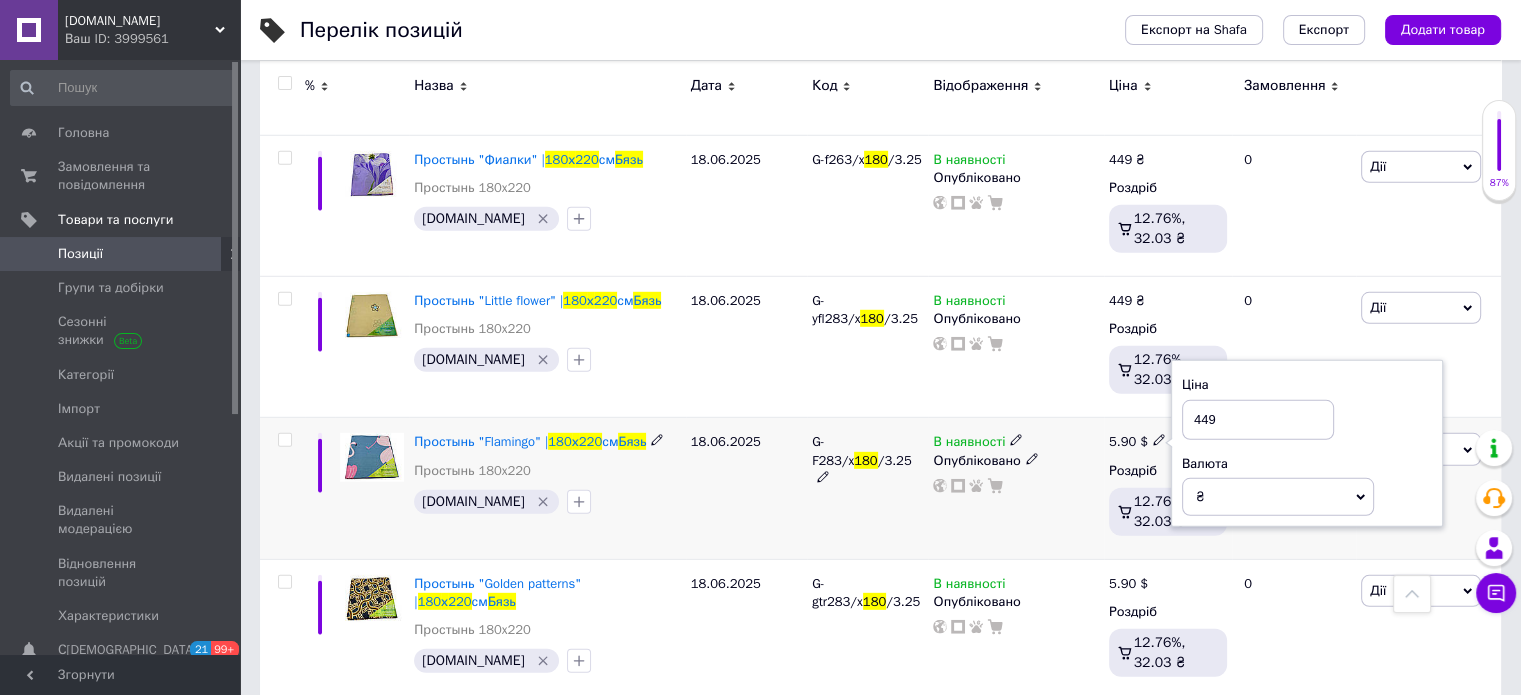 click on "В наявності Опубліковано" at bounding box center [1015, 488] 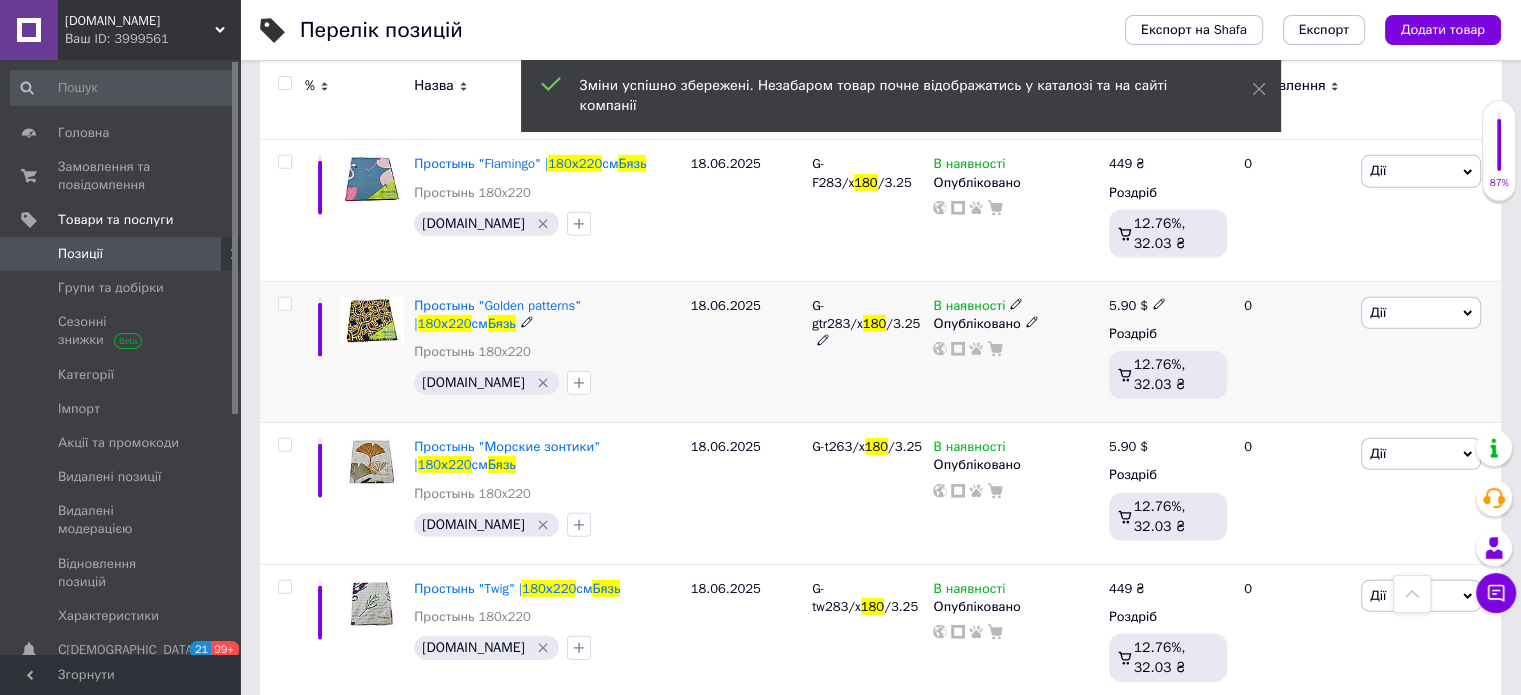 scroll, scrollTop: 6021, scrollLeft: 0, axis: vertical 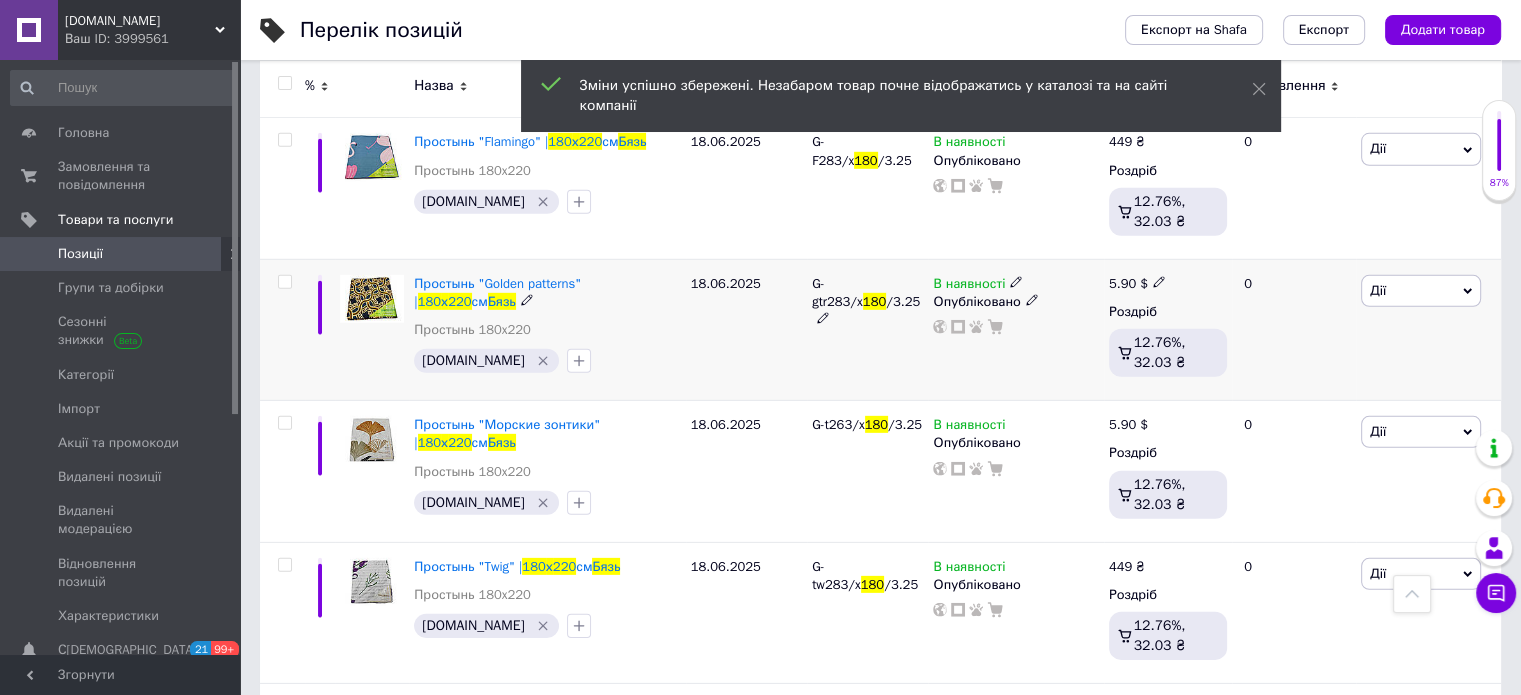 click on "5.90   $" at bounding box center (1137, 284) 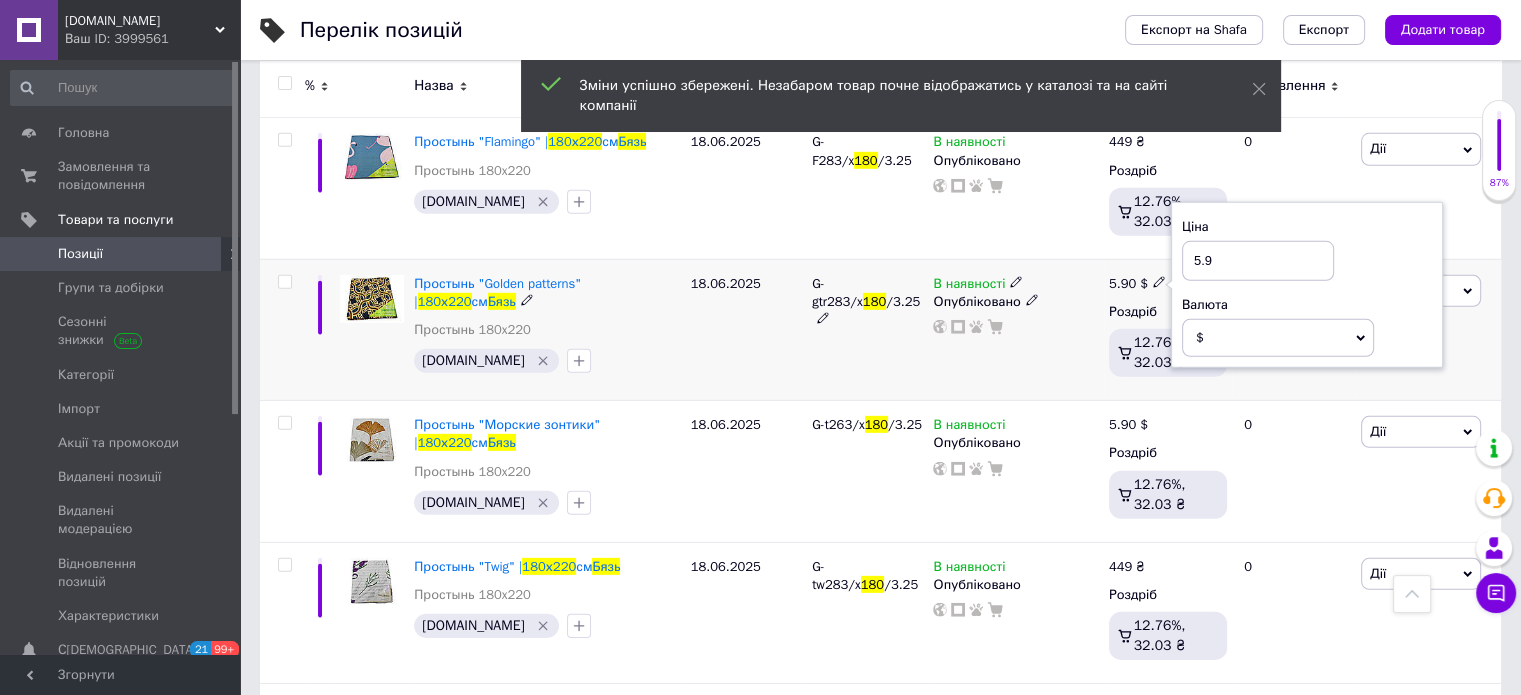 drag, startPoint x: 1214, startPoint y: 223, endPoint x: 1167, endPoint y: 227, distance: 47.169907 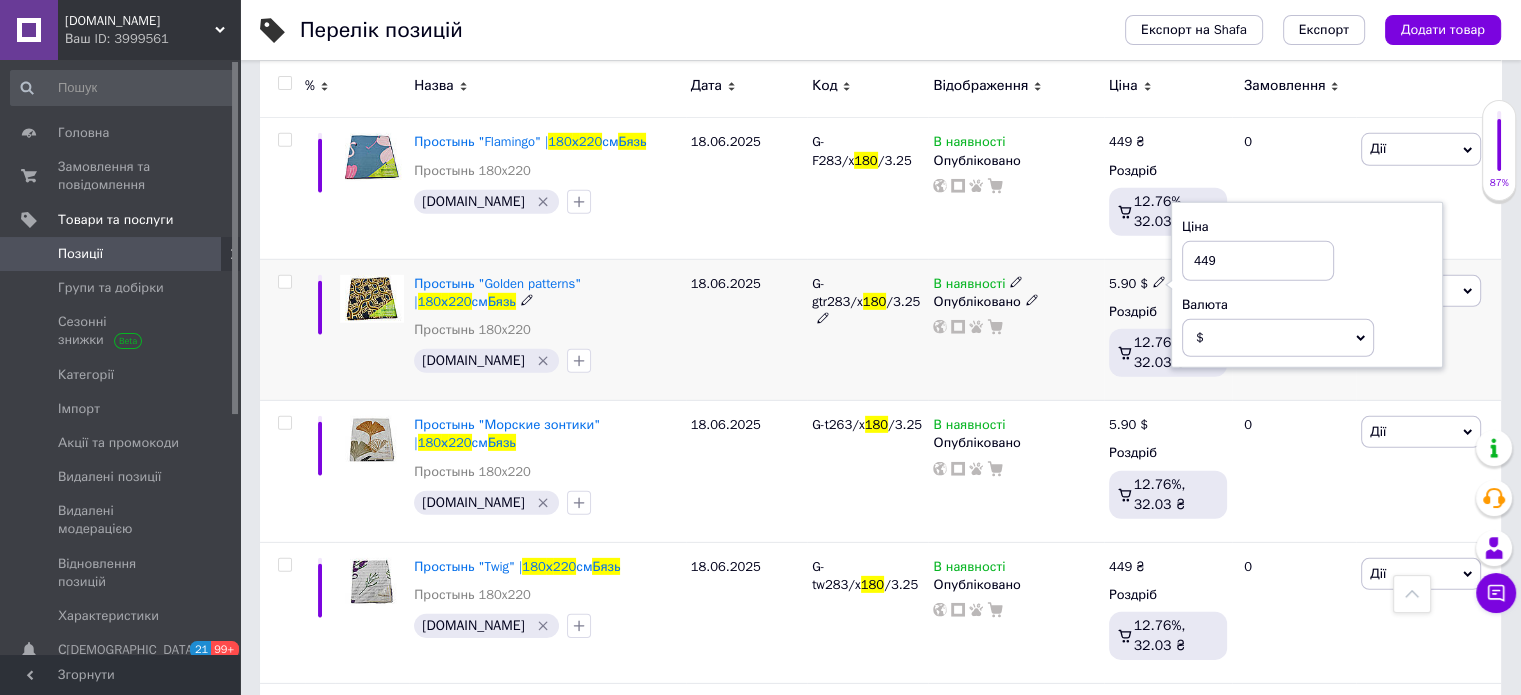 click on "$" at bounding box center [1278, 338] 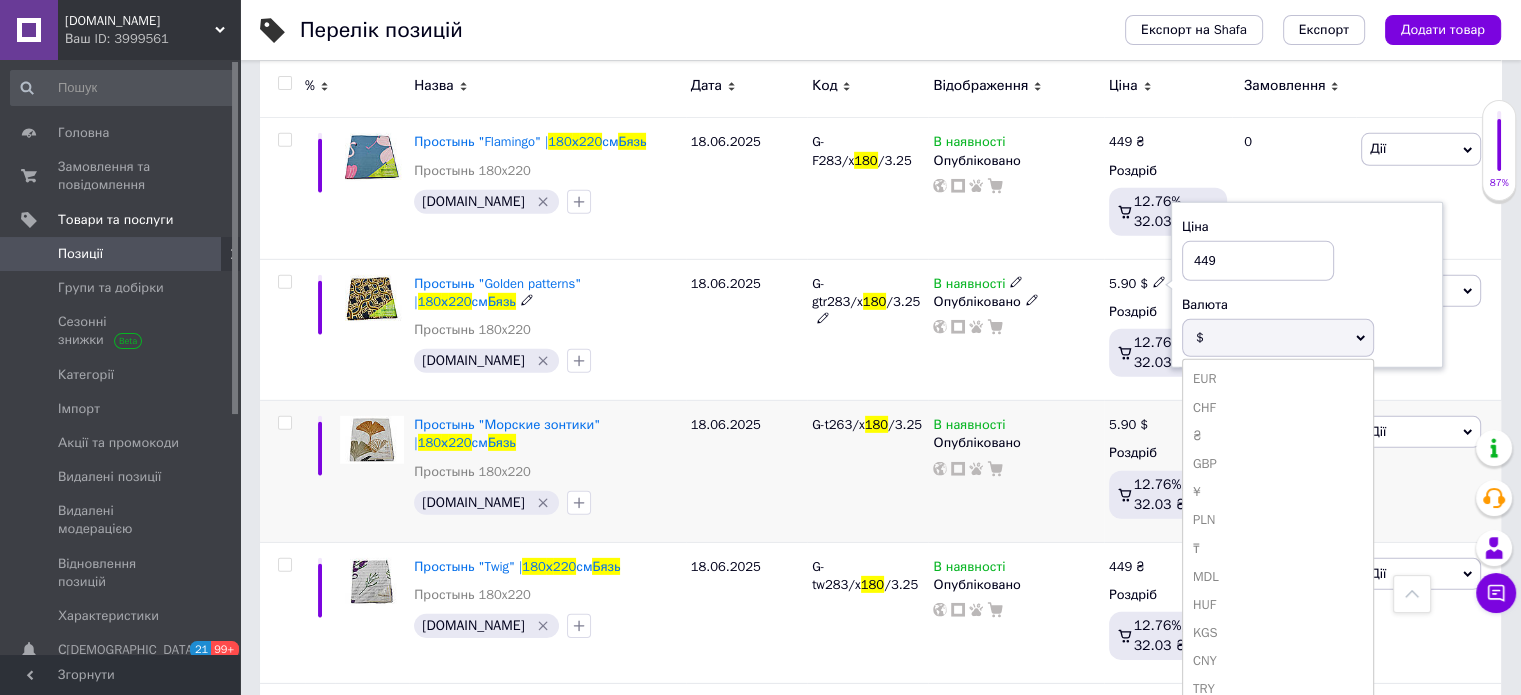 drag, startPoint x: 1223, startPoint y: 395, endPoint x: 1109, endPoint y: 369, distance: 116.92733 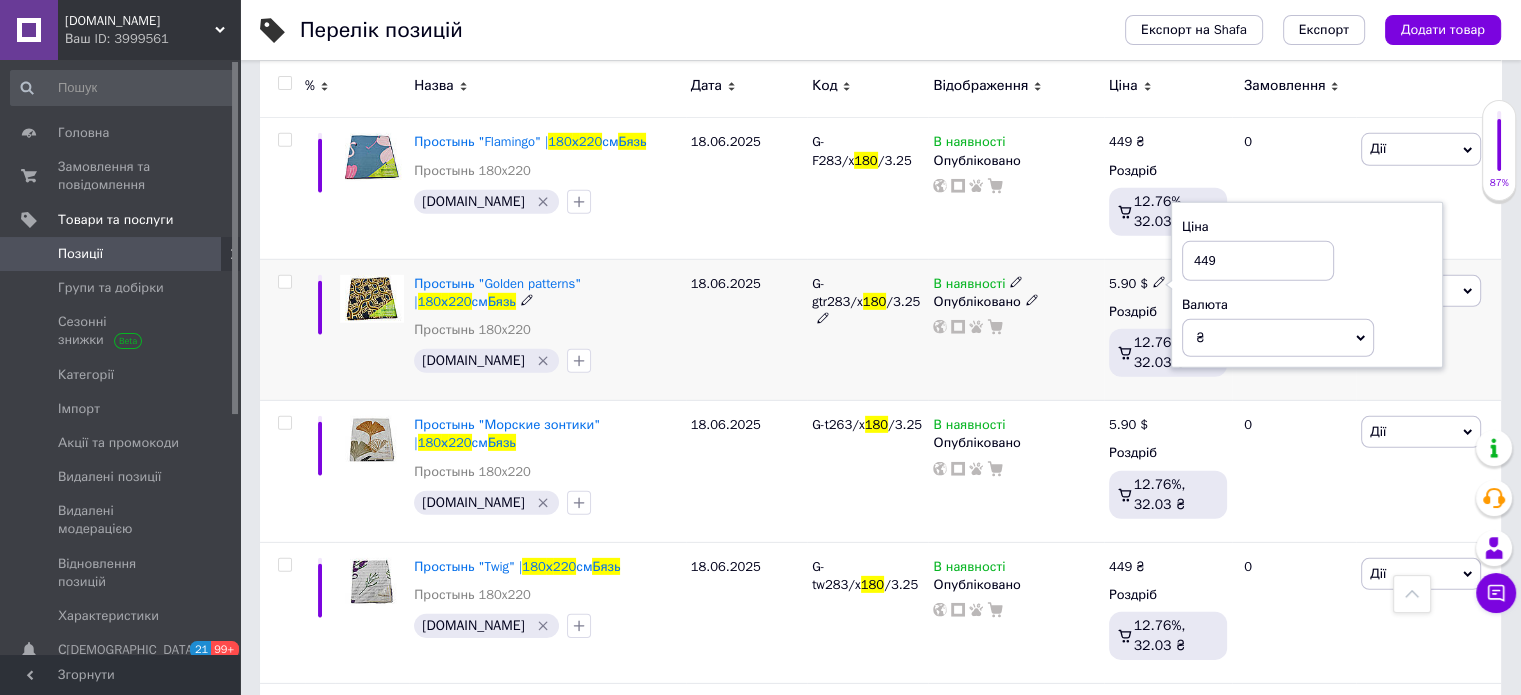 click on "В наявності Опубліковано" at bounding box center [1015, 329] 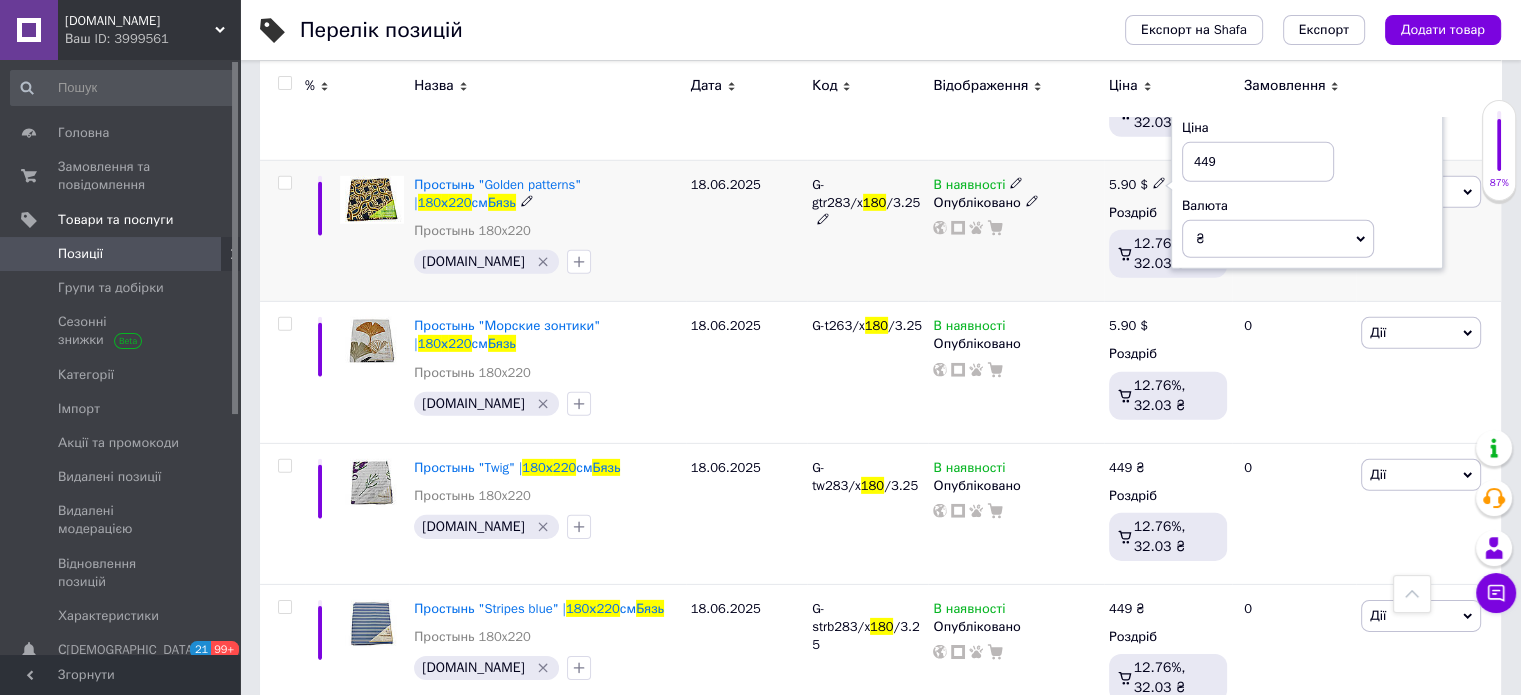 scroll, scrollTop: 6121, scrollLeft: 0, axis: vertical 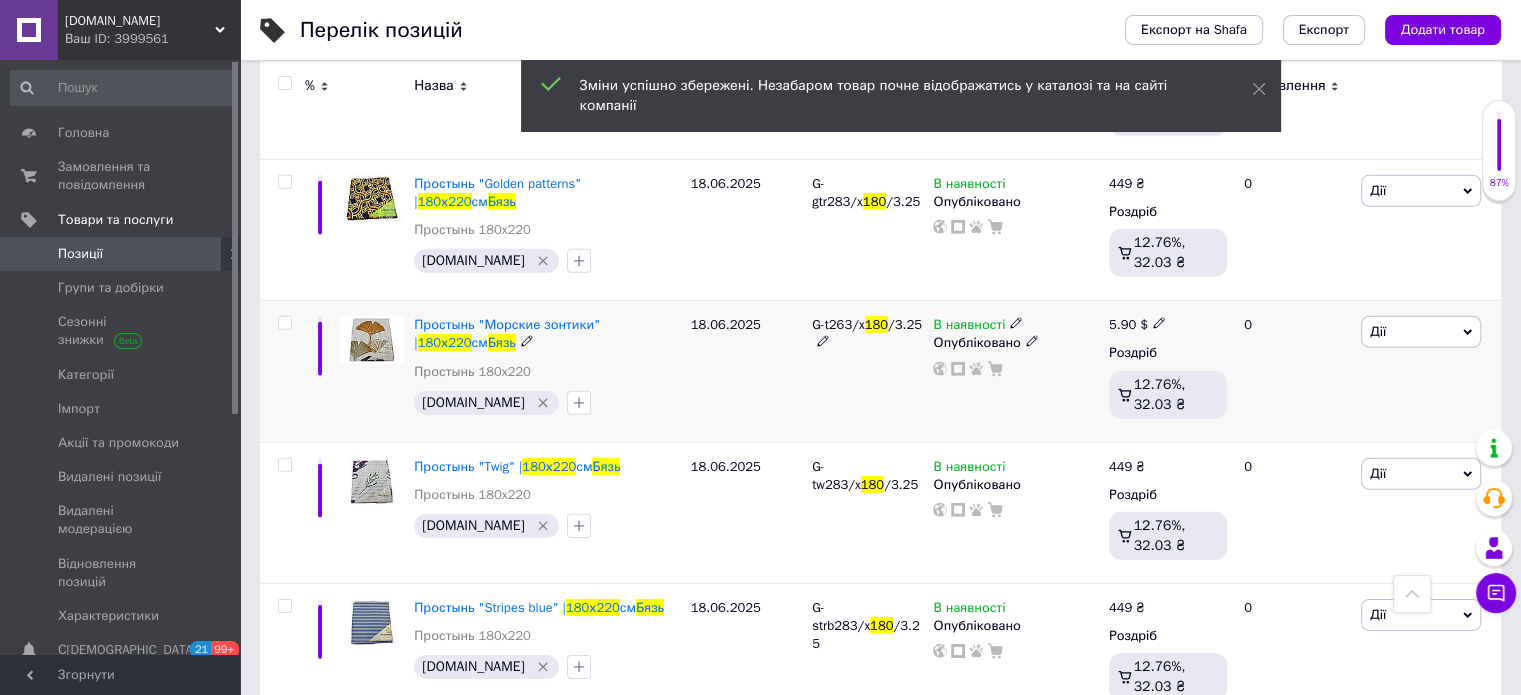 click 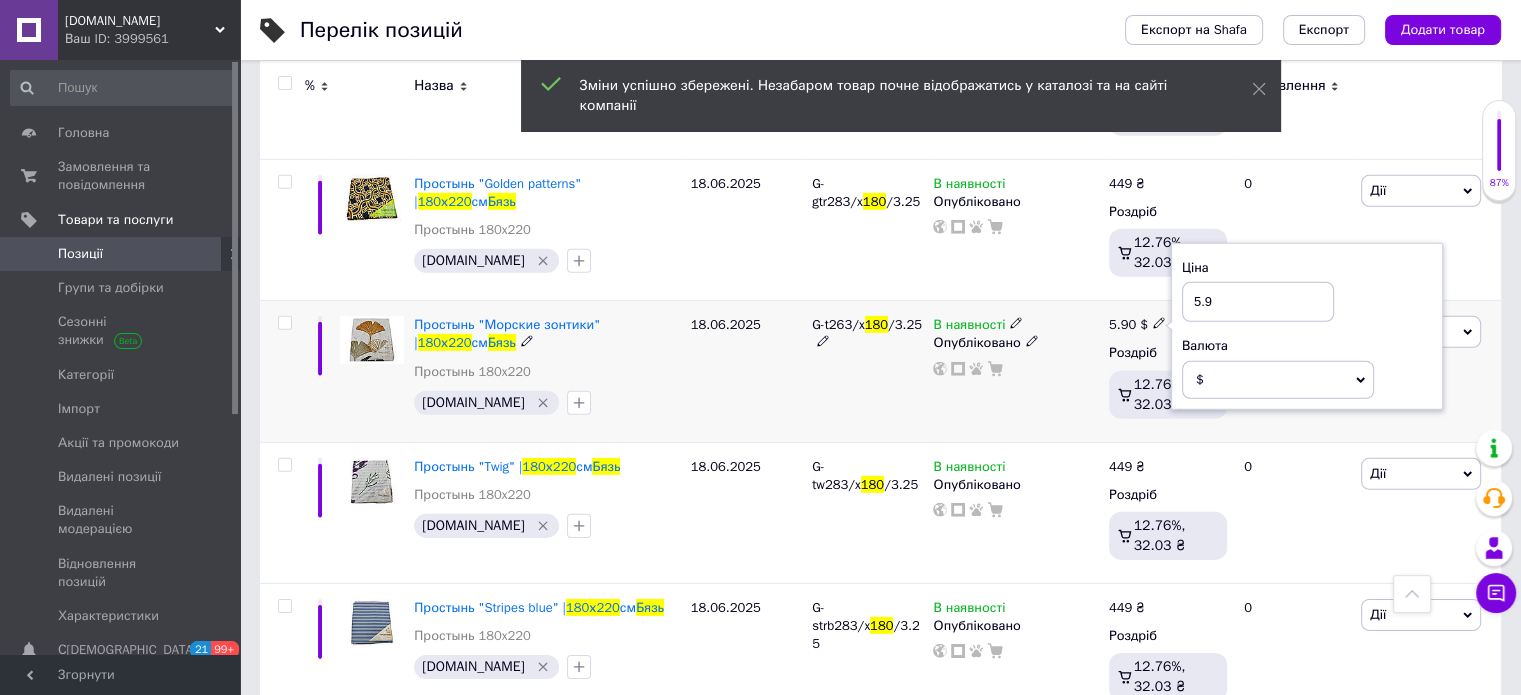 drag, startPoint x: 1239, startPoint y: 259, endPoint x: 1124, endPoint y: 275, distance: 116.10771 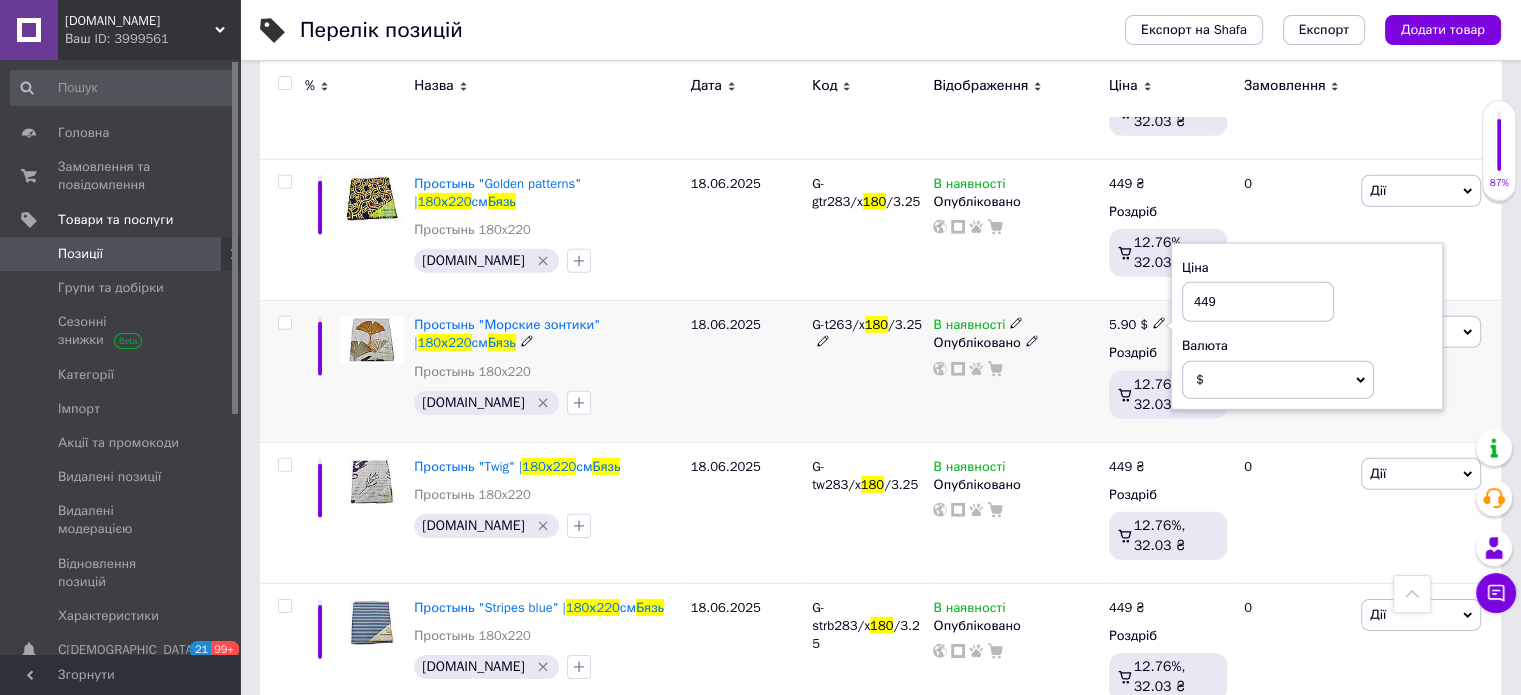 click on "$" at bounding box center [1278, 380] 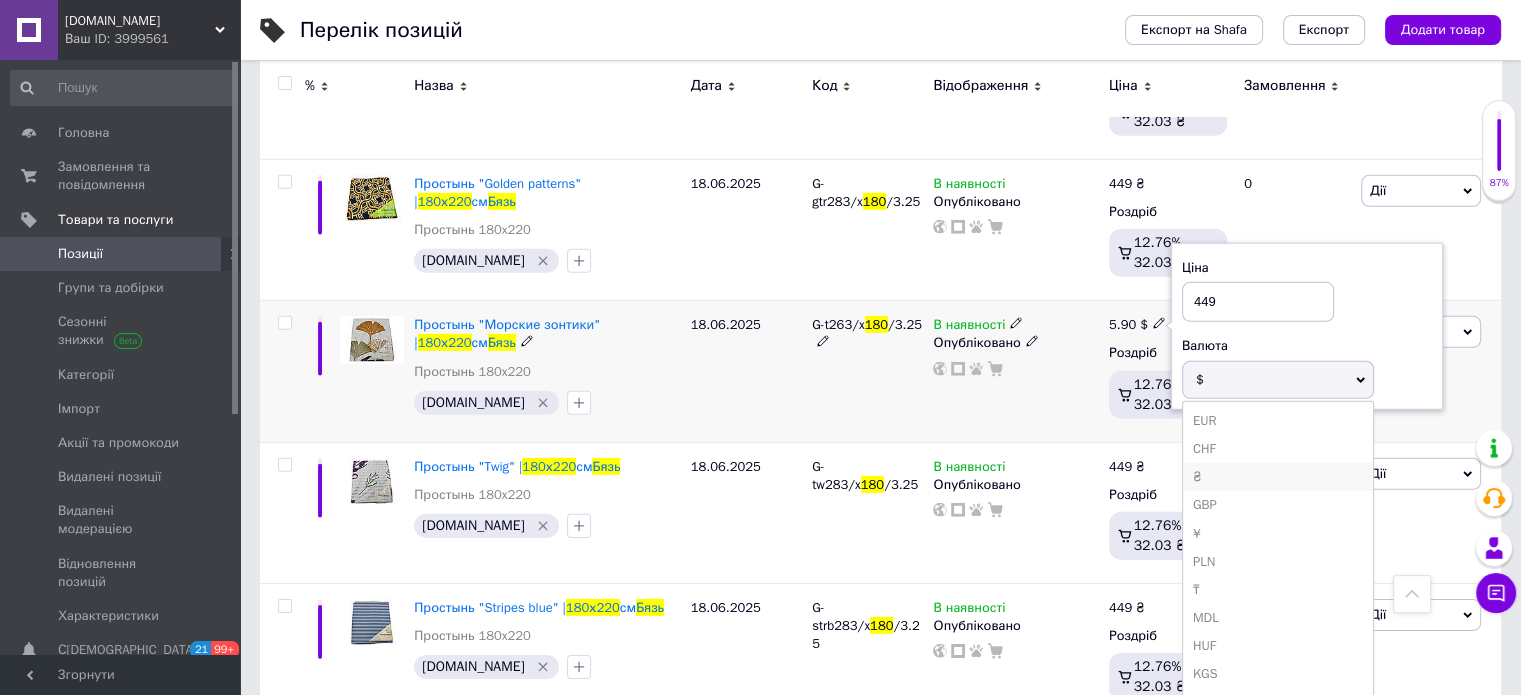 click on "₴" at bounding box center (1278, 477) 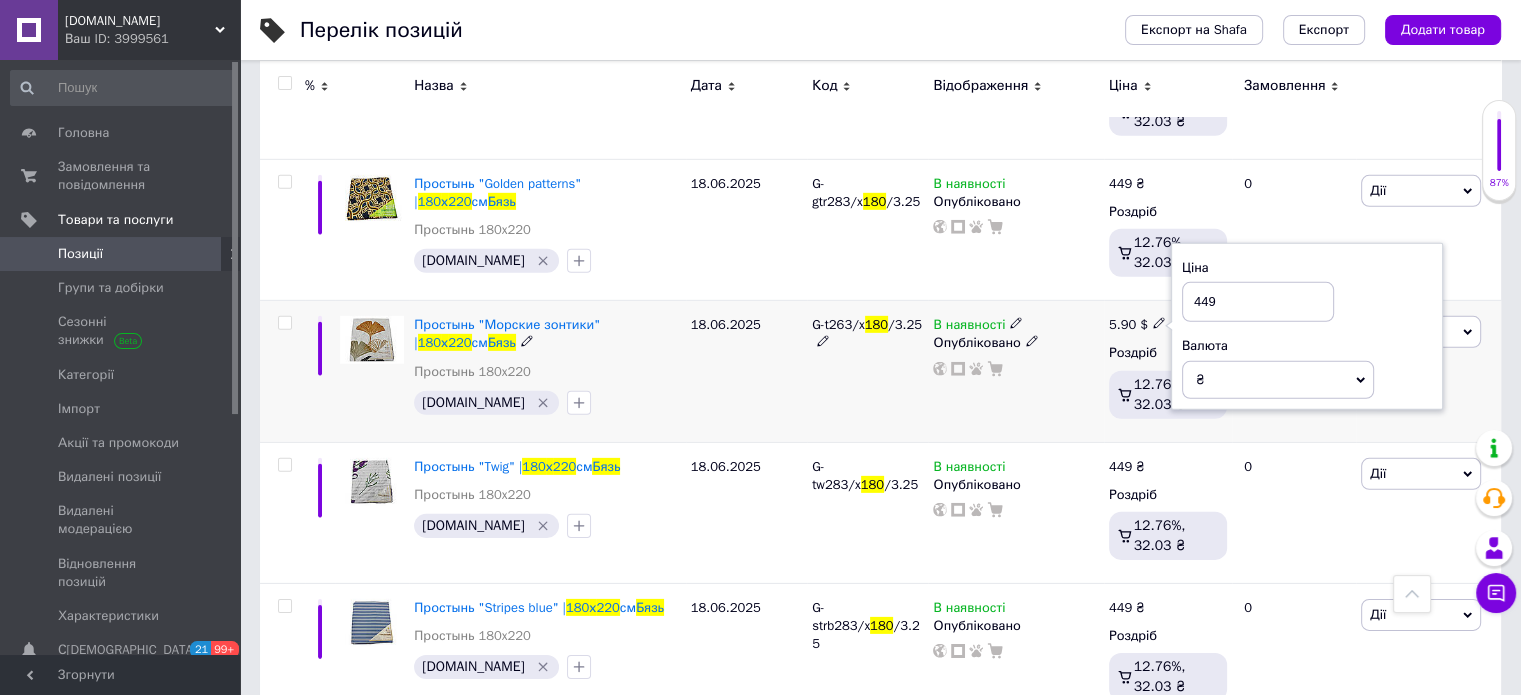 click on "В наявності Опубліковано" at bounding box center [1015, 371] 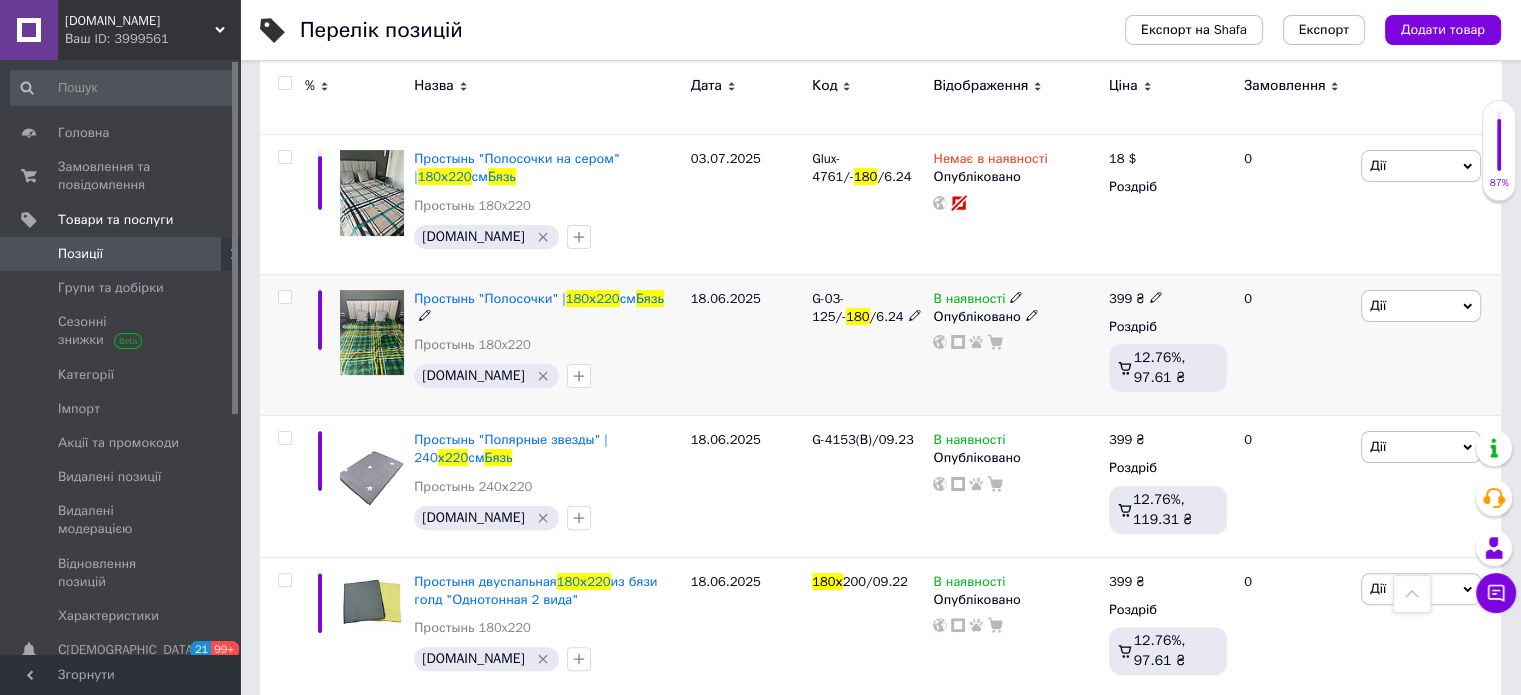 scroll, scrollTop: 421, scrollLeft: 0, axis: vertical 